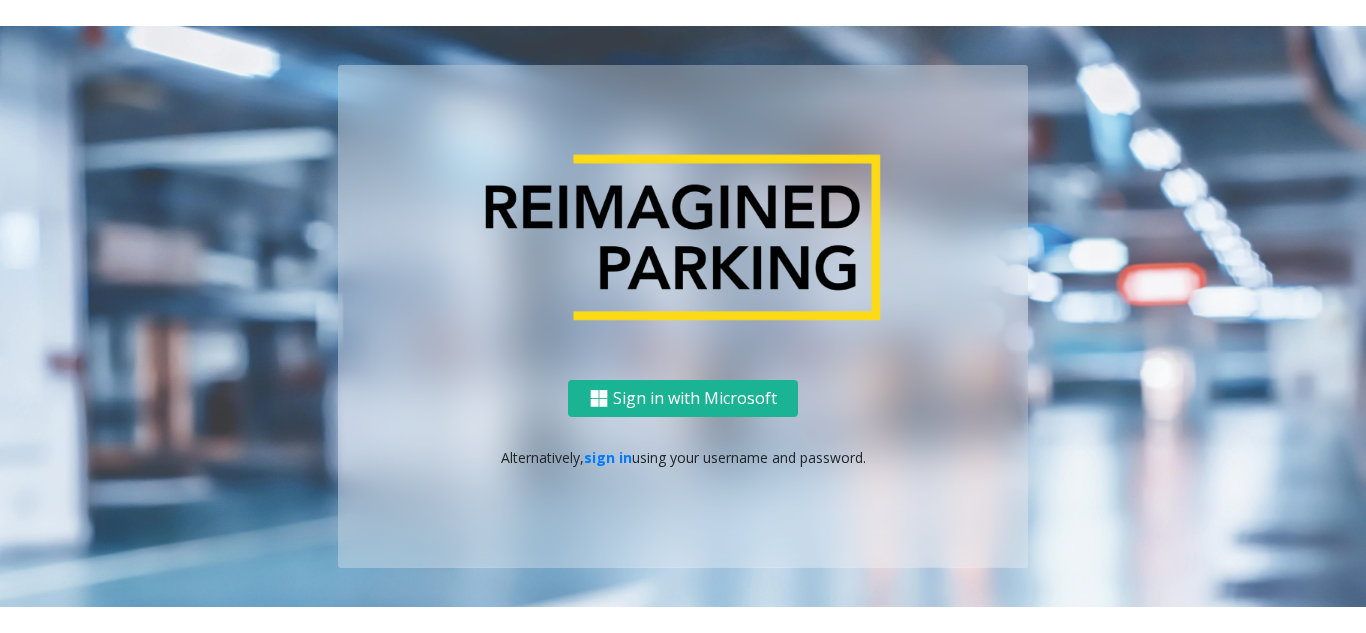 scroll, scrollTop: 0, scrollLeft: 0, axis: both 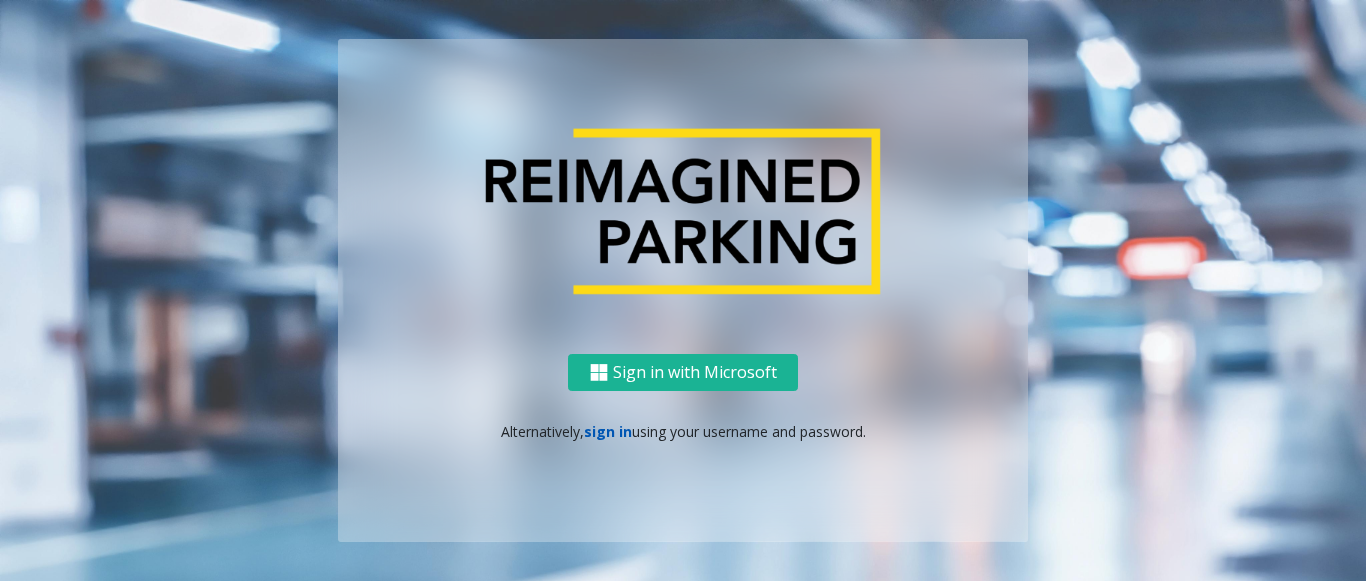 click on "sign in" 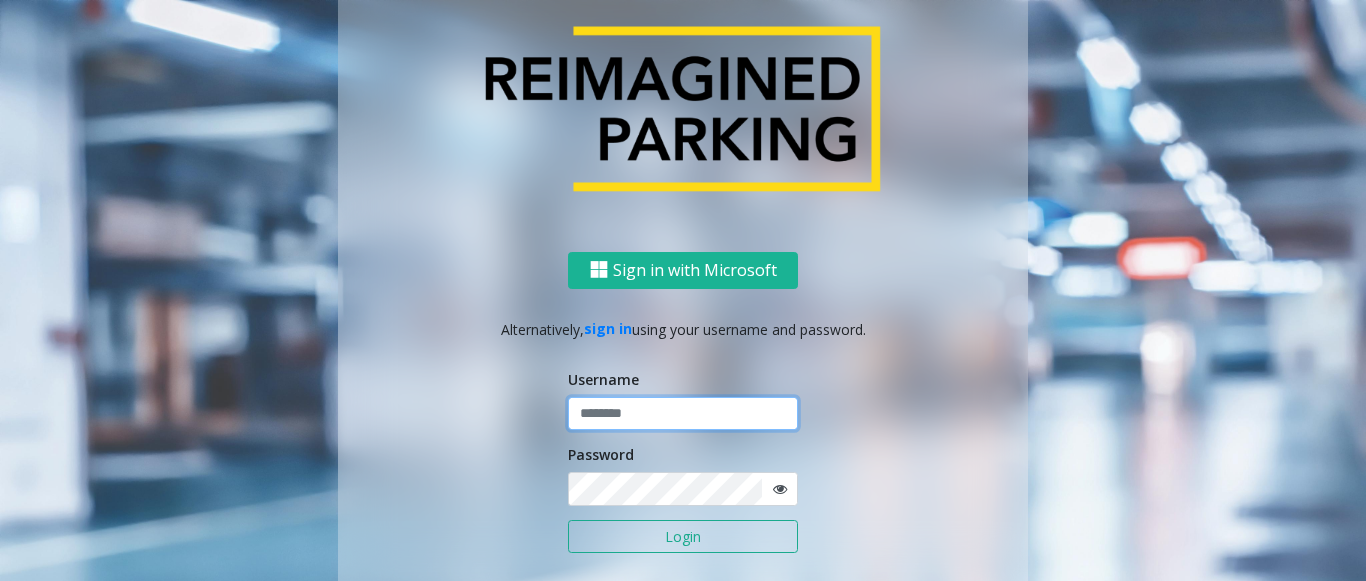 click 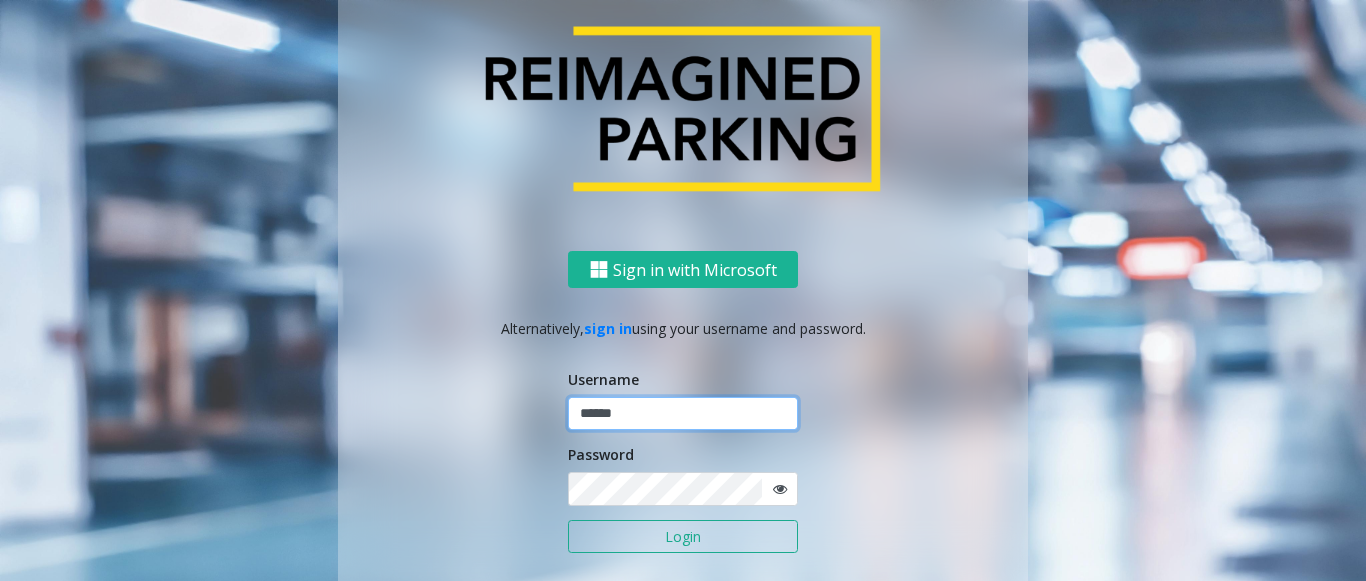 type on "******" 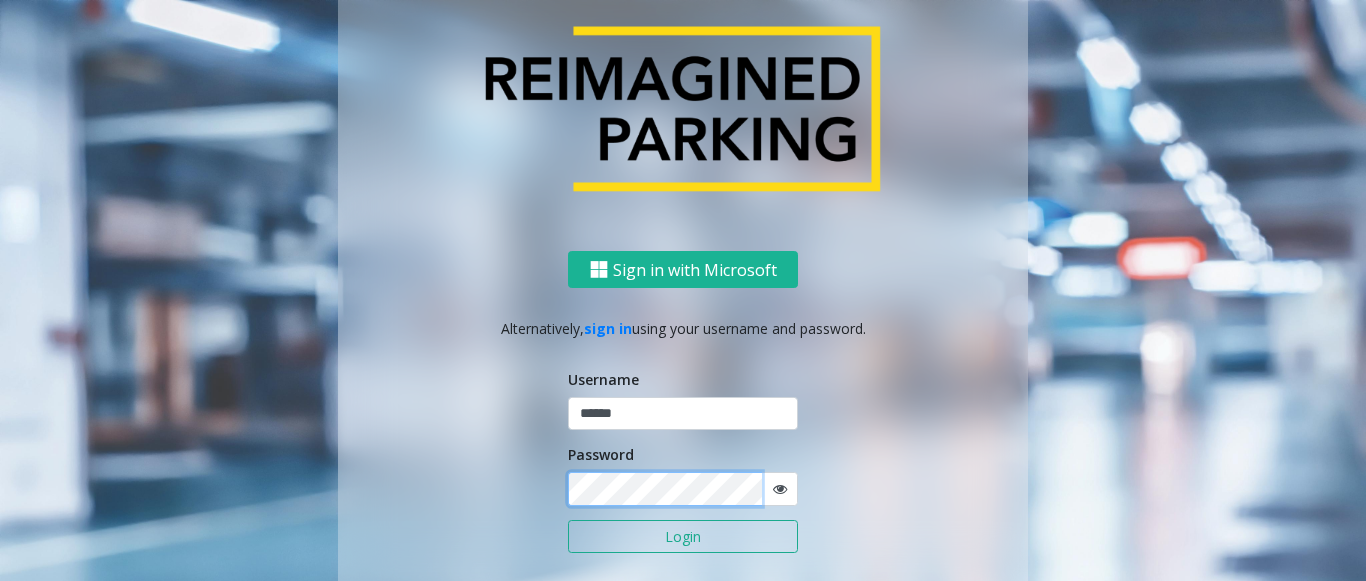 click on "Login" 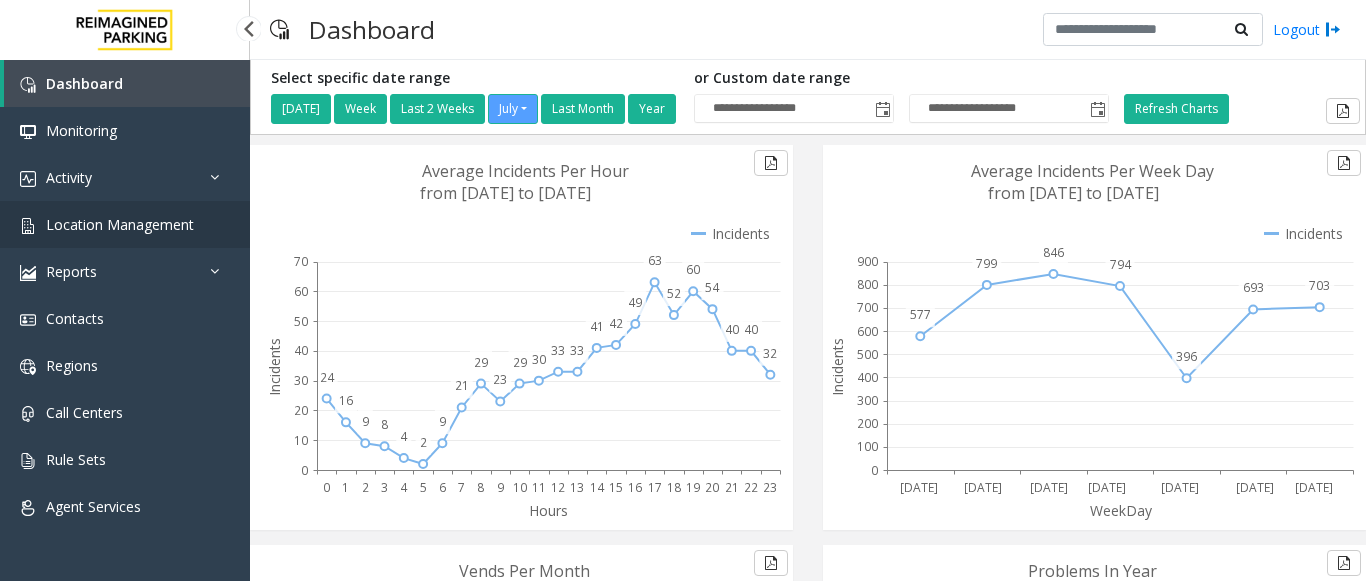 click on "Location Management" at bounding box center [120, 224] 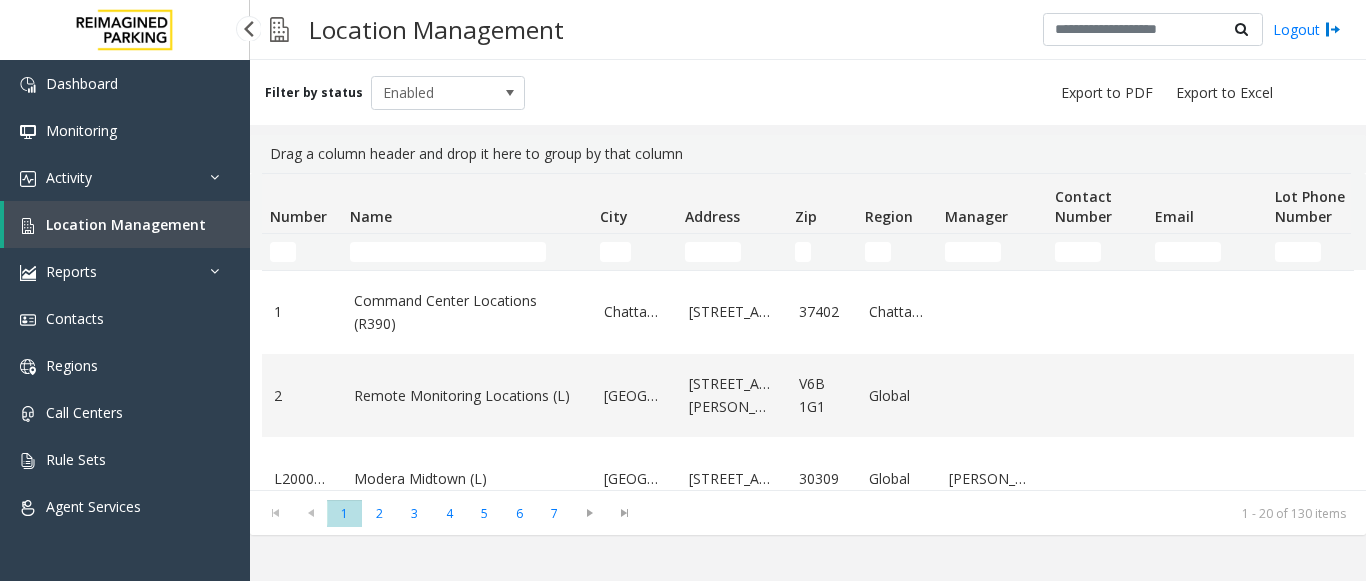 click on "Location Management" at bounding box center [127, 224] 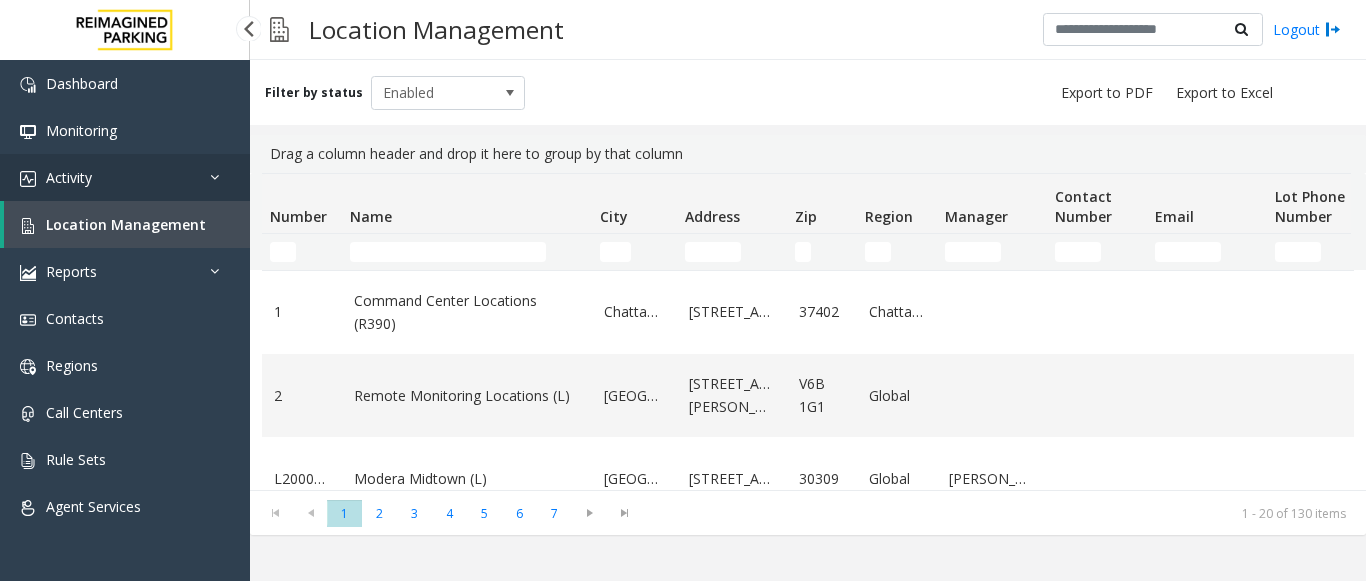 click on "Activity" at bounding box center [125, 177] 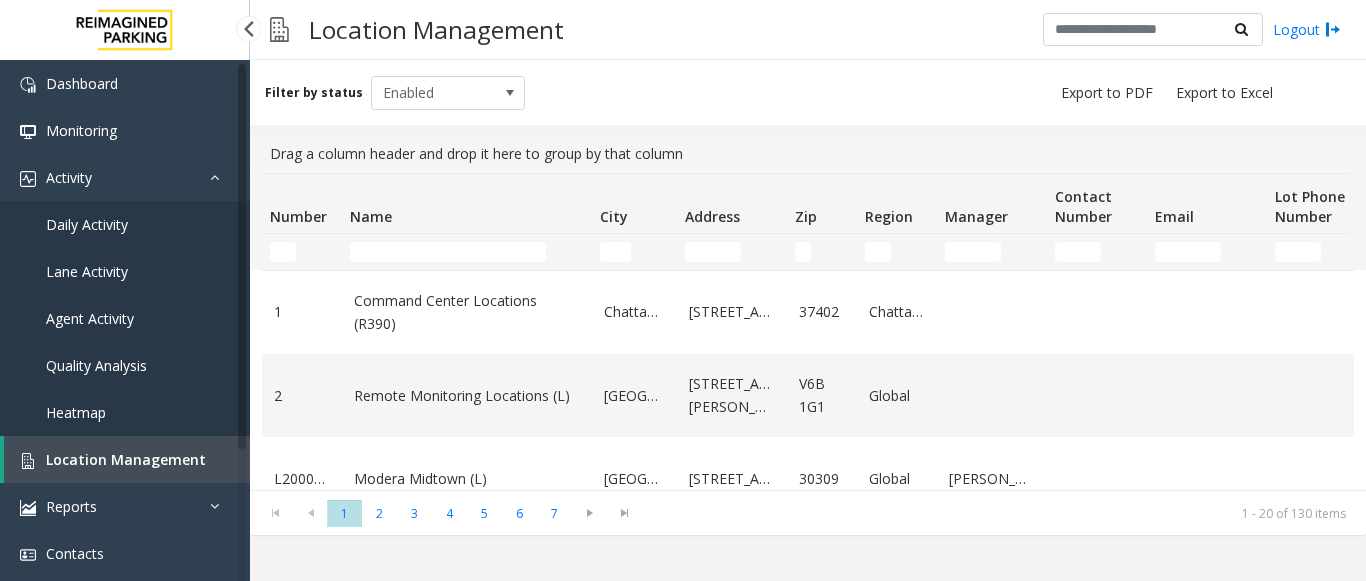 click on "Daily Activity" at bounding box center [87, 224] 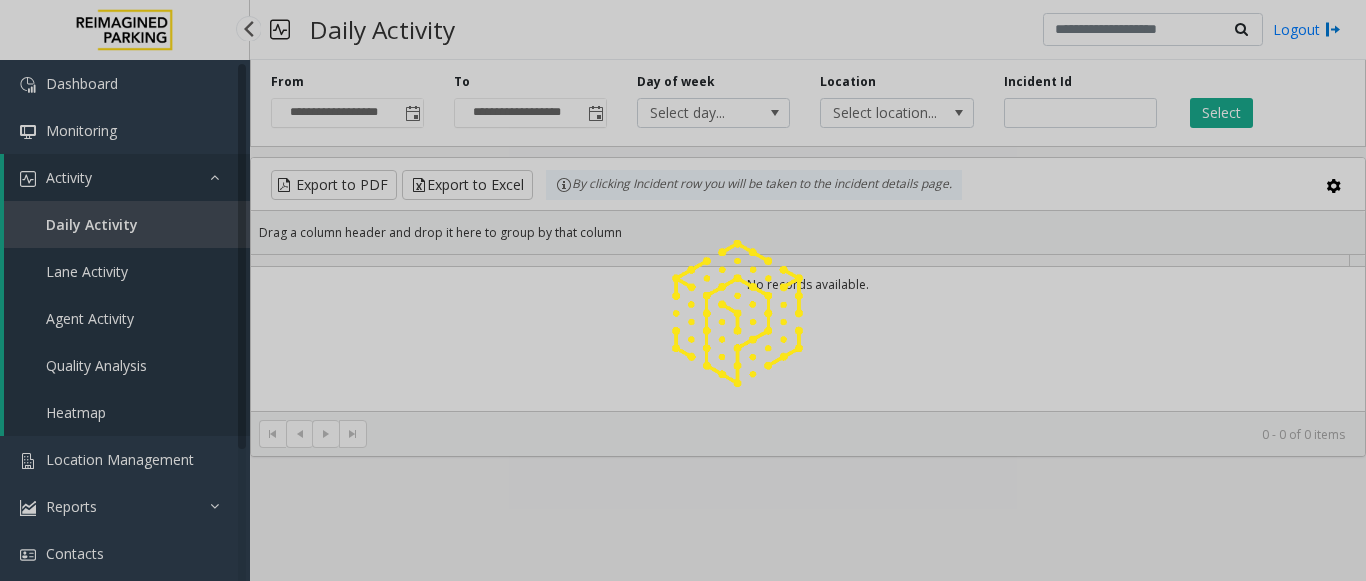 click 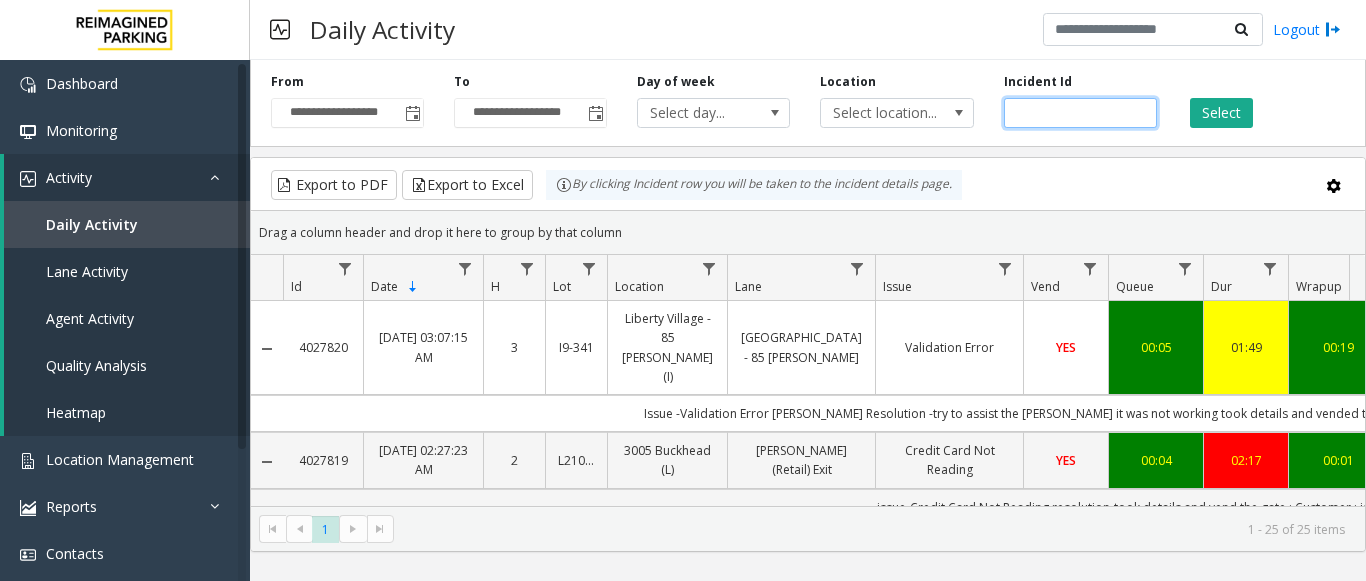 click 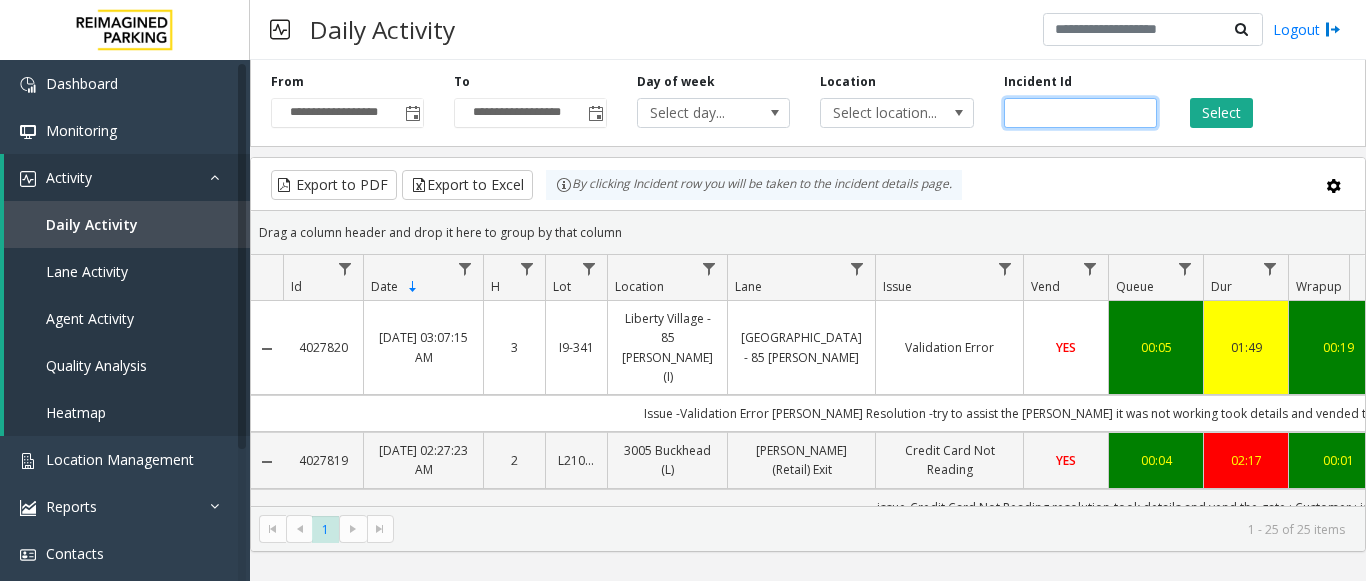 type on "*******" 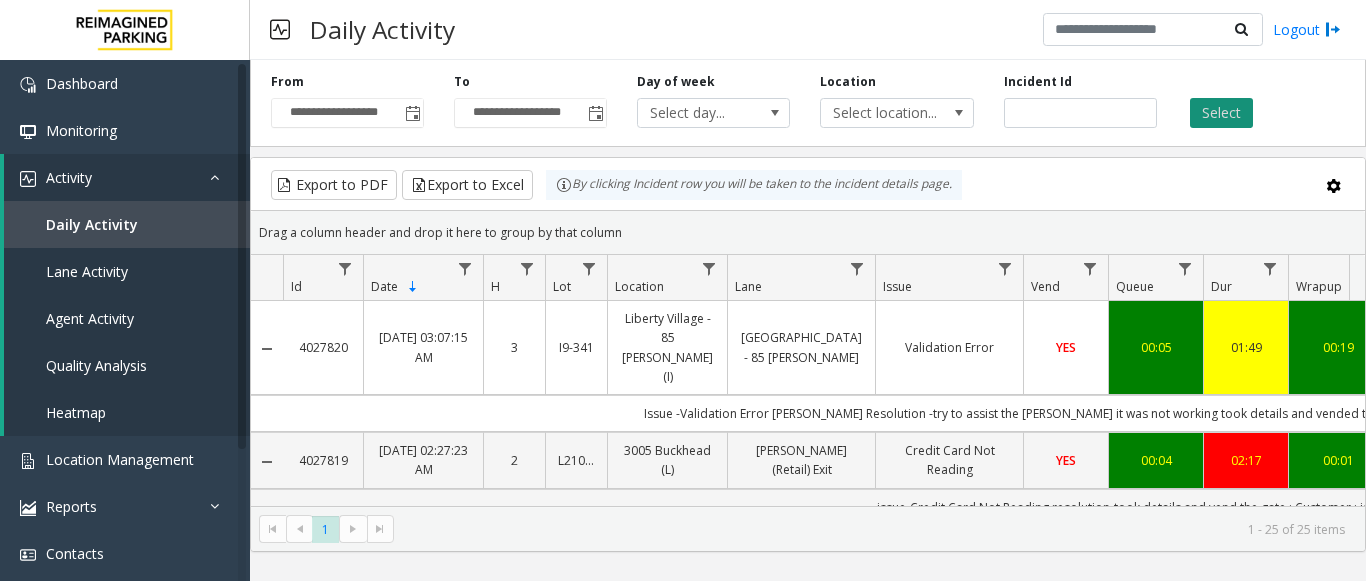 click on "Select" 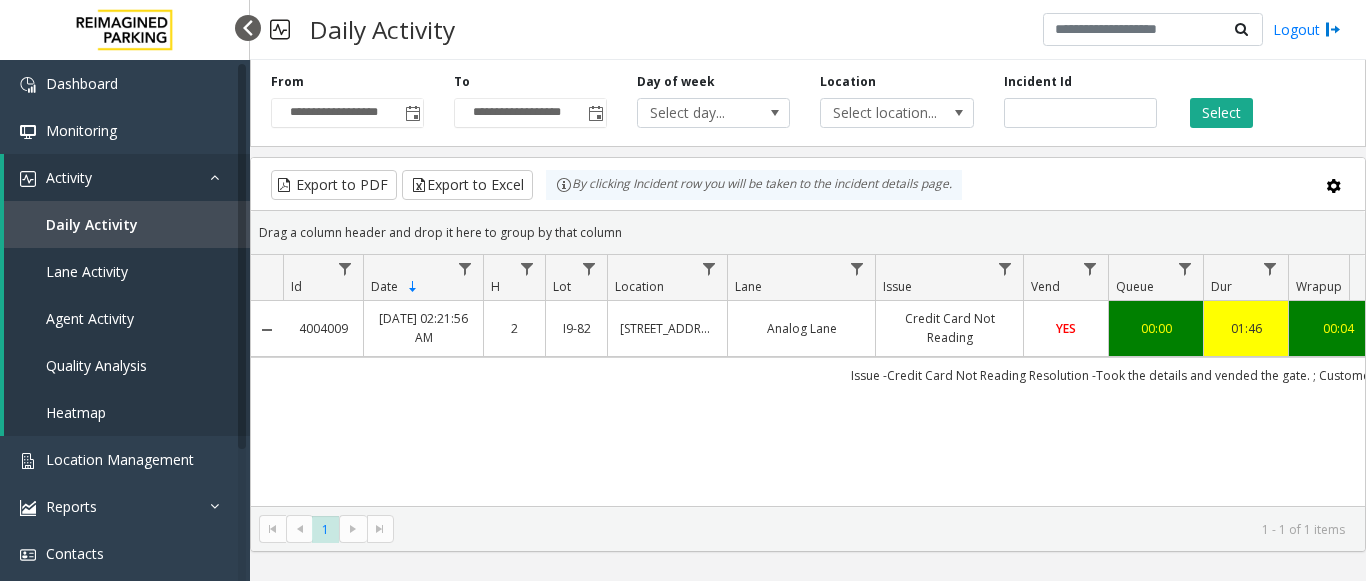 click at bounding box center [248, 28] 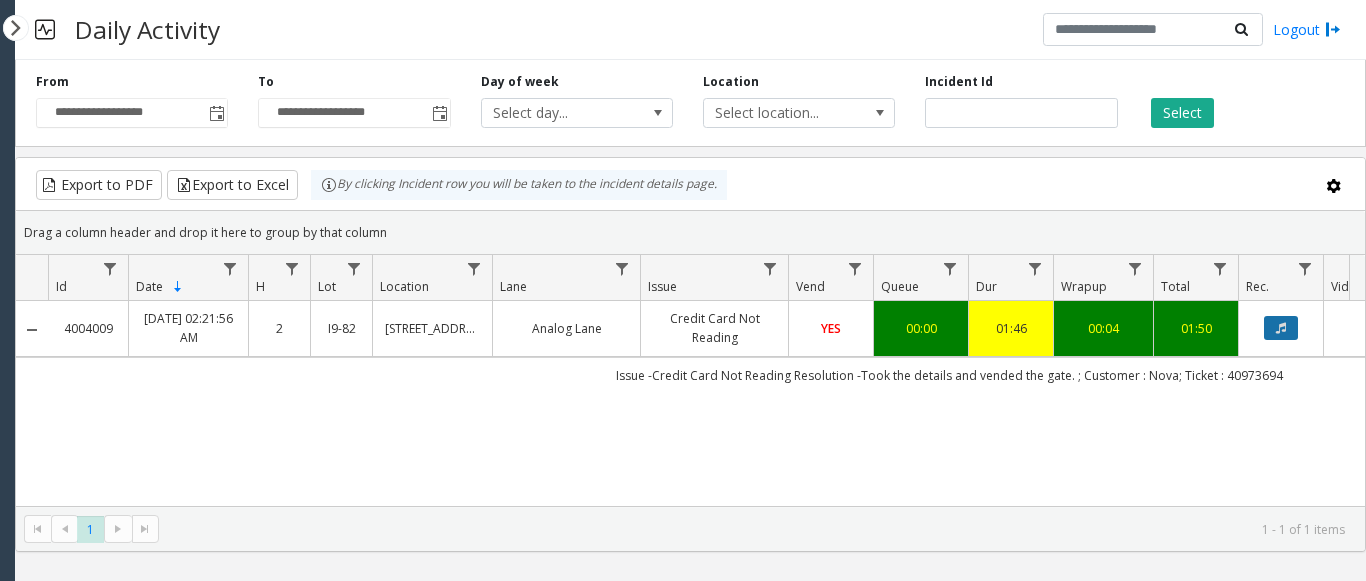 click 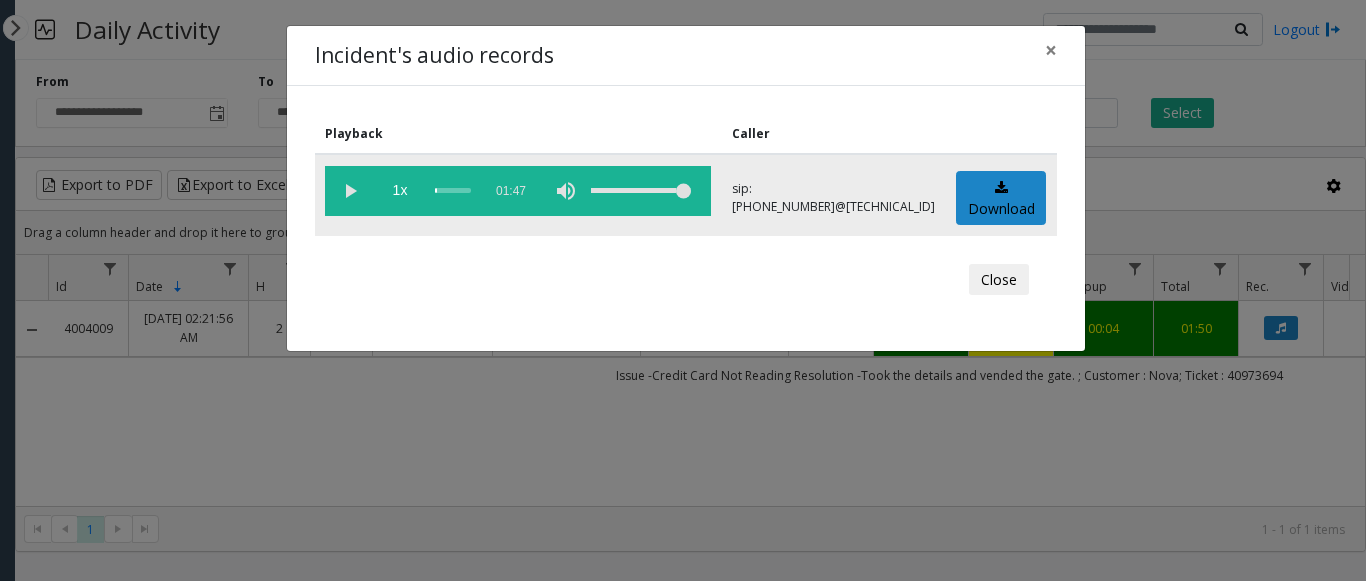 click 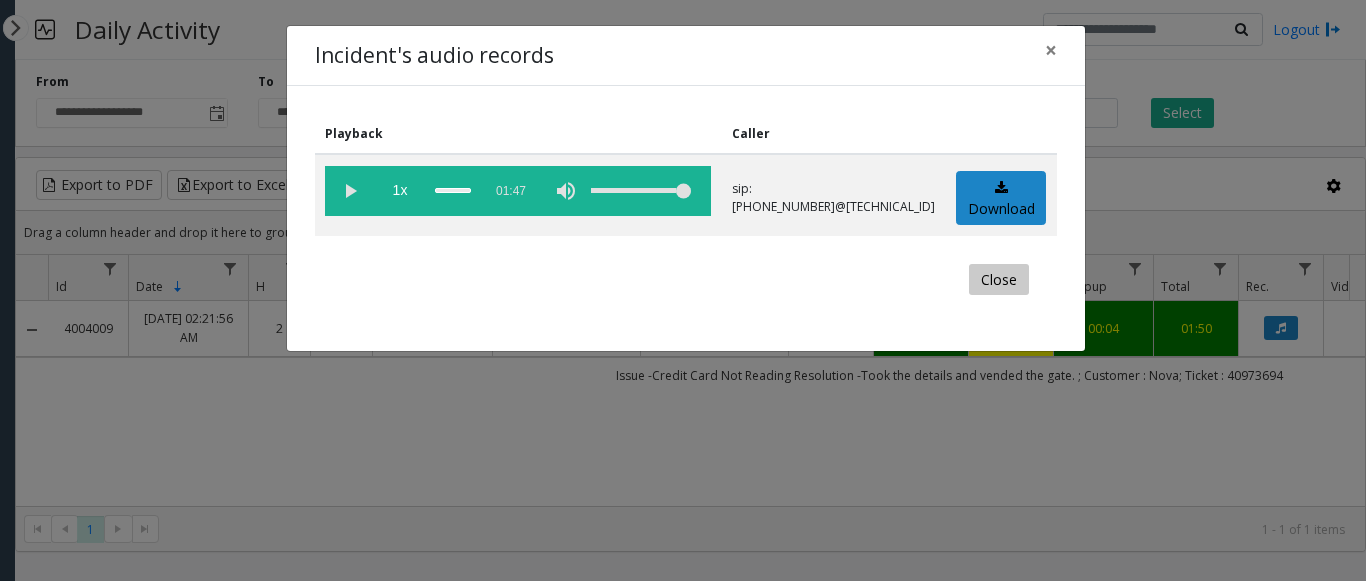 click on "Close" 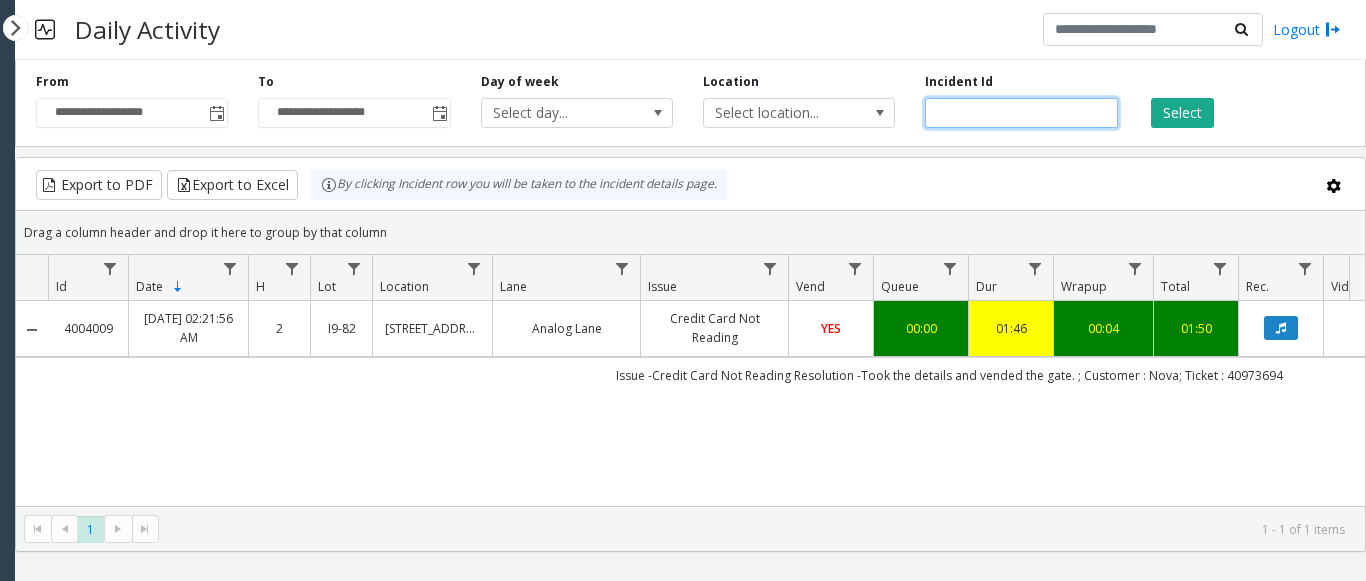 click on "*******" 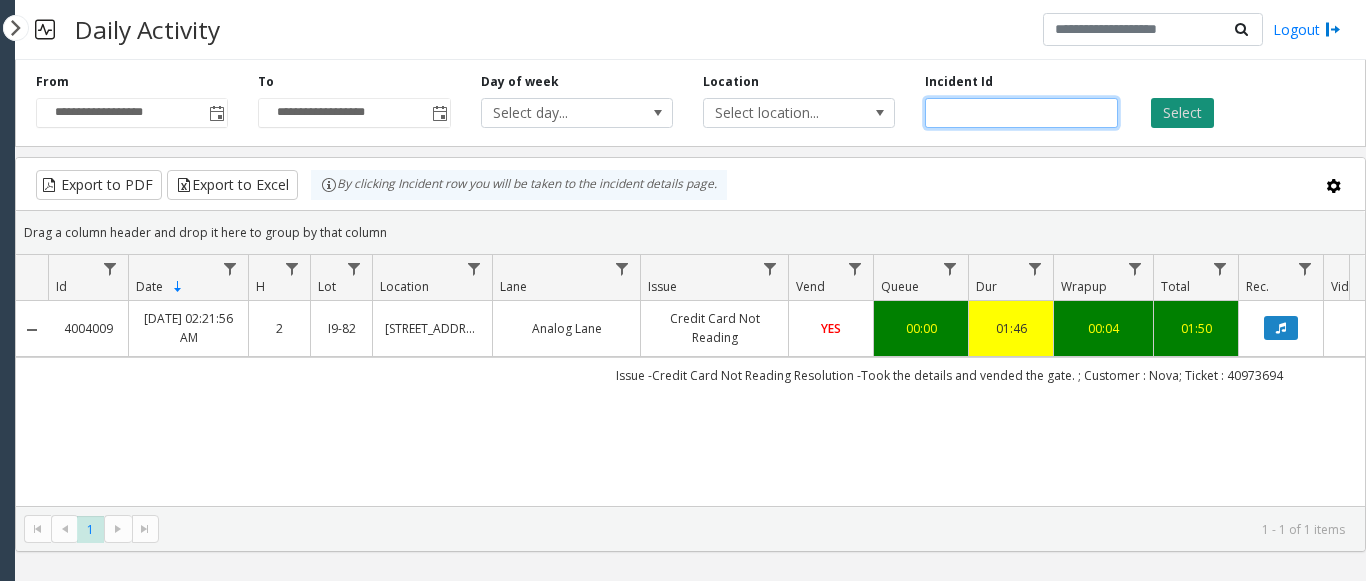 type on "*******" 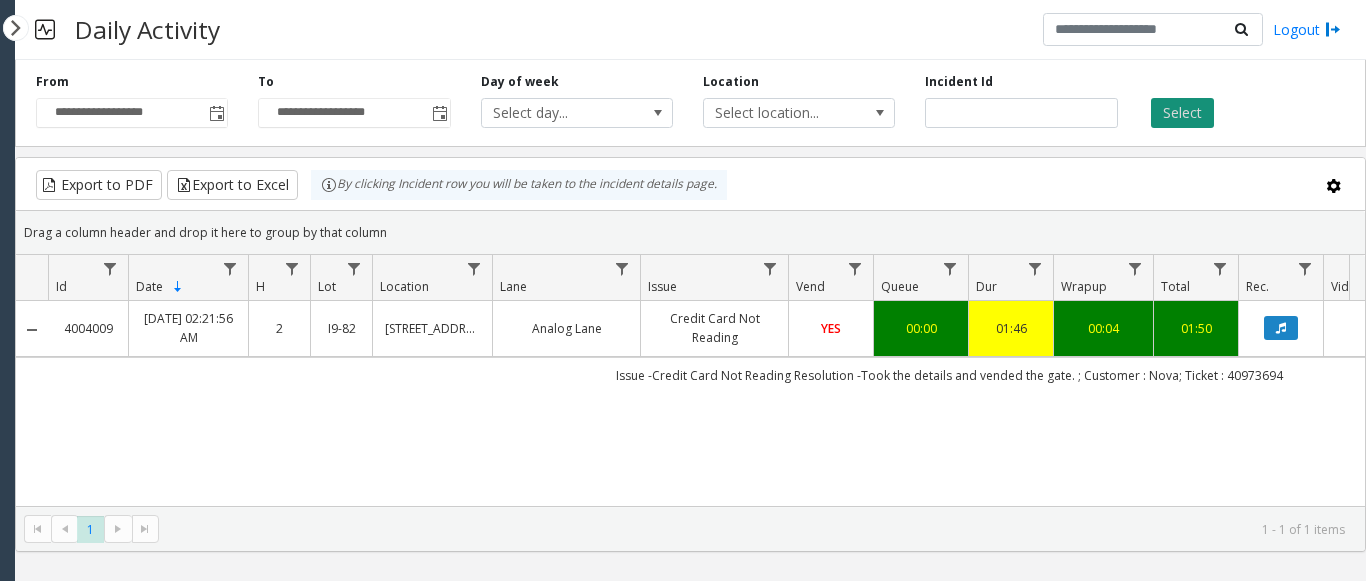 click on "Select" 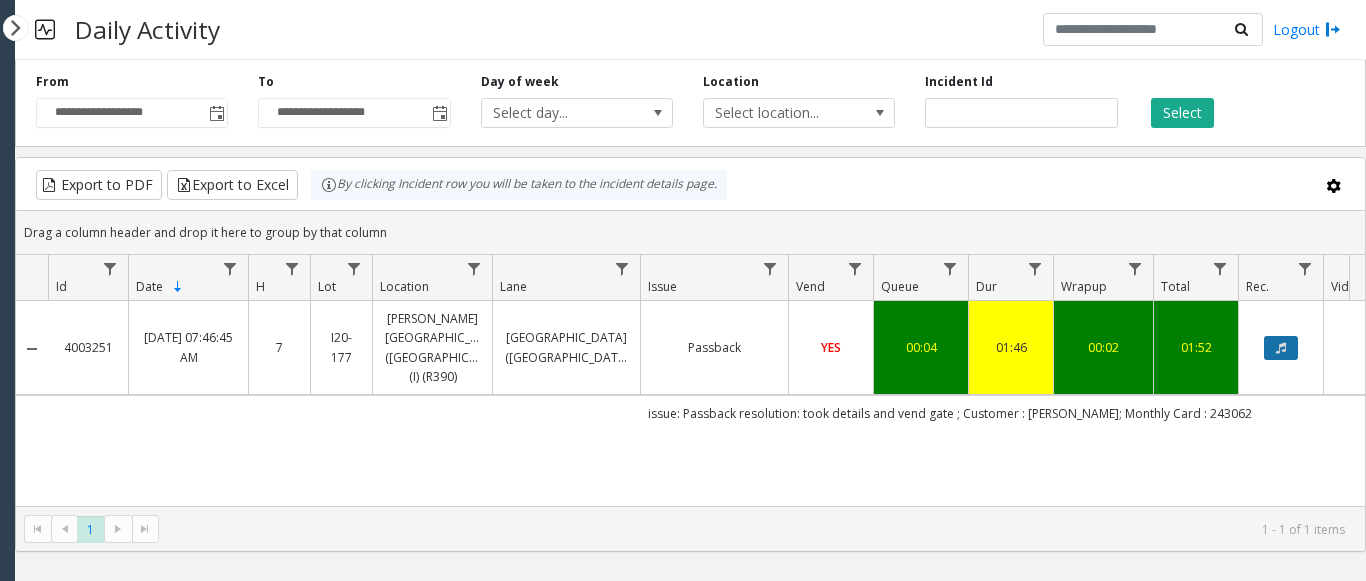 click 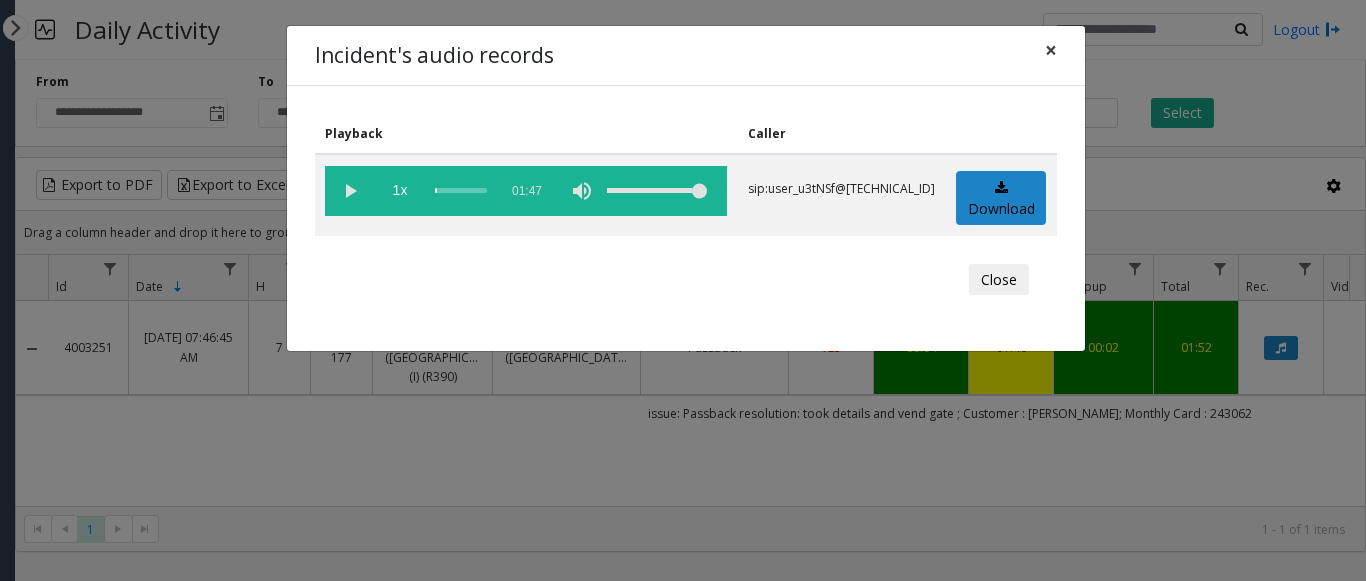 click on "×" 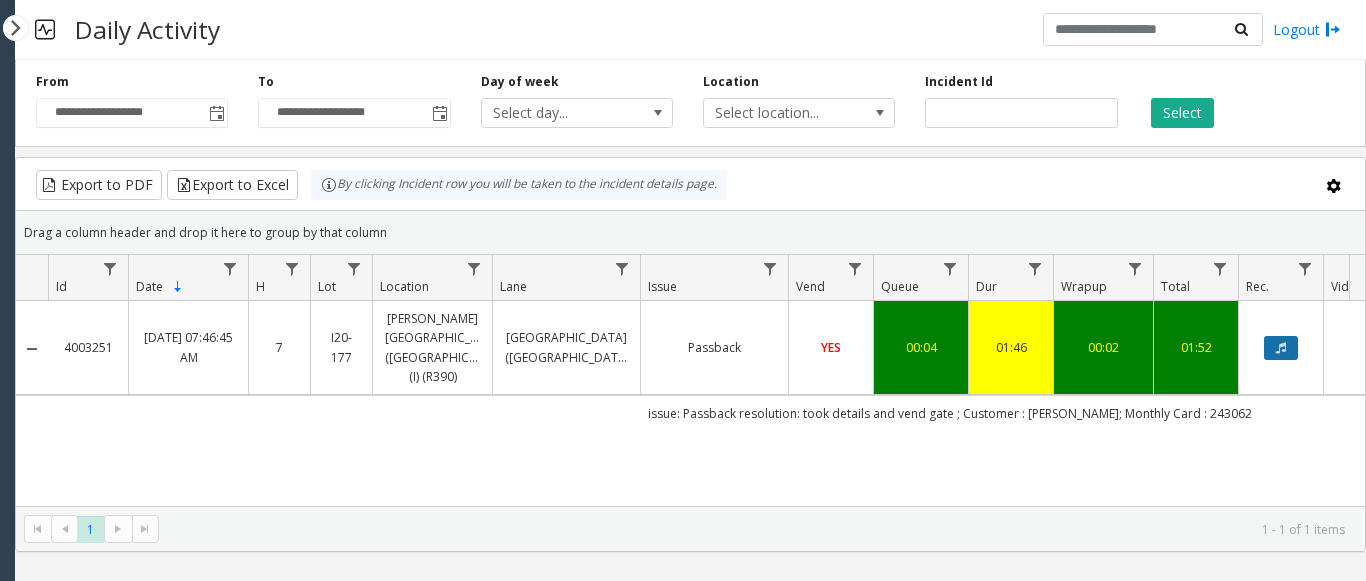 click 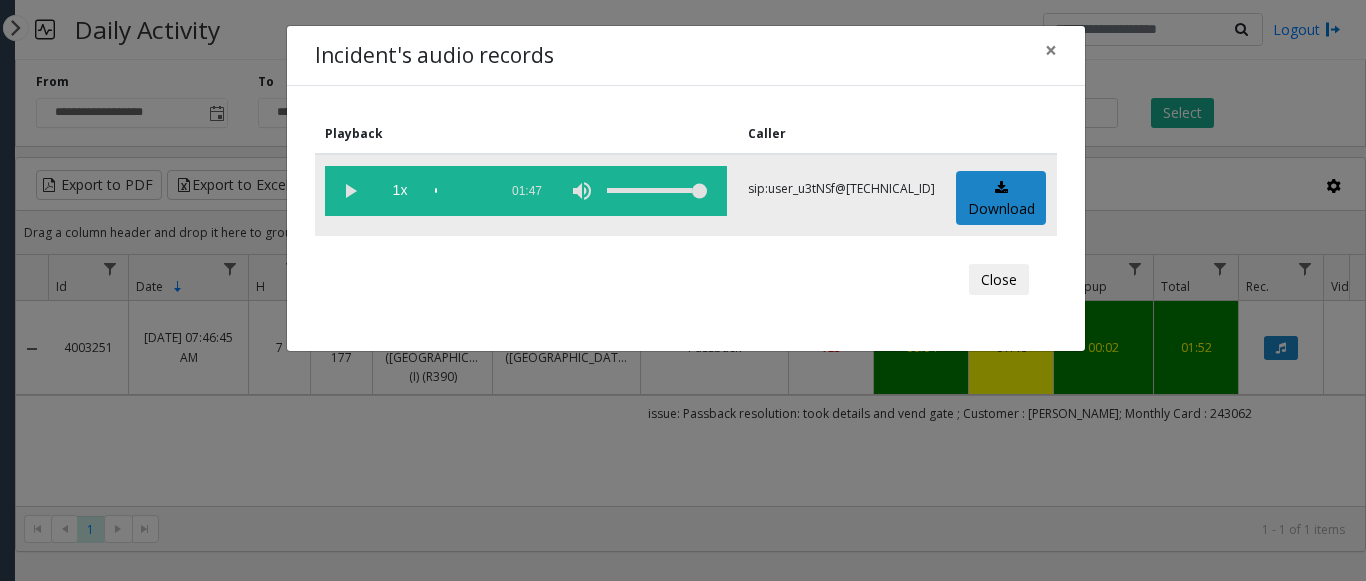 click 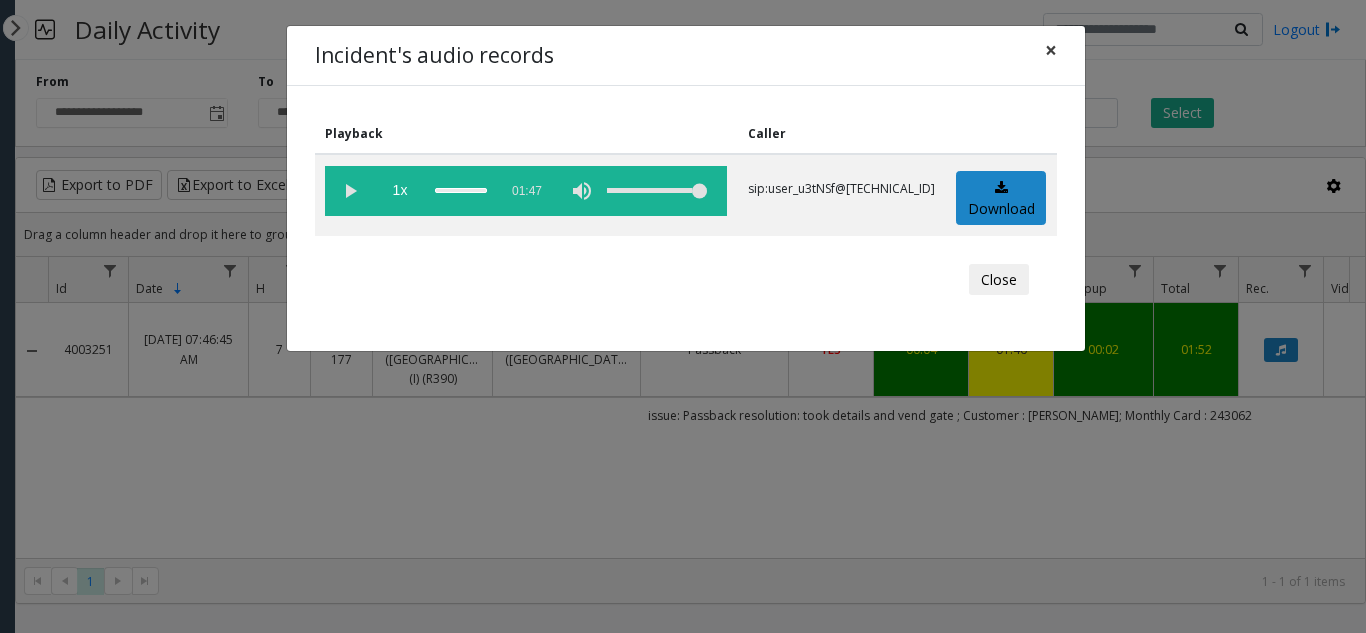 click on "×" 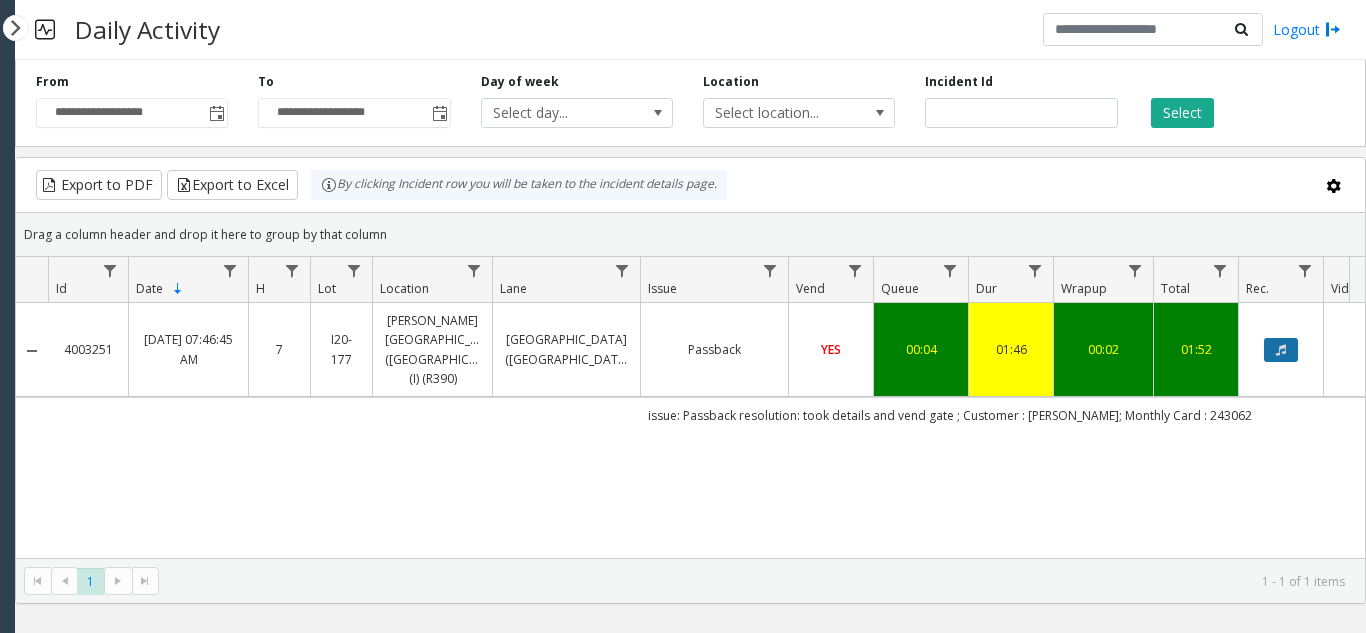 click 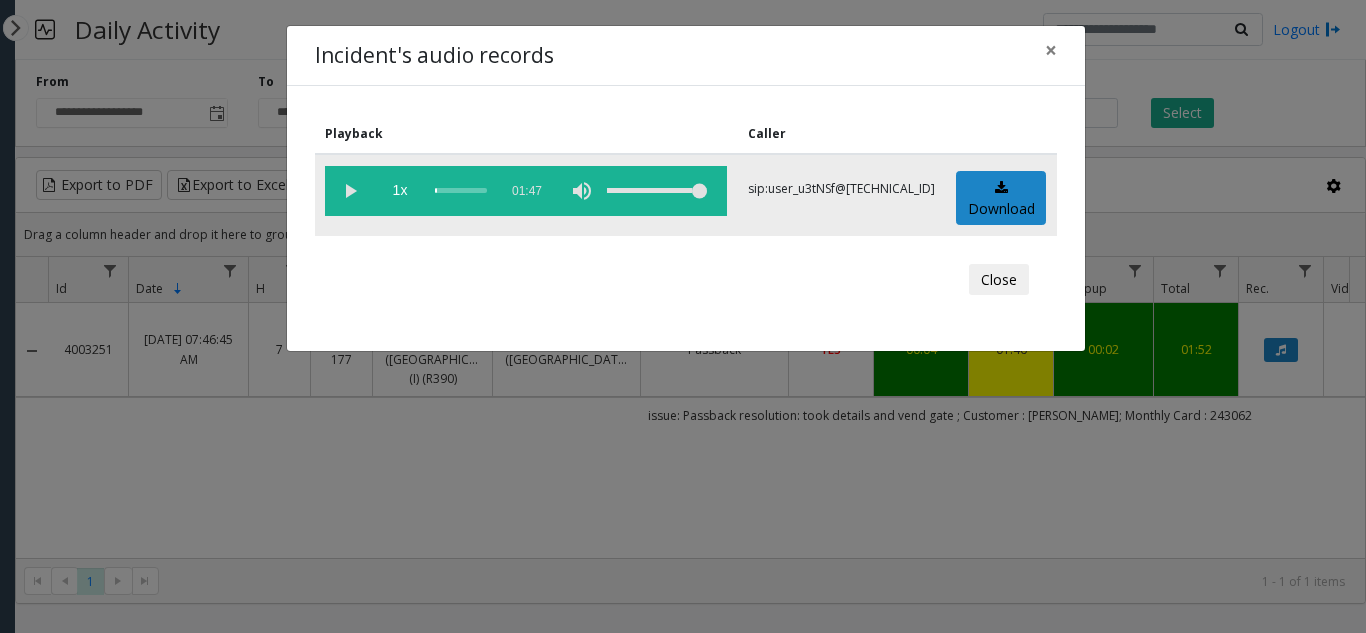 click 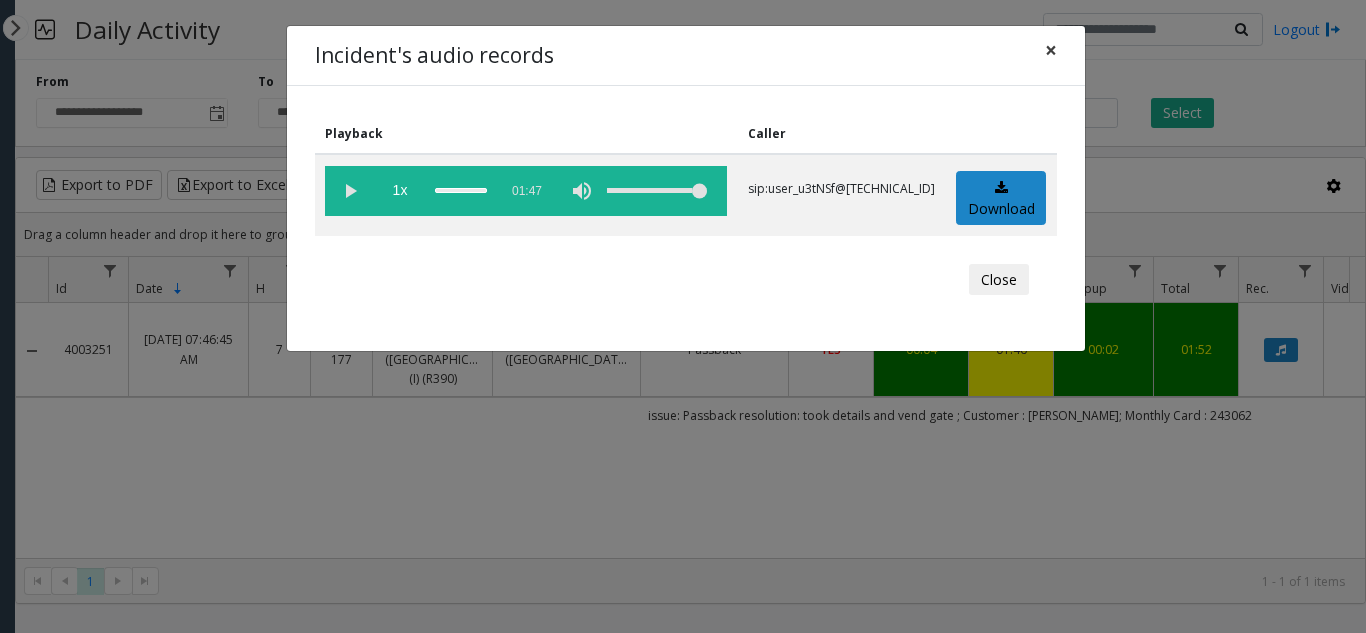 click on "×" 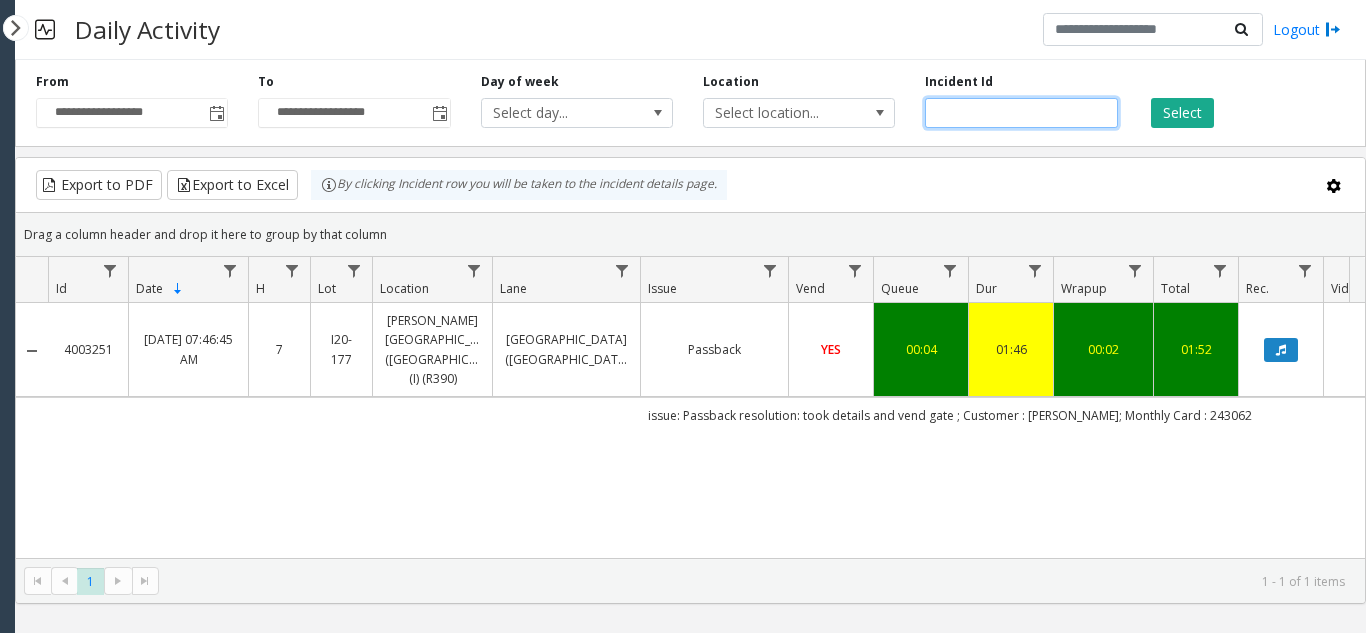 click on "*******" 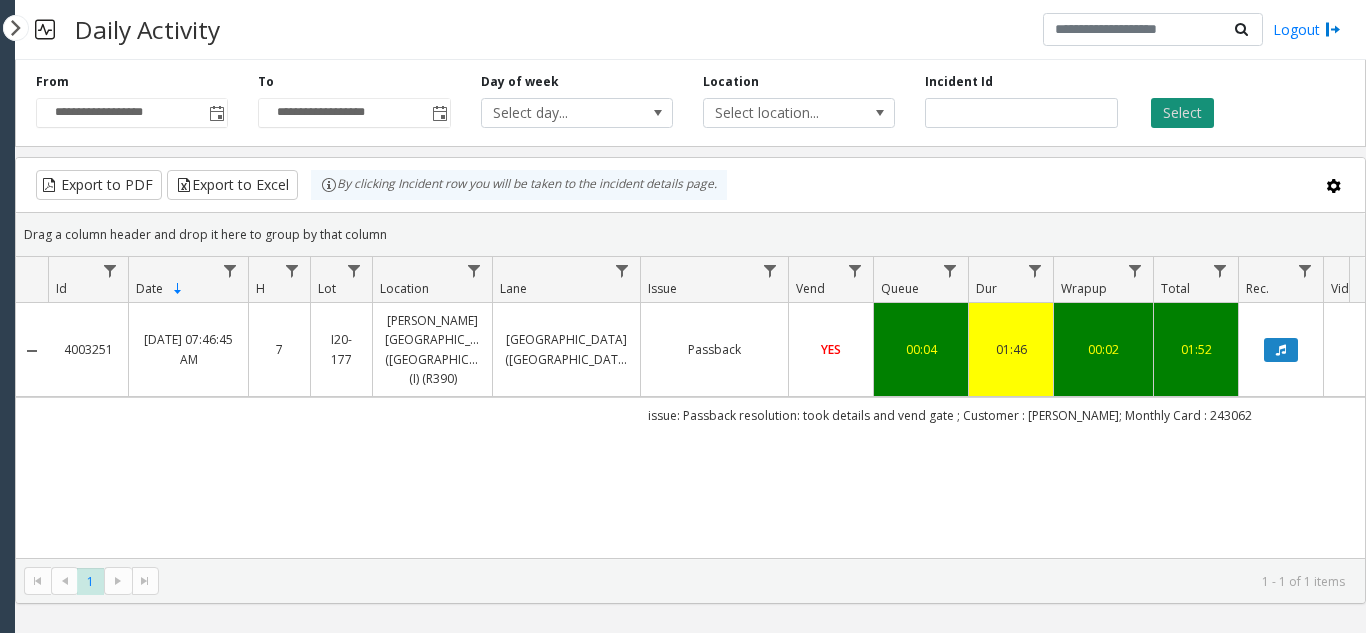 click on "Select" 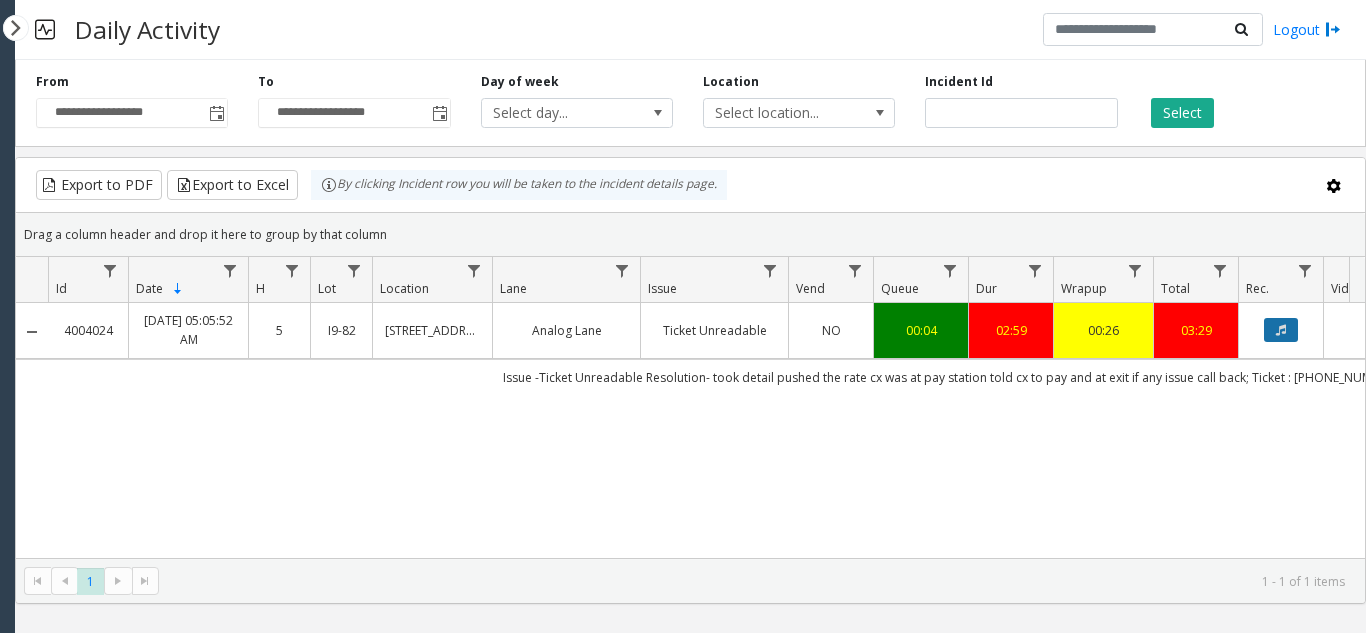 click 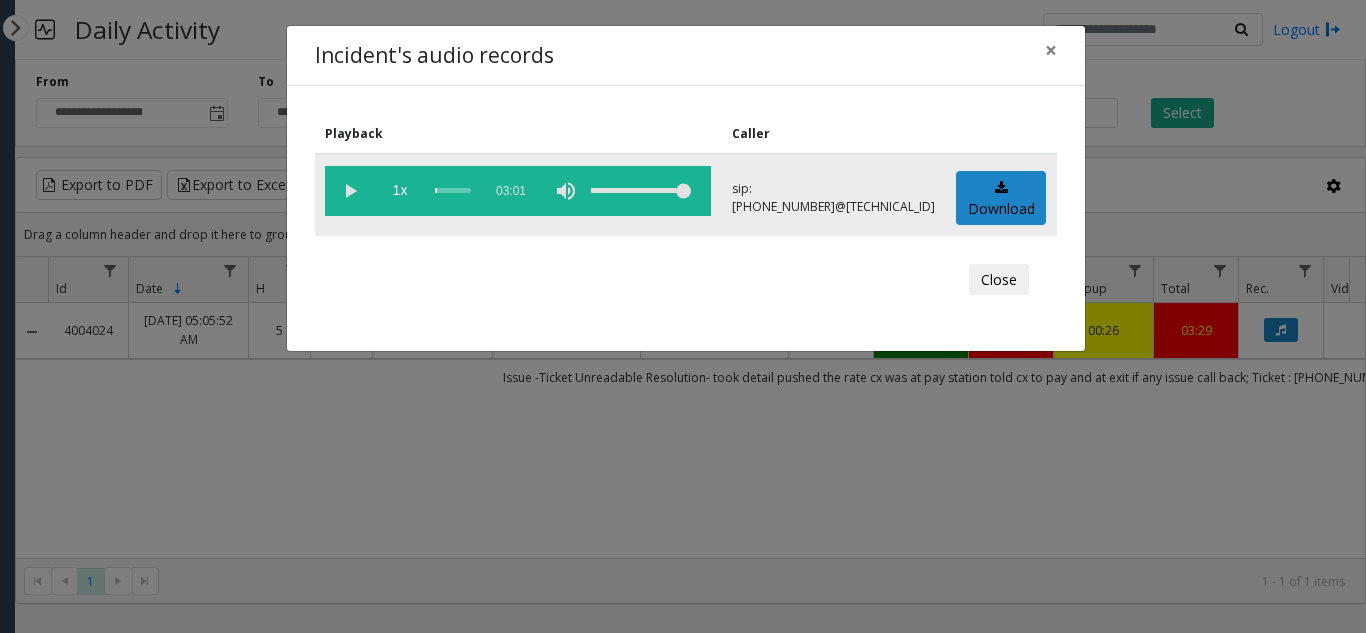 click 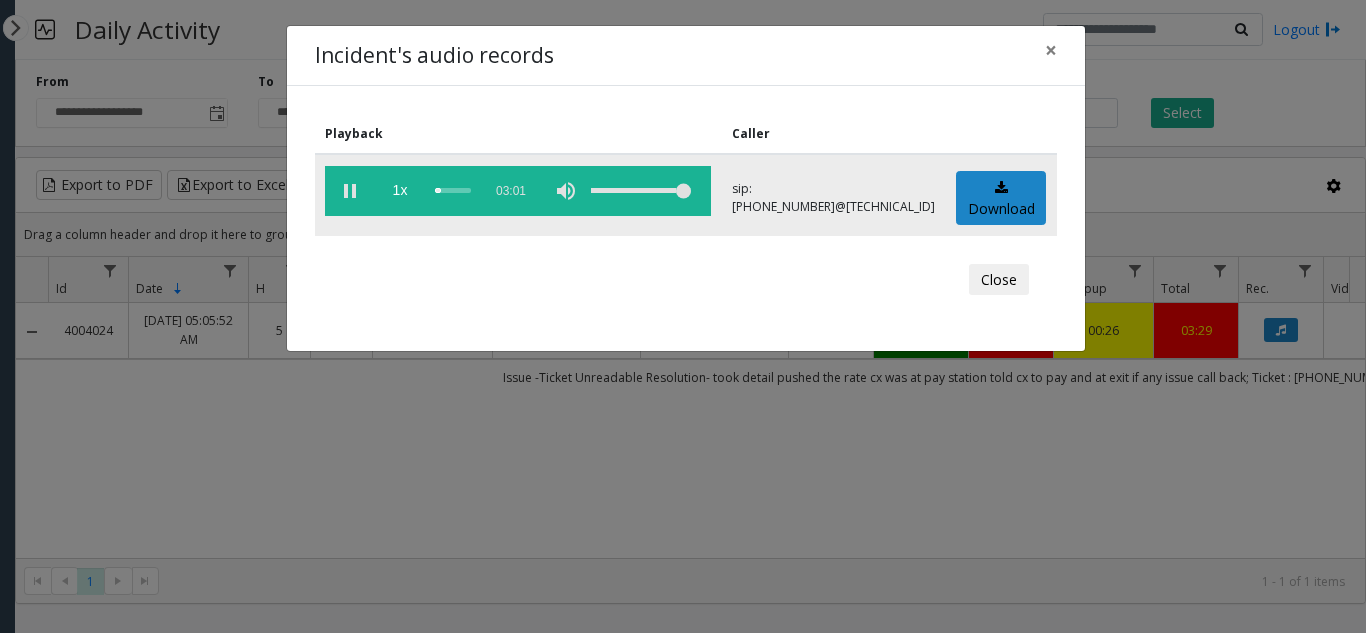 click 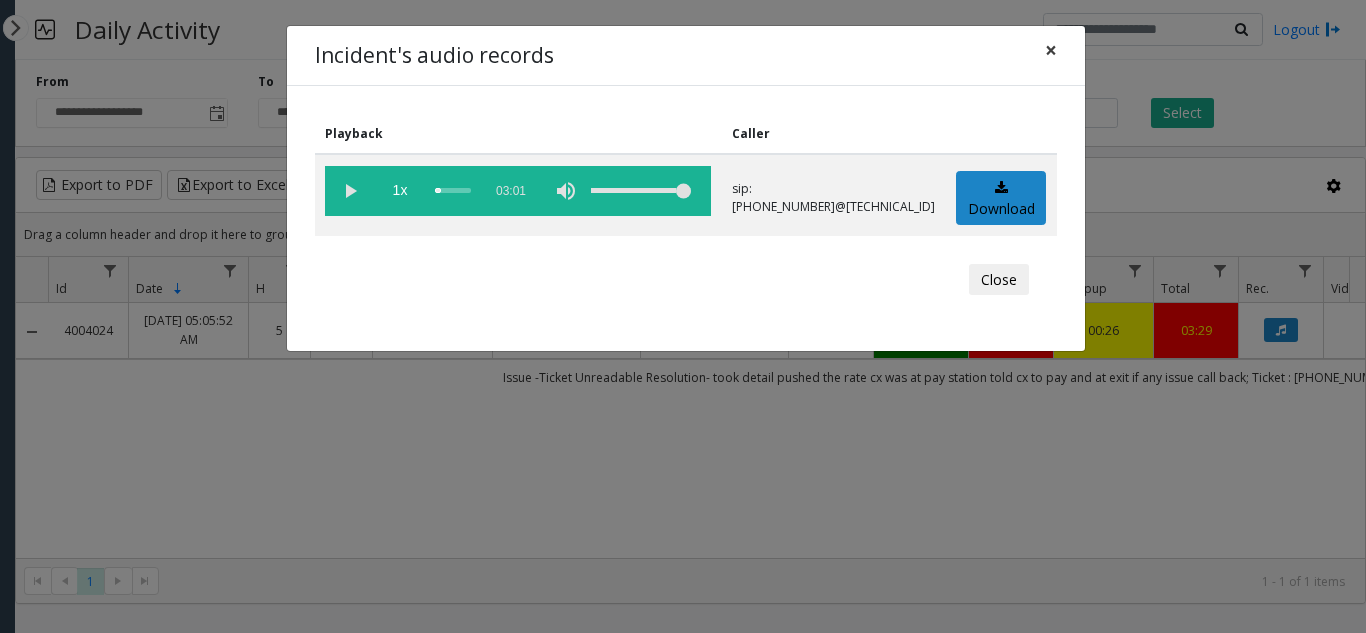 click on "×" 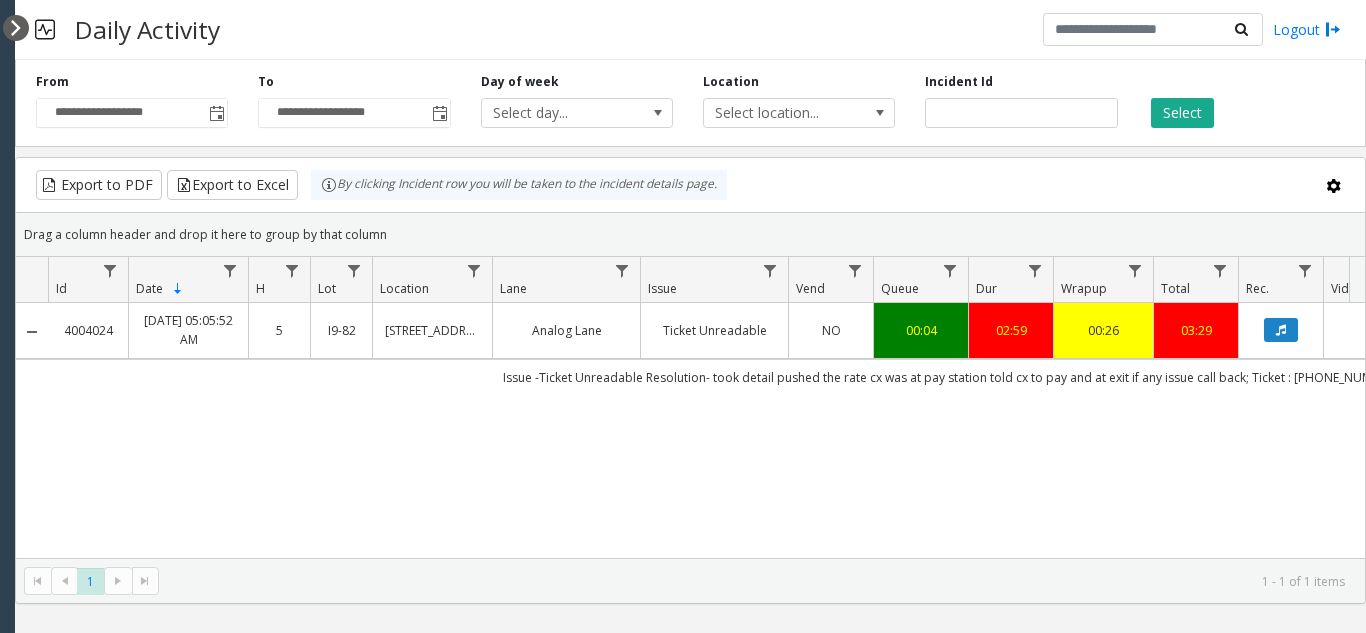 click at bounding box center (16, 28) 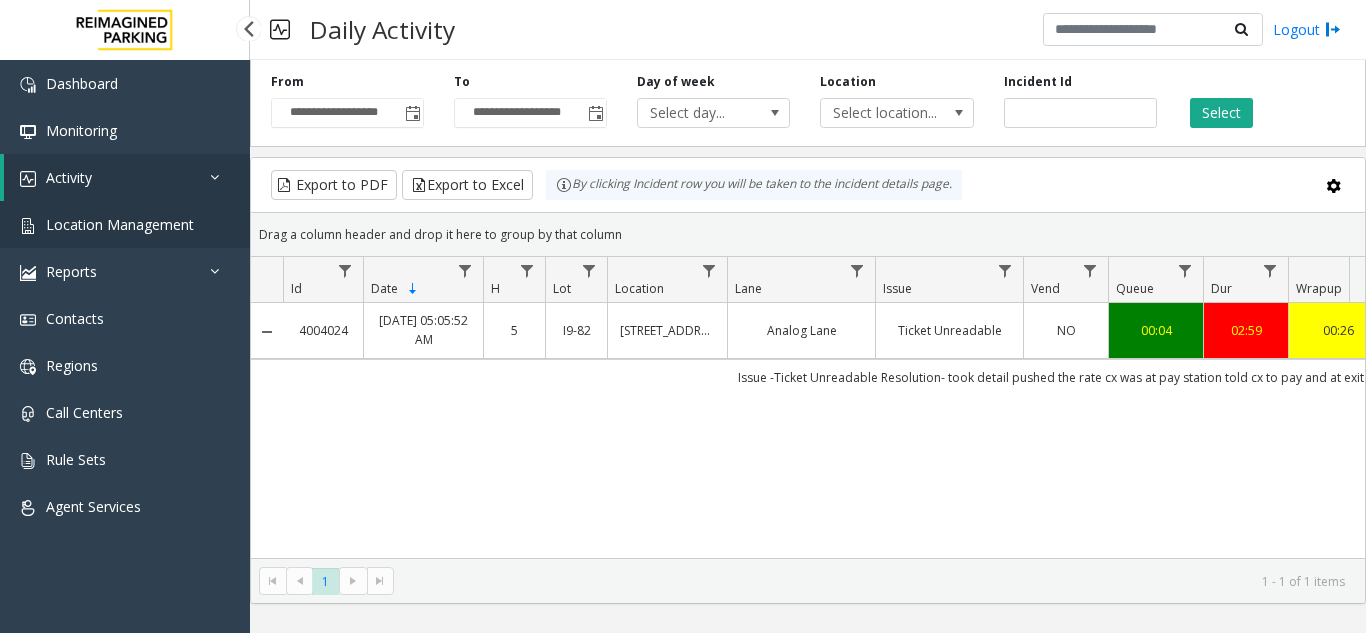 click on "Location Management" at bounding box center [125, 224] 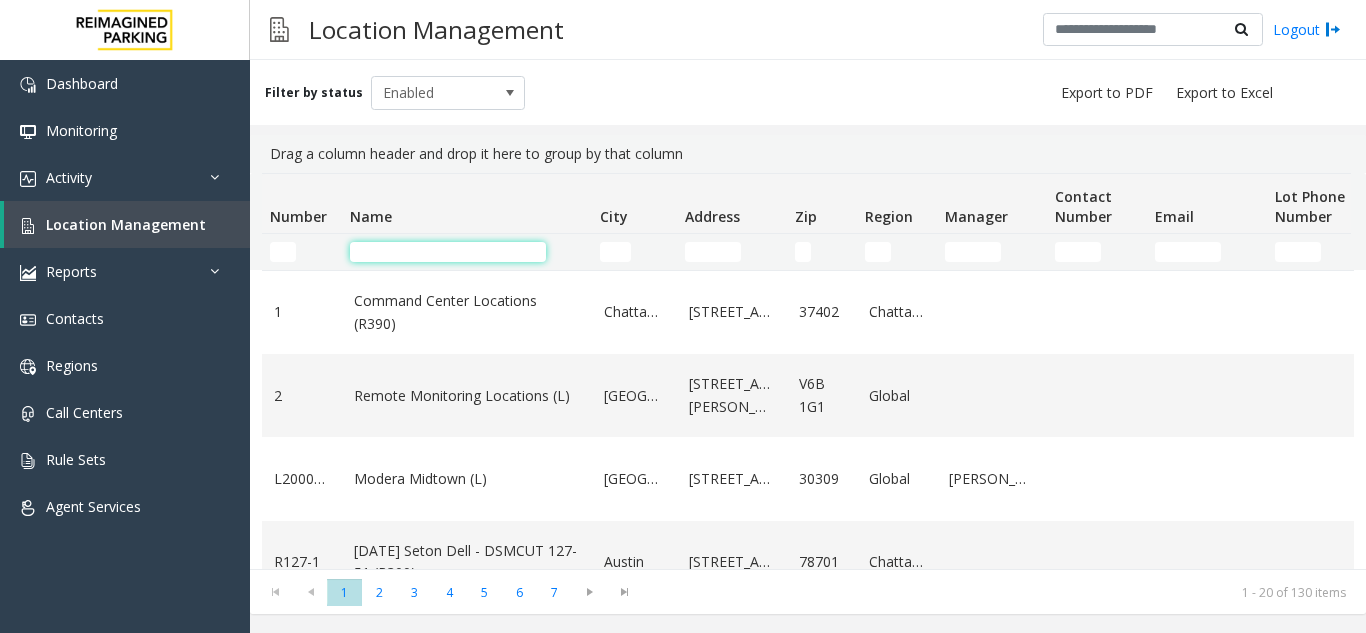 click 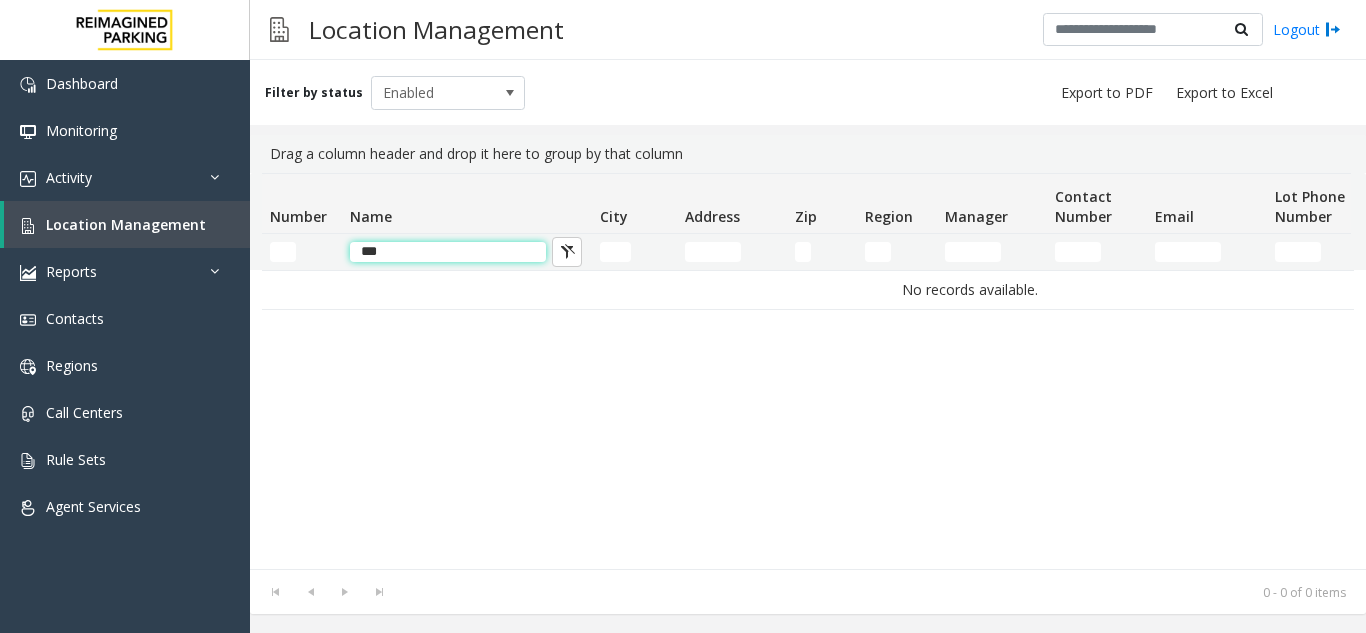 click on "***" 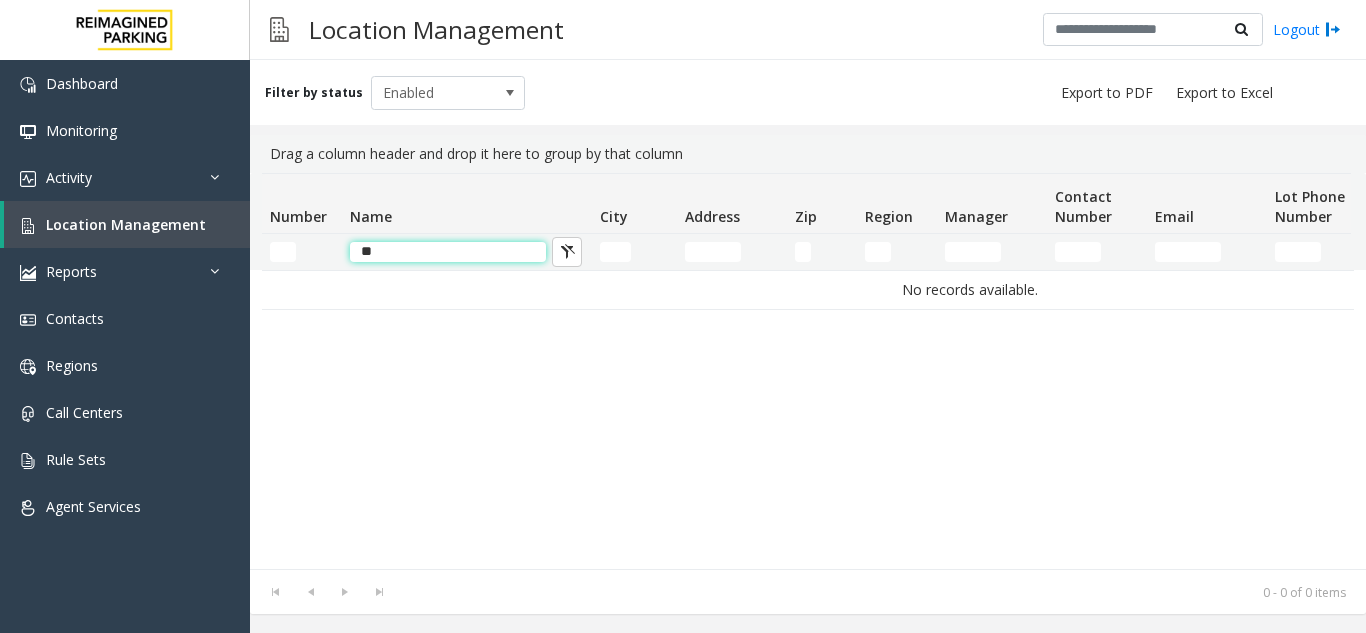 type on "*" 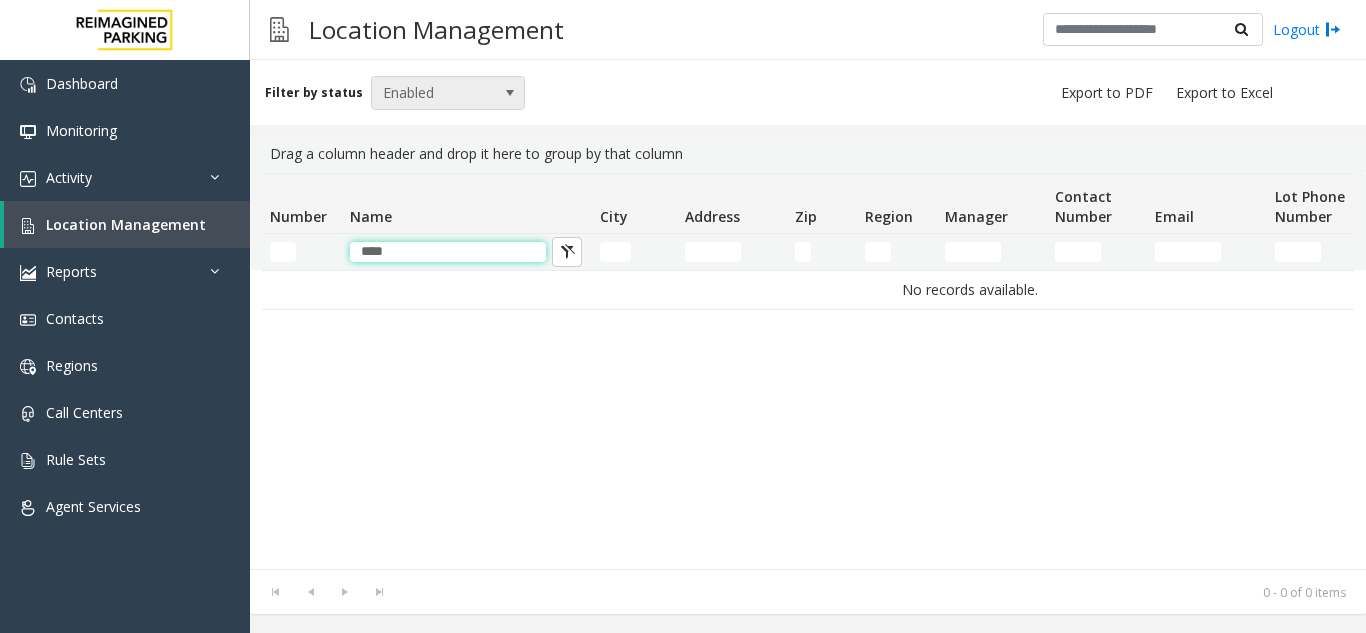 type on "****" 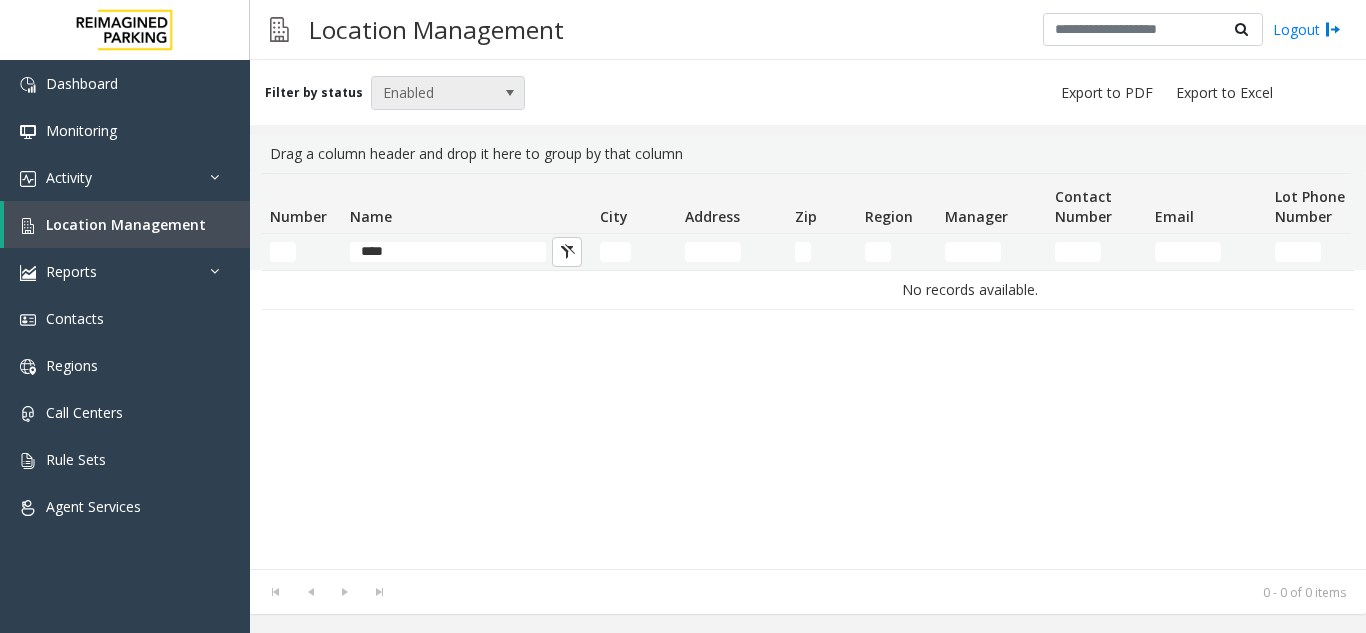click at bounding box center [510, 93] 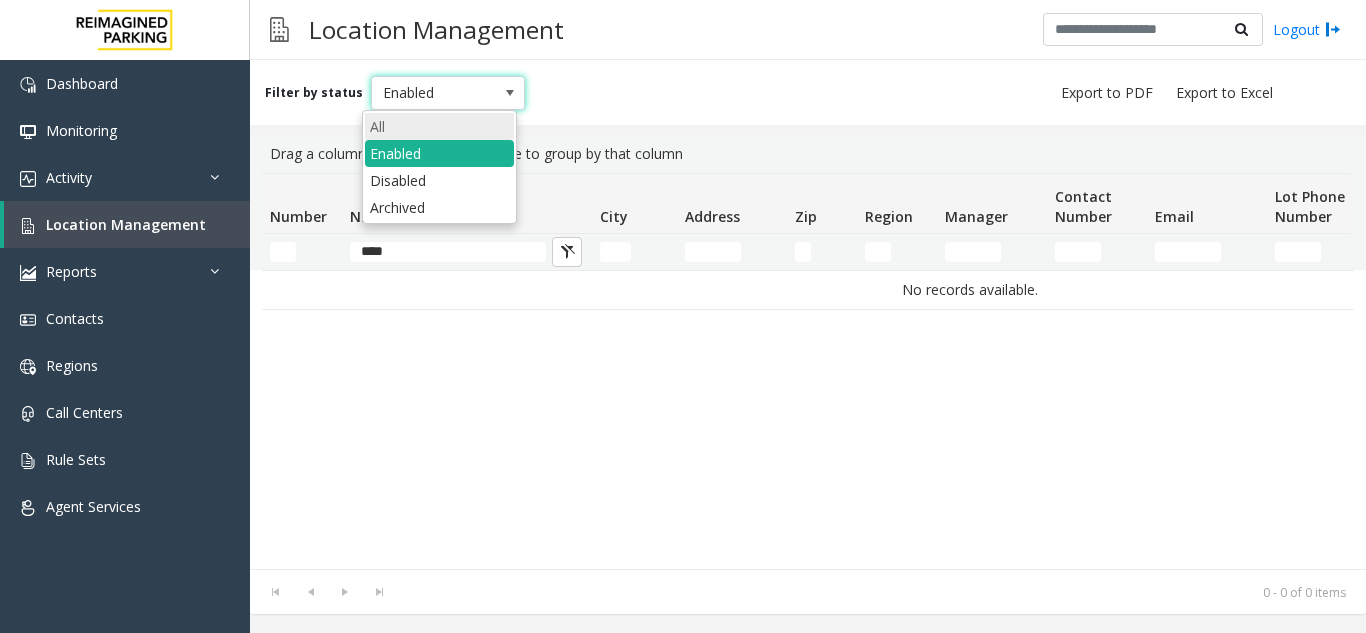 click on "All" at bounding box center (439, 126) 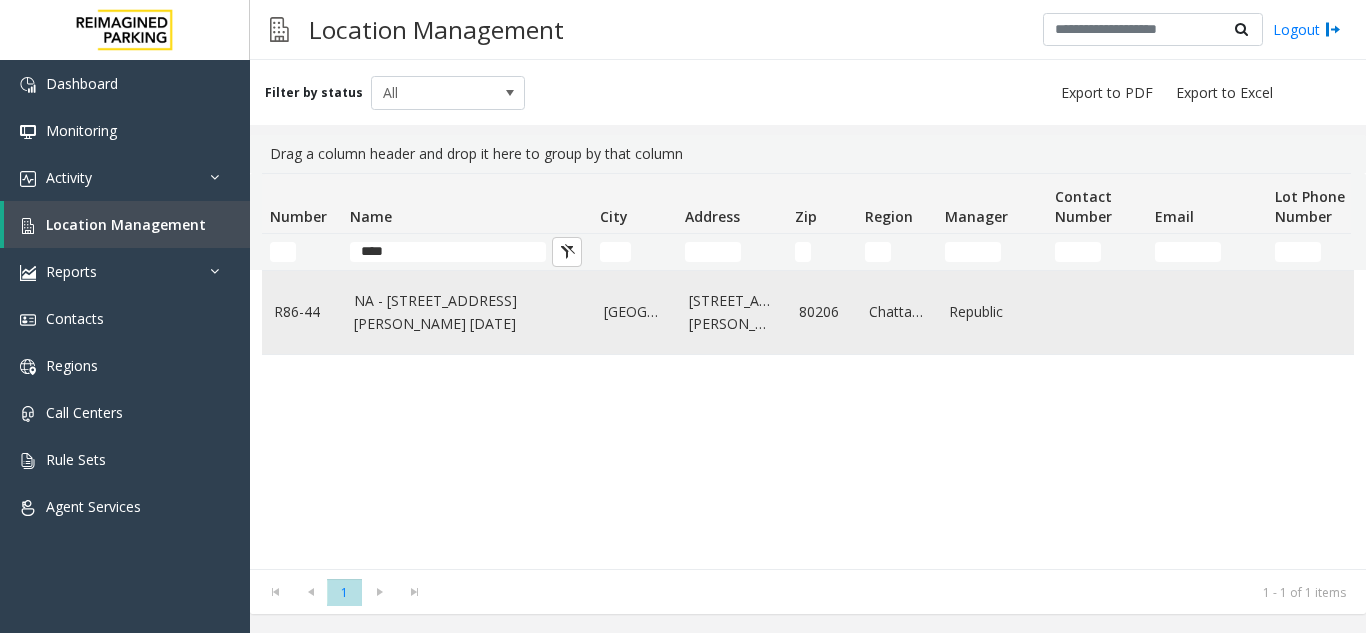 click on "NA - [STREET_ADDRESS][PERSON_NAME] [DATE]" 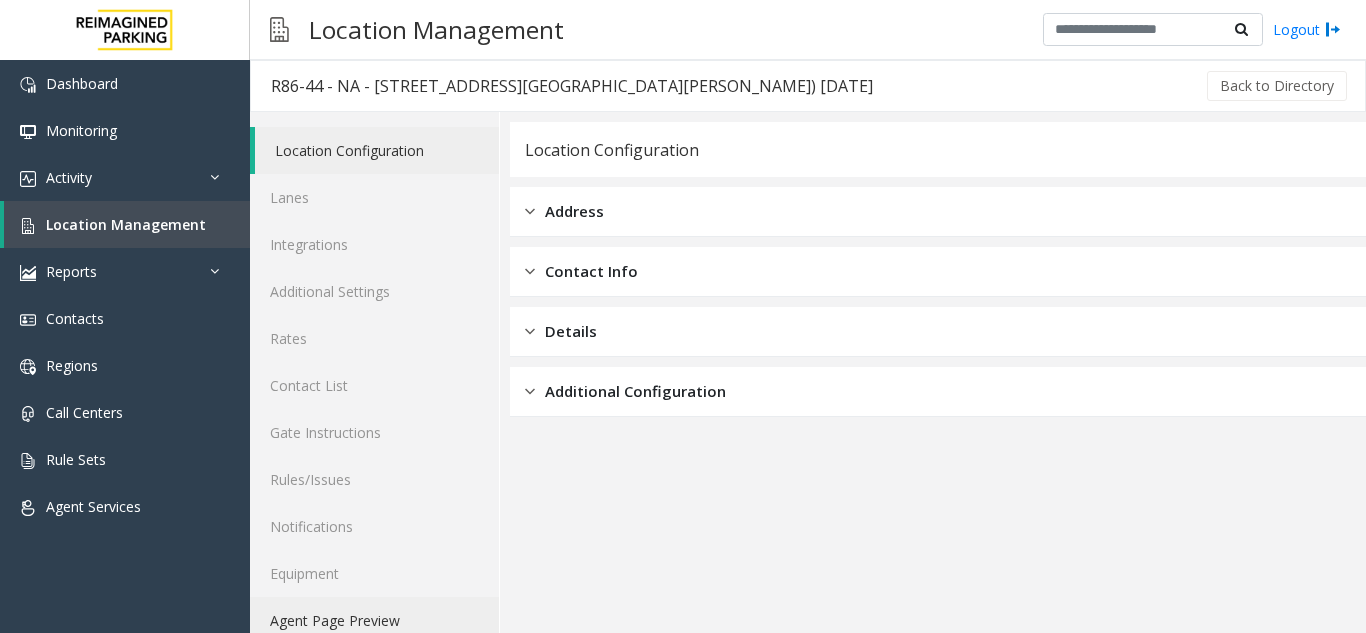 click on "Agent Page Preview" 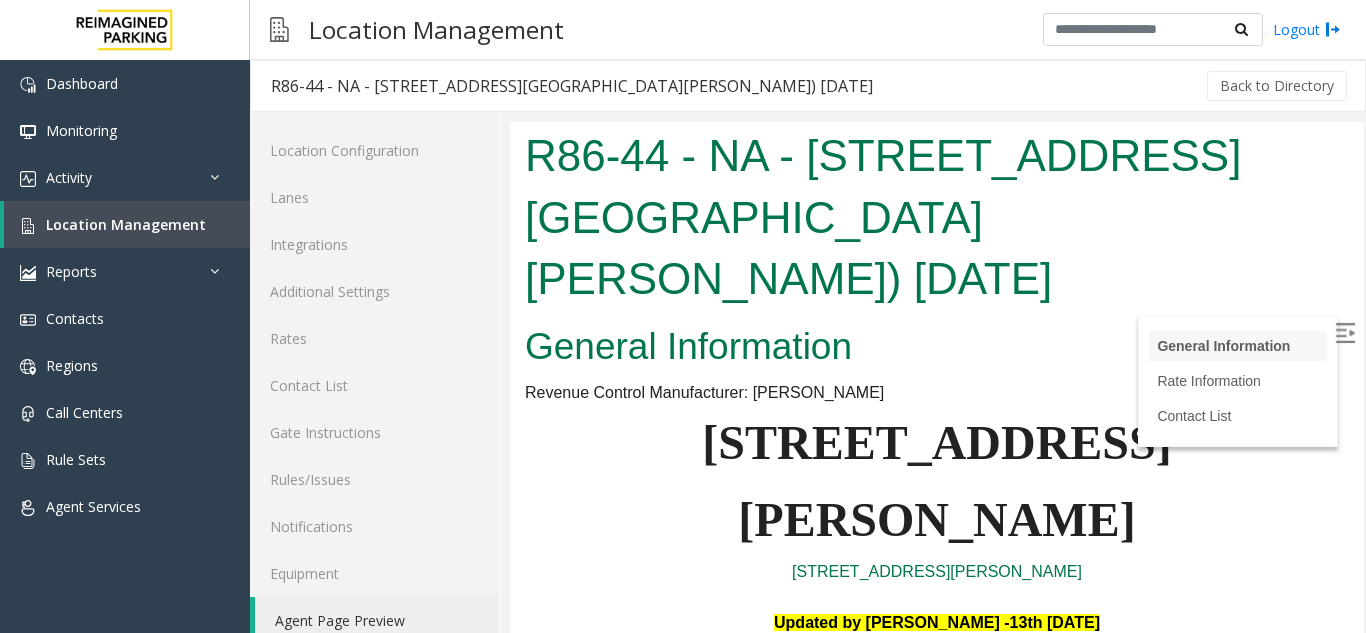 scroll, scrollTop: 100, scrollLeft: 0, axis: vertical 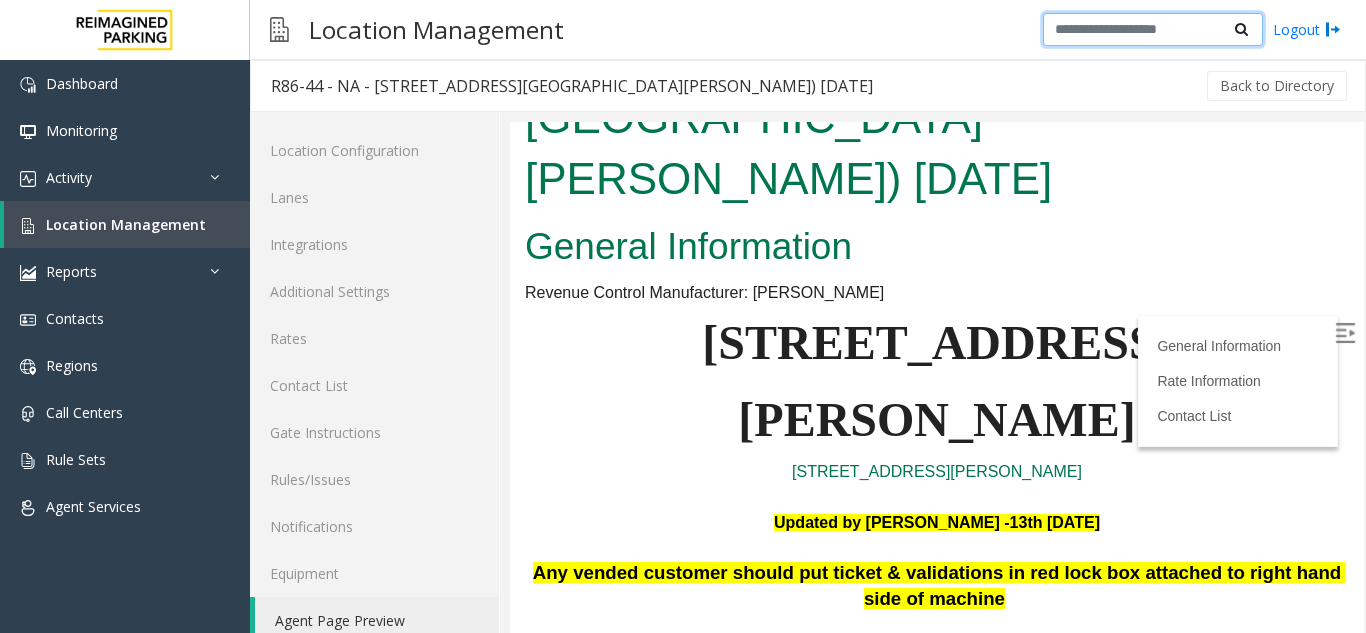 click at bounding box center (1153, 30) 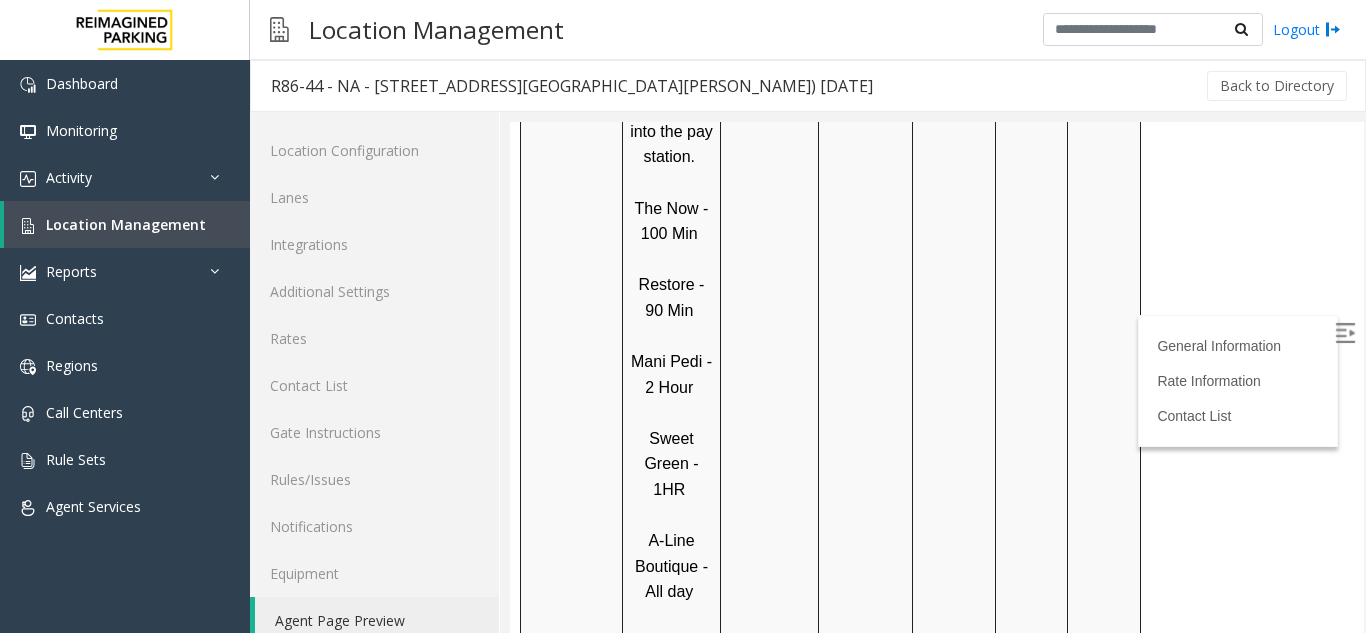 scroll, scrollTop: 2047, scrollLeft: 0, axis: vertical 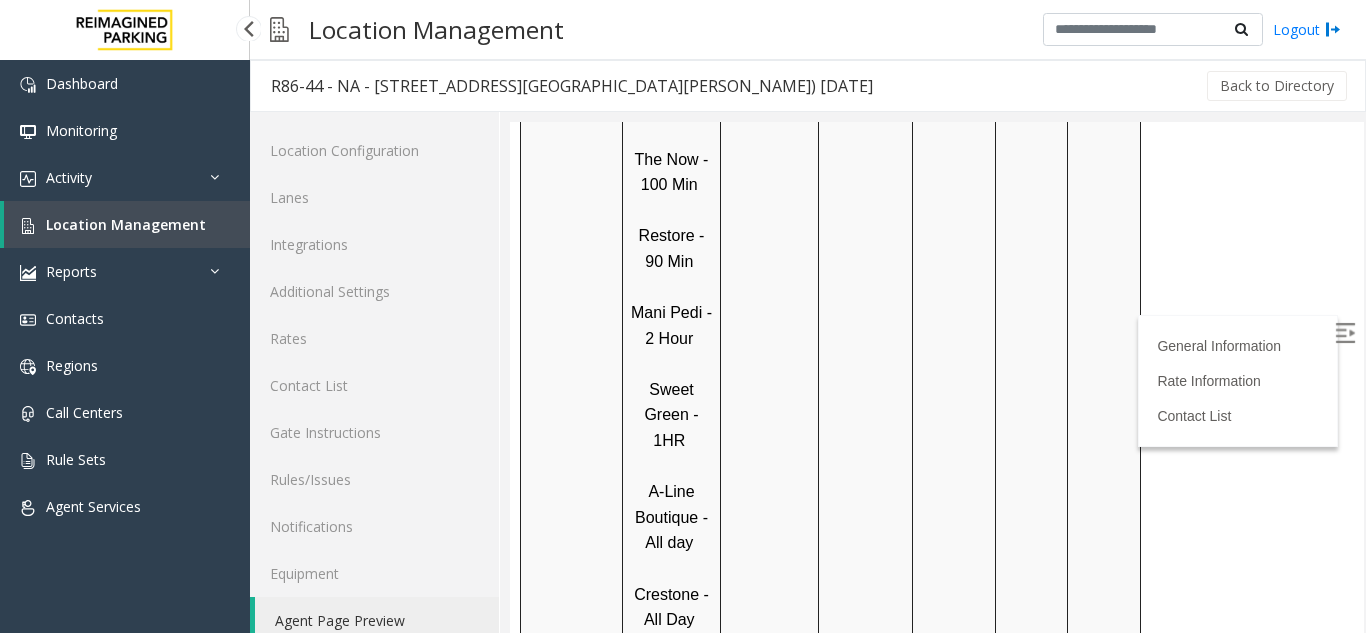 click on "Location Management" at bounding box center [126, 224] 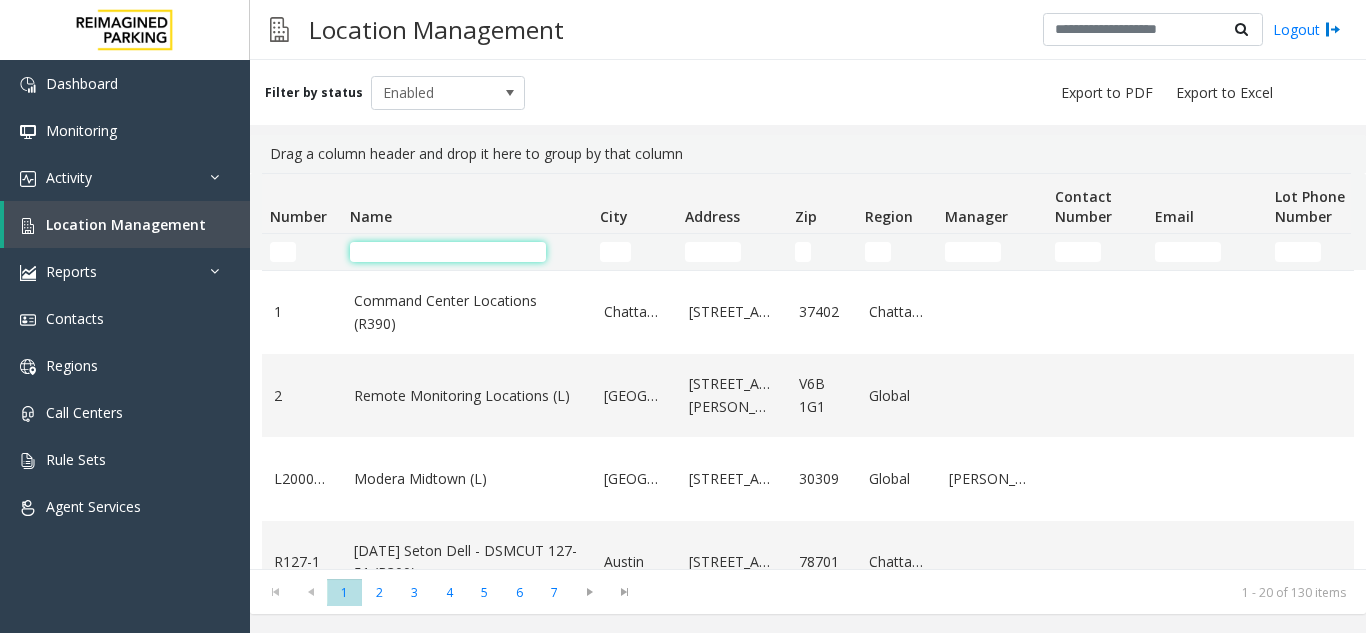 click 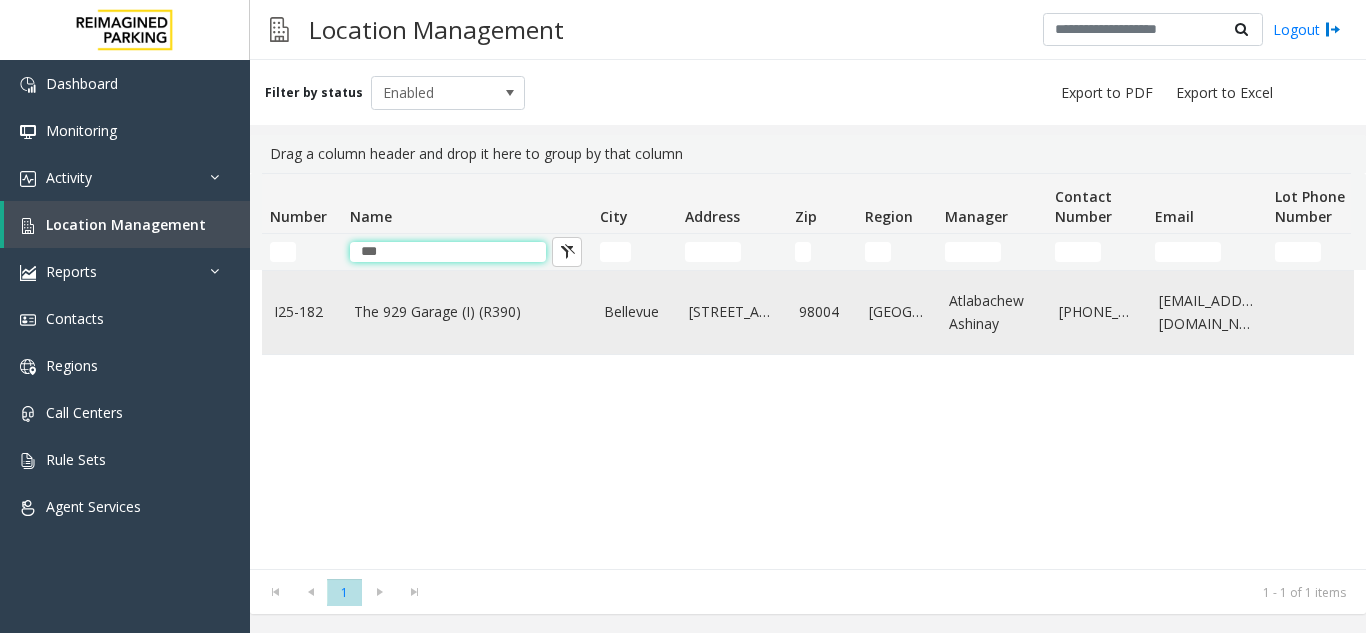 type on "***" 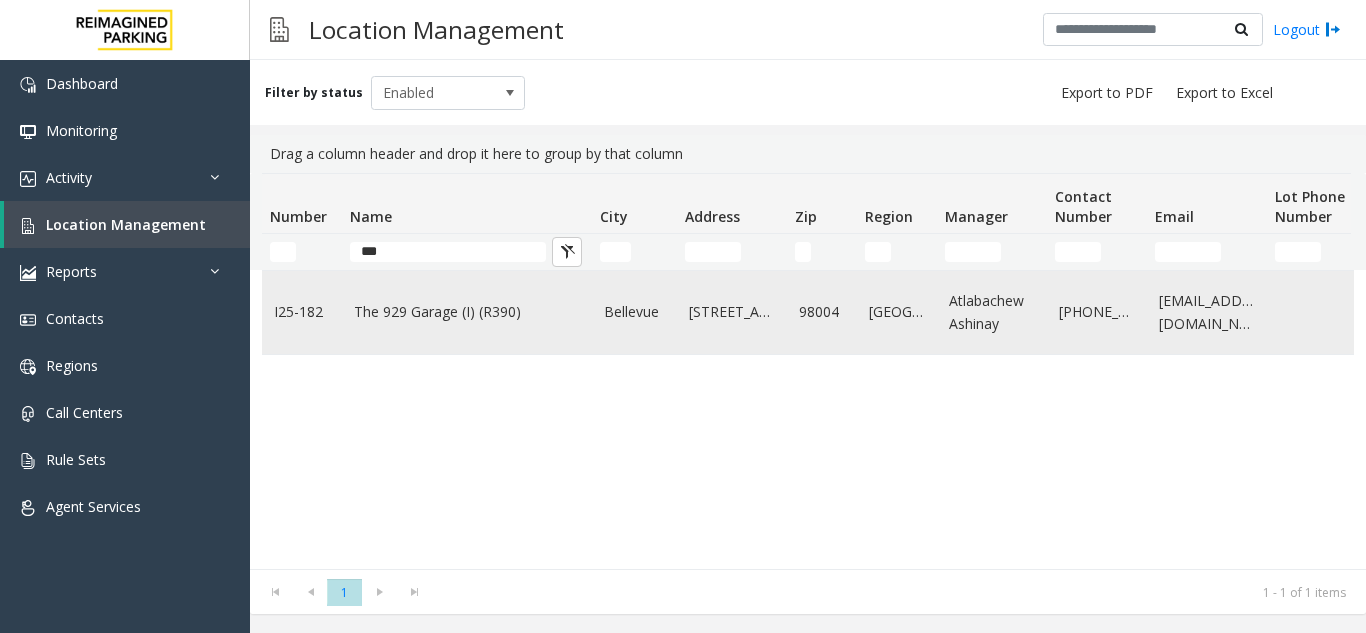 click on "The 929 Garage (I) (R390)" 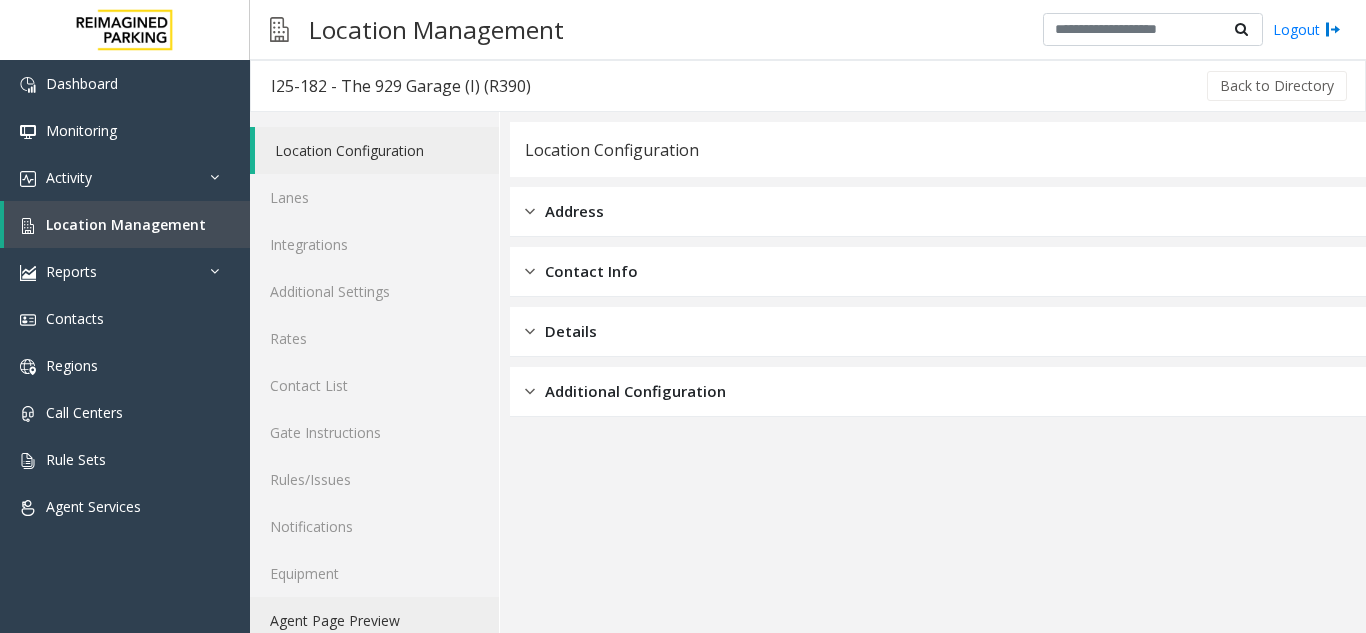 click on "Agent Page Preview" 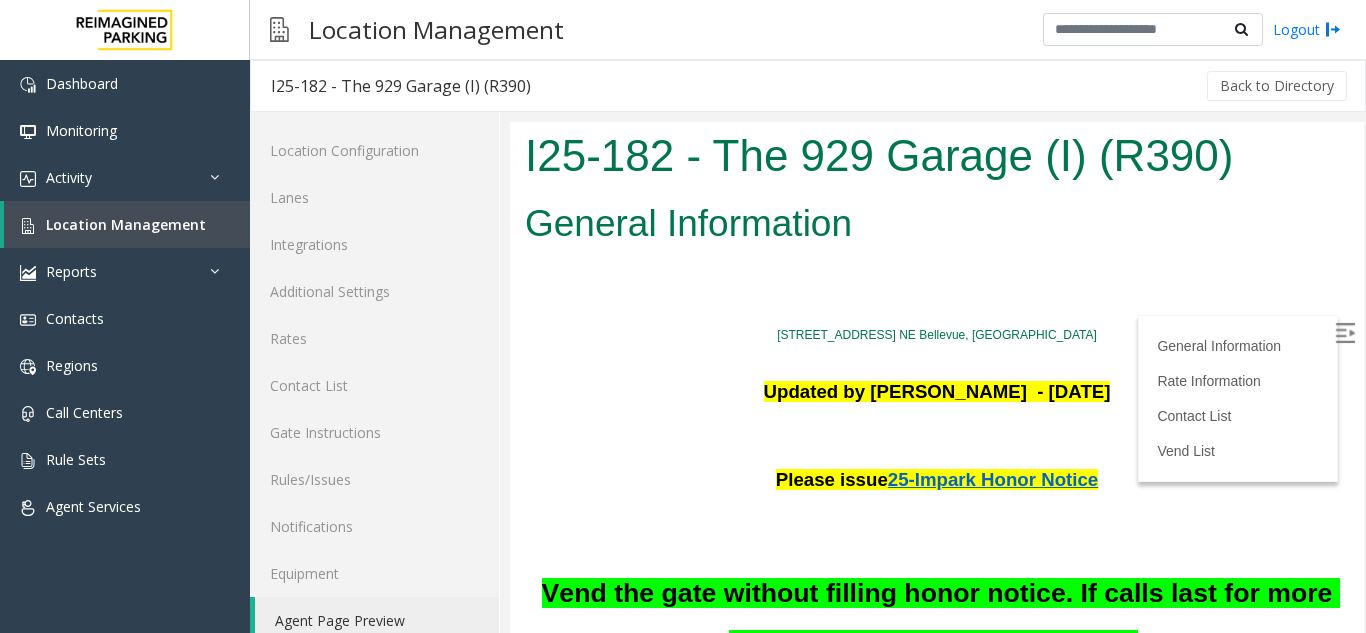 scroll, scrollTop: 398, scrollLeft: 0, axis: vertical 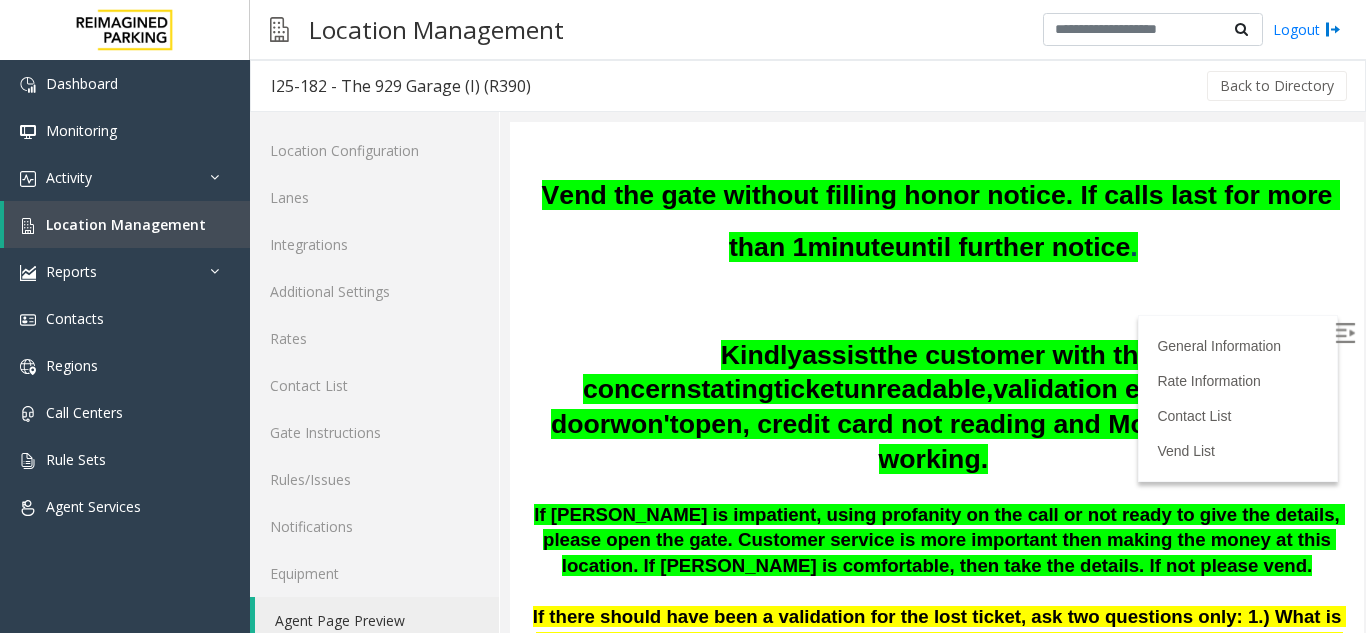 click at bounding box center (1345, 333) 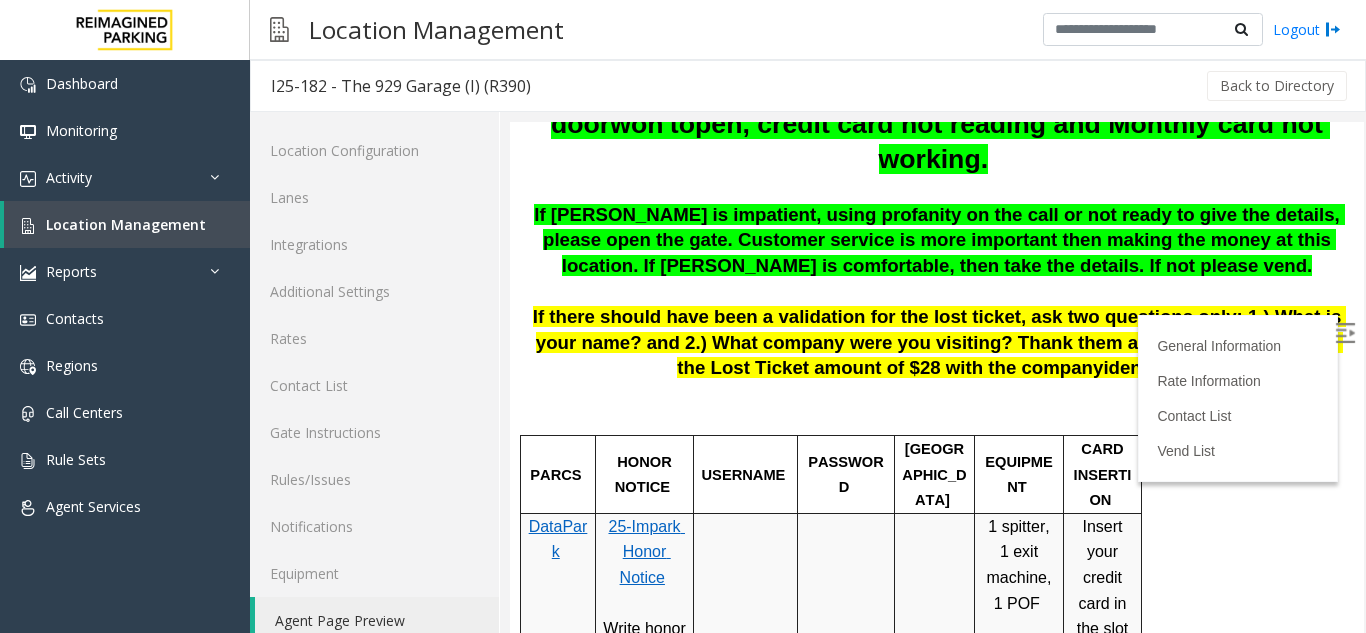 scroll, scrollTop: 1073, scrollLeft: 0, axis: vertical 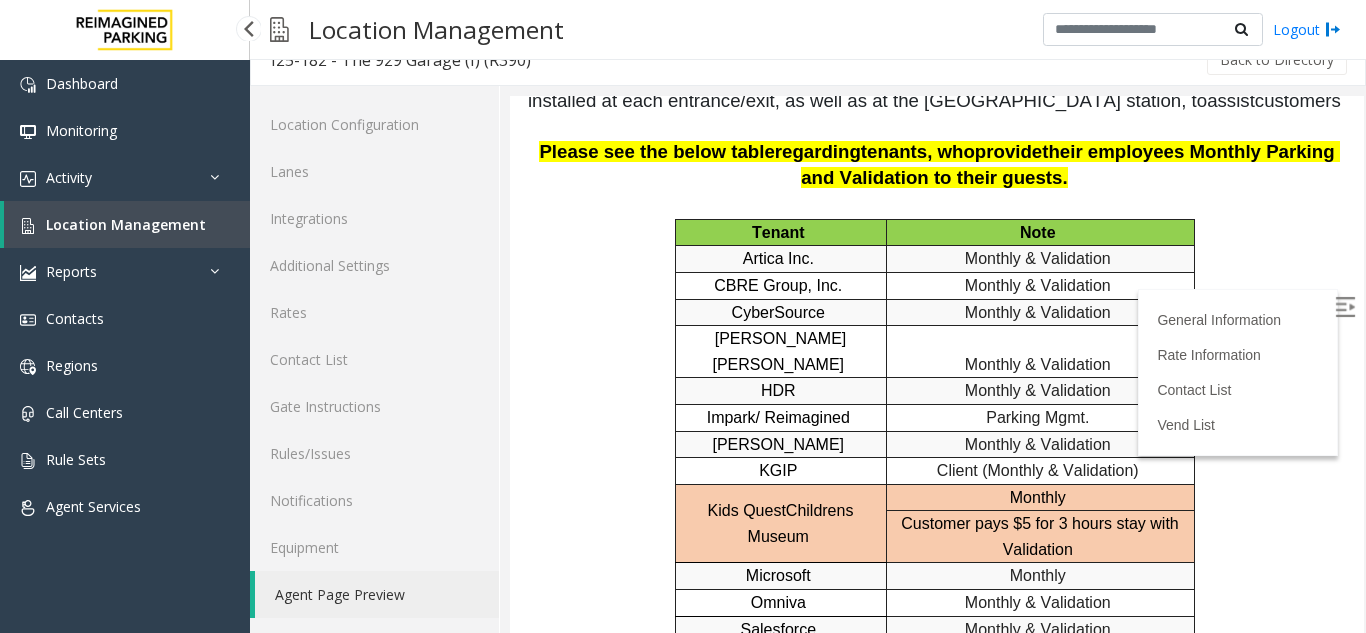 click on "Location Management" at bounding box center (127, 224) 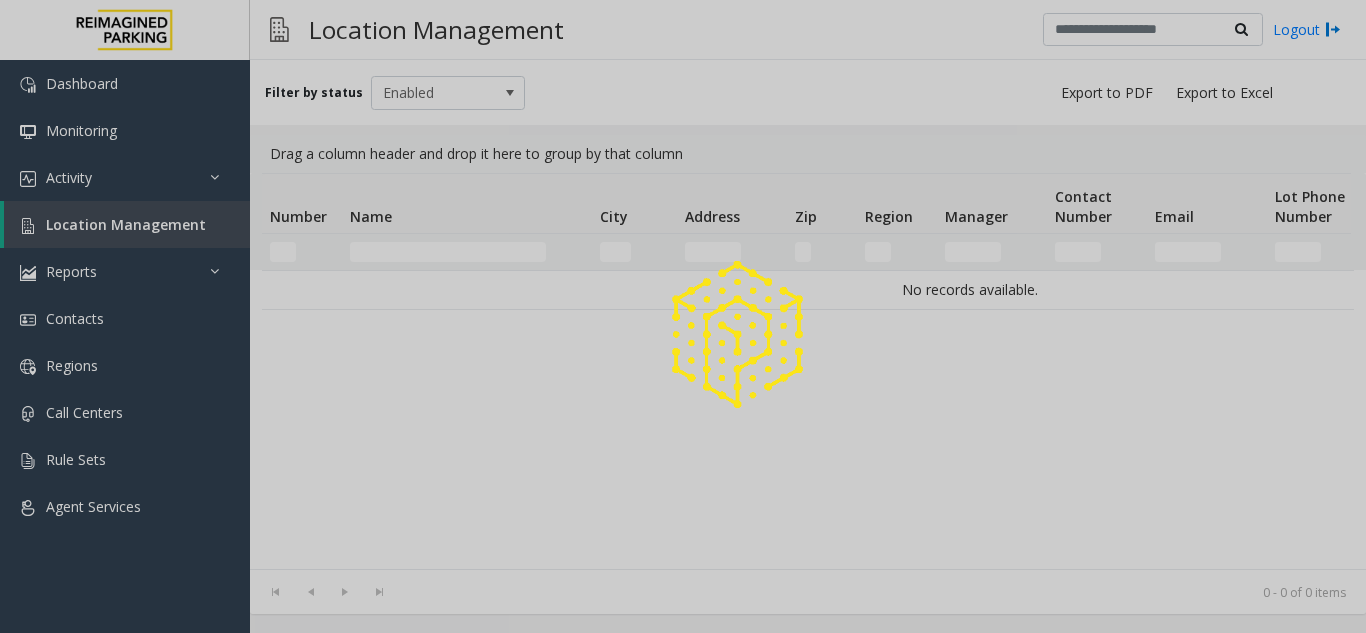 scroll, scrollTop: 0, scrollLeft: 0, axis: both 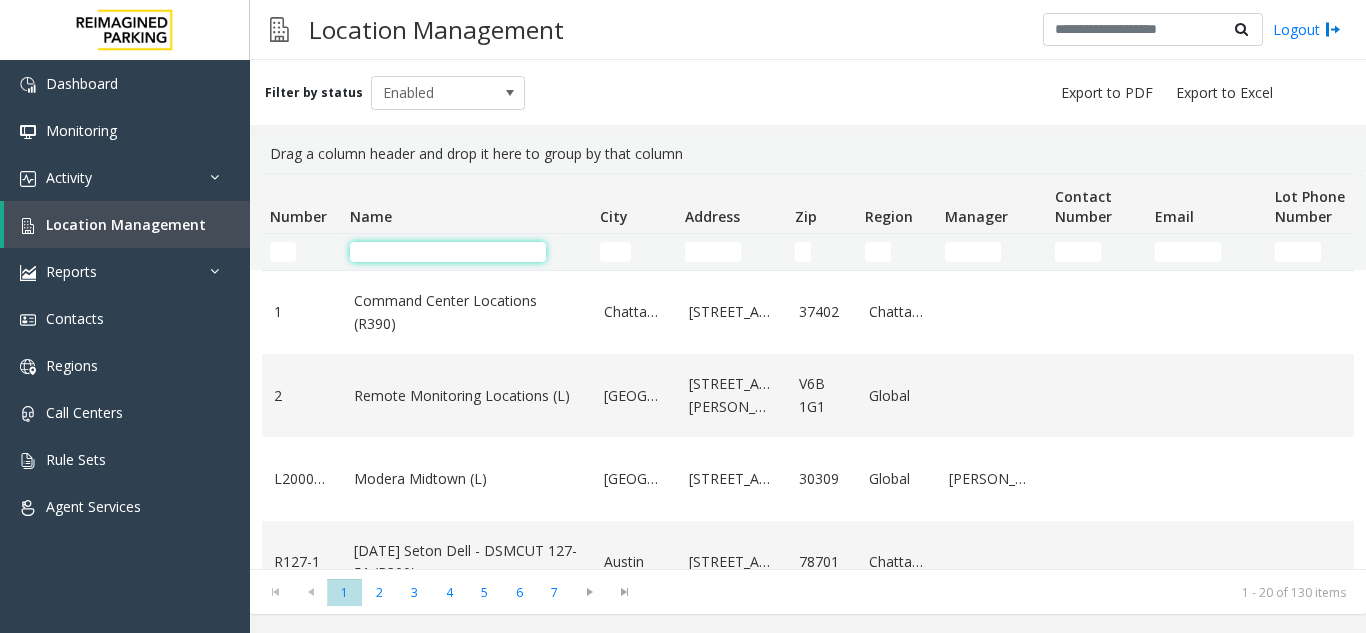 click 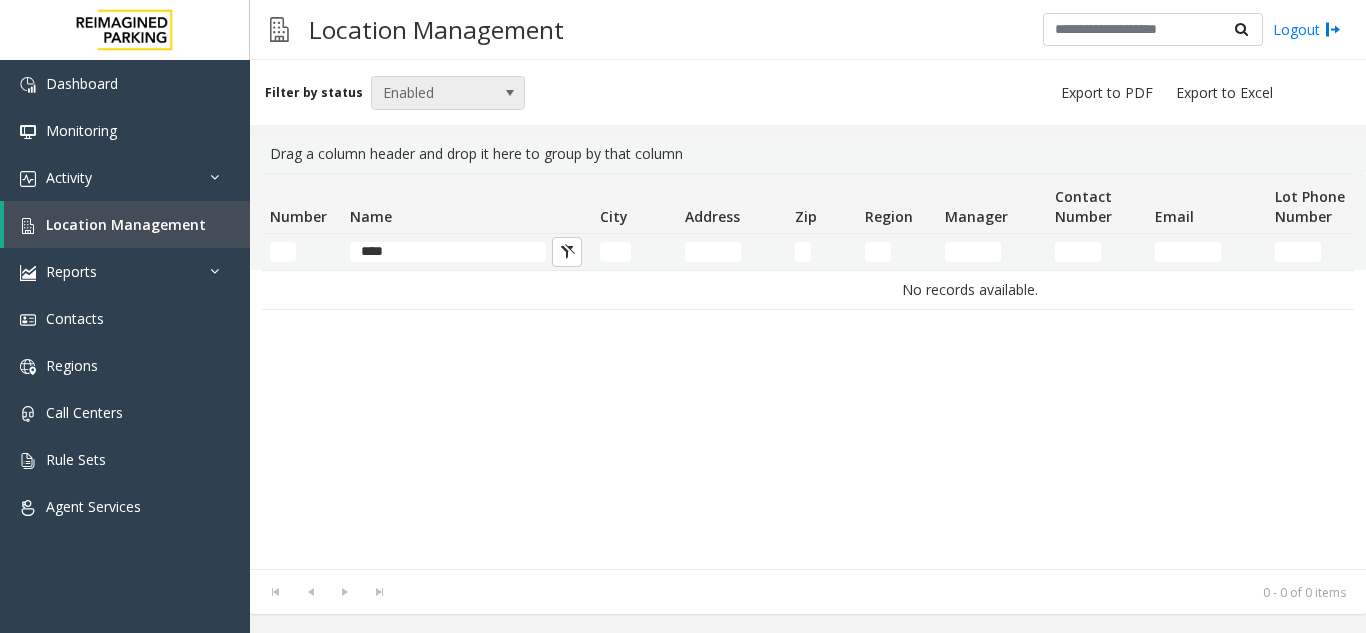 click at bounding box center [510, 93] 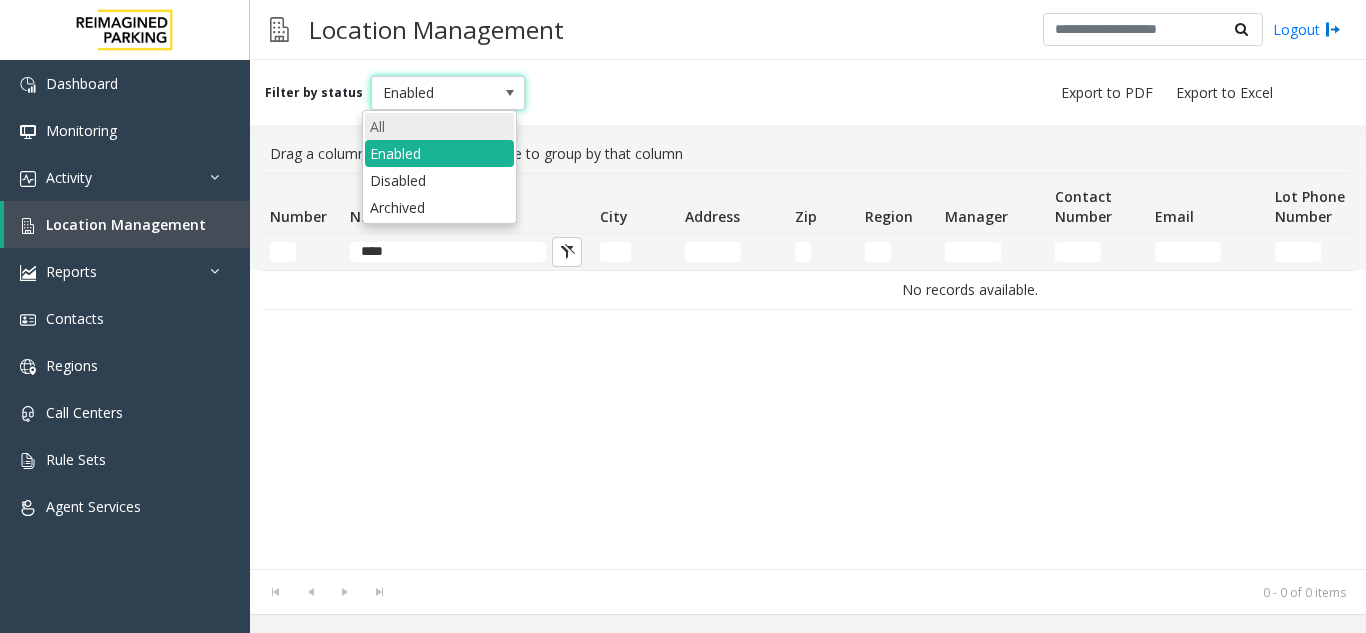 click on "All" at bounding box center (439, 126) 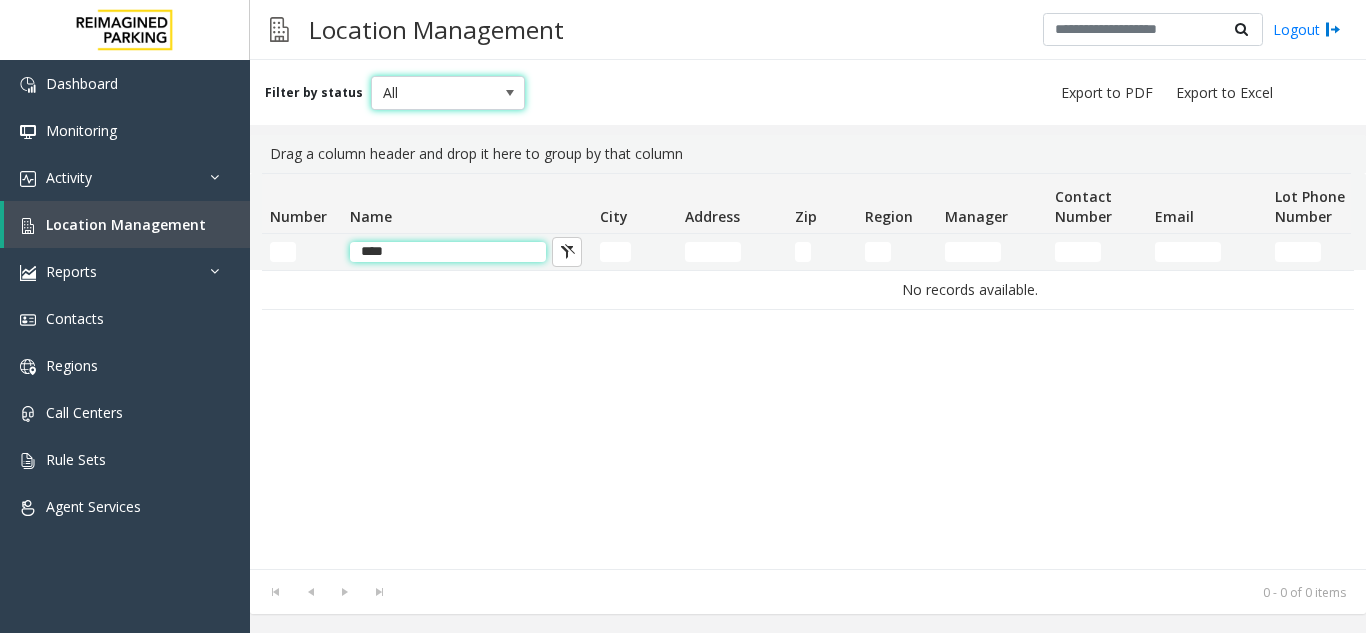 click on "****" 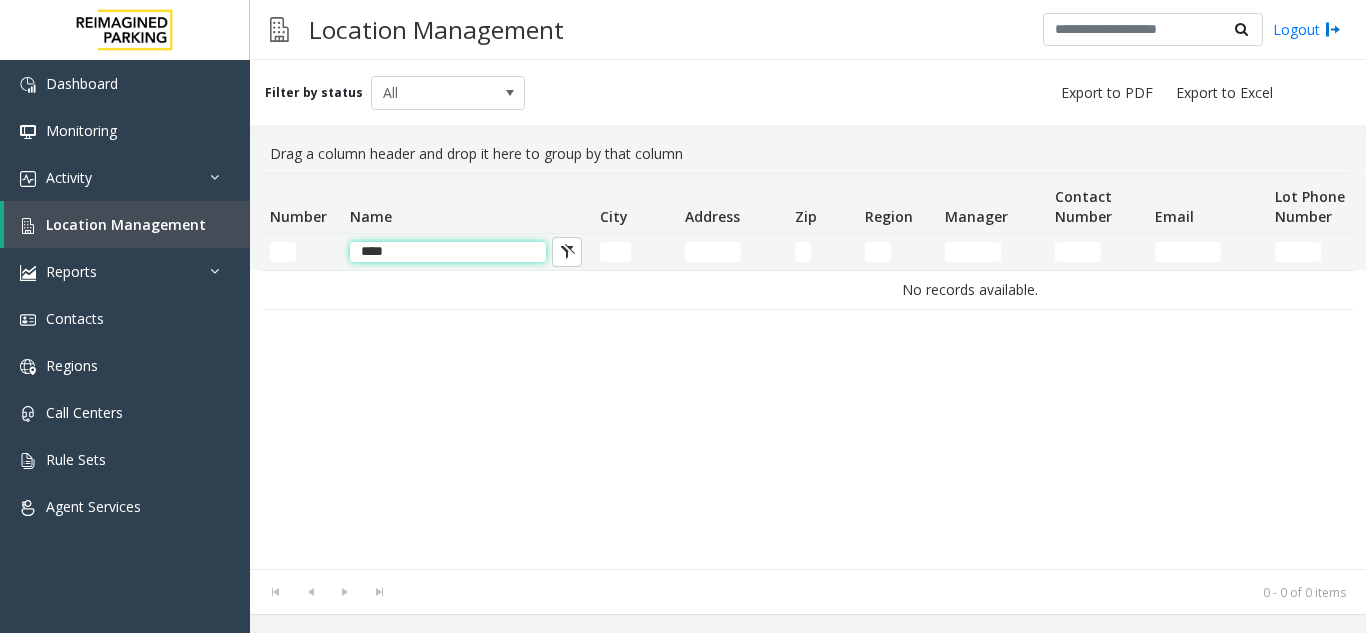 click on "****" 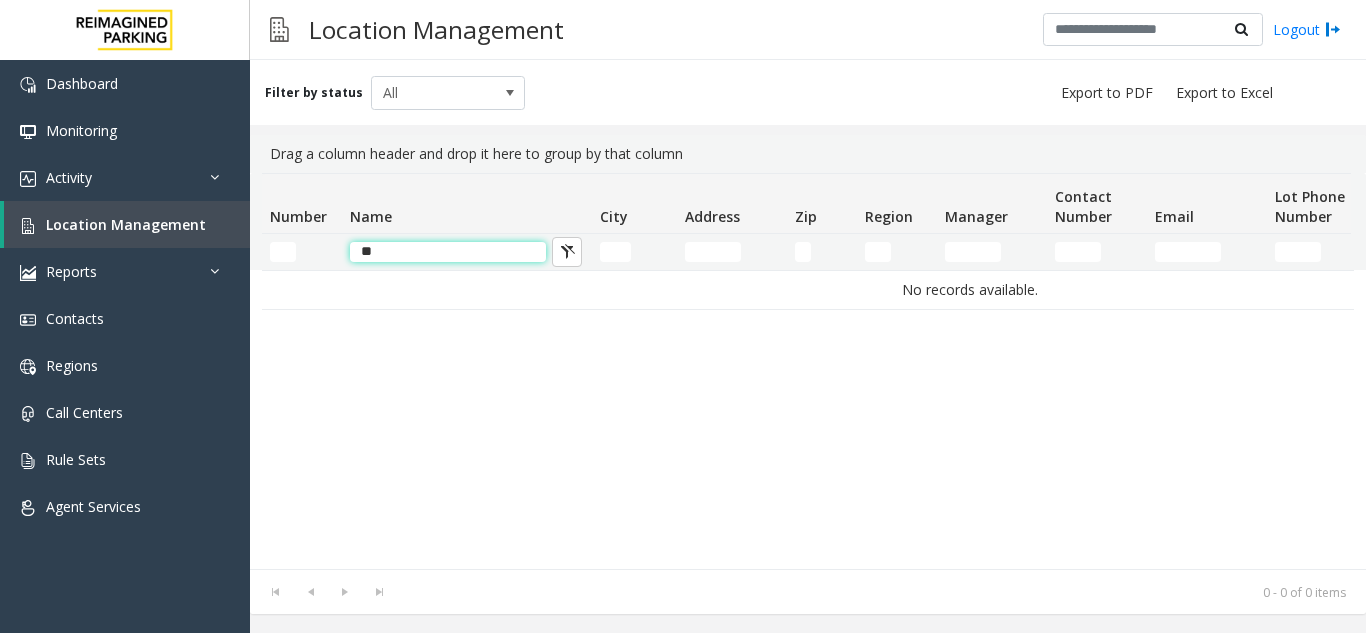 type on "*" 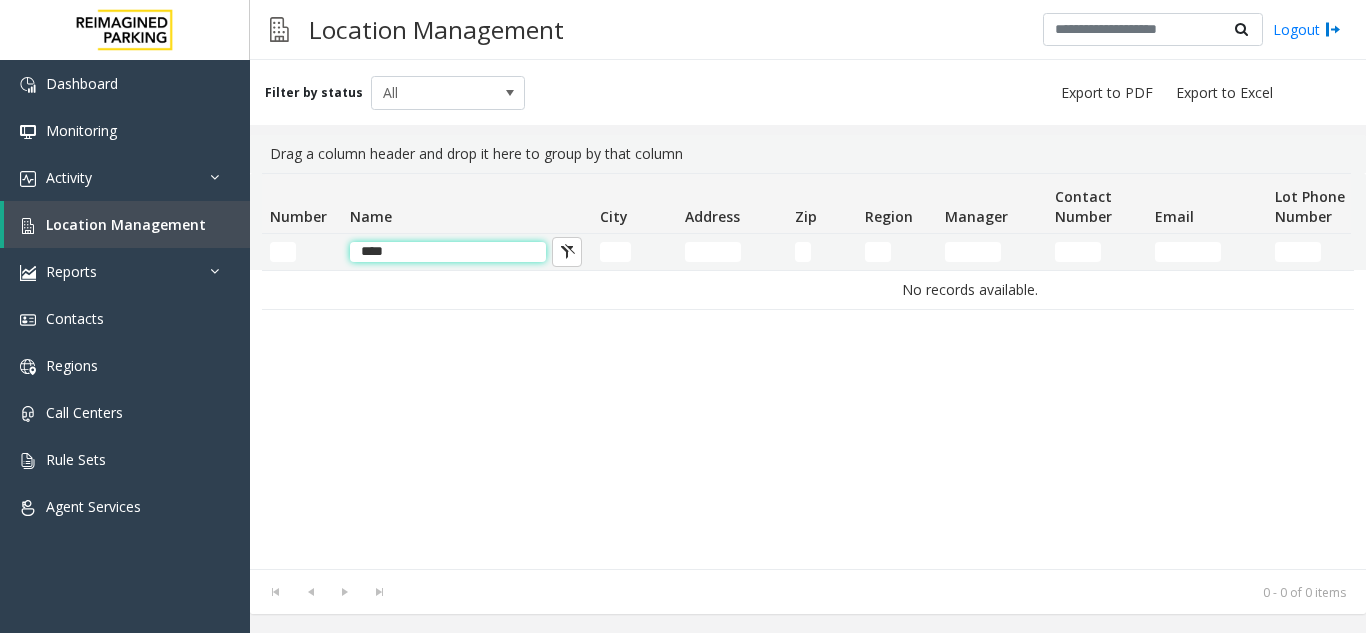 click on "****" 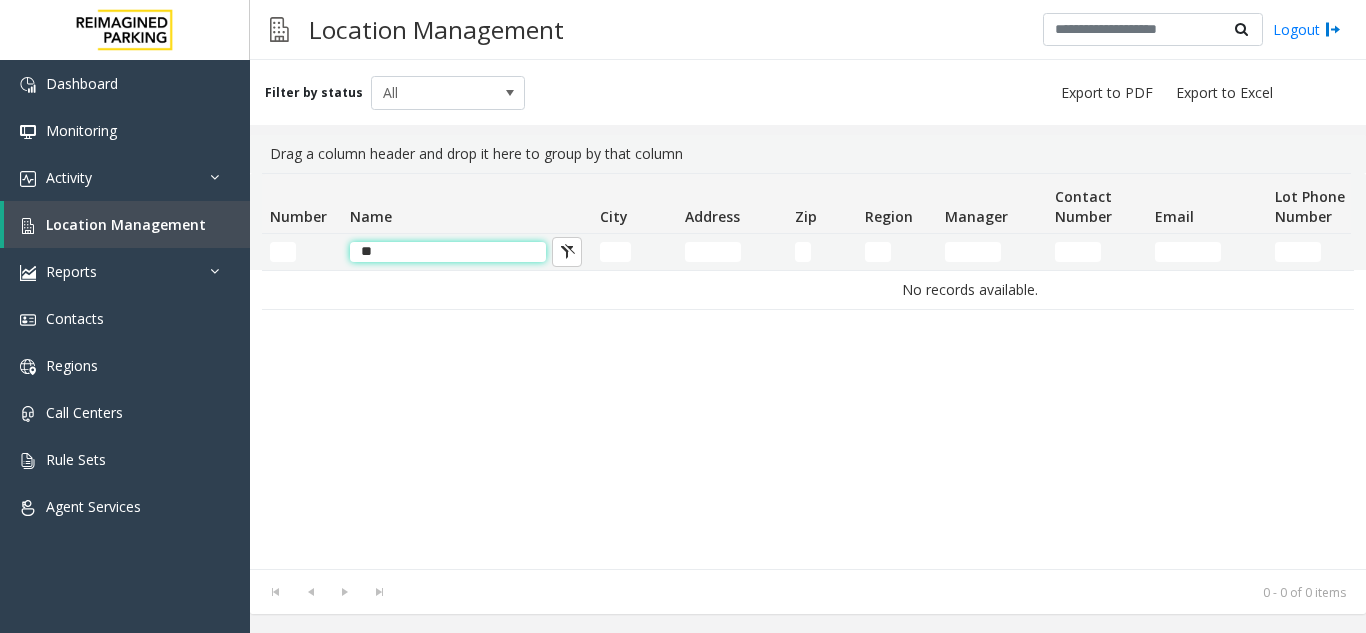type on "*" 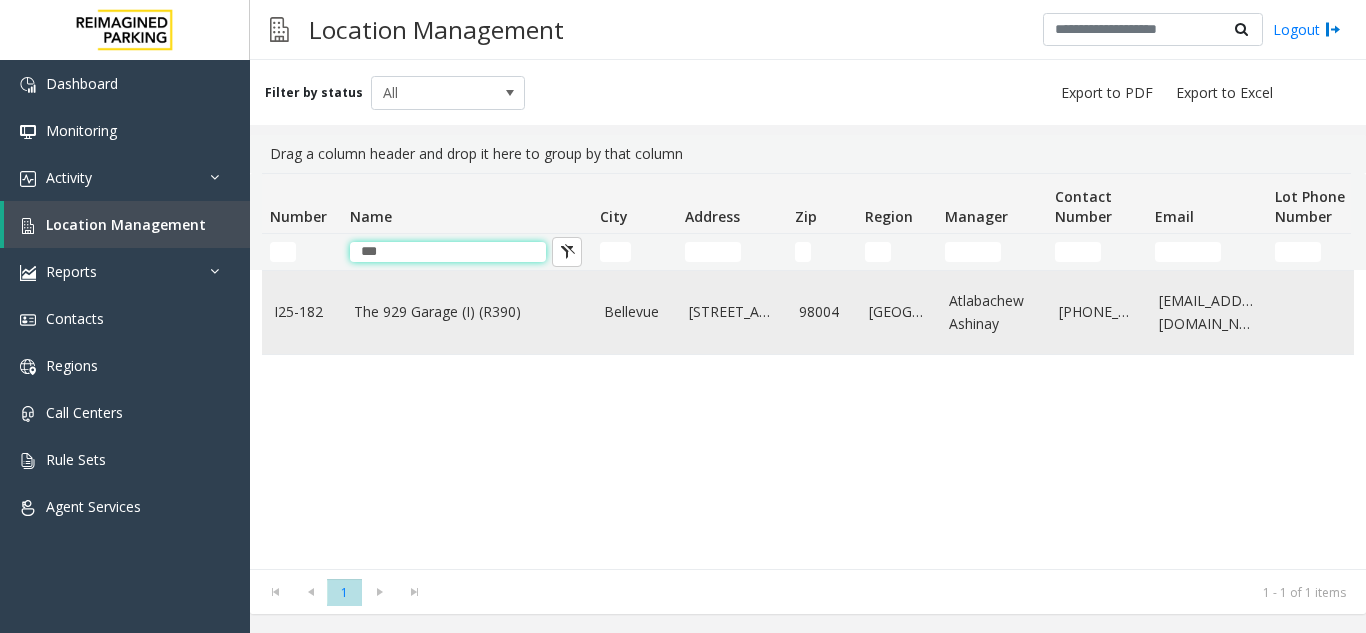 type on "***" 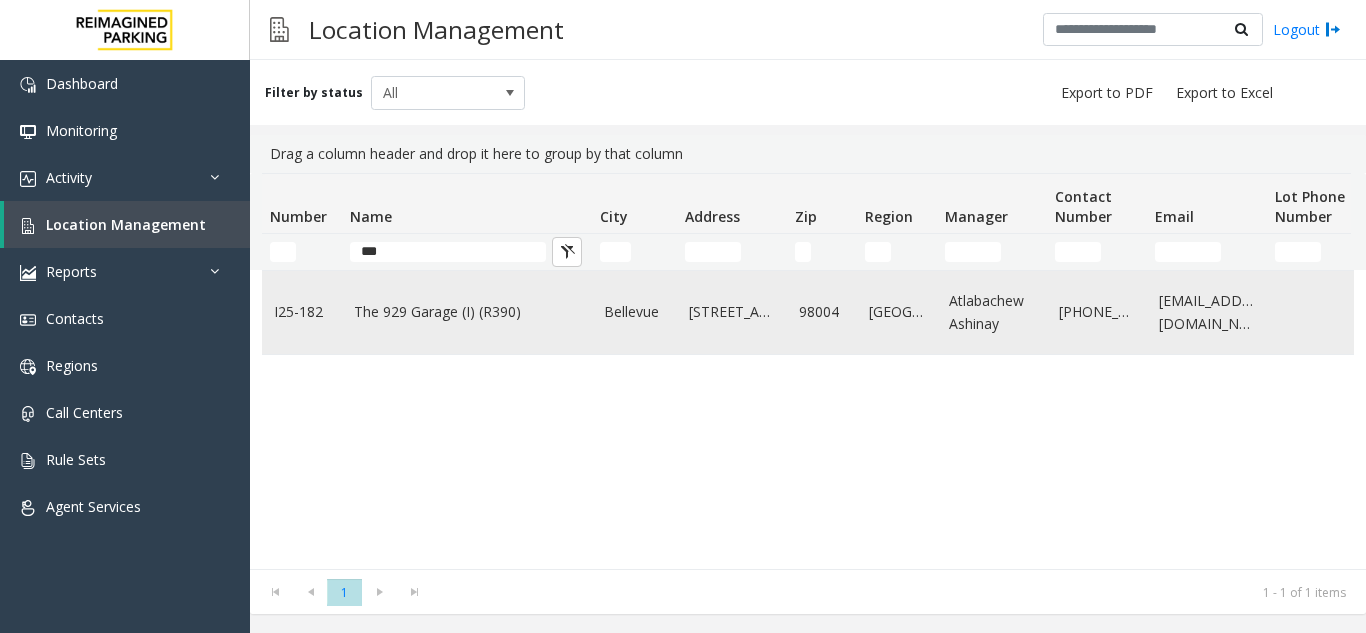 click on "The 929 Garage (I) (R390)" 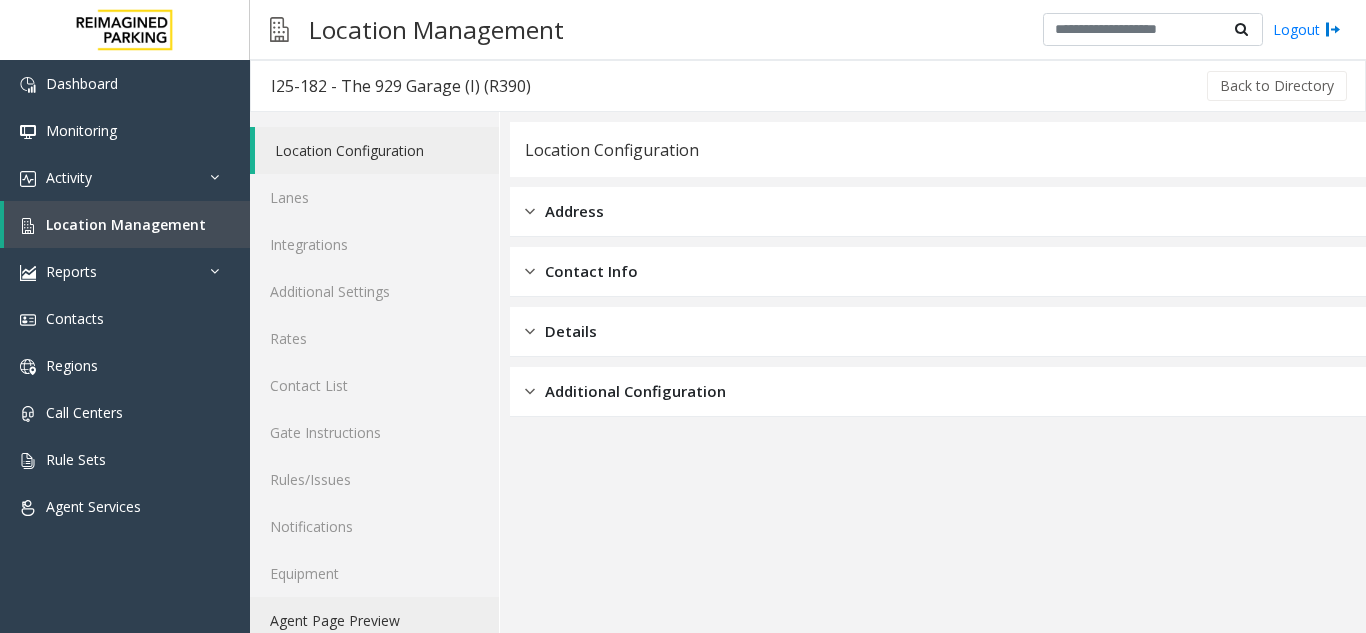 click on "Agent Page Preview" 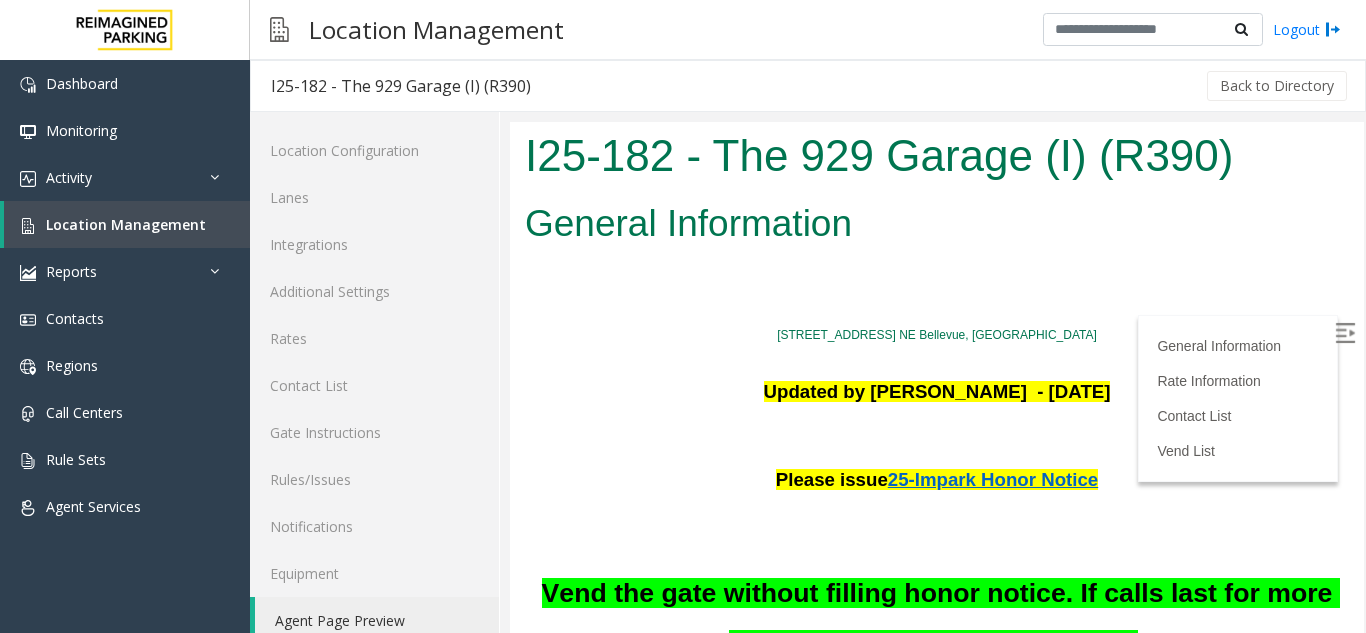 scroll, scrollTop: 398, scrollLeft: 0, axis: vertical 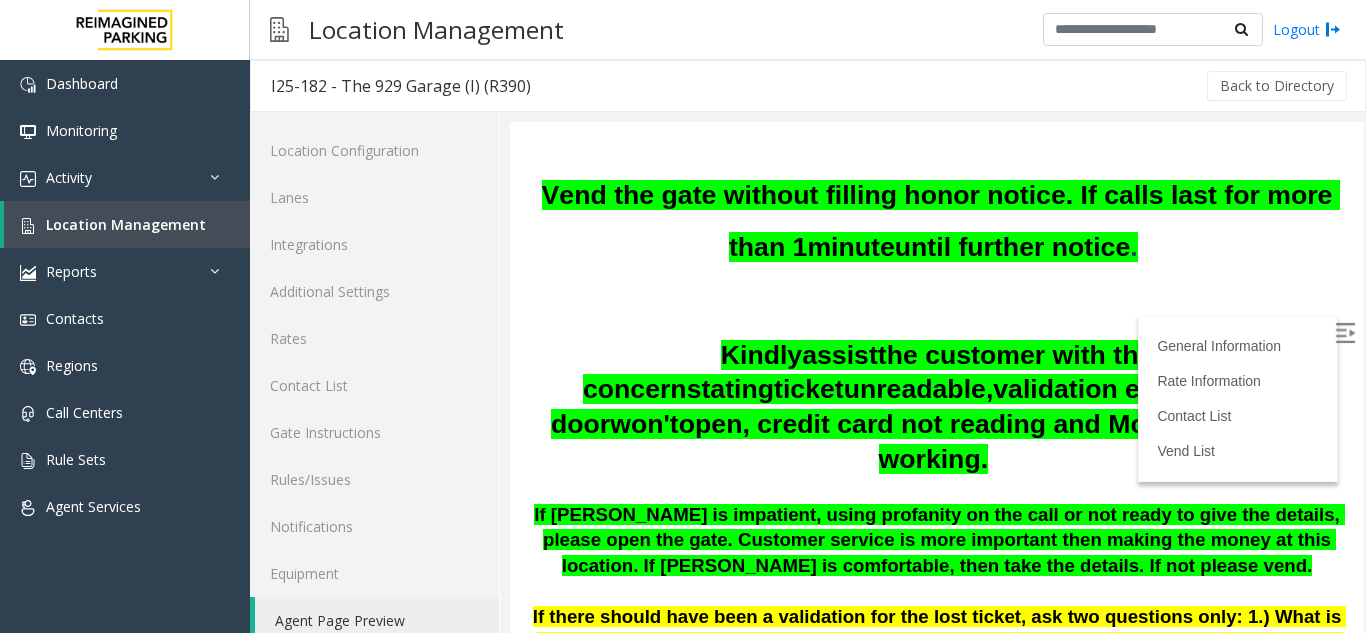 click at bounding box center [937, 304] 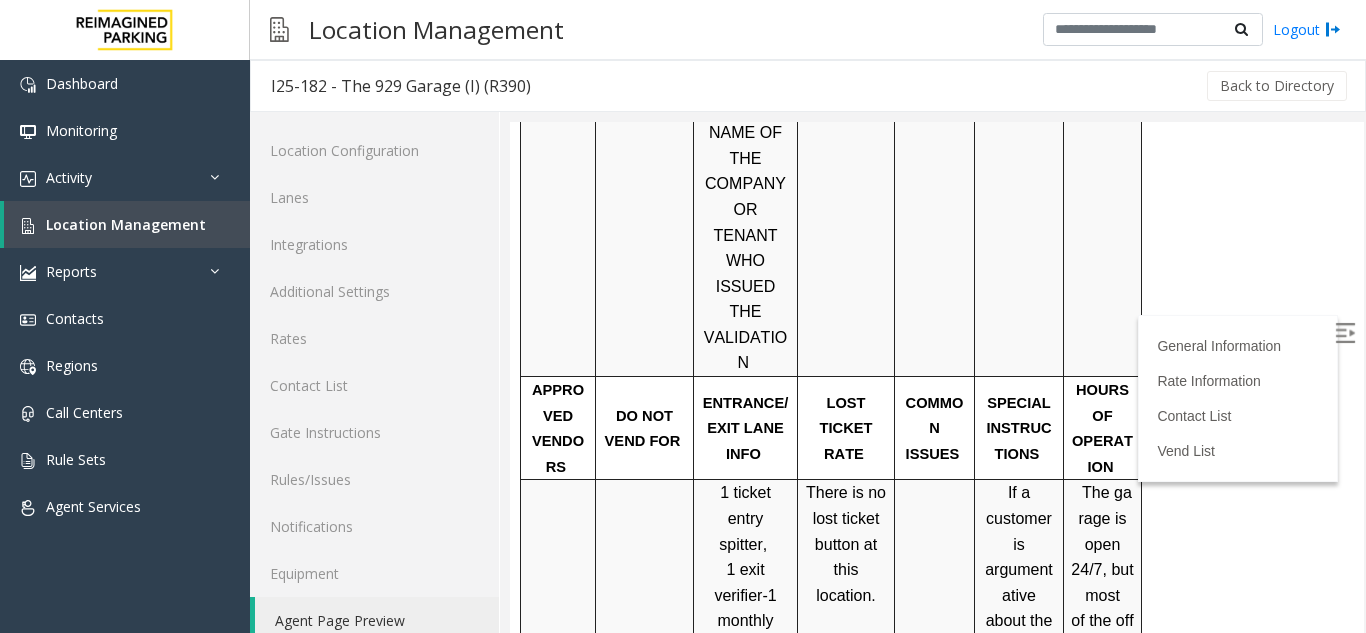 scroll, scrollTop: 2243, scrollLeft: 0, axis: vertical 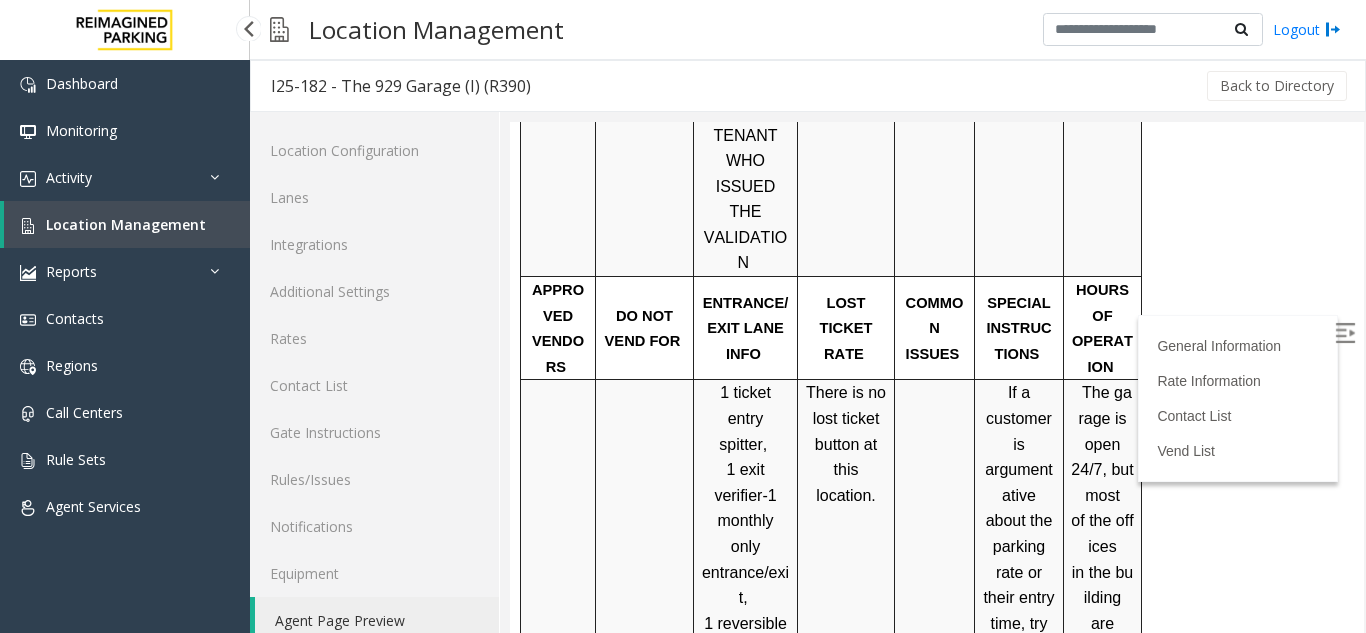 click on "Location Management" at bounding box center [126, 224] 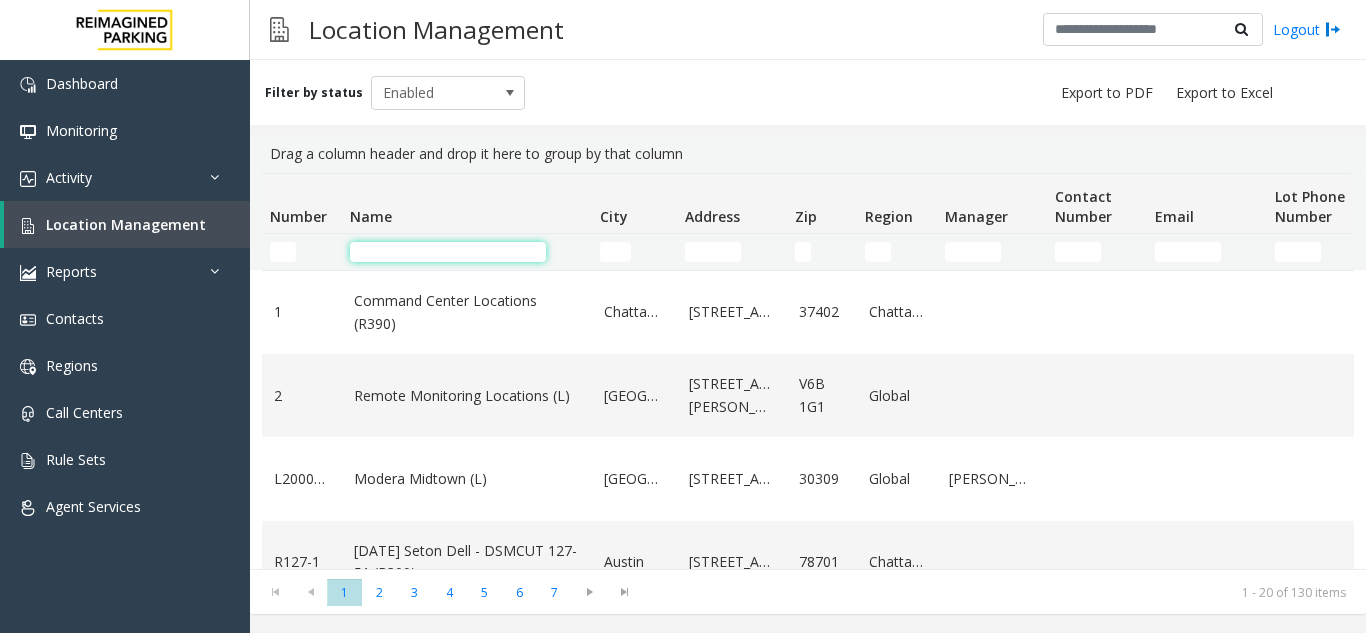 click 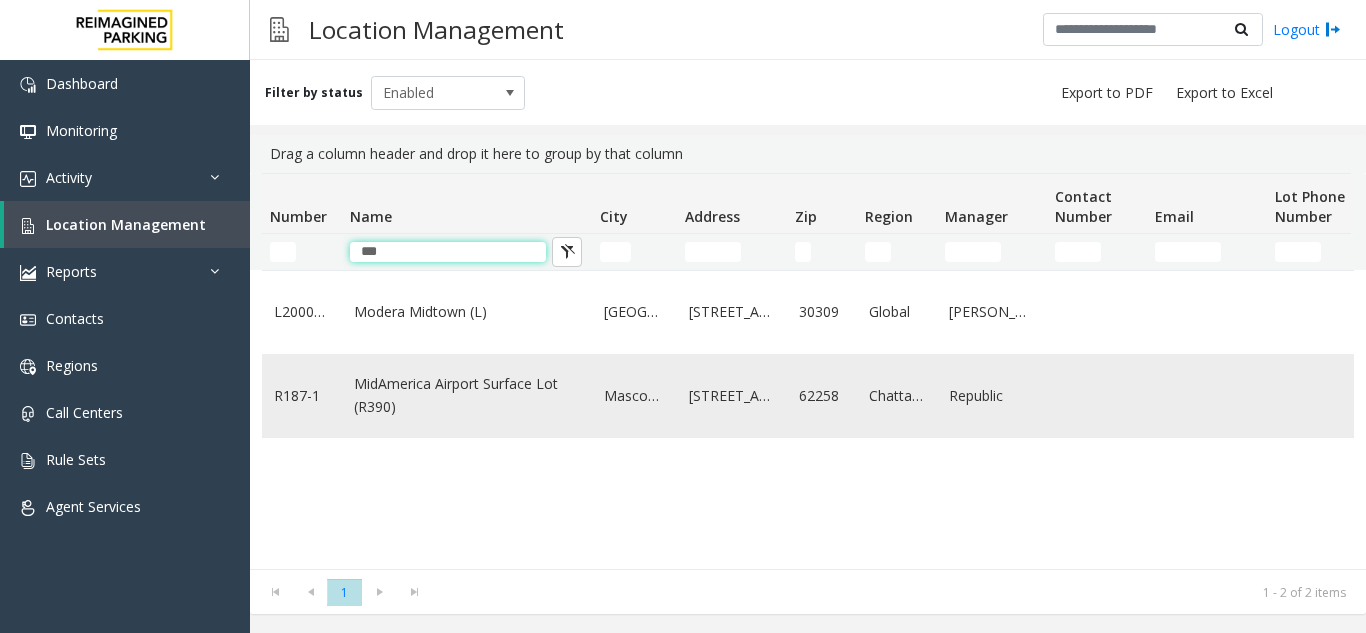 type on "***" 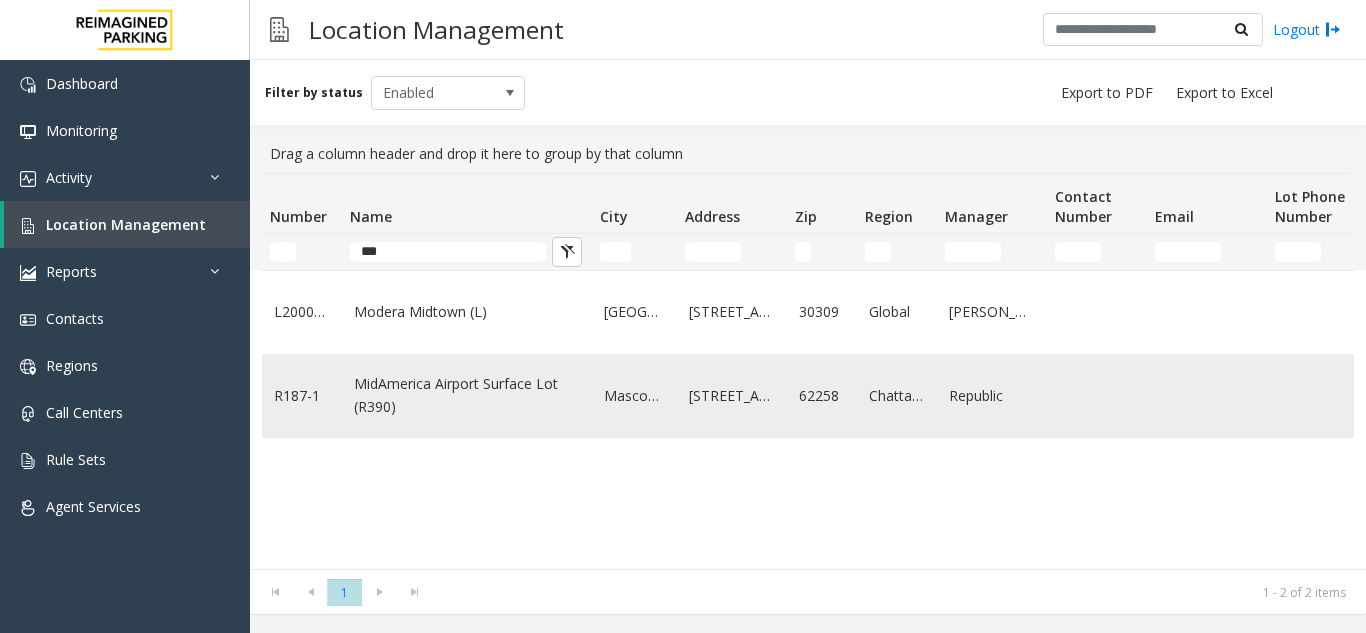 click on "MidAmerica Airport Surface Lot (R390)" 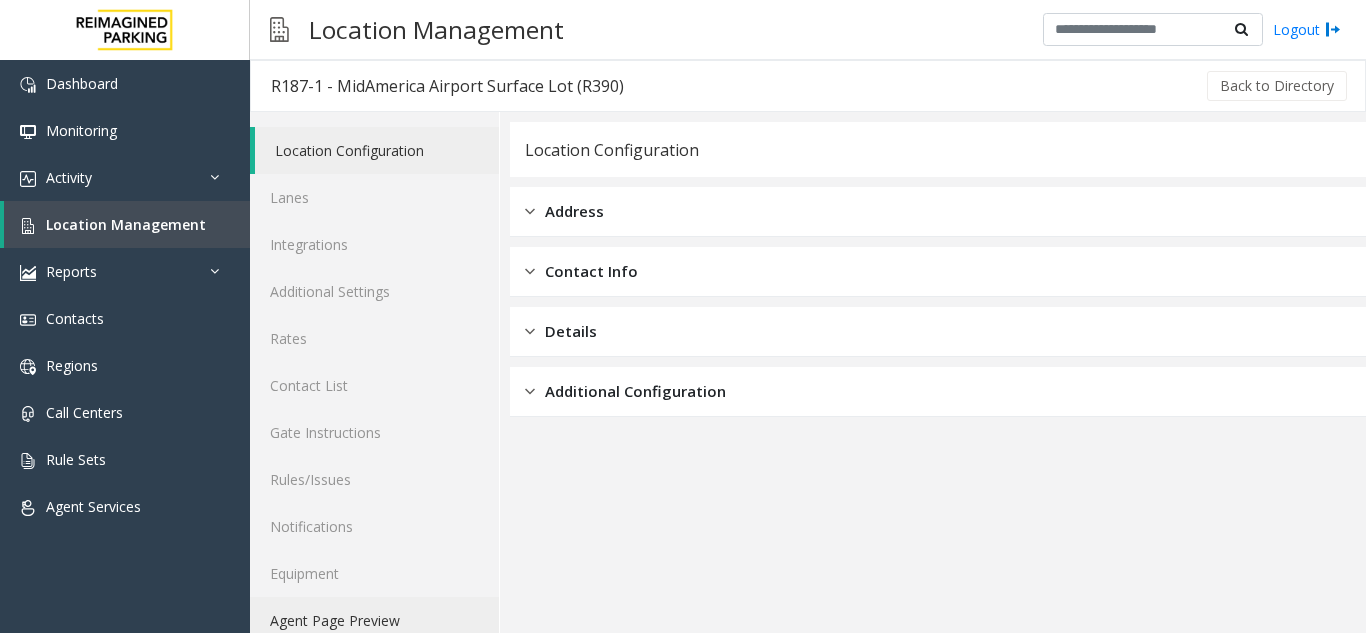 click on "Agent Page Preview" 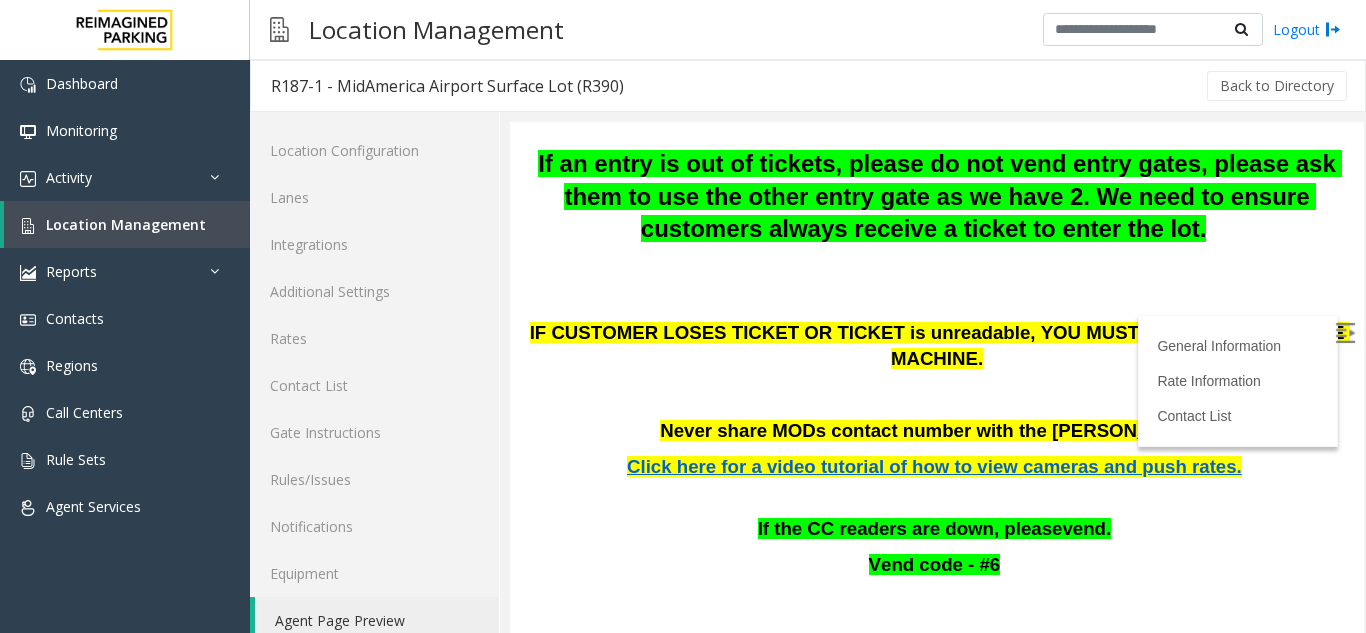 scroll, scrollTop: 500, scrollLeft: 0, axis: vertical 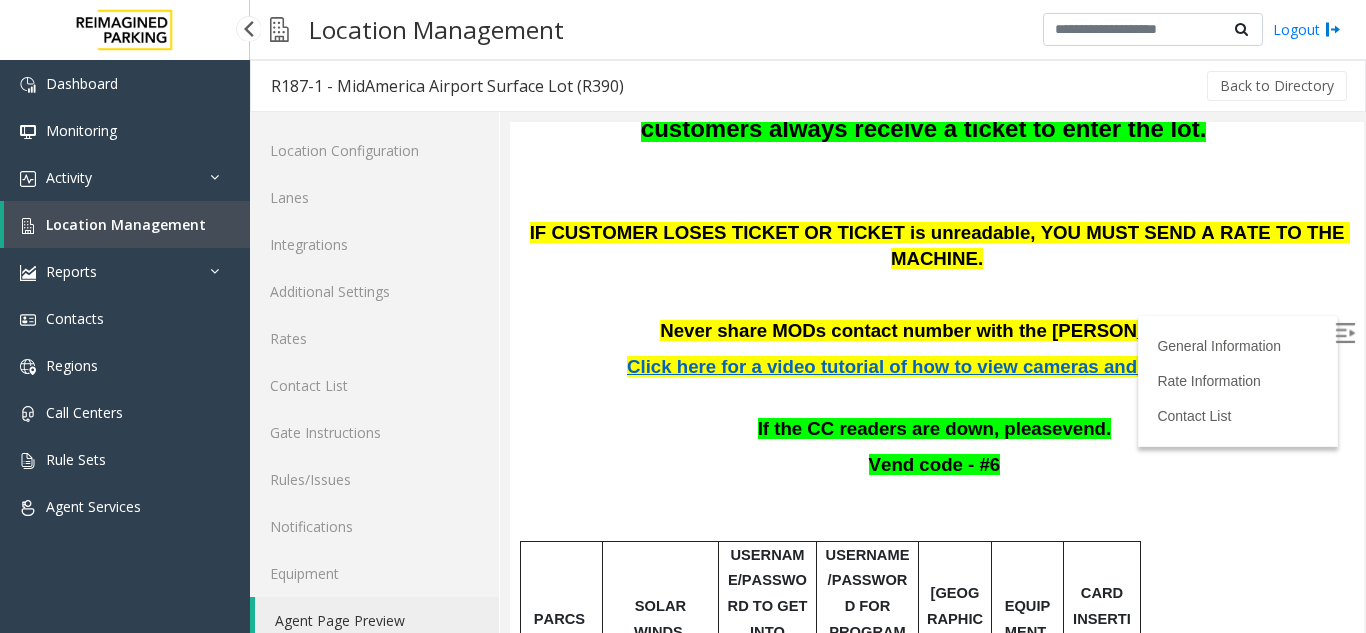 click on "Location Management" at bounding box center (127, 224) 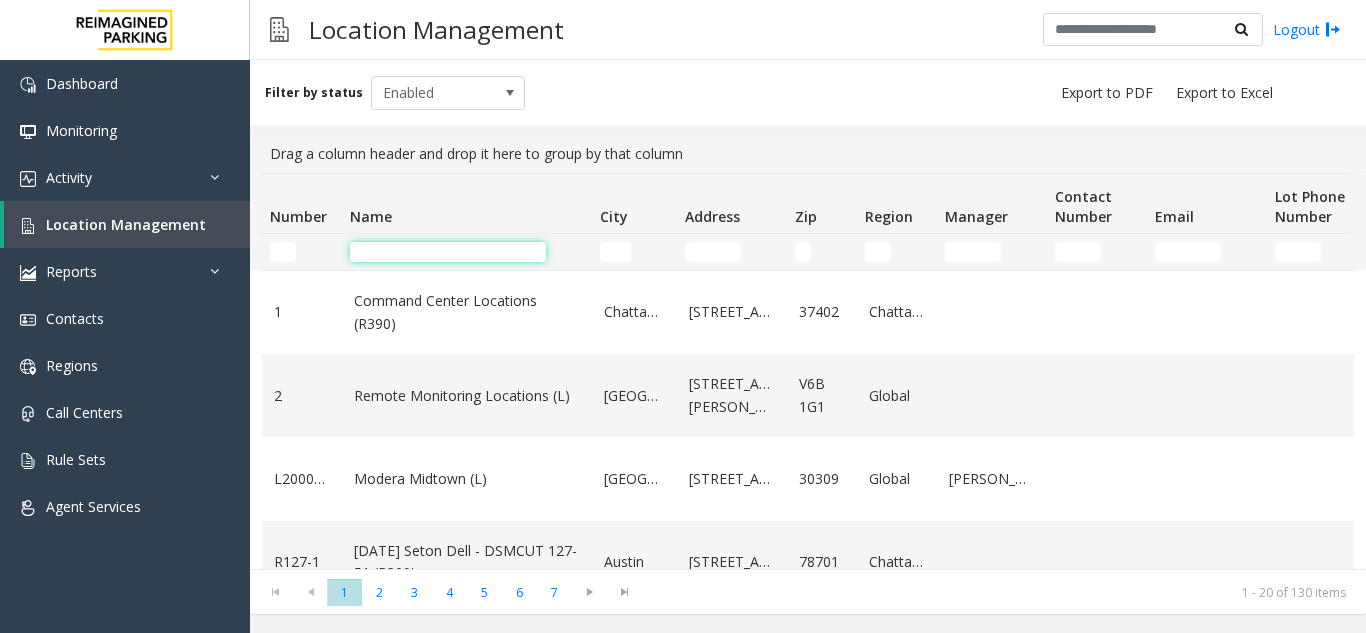 click 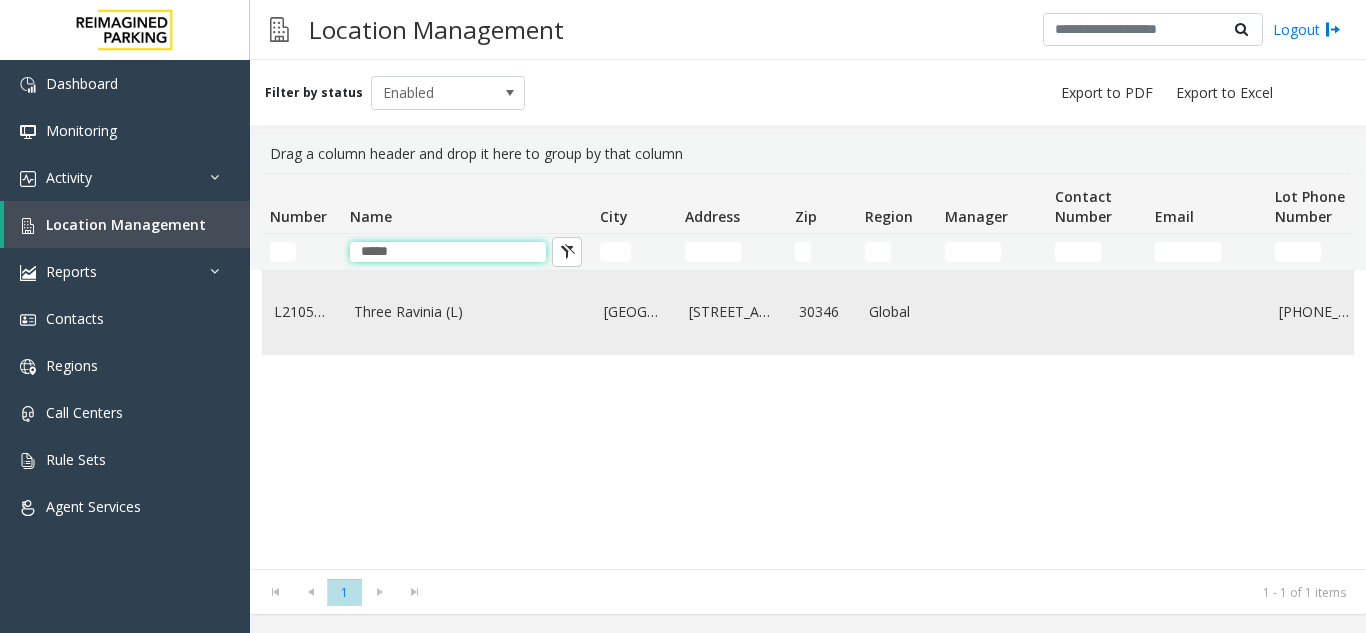 type on "*****" 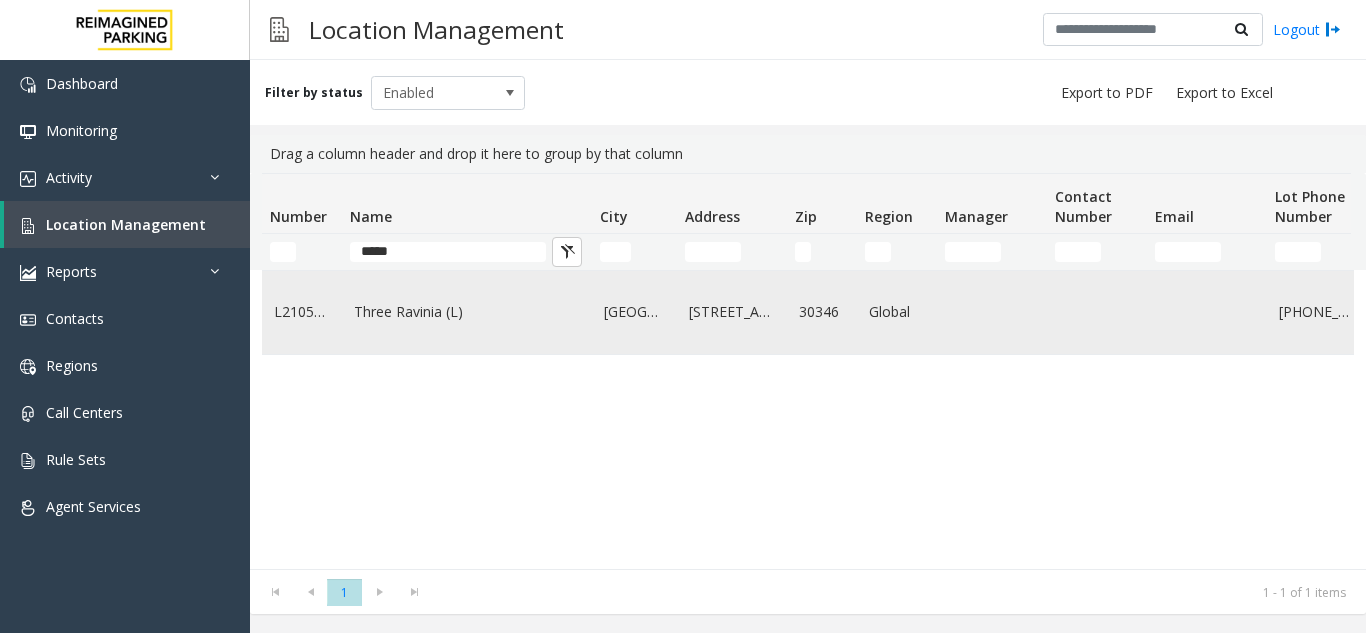 click on "Three Ravinia (L)" 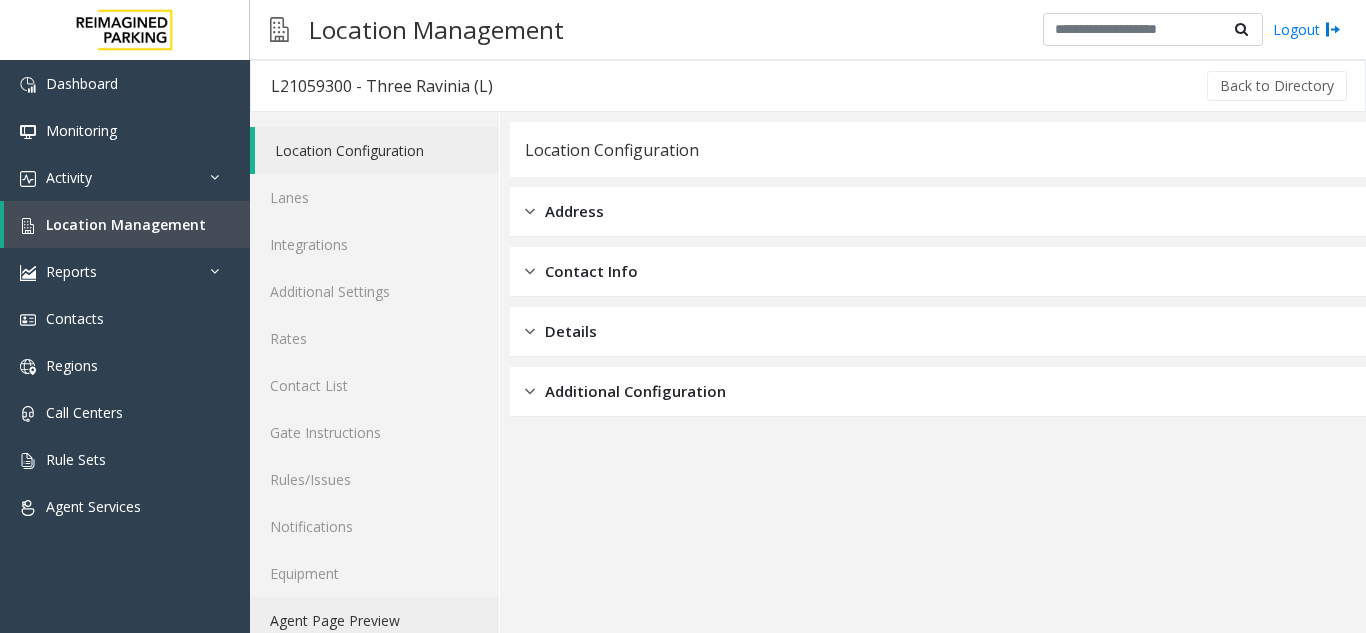 click on "Agent Page Preview" 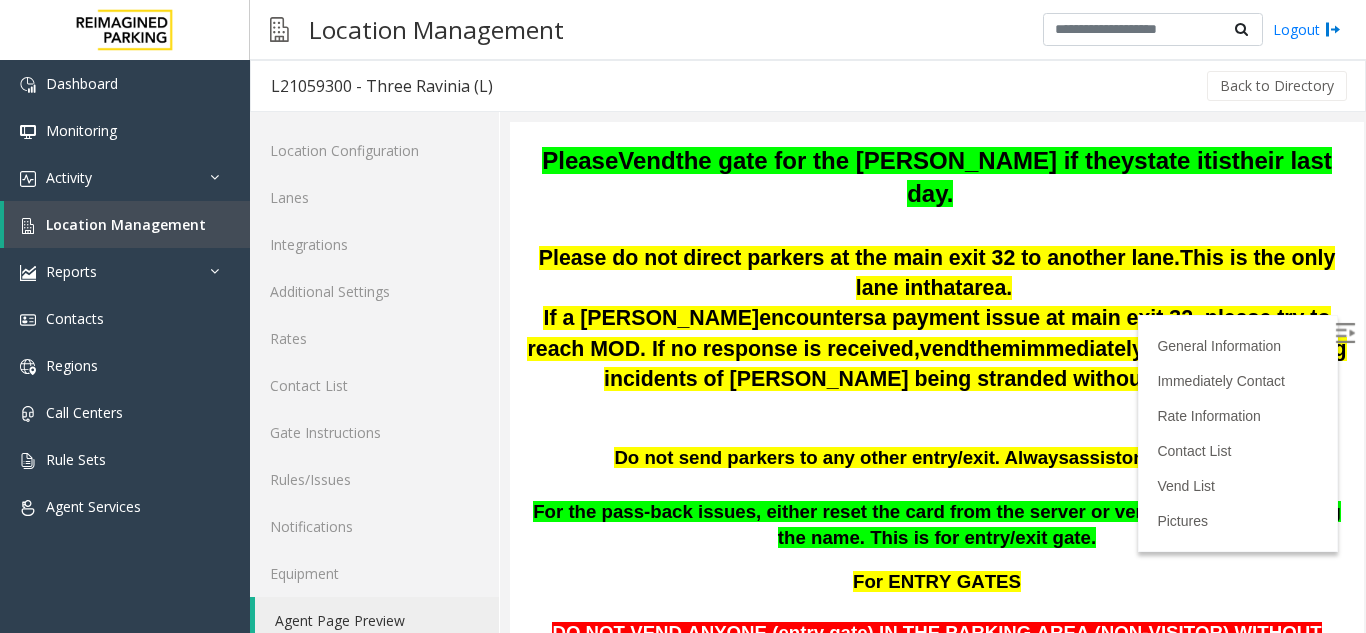scroll, scrollTop: 300, scrollLeft: 0, axis: vertical 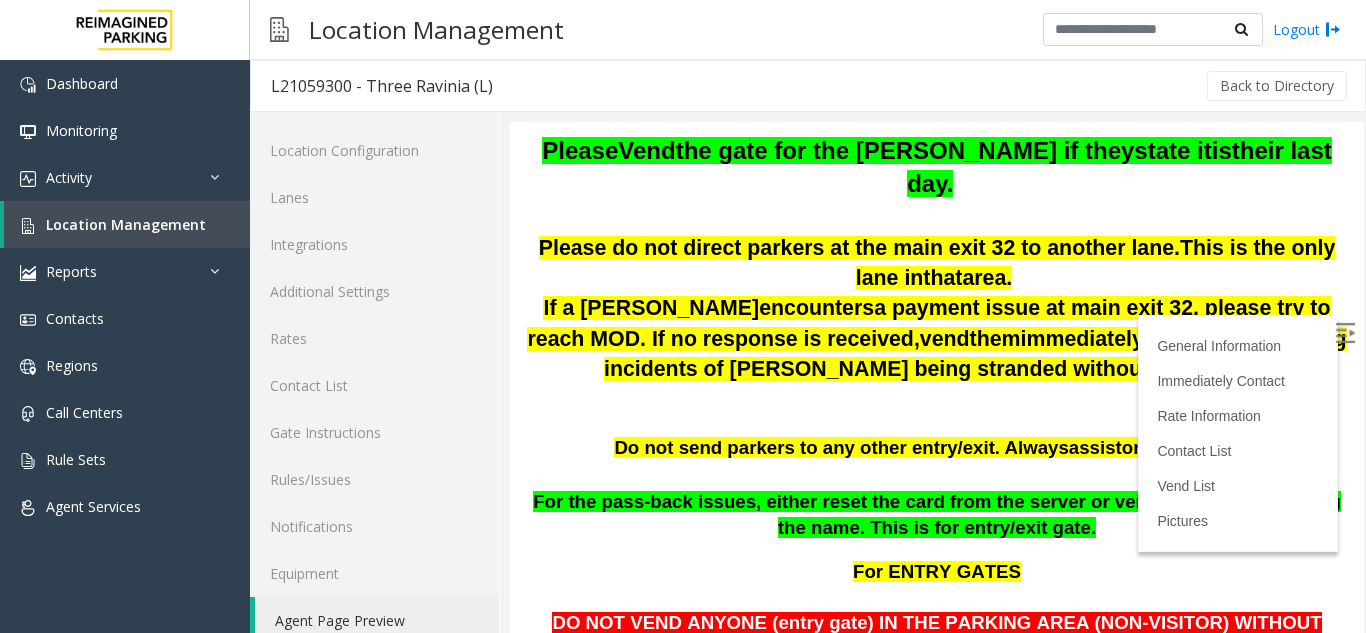 click at bounding box center (1345, 333) 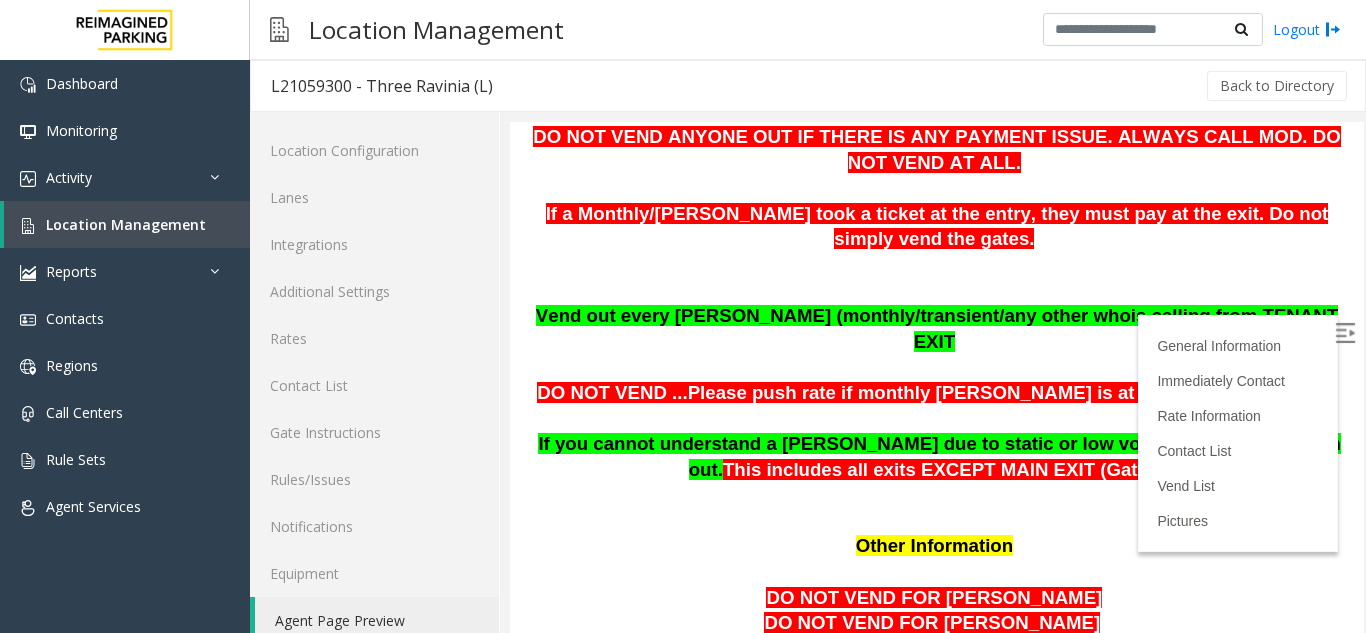 scroll, scrollTop: 1100, scrollLeft: 0, axis: vertical 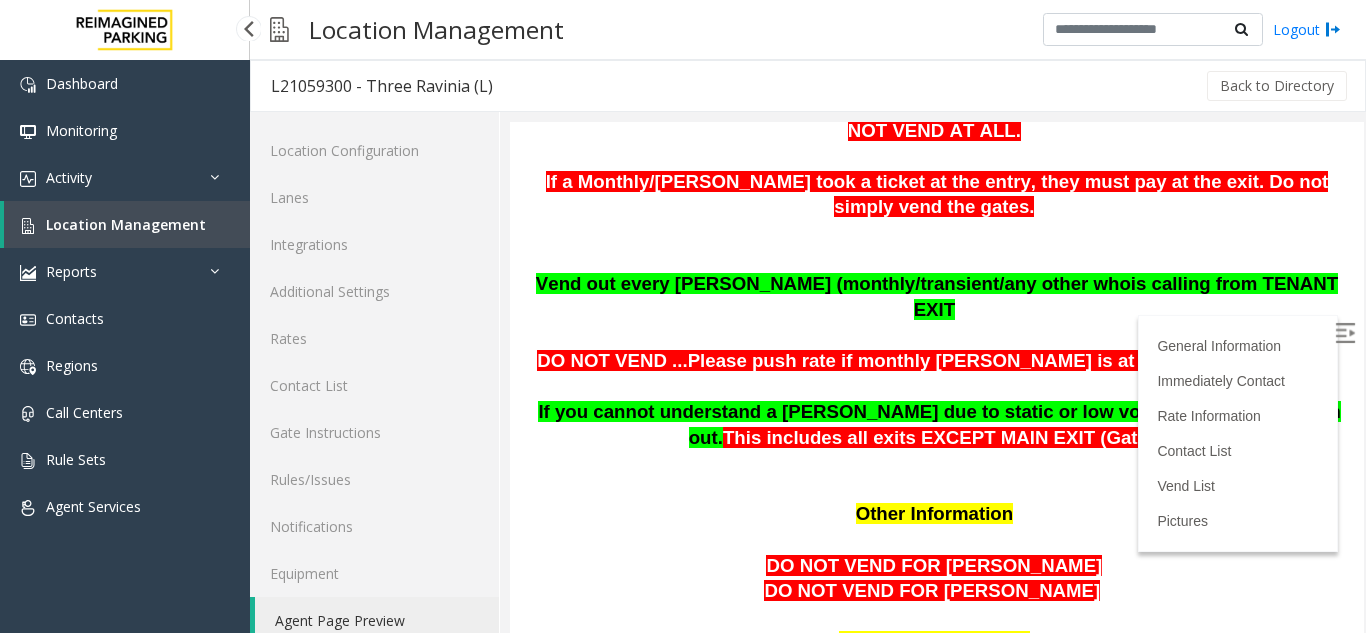 click on "Location Management" at bounding box center [127, 224] 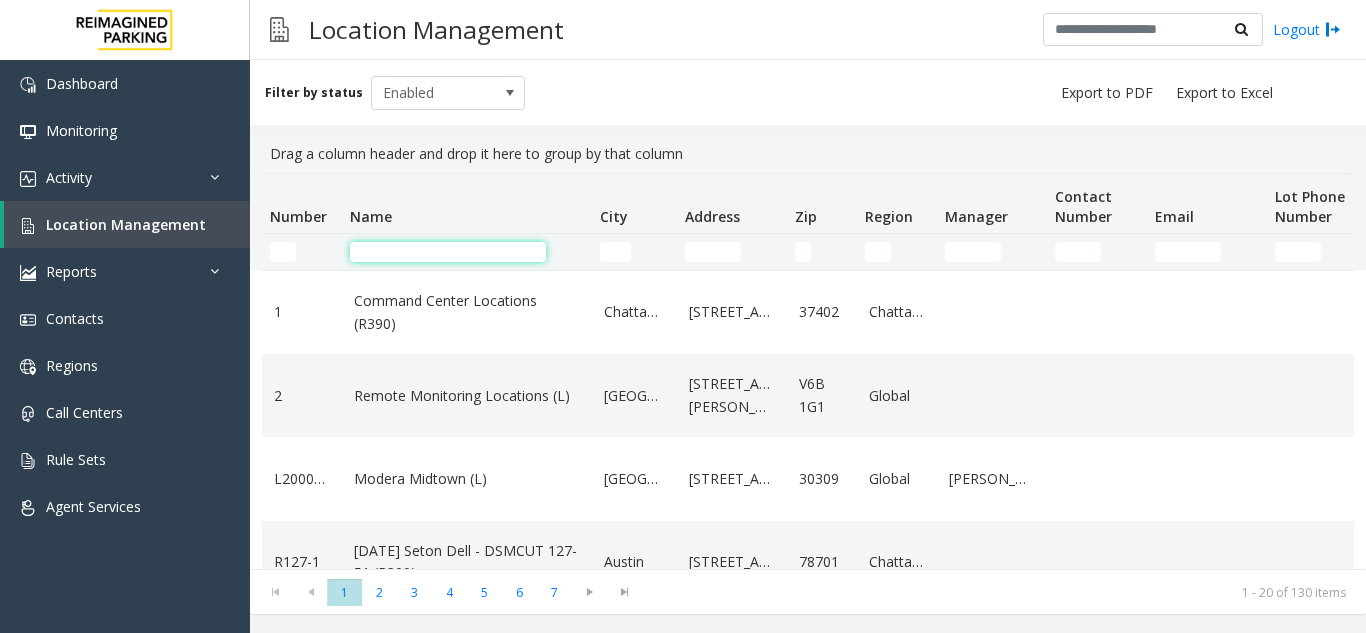 click 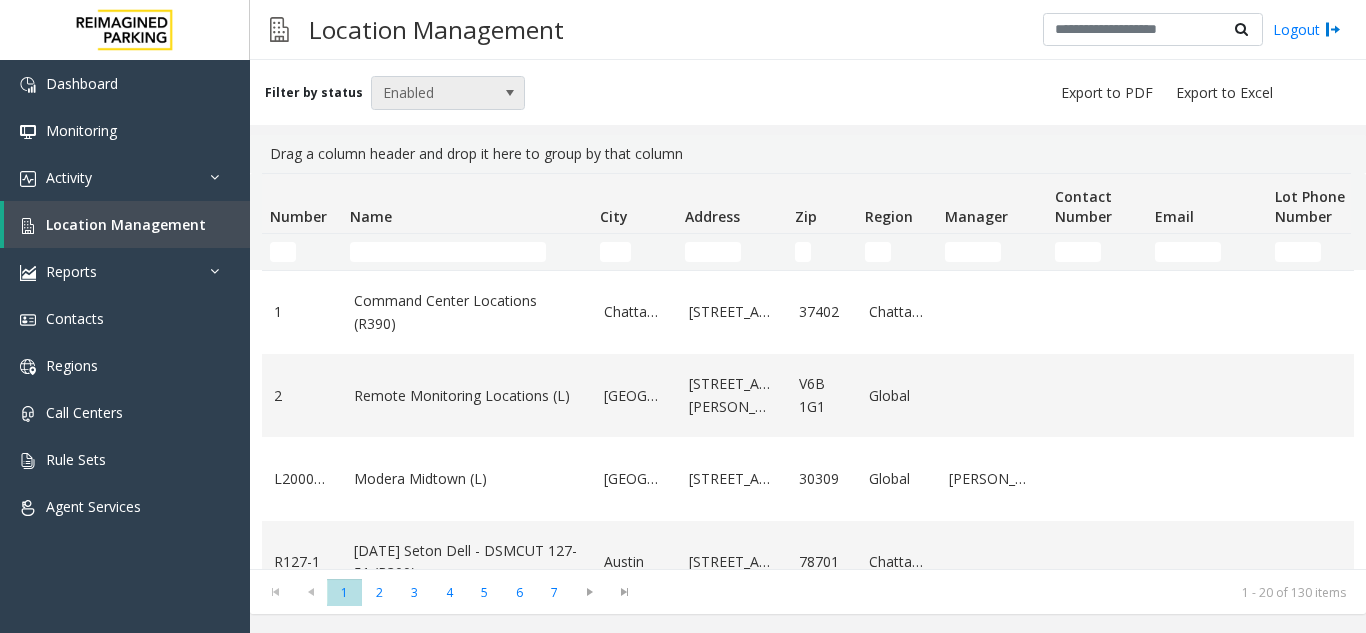 click at bounding box center [510, 93] 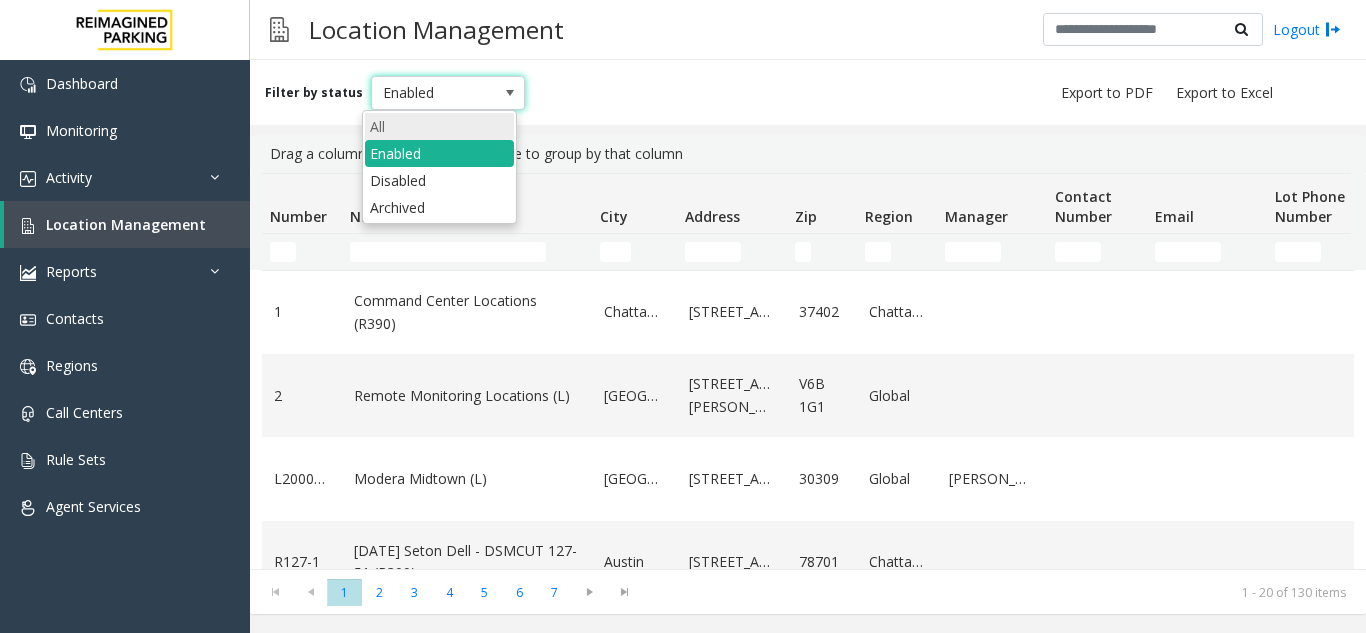 click on "All" at bounding box center (439, 126) 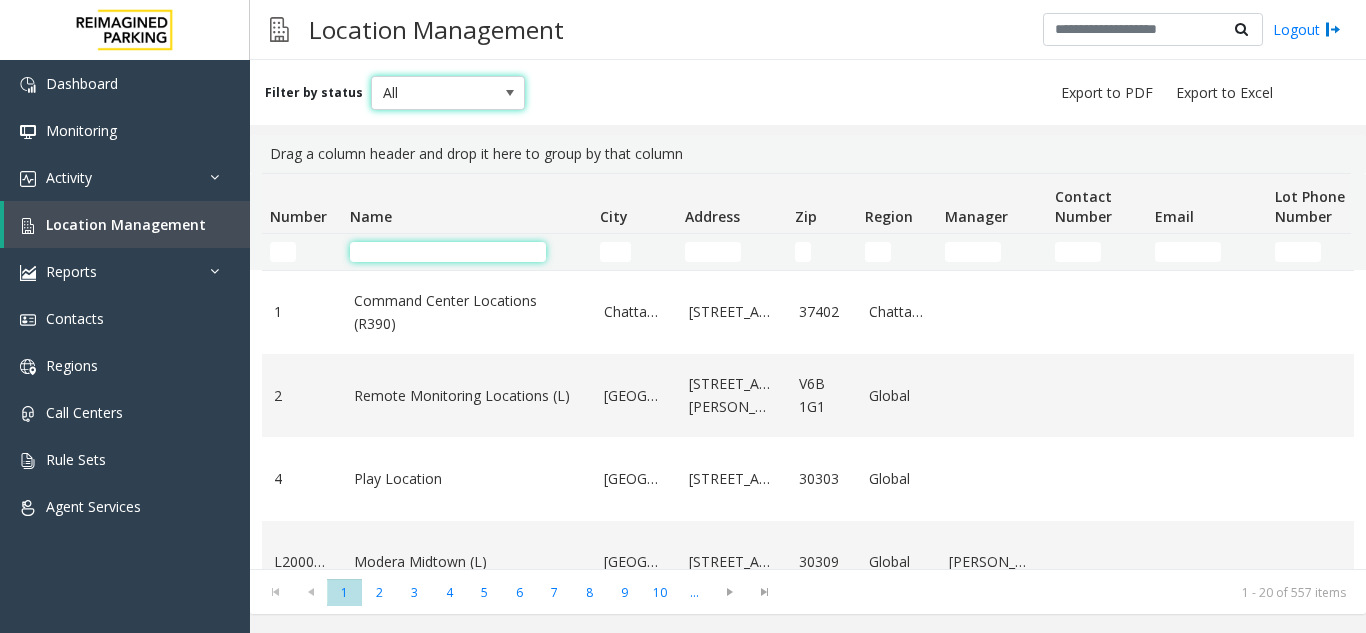 click 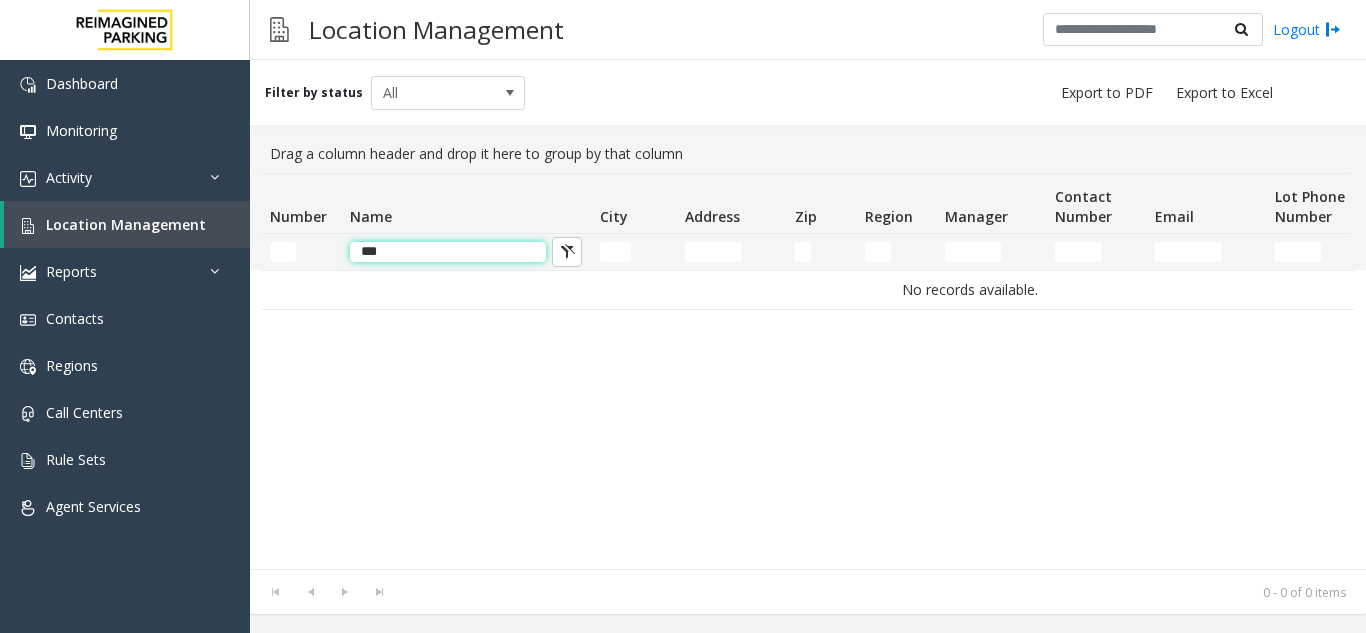 click on "***" 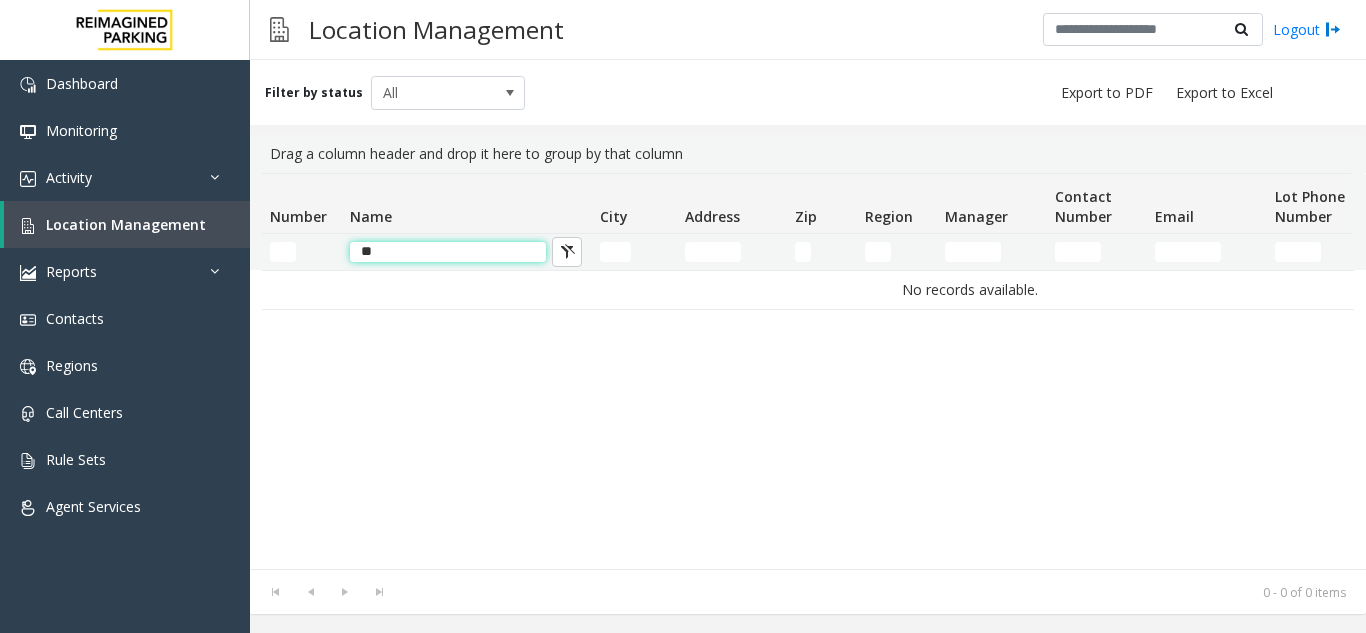 type on "*" 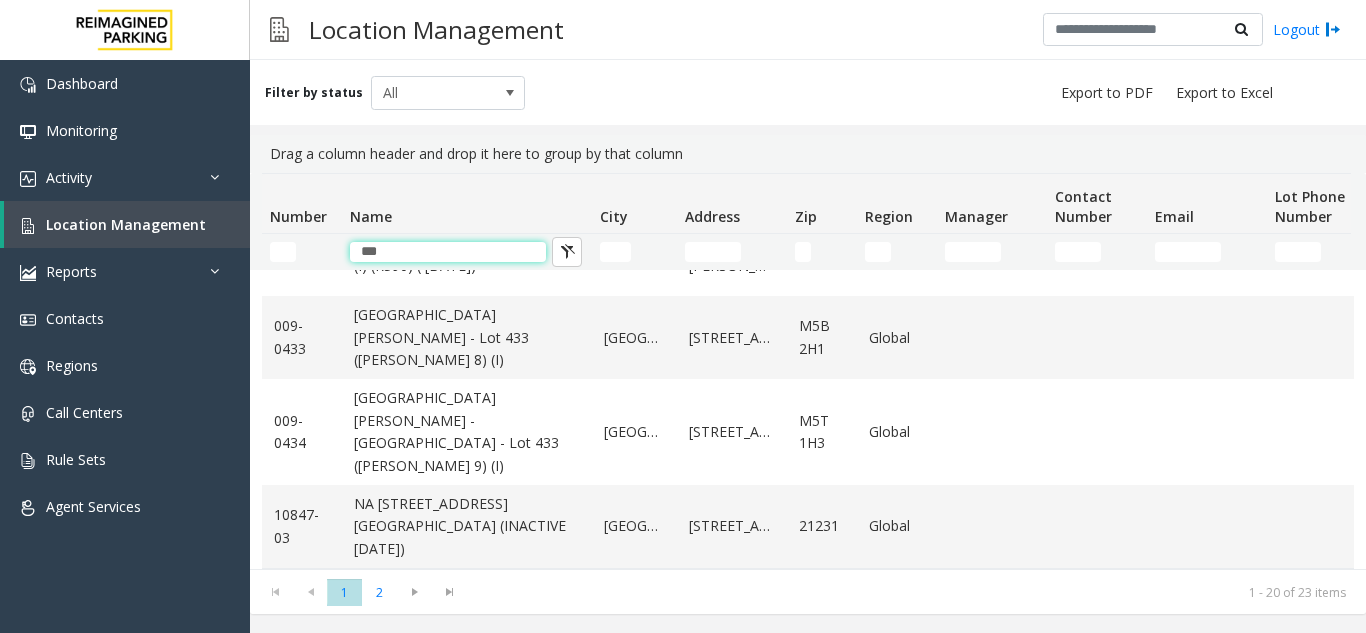 scroll, scrollTop: 1450, scrollLeft: 0, axis: vertical 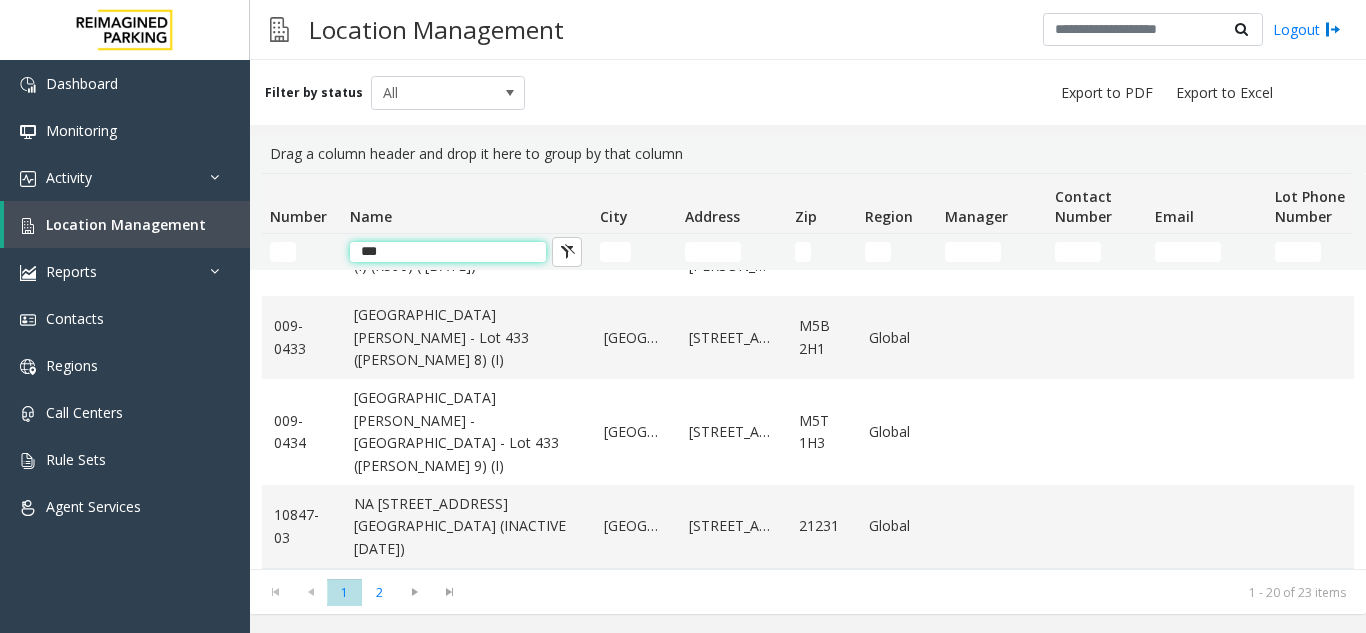 click on "***" 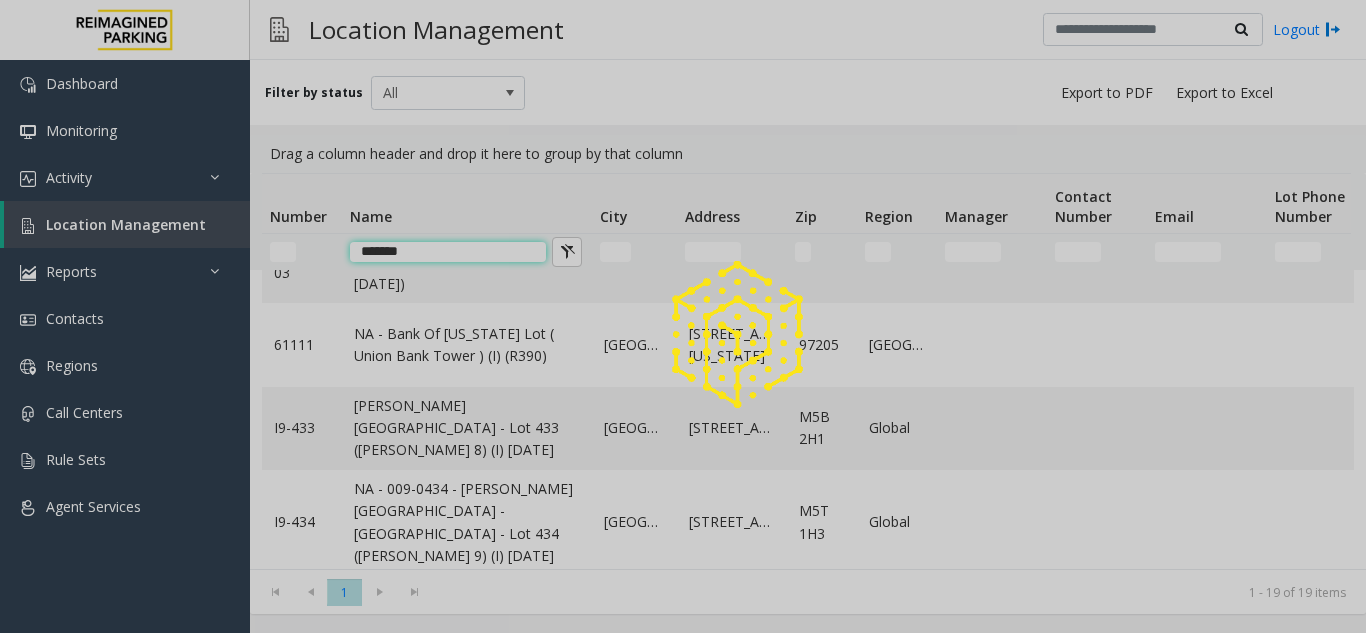 scroll, scrollTop: 0, scrollLeft: 0, axis: both 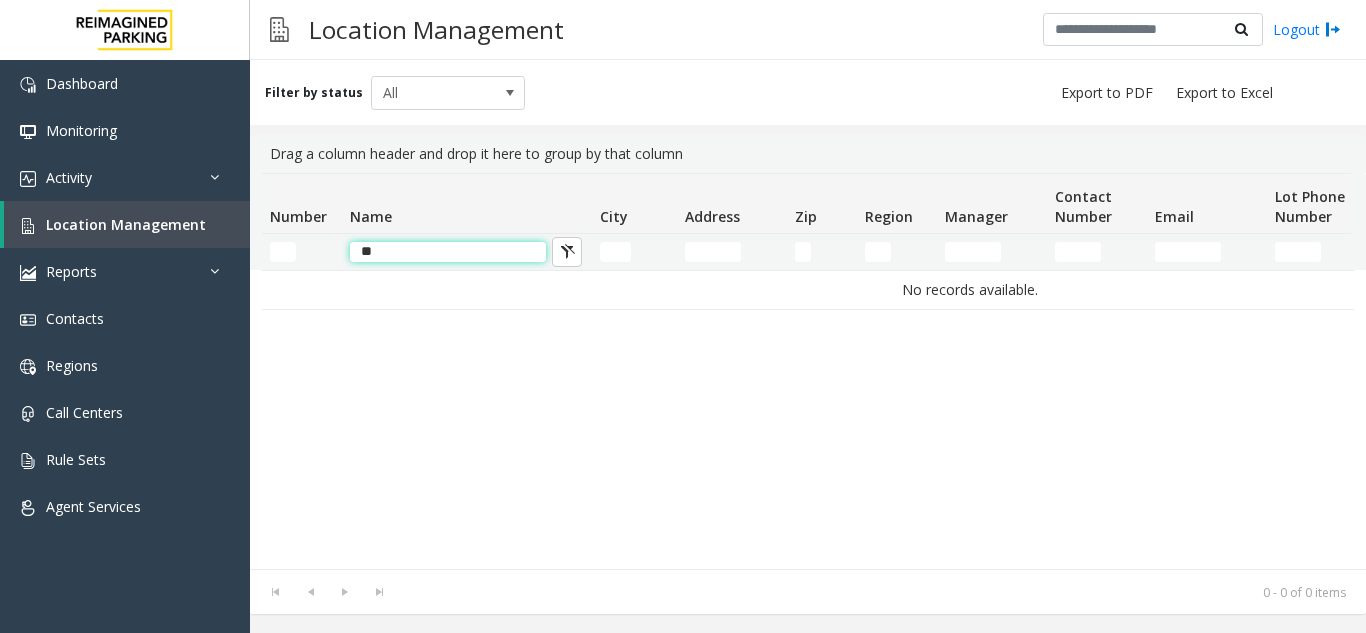 type on "*" 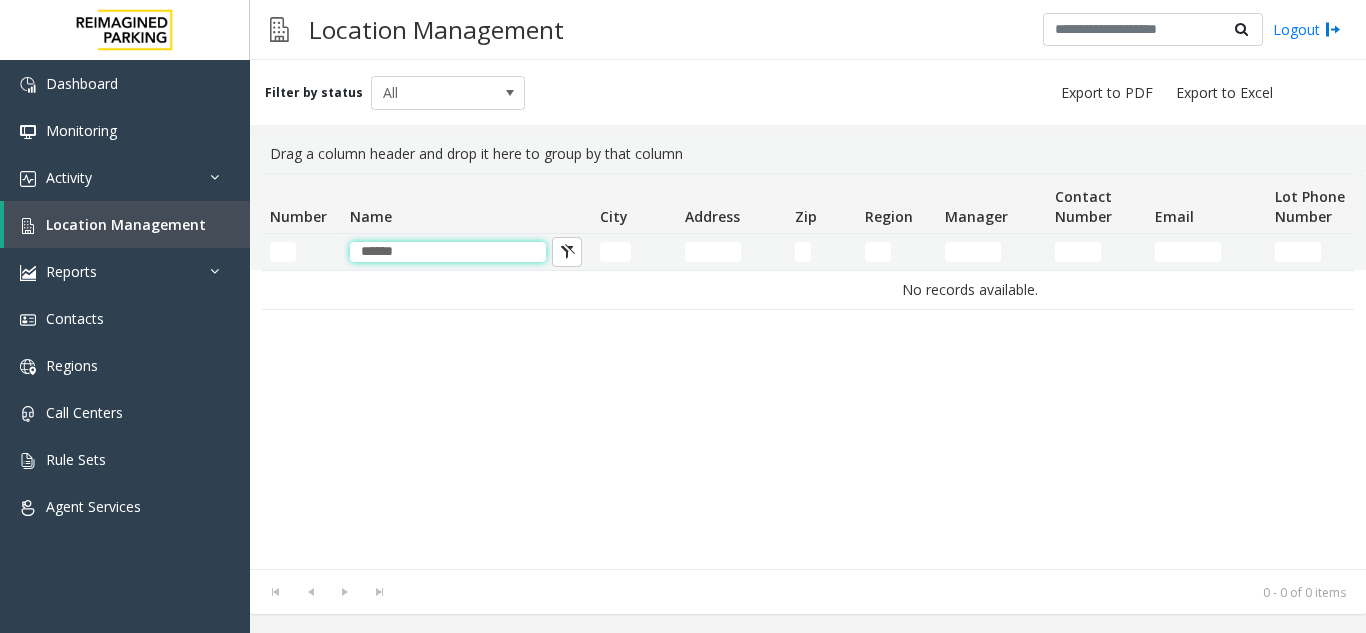 scroll, scrollTop: 0, scrollLeft: 0, axis: both 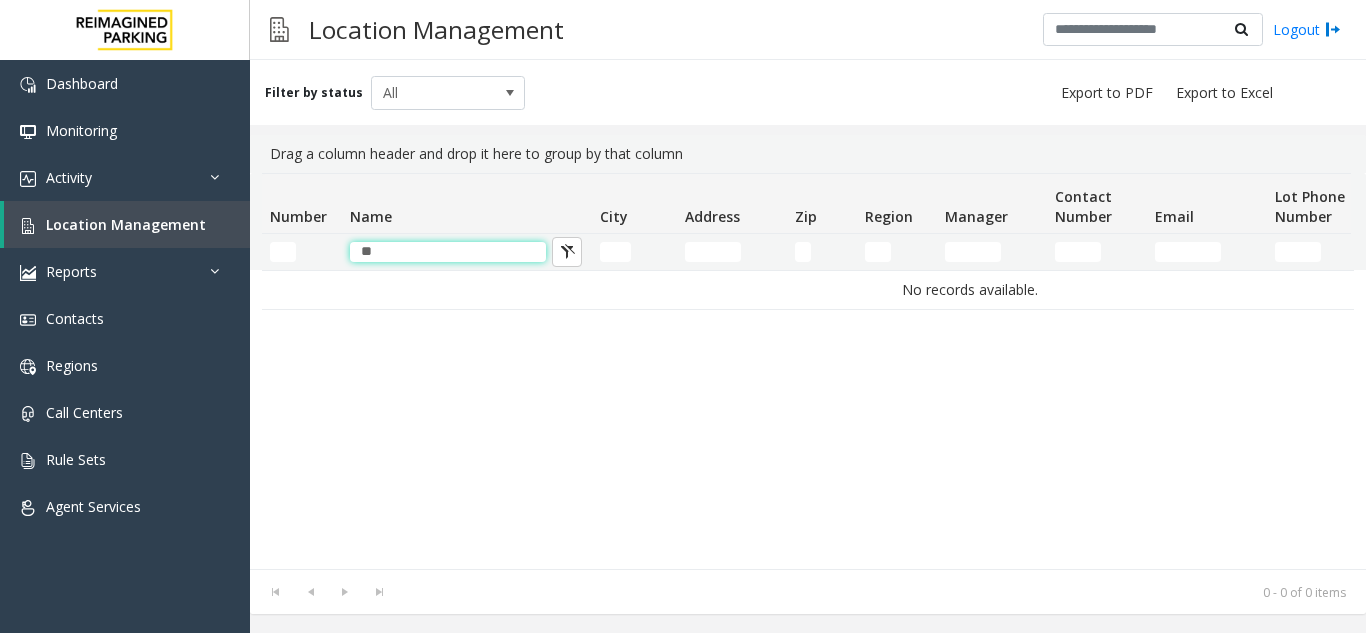 type on "*" 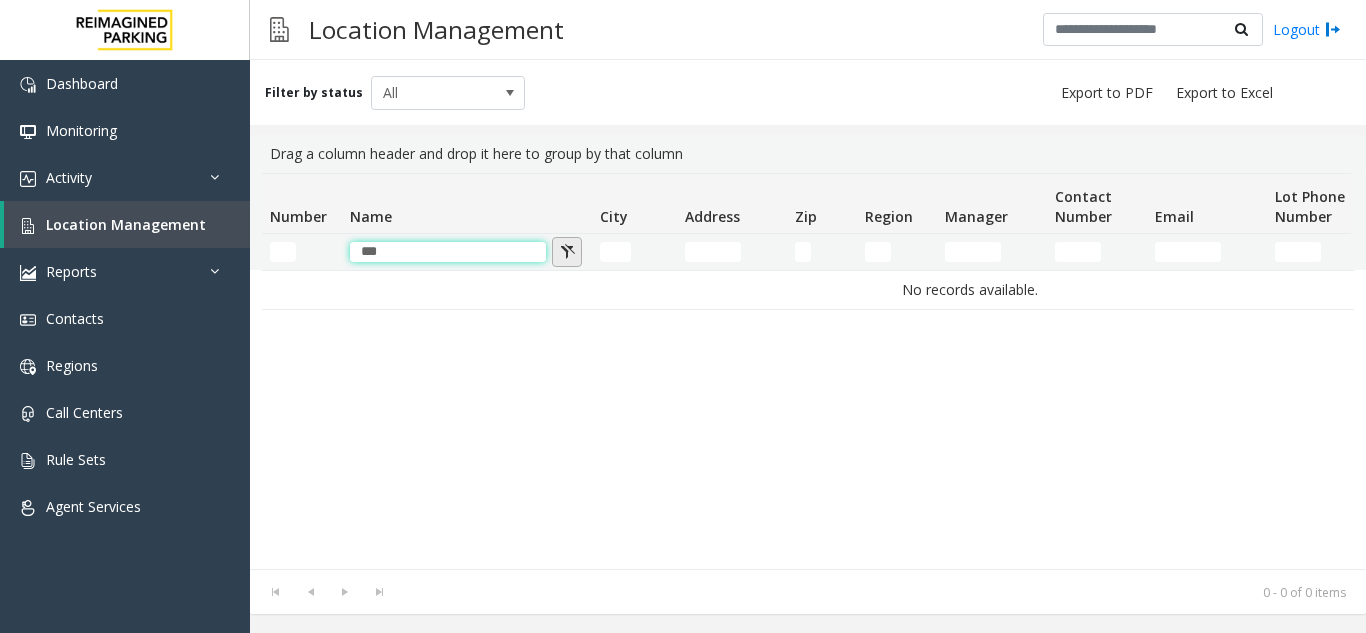 type on "***" 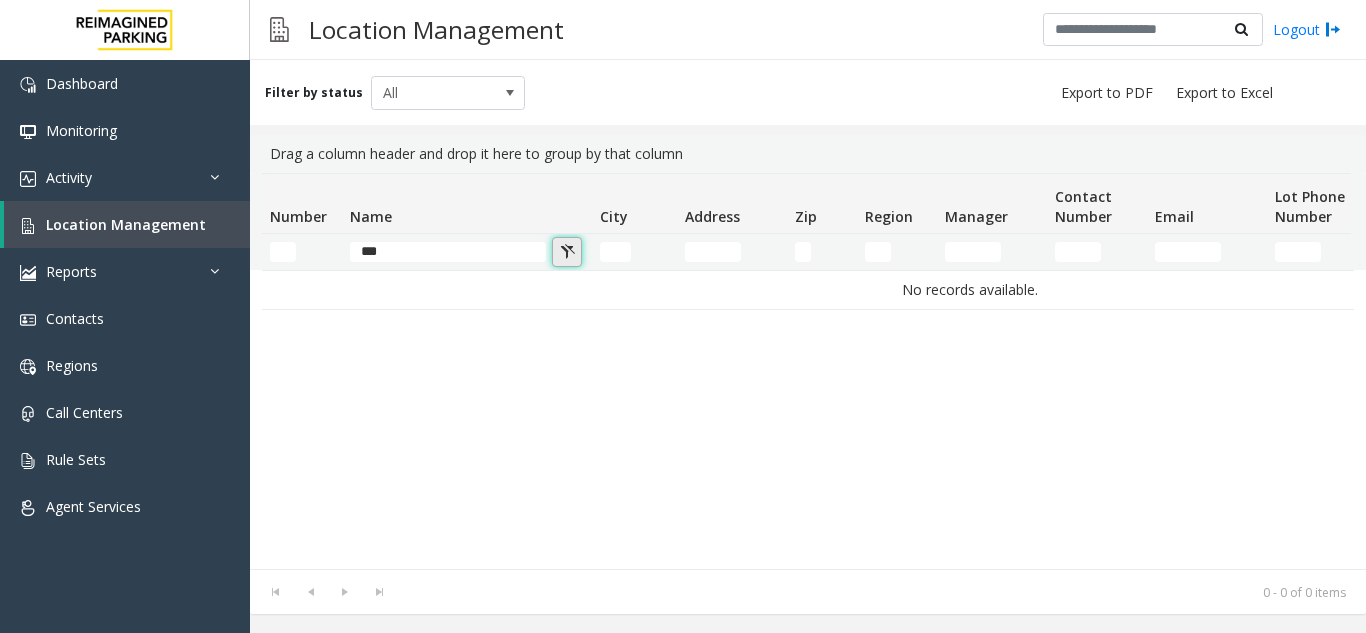 click 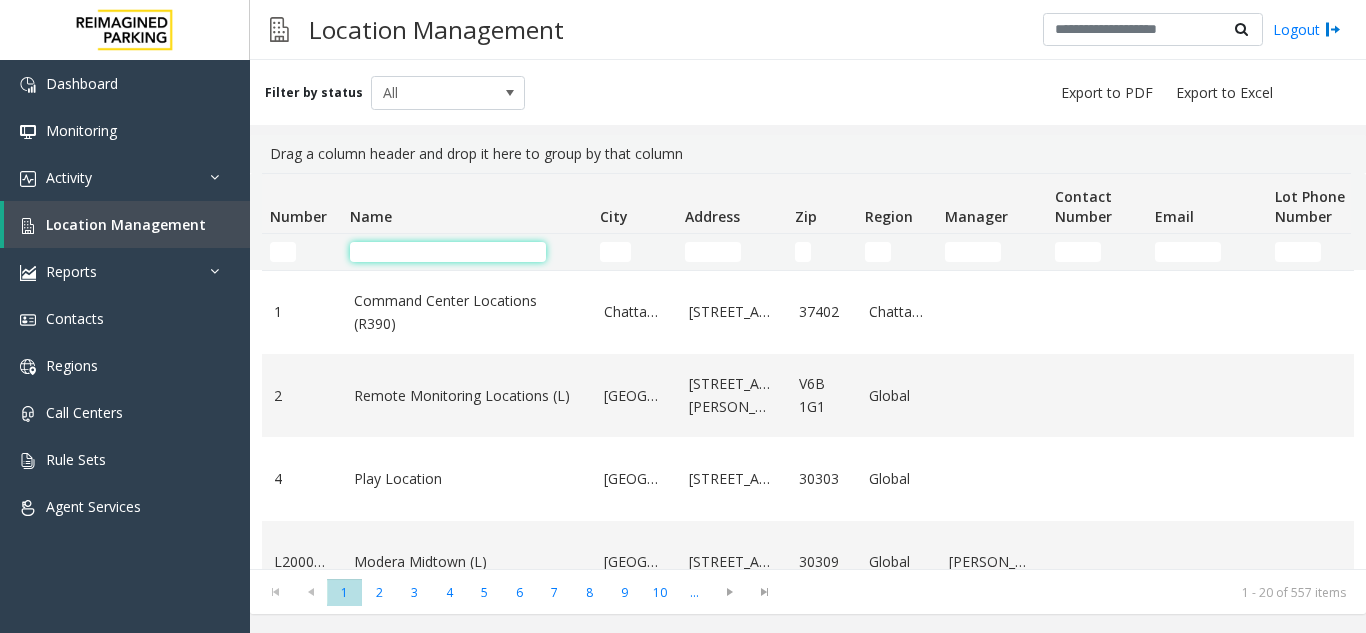 click 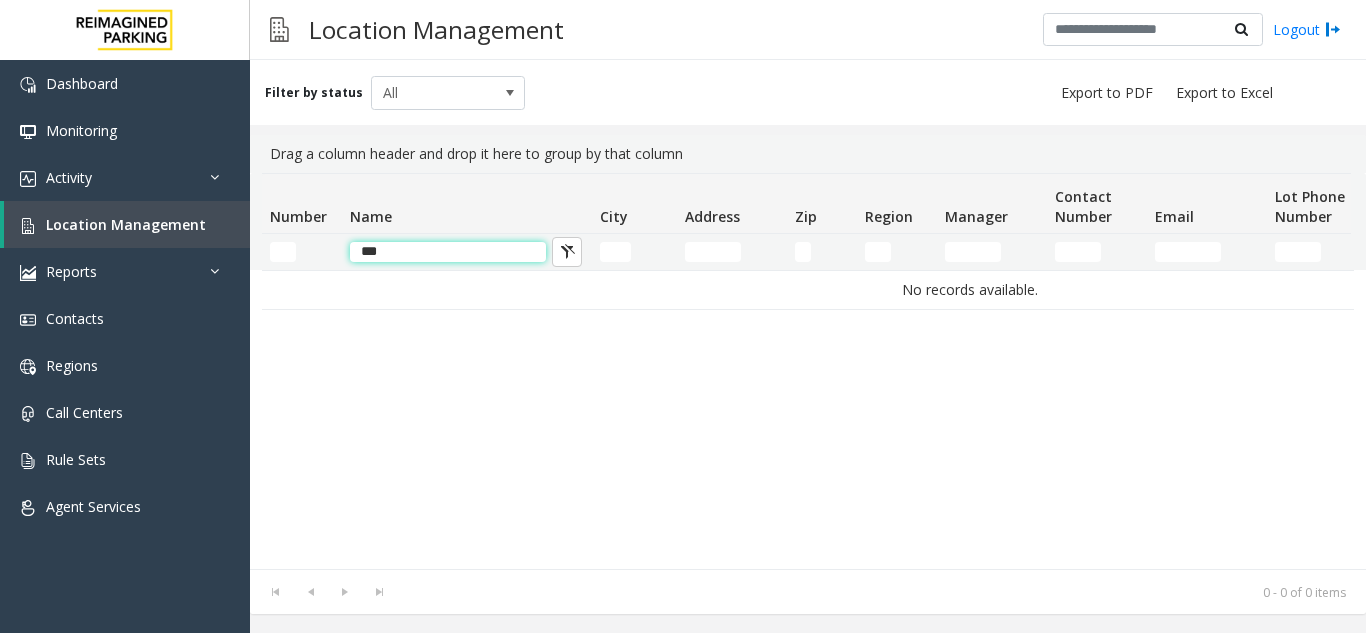 click on "***" 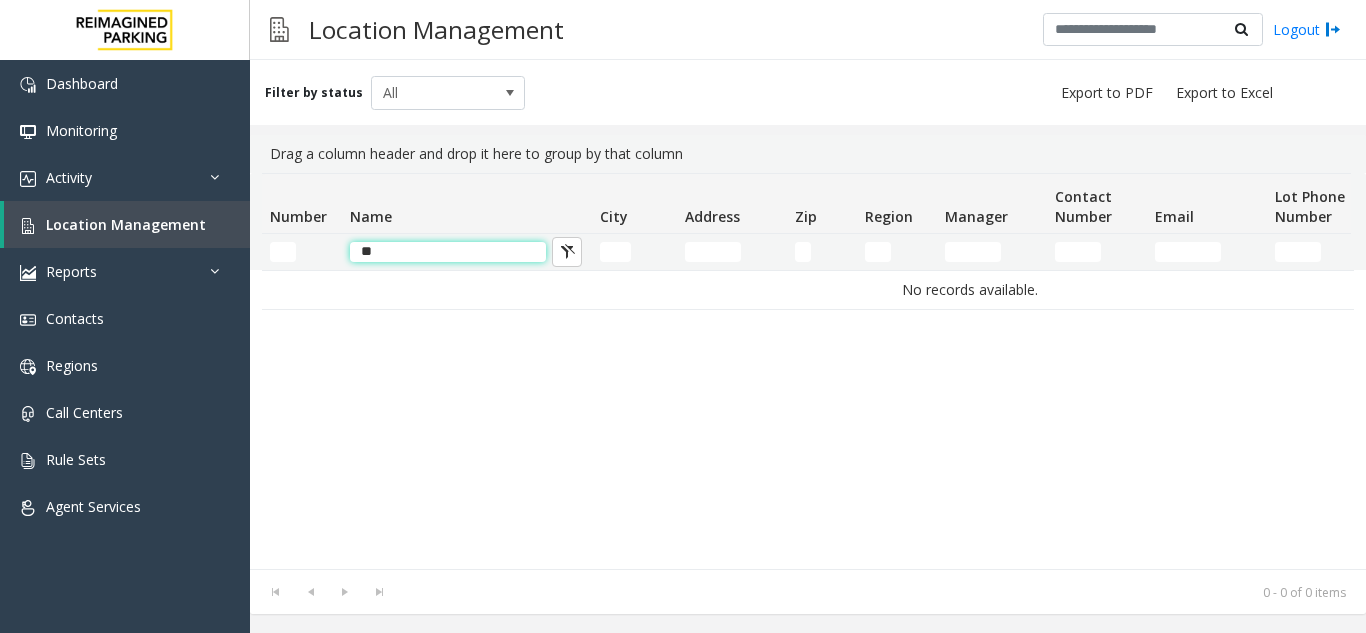 type on "*" 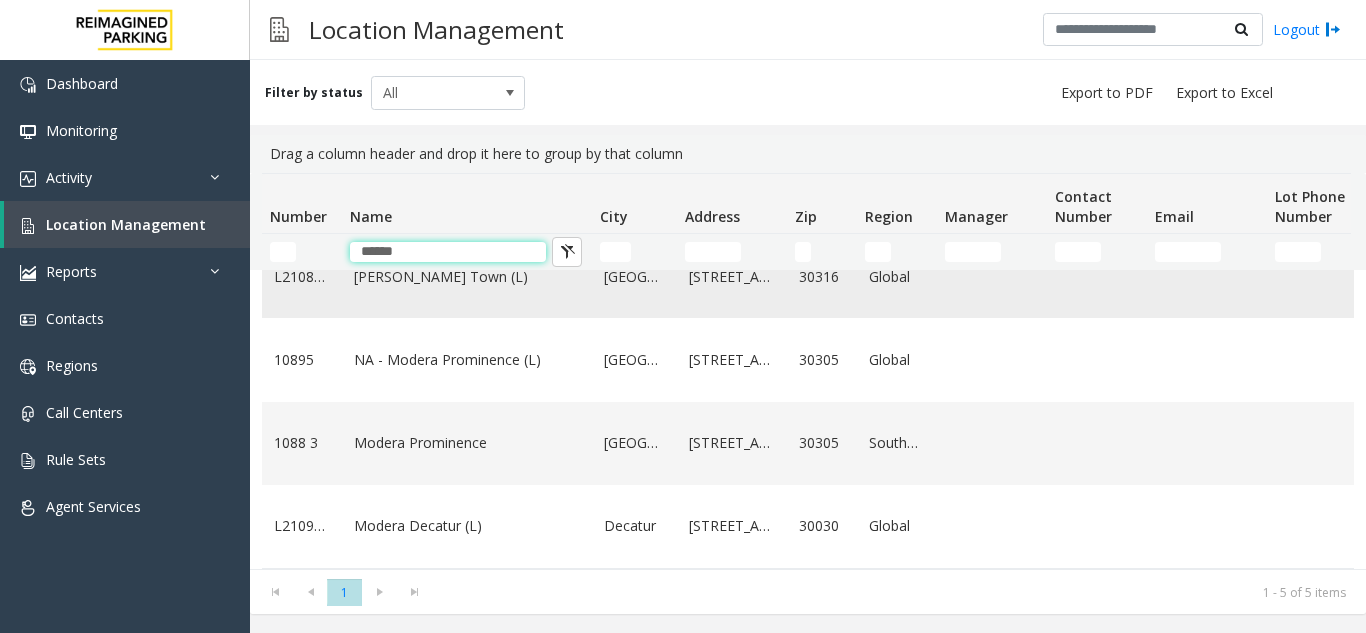 scroll, scrollTop: 157, scrollLeft: 0, axis: vertical 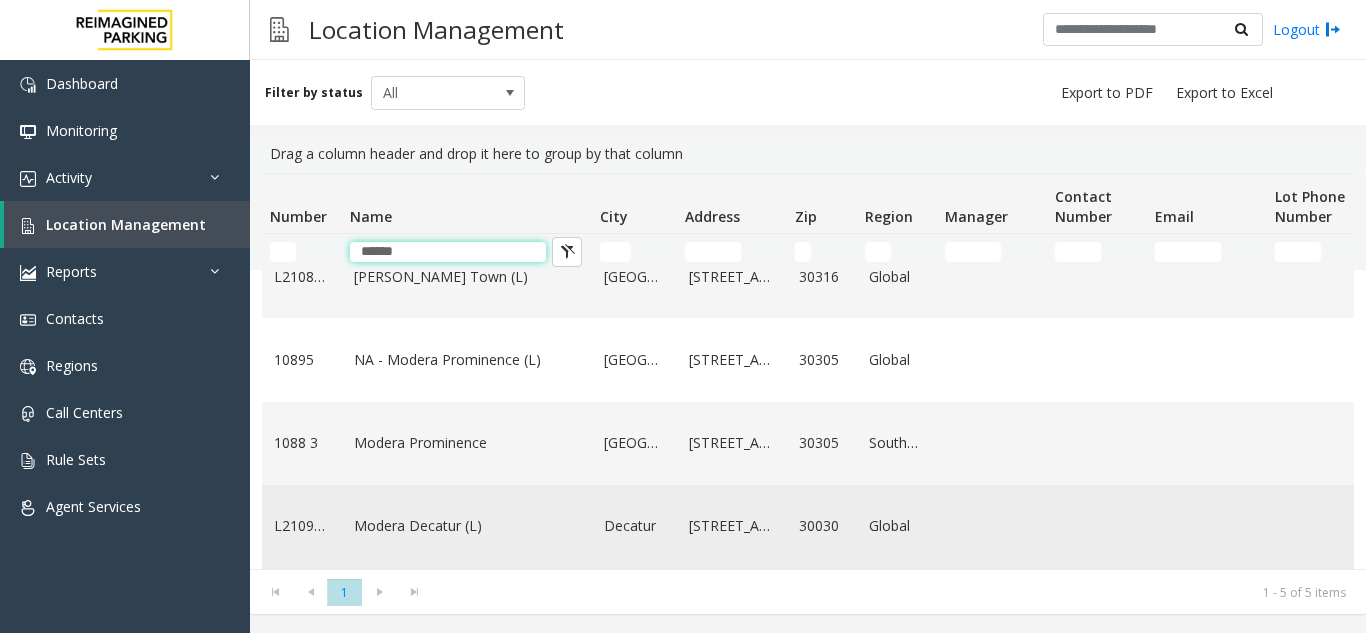 type on "******" 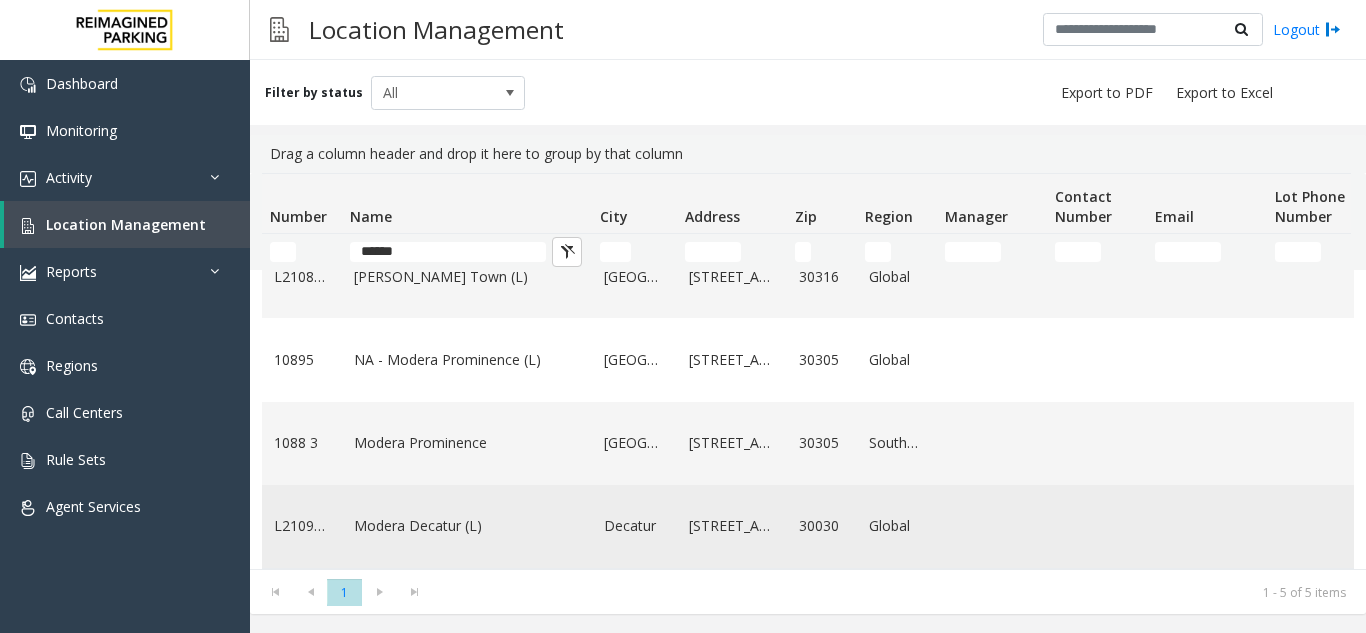 click on "Modera Decatur (L)" 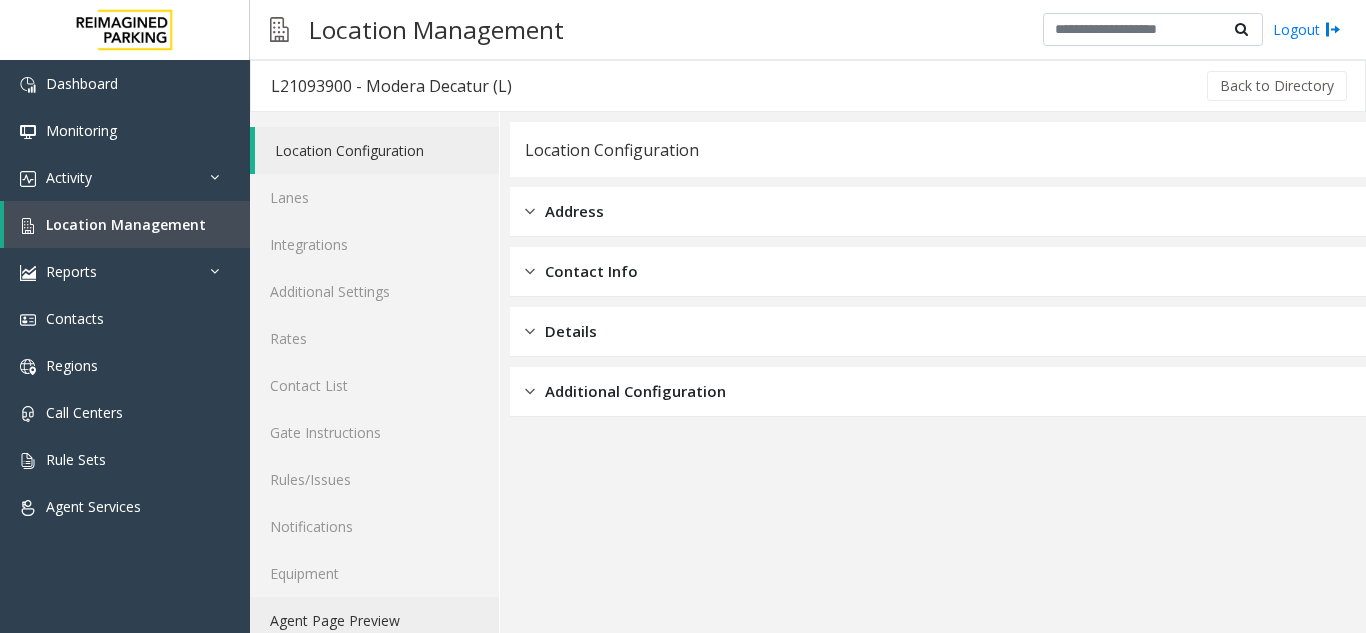 click on "Agent Page Preview" 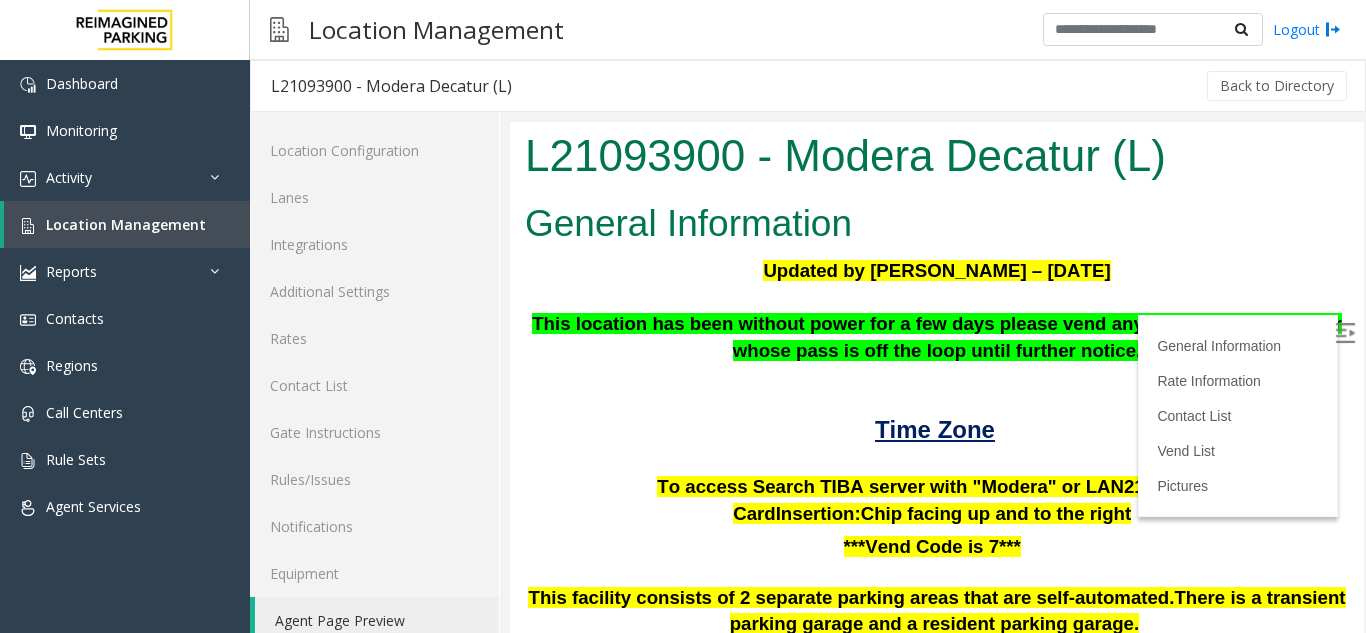 scroll, scrollTop: 572, scrollLeft: 0, axis: vertical 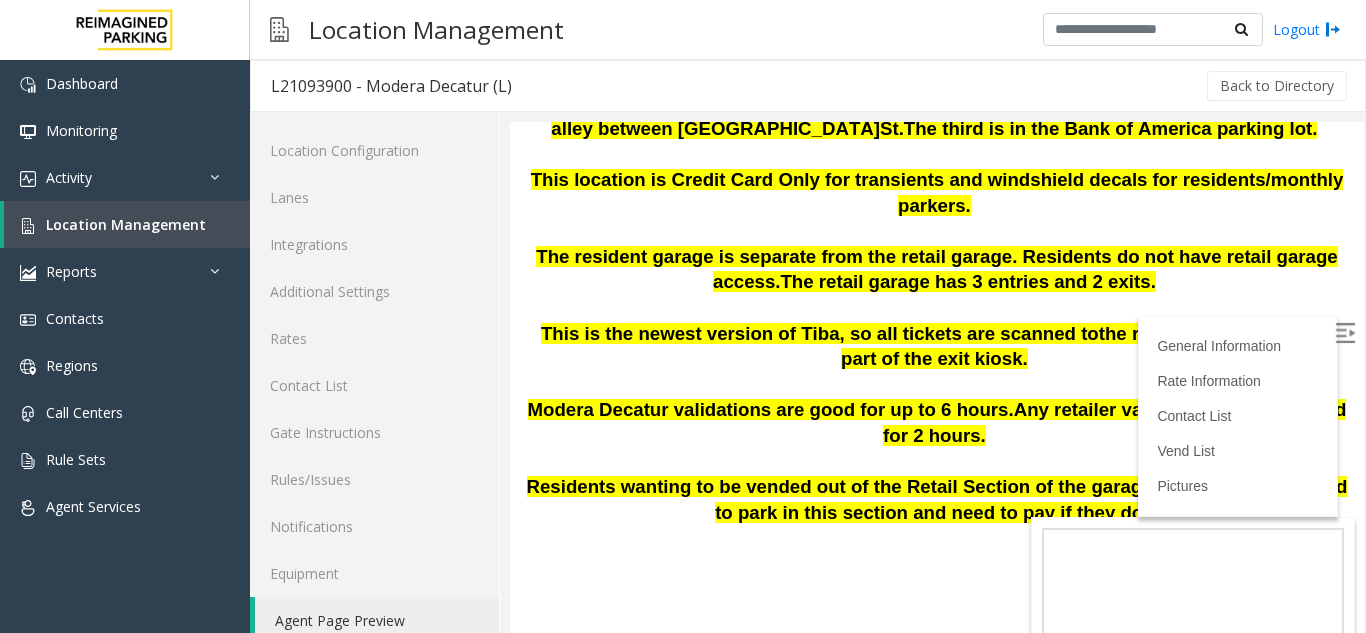 click at bounding box center [1345, 333] 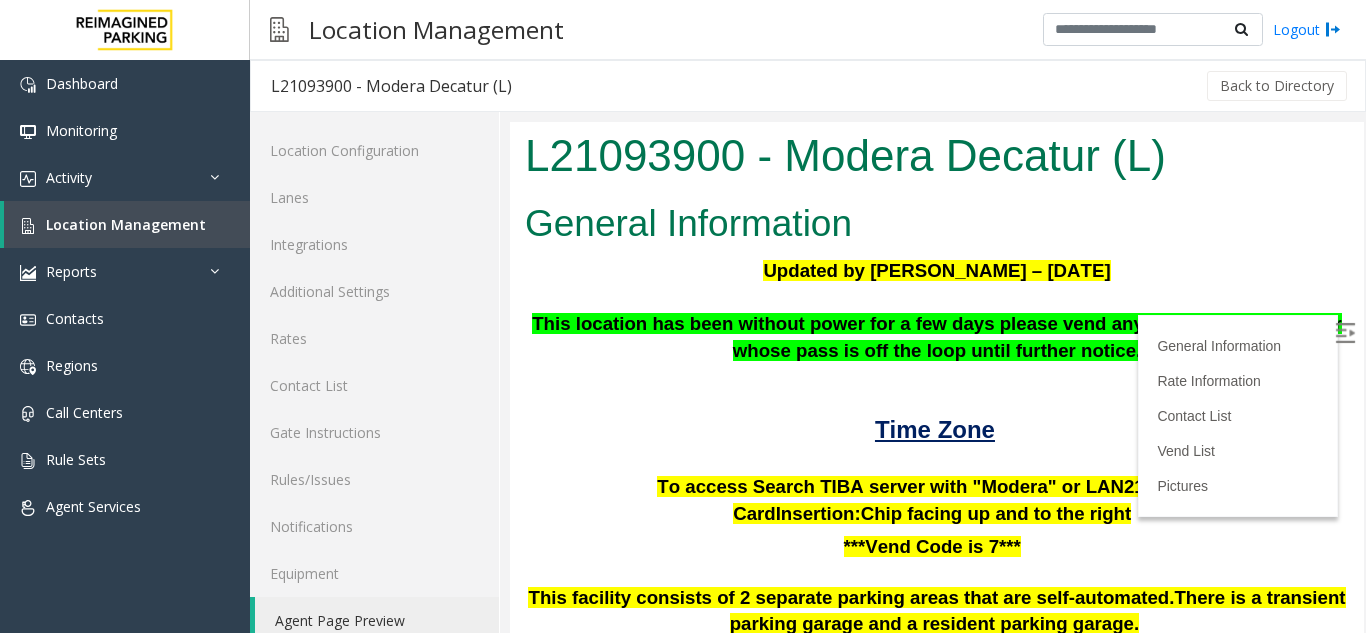 scroll, scrollTop: 572, scrollLeft: 0, axis: vertical 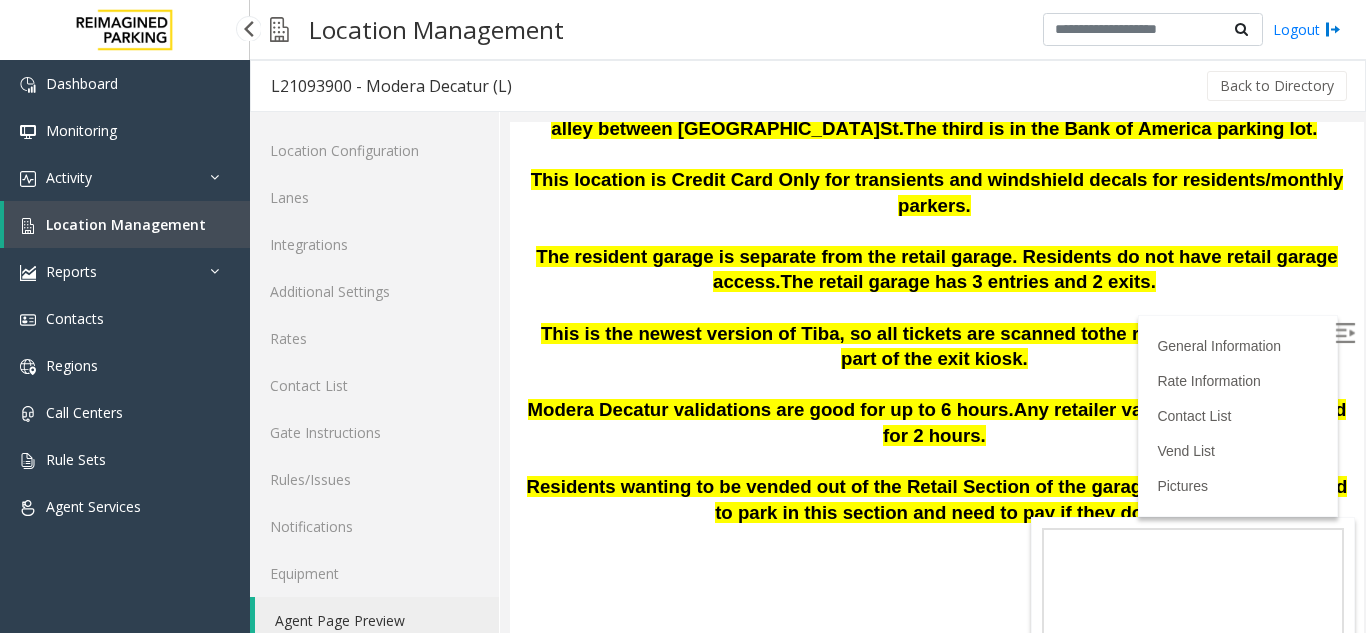 click on "Location Management" at bounding box center [126, 224] 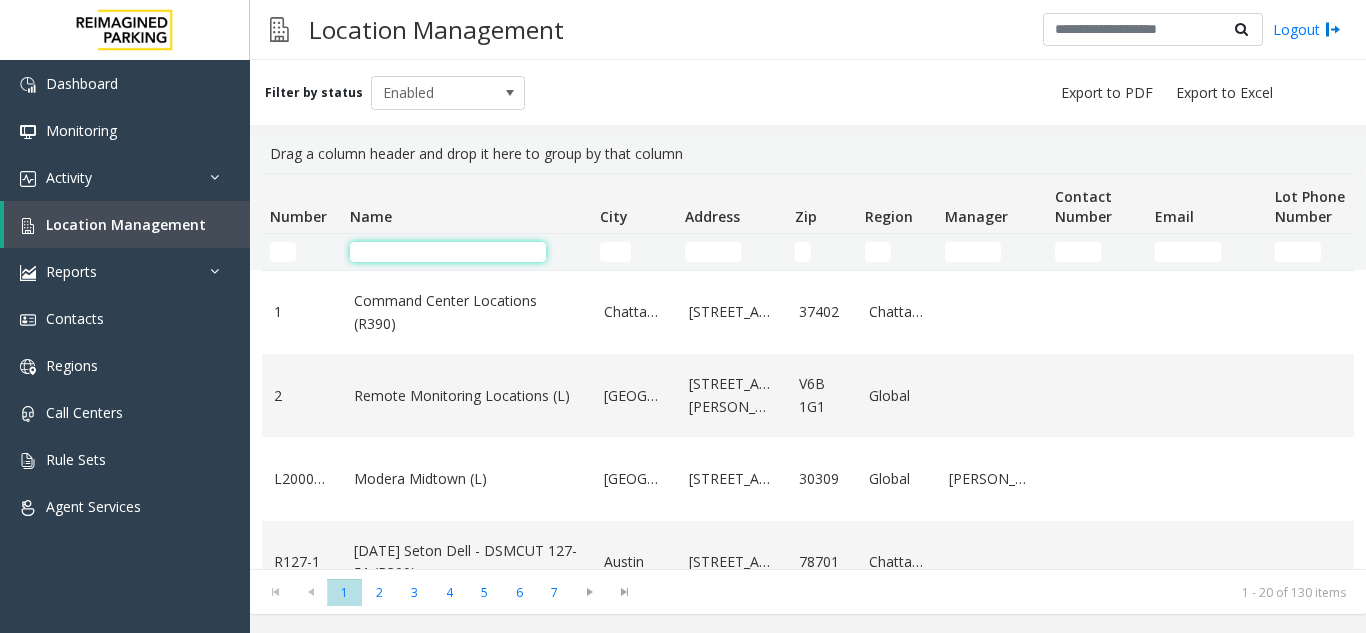 click 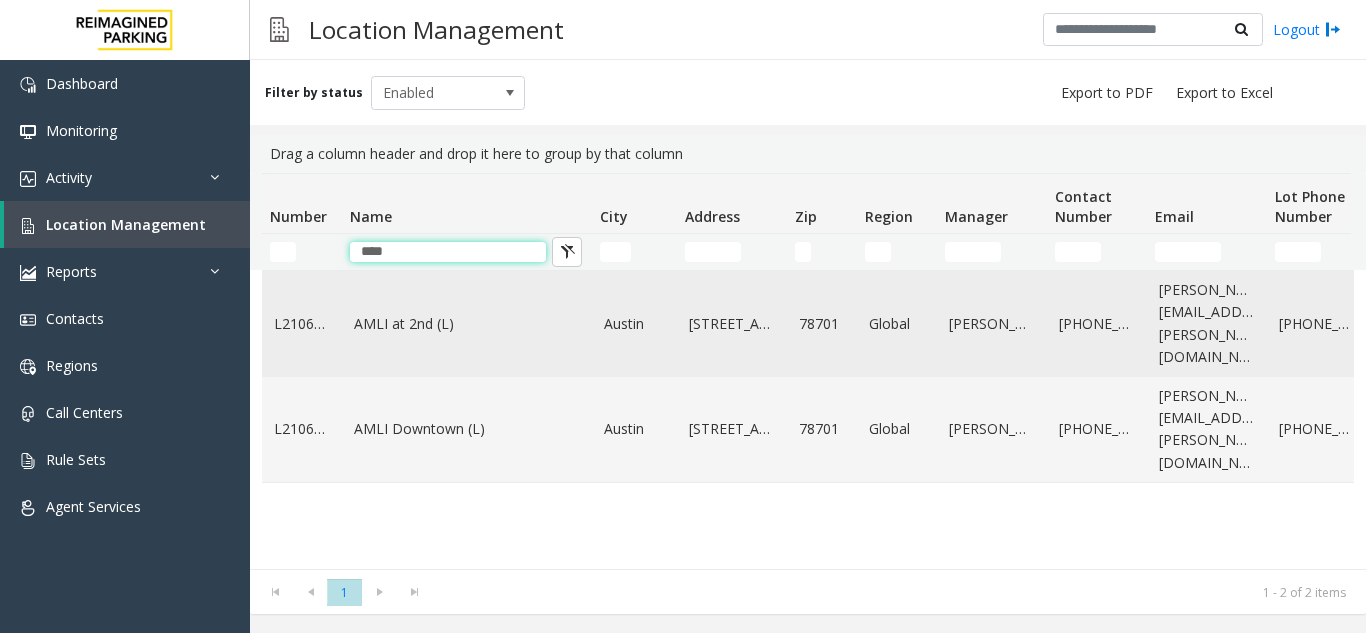 type on "****" 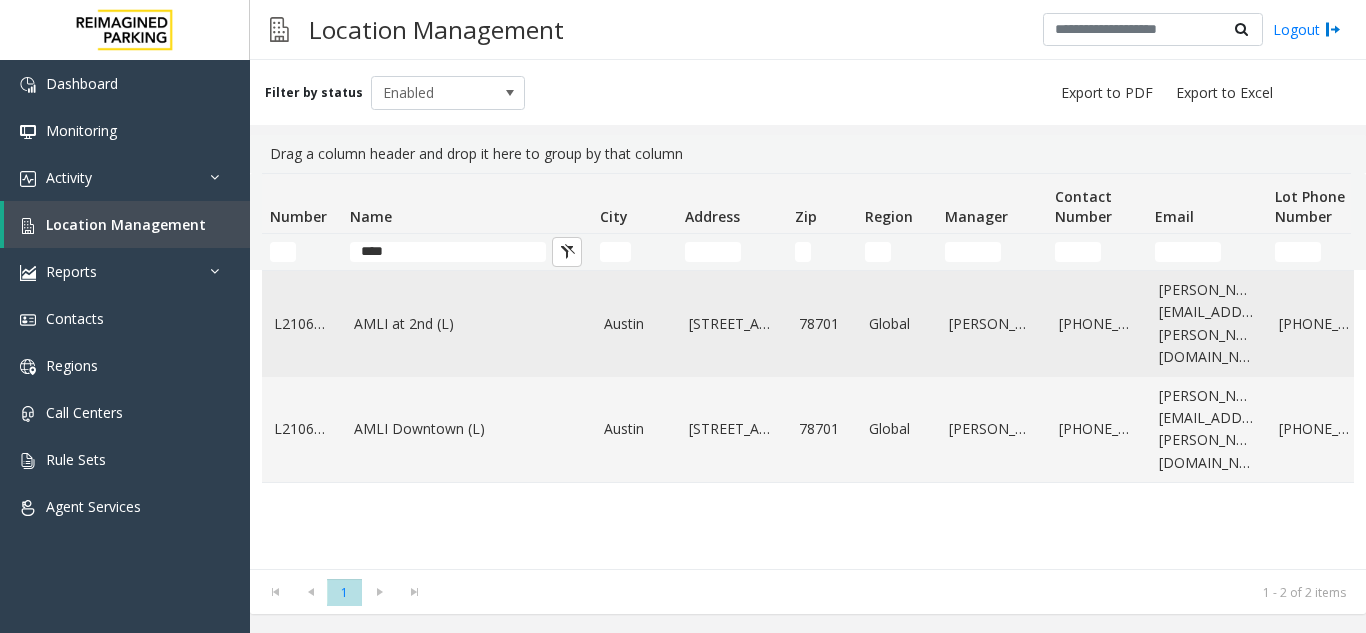 click on "AMLI at 2nd (L)" 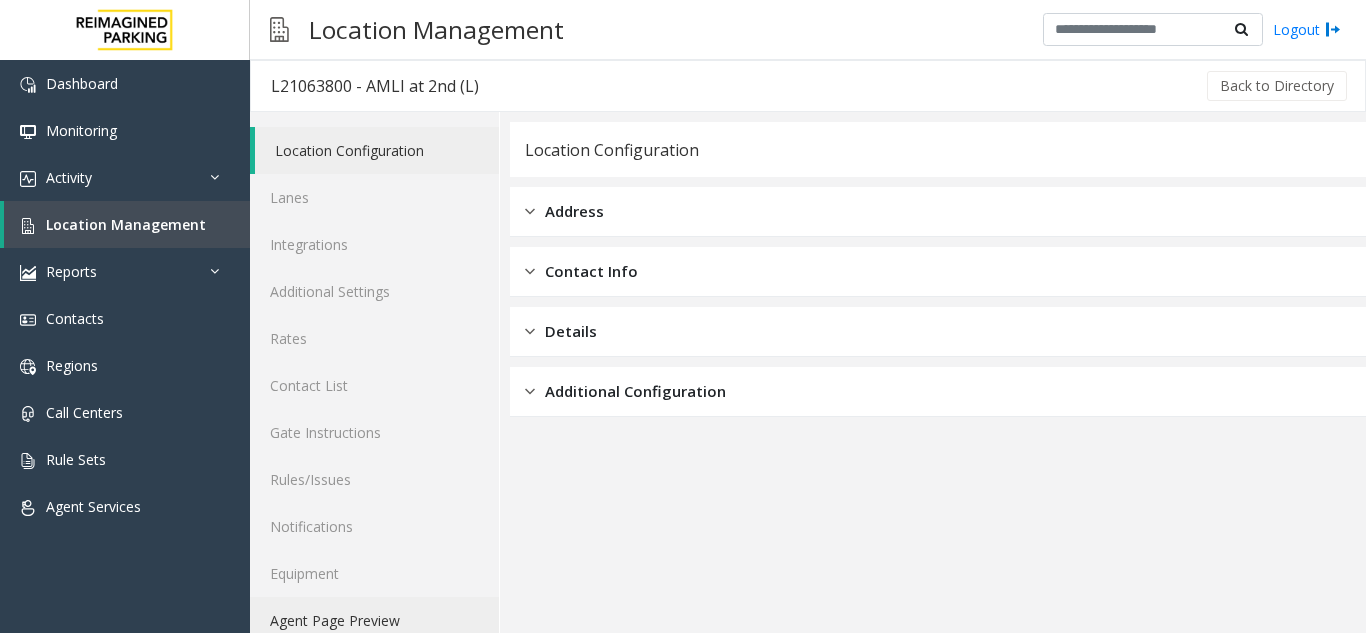 click on "Agent Page Preview" 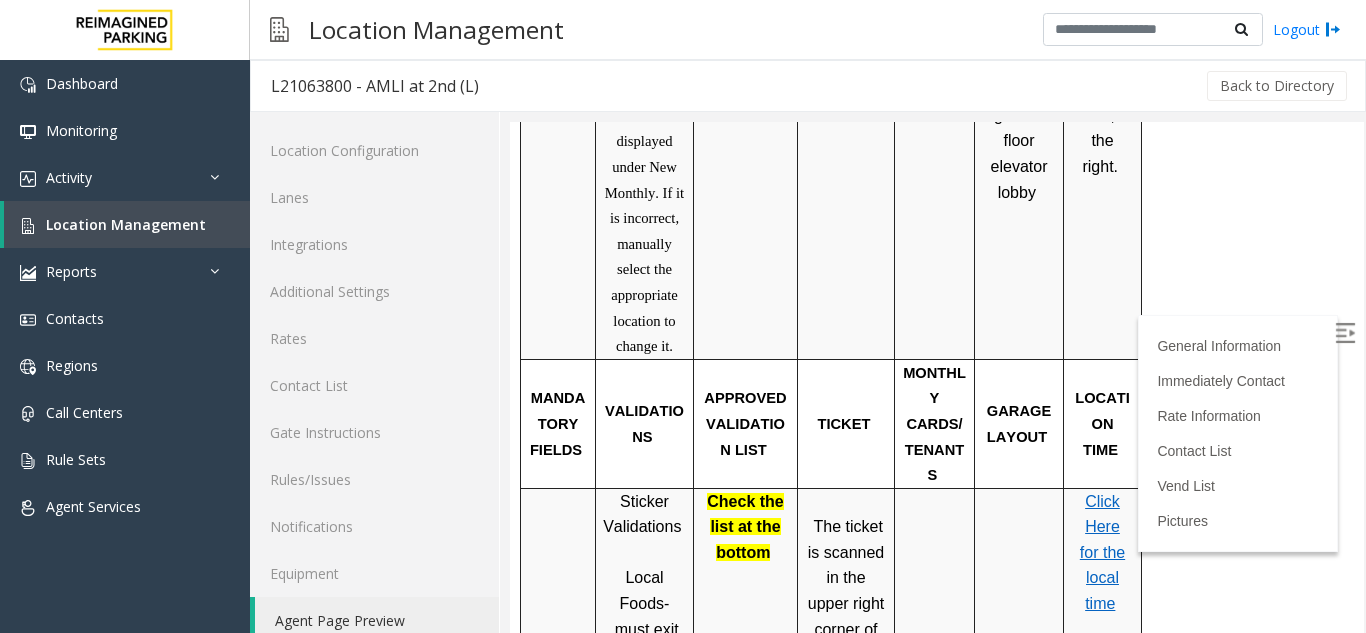 scroll, scrollTop: 155, scrollLeft: 0, axis: vertical 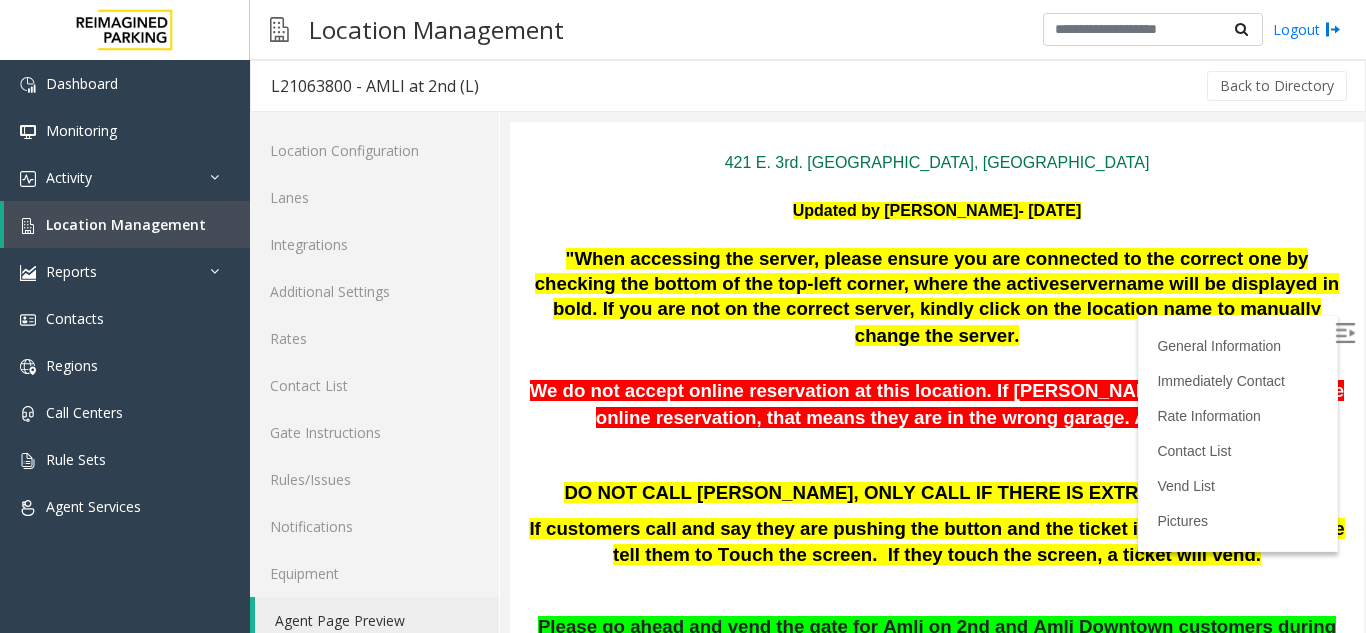 click at bounding box center (1347, 336) 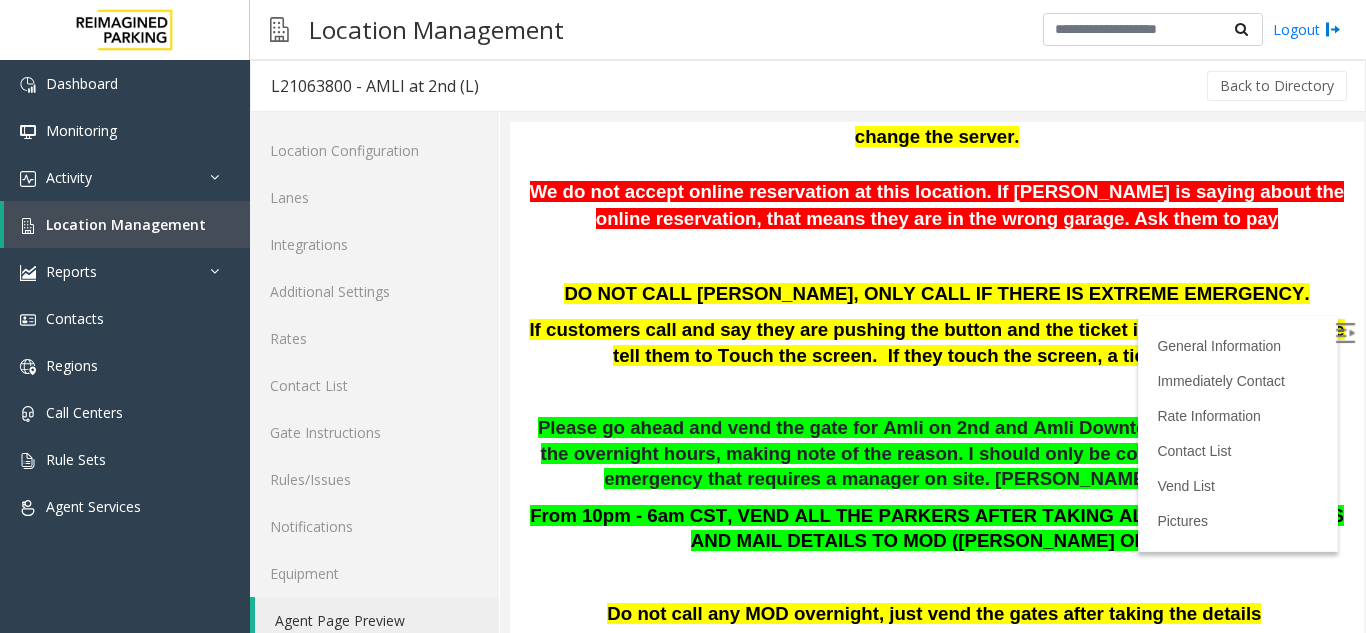 scroll, scrollTop: 355, scrollLeft: 0, axis: vertical 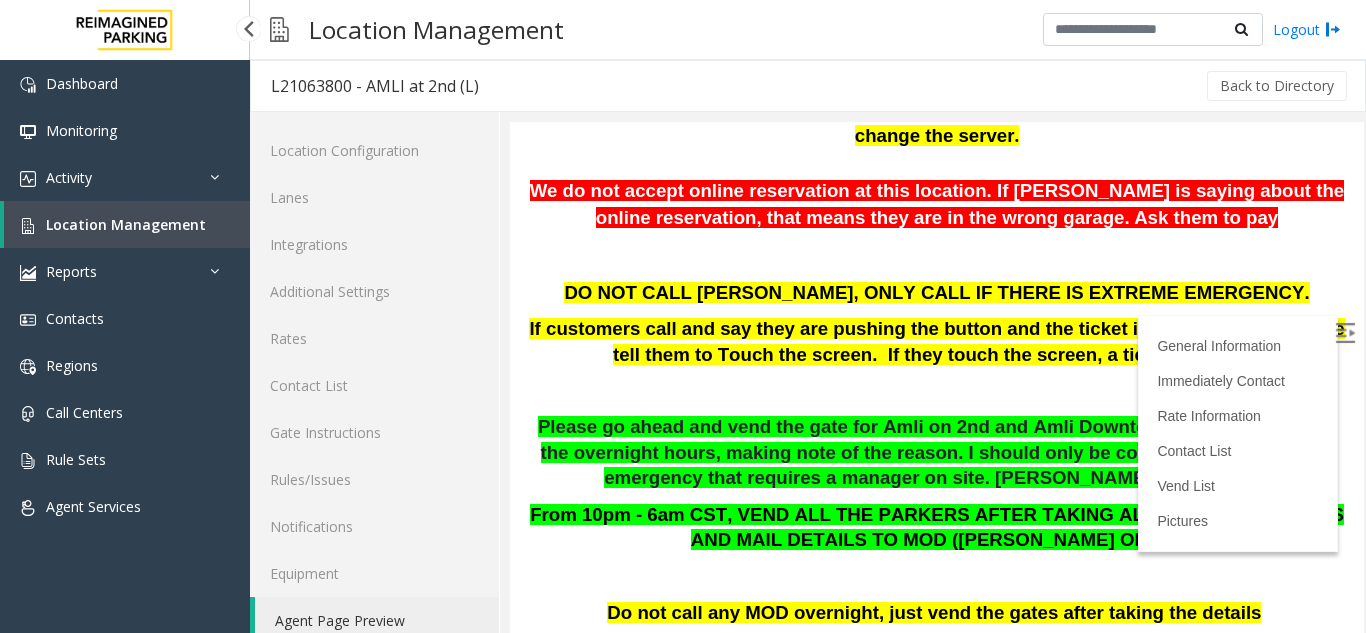 click on "Location Management" at bounding box center [126, 224] 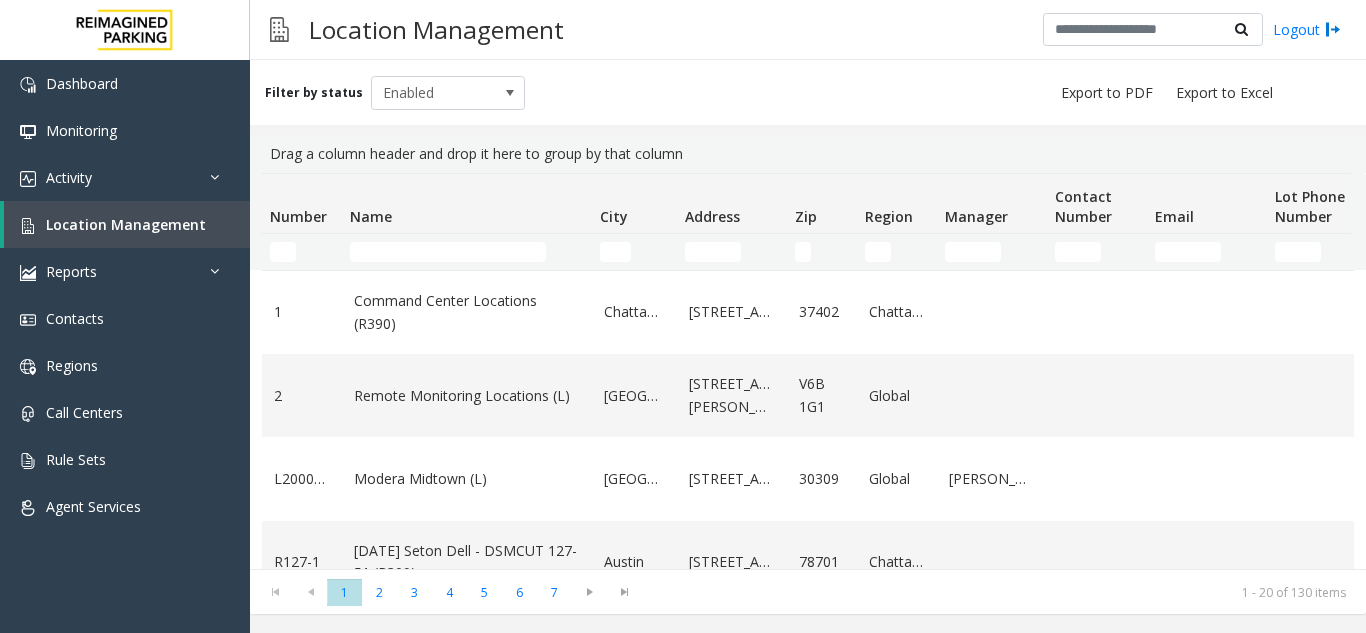 click 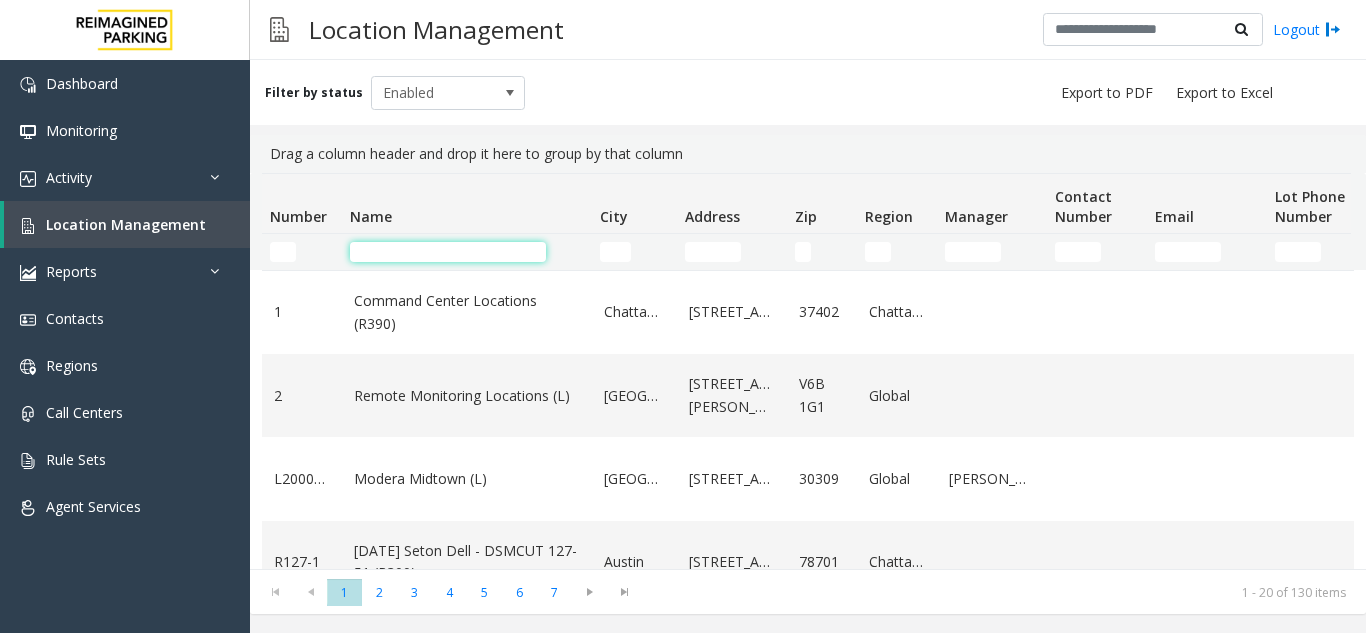 click 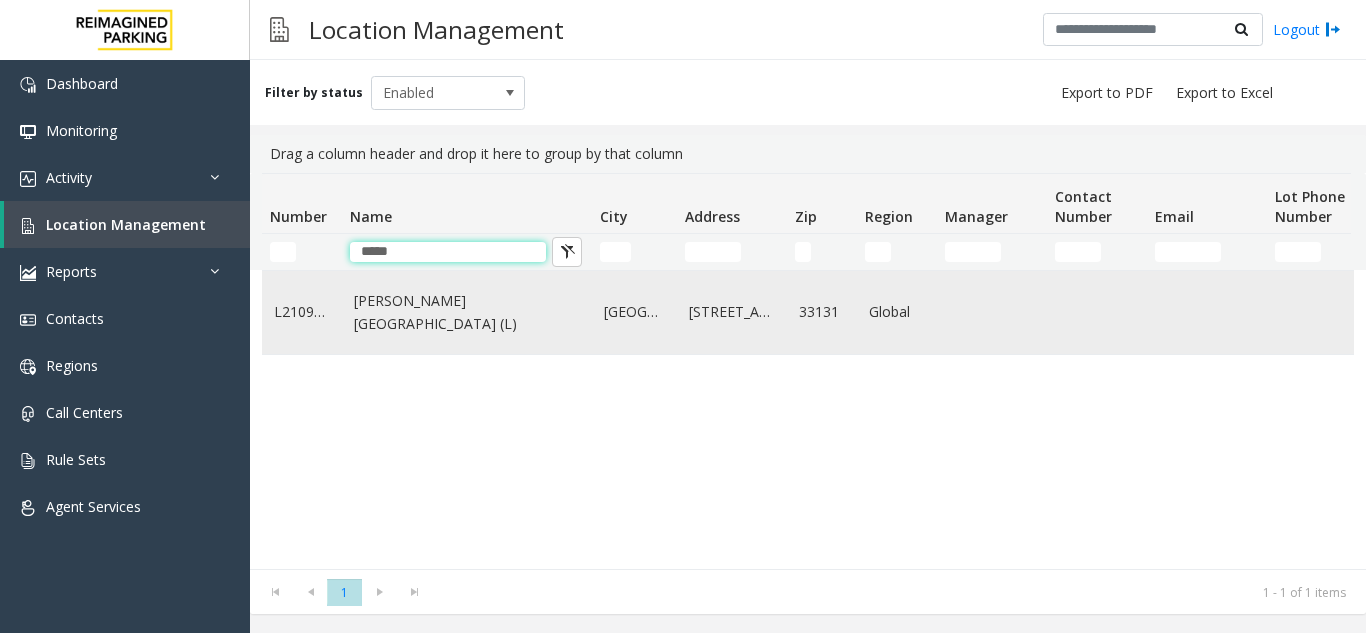 type on "*****" 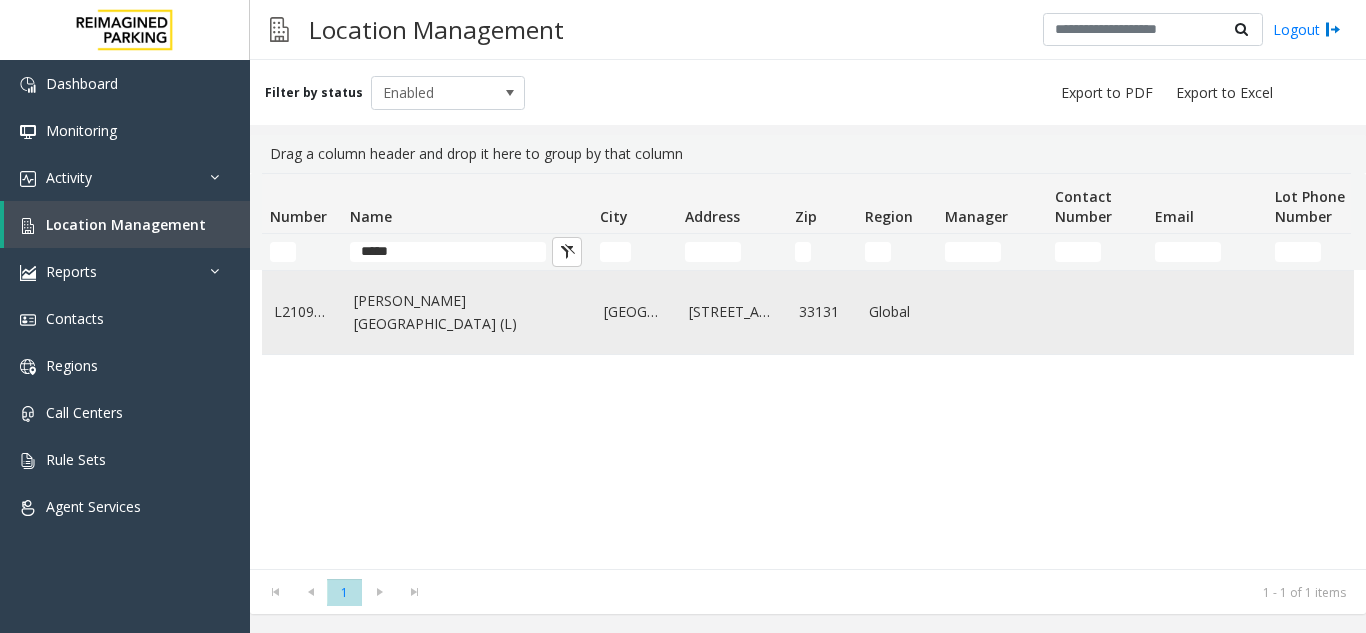 click on "[PERSON_NAME][GEOGRAPHIC_DATA] (L)" 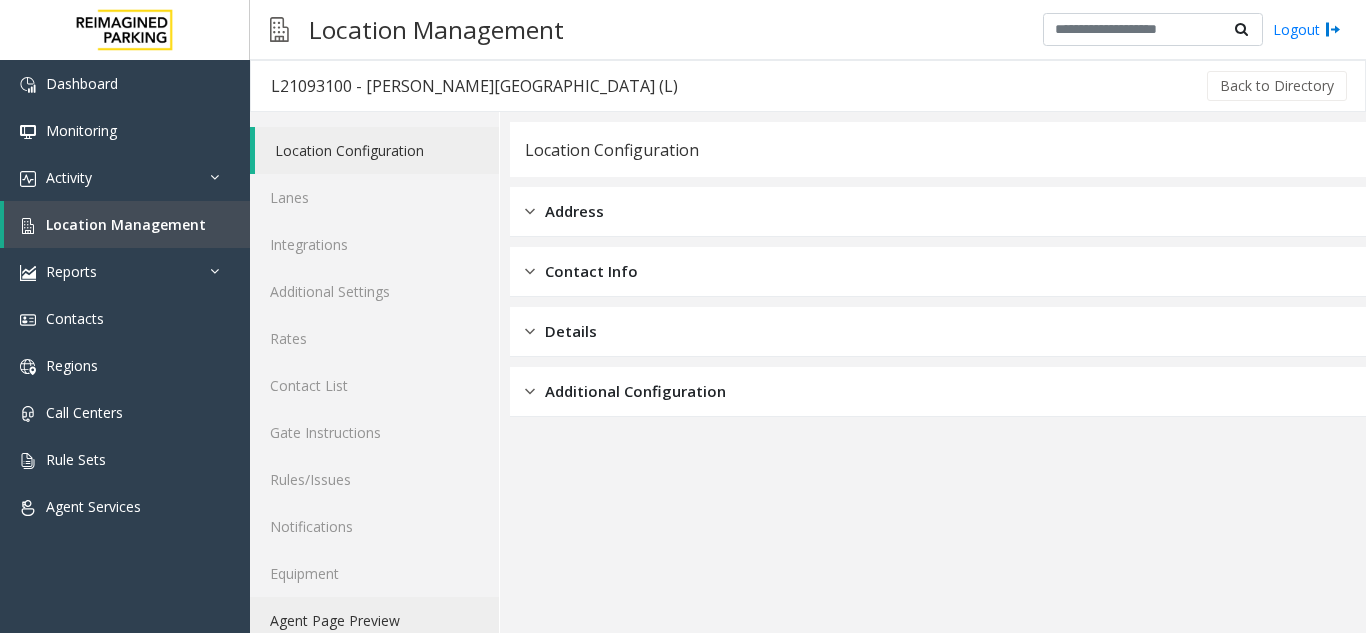 click on "Agent Page Preview" 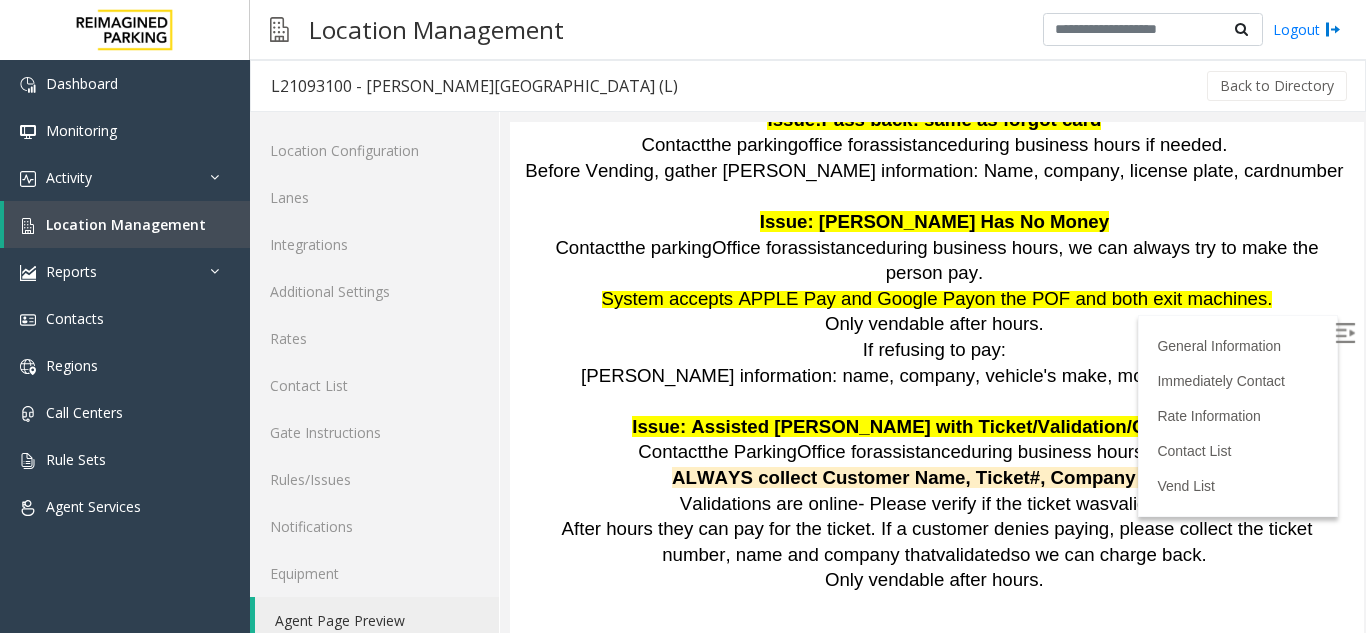 scroll, scrollTop: 1144, scrollLeft: 0, axis: vertical 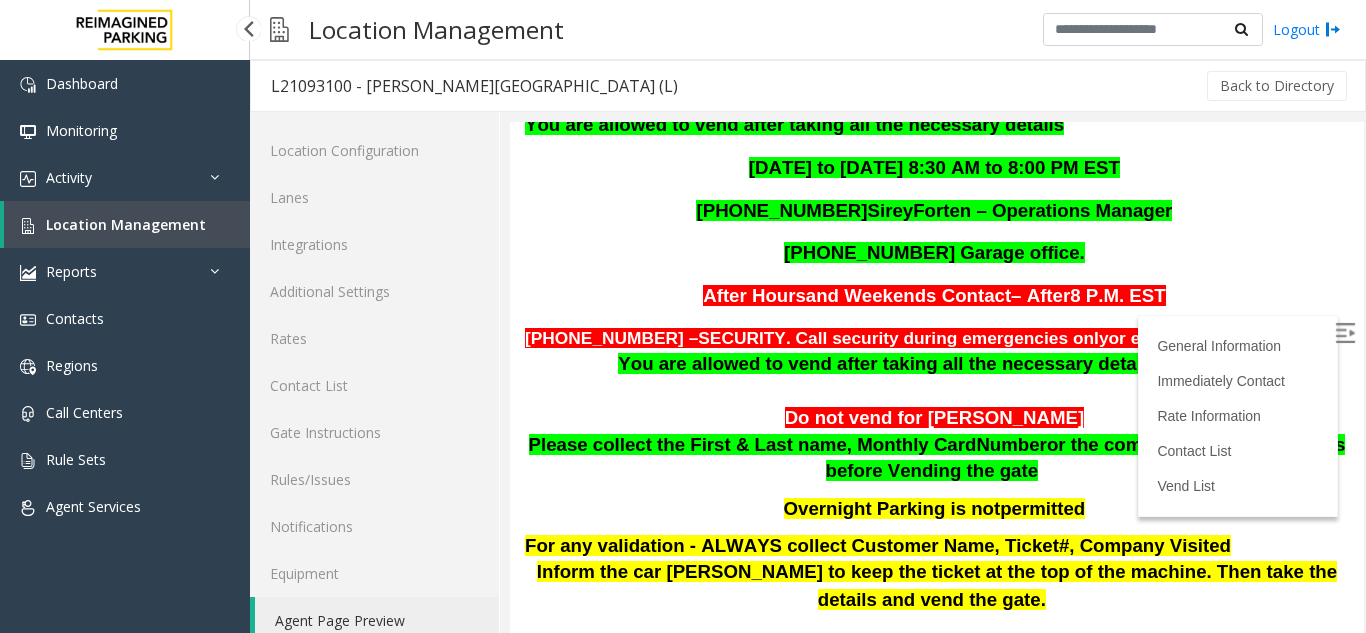 click on "Location Management" at bounding box center (127, 224) 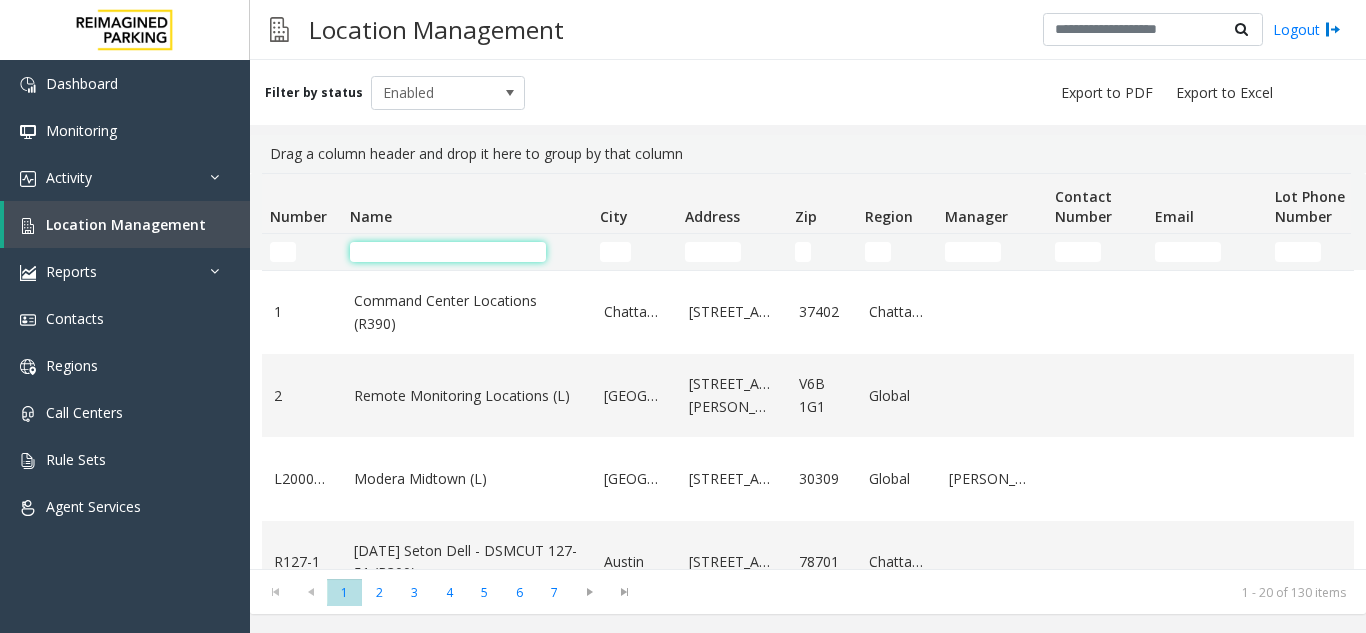 click 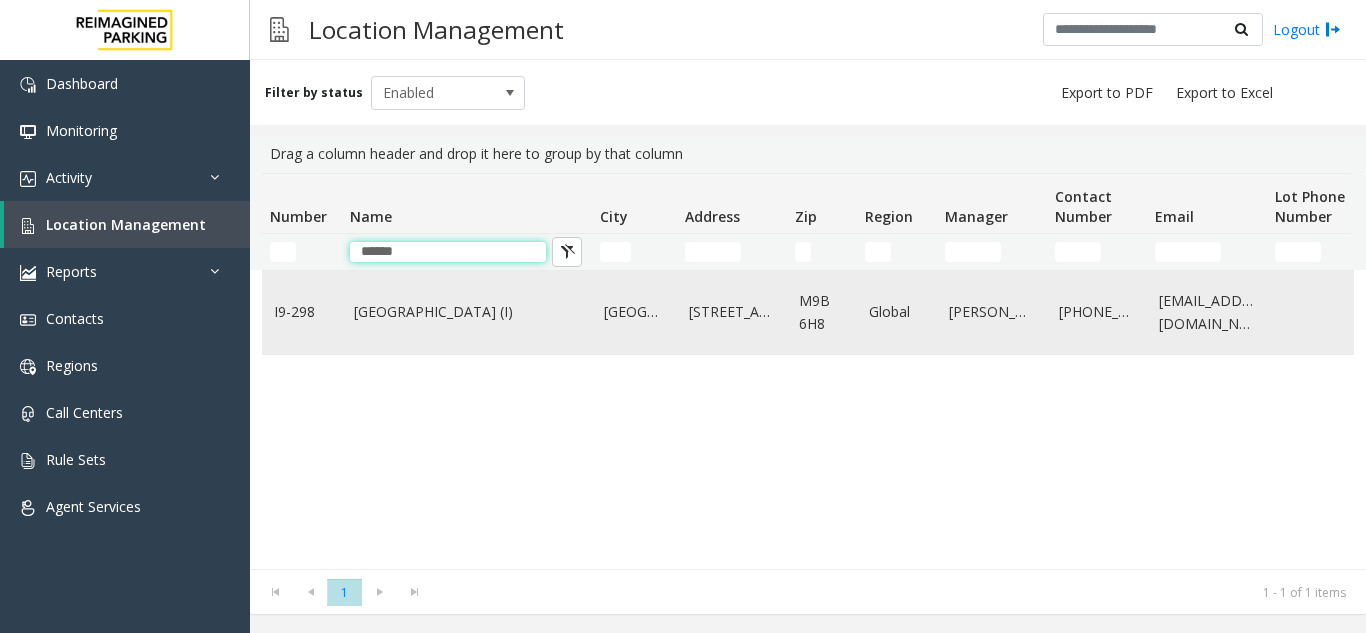 type on "******" 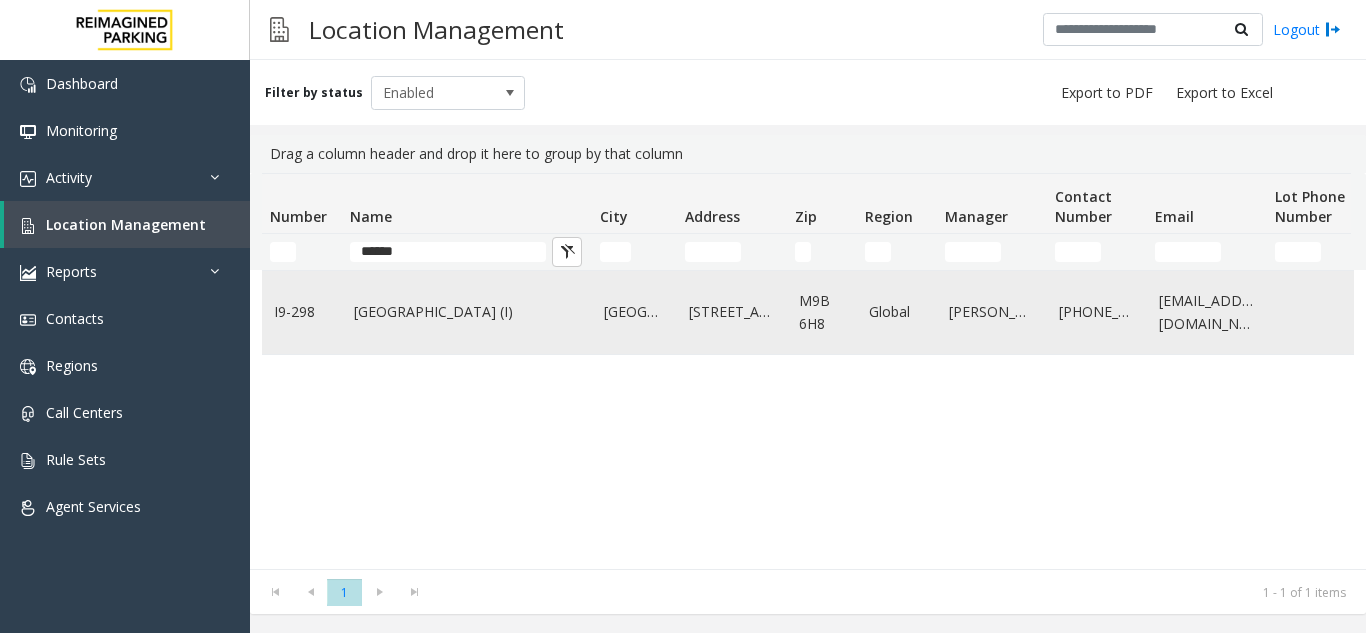 click on "[GEOGRAPHIC_DATA] (I)" 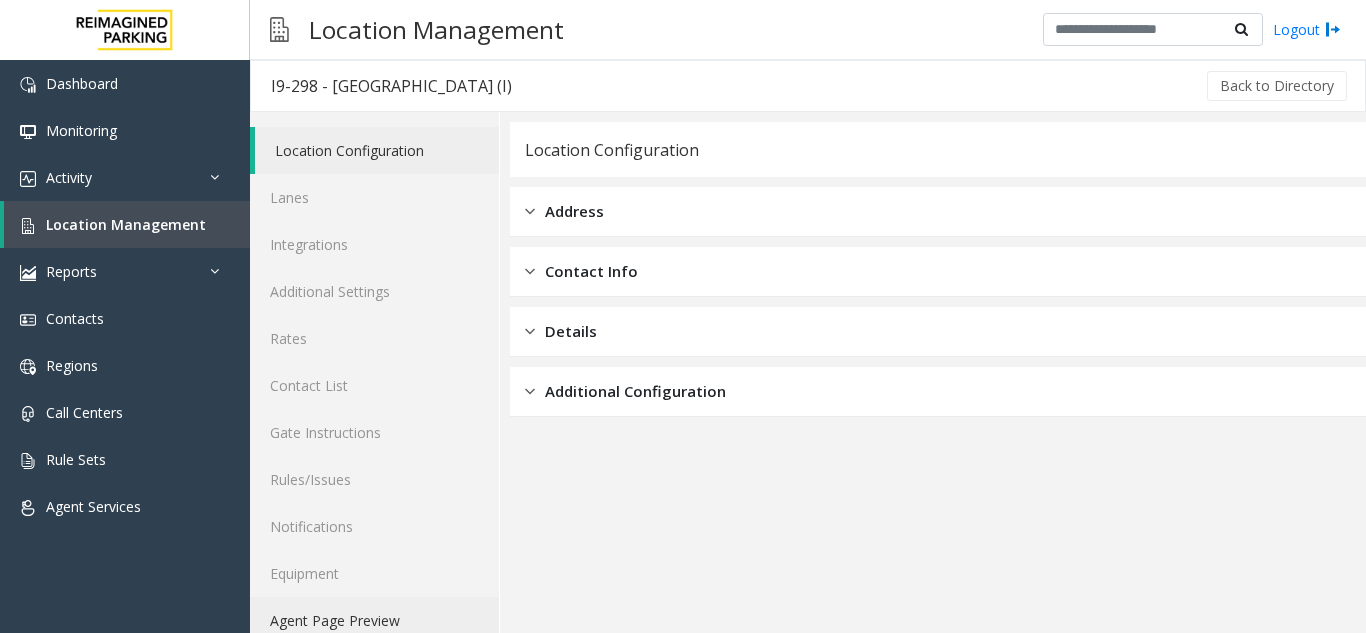 click on "Agent Page Preview" 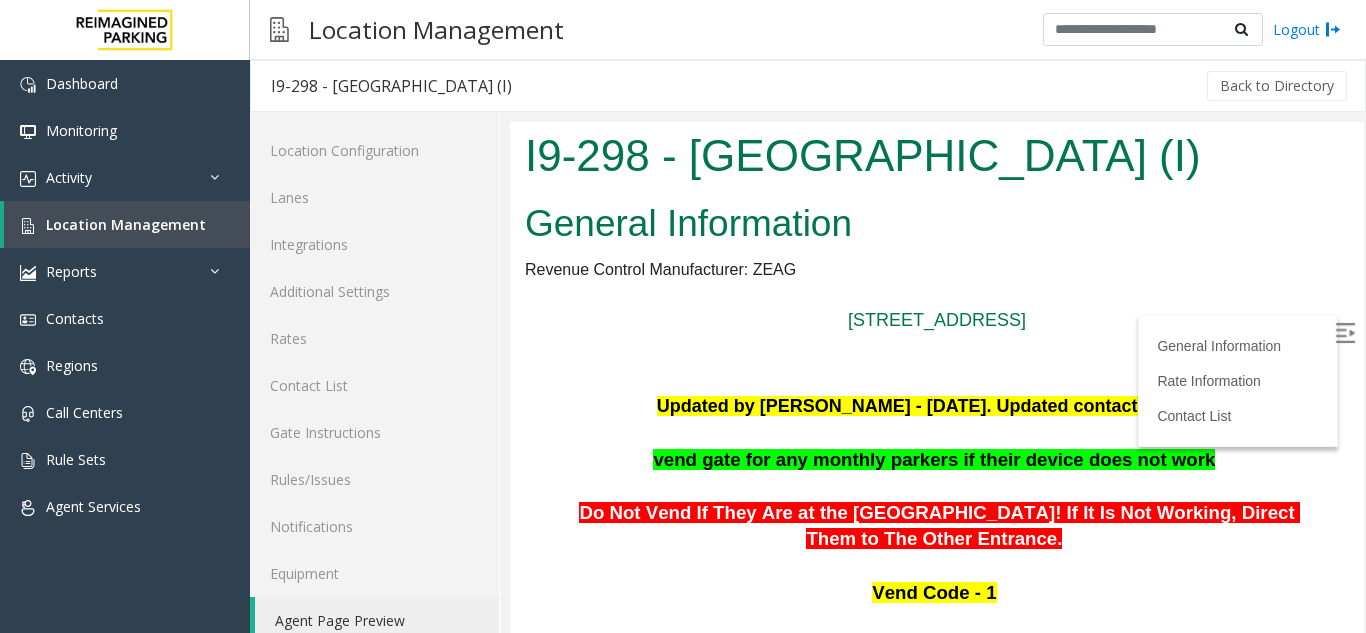 scroll, scrollTop: 908, scrollLeft: 282, axis: both 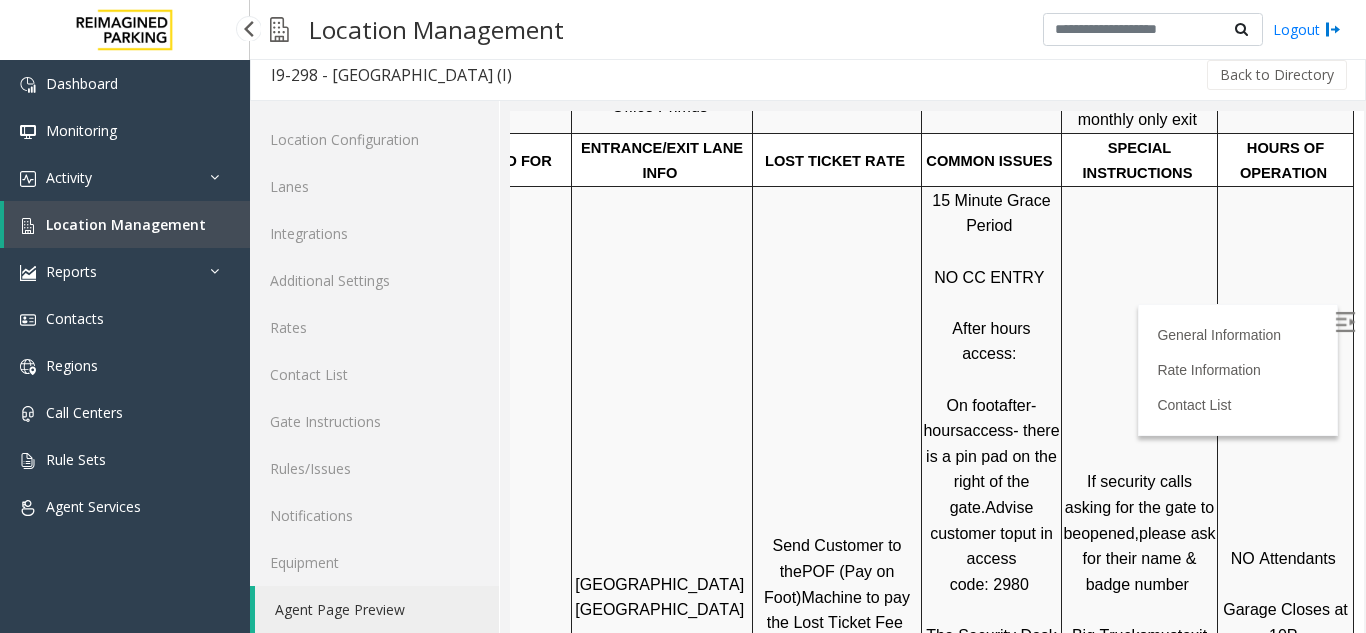click on "Location Management" at bounding box center (126, 224) 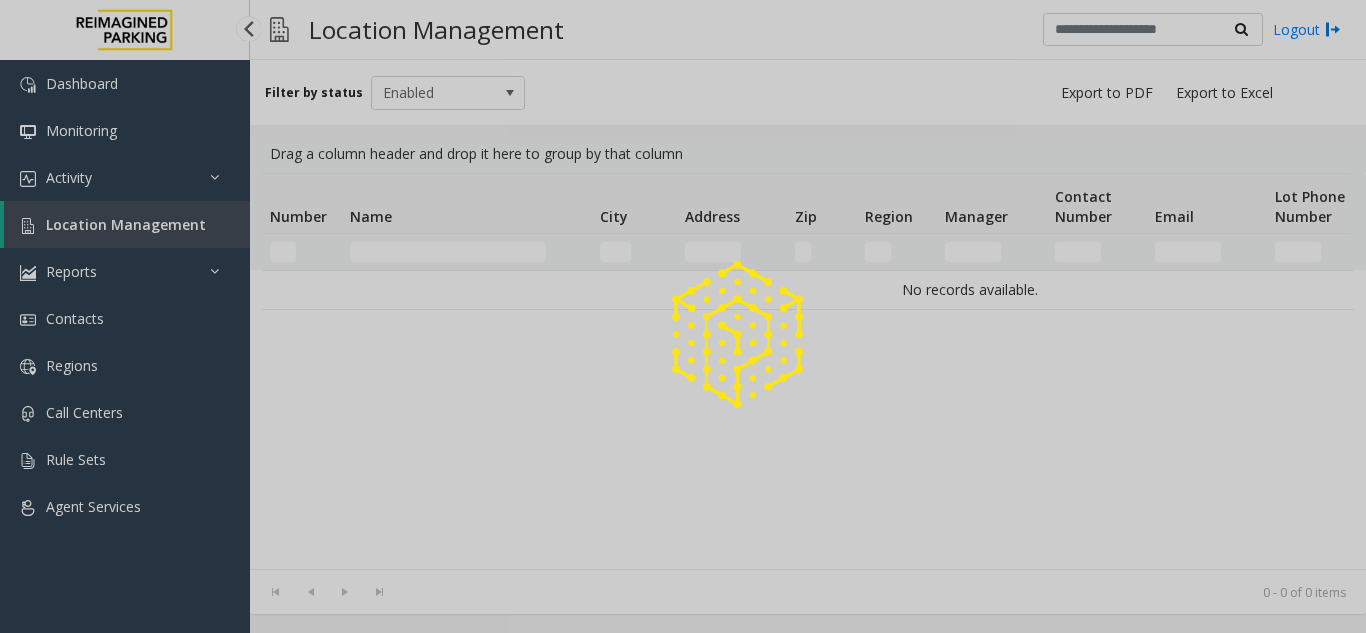 scroll, scrollTop: 0, scrollLeft: 0, axis: both 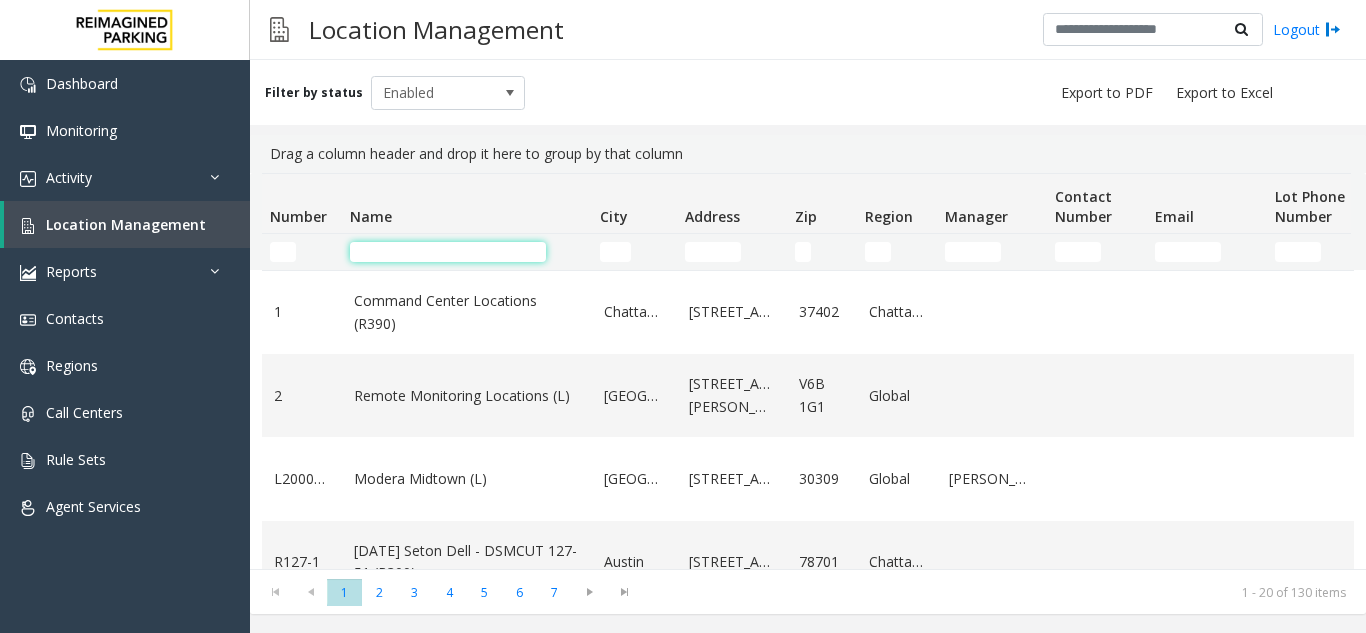 click 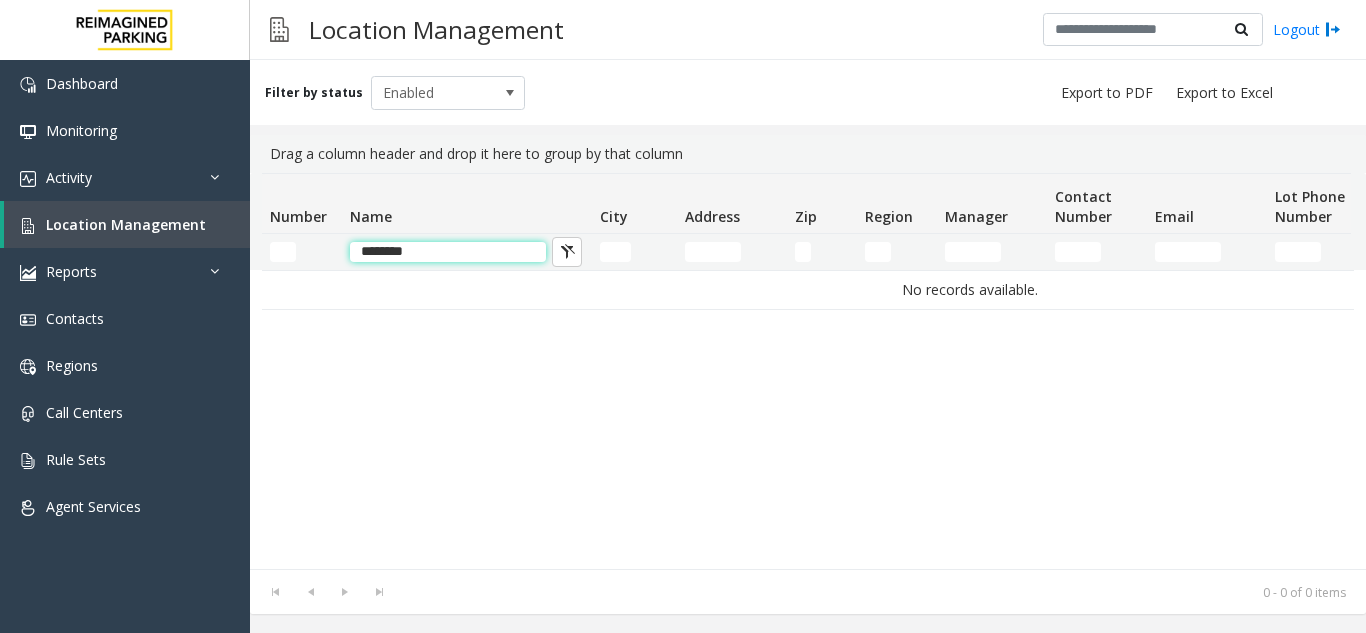 type on "********" 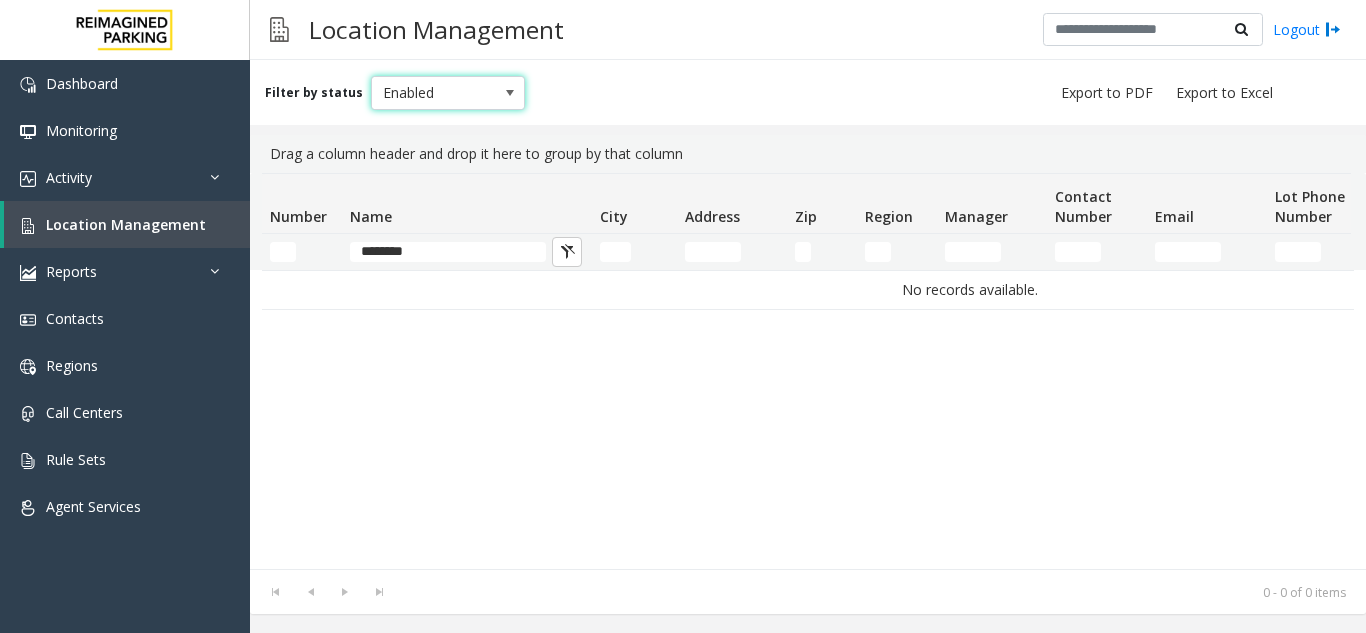 click at bounding box center (510, 93) 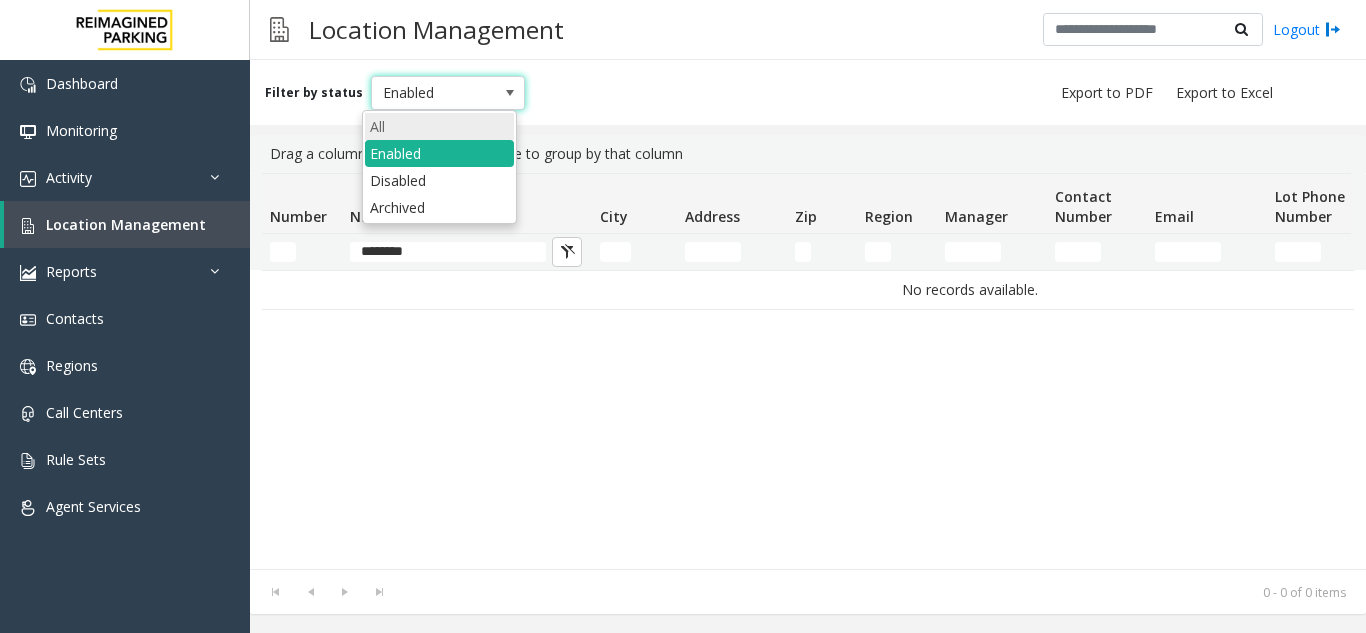 click on "All" at bounding box center [439, 126] 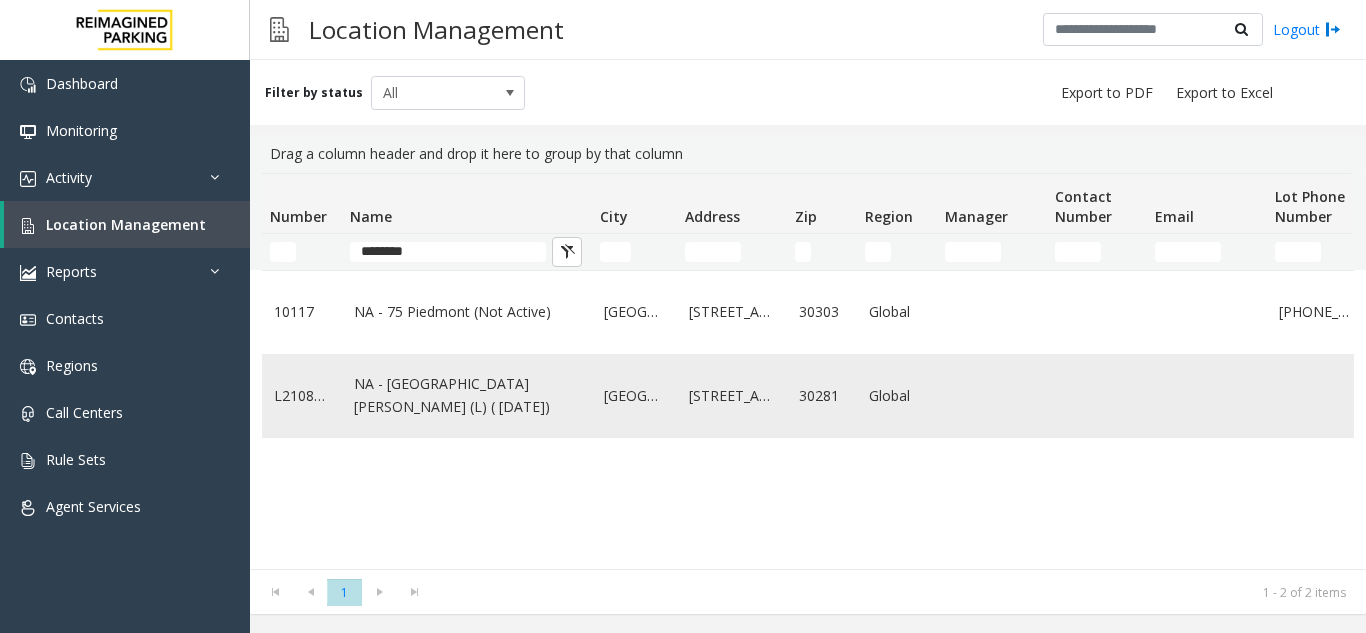 click on "NA - [GEOGRAPHIC_DATA][PERSON_NAME] (L) ( [DATE])" 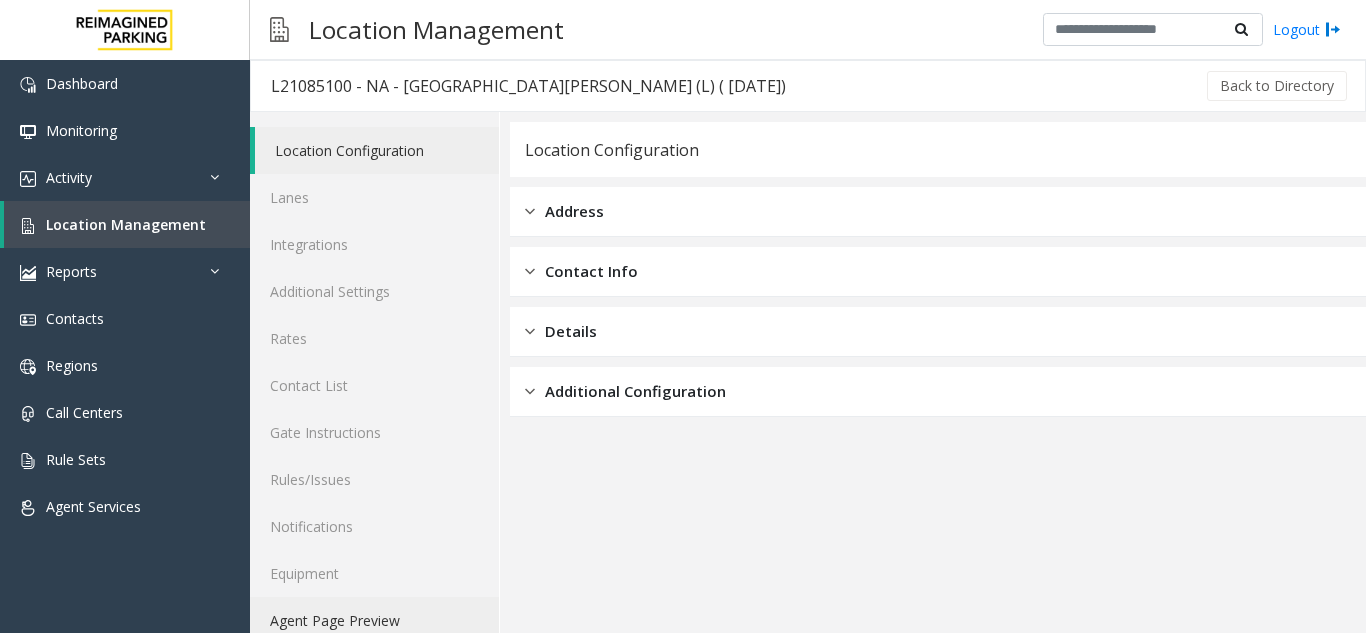 click on "Agent Page Preview" 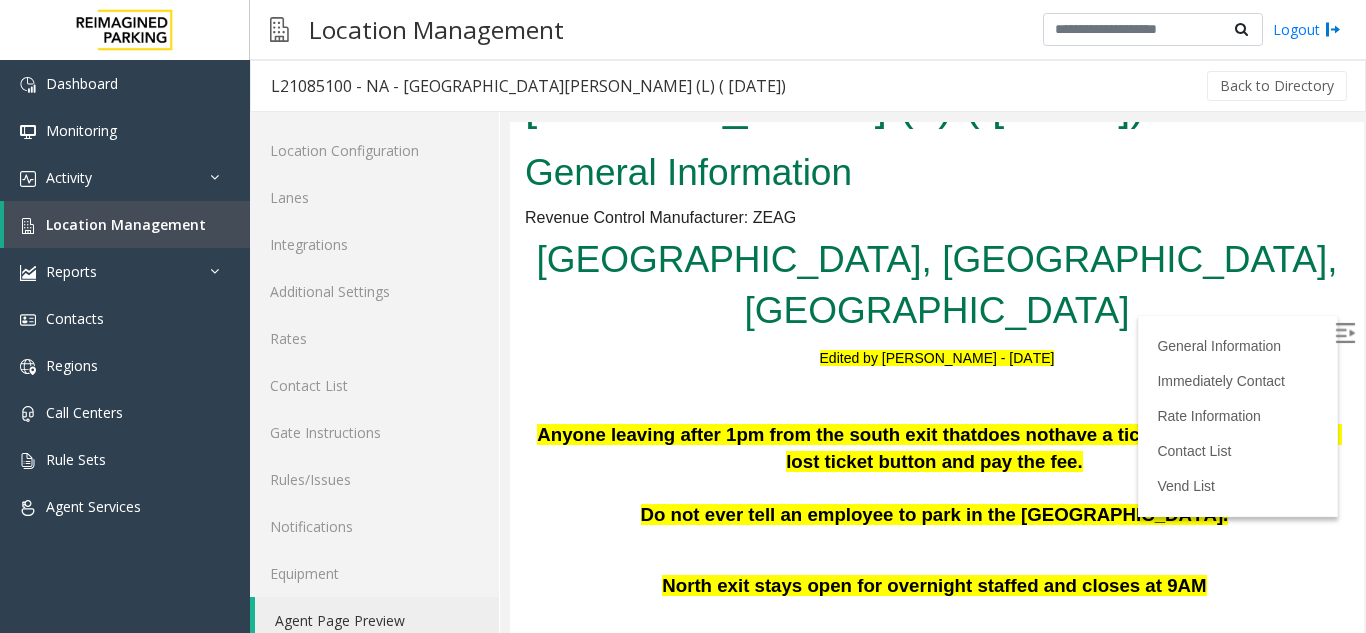 scroll, scrollTop: 1352, scrollLeft: 0, axis: vertical 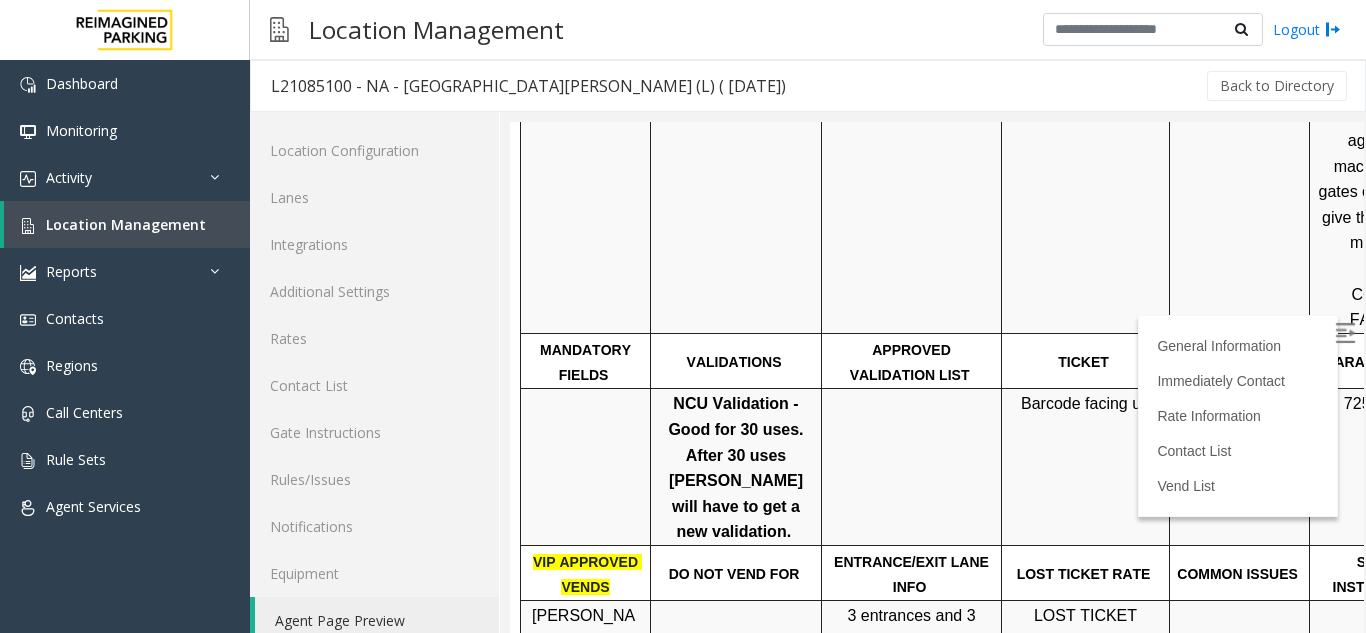 click at bounding box center (1345, 333) 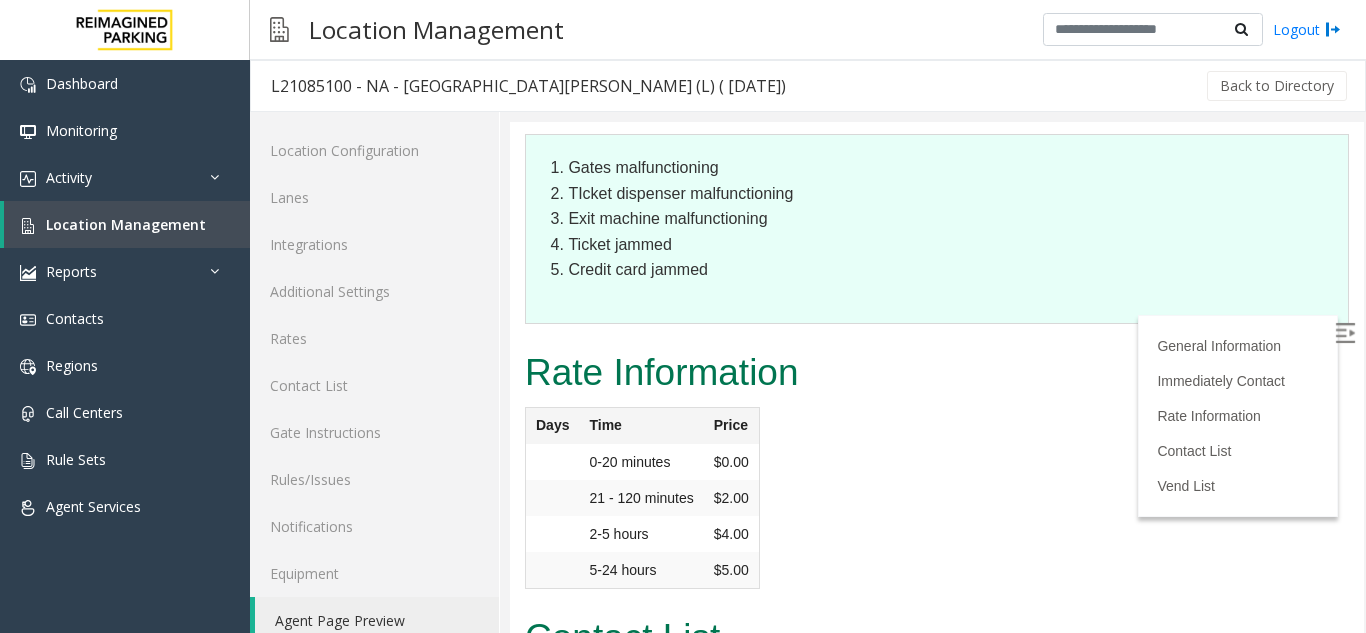 scroll, scrollTop: 2952, scrollLeft: 0, axis: vertical 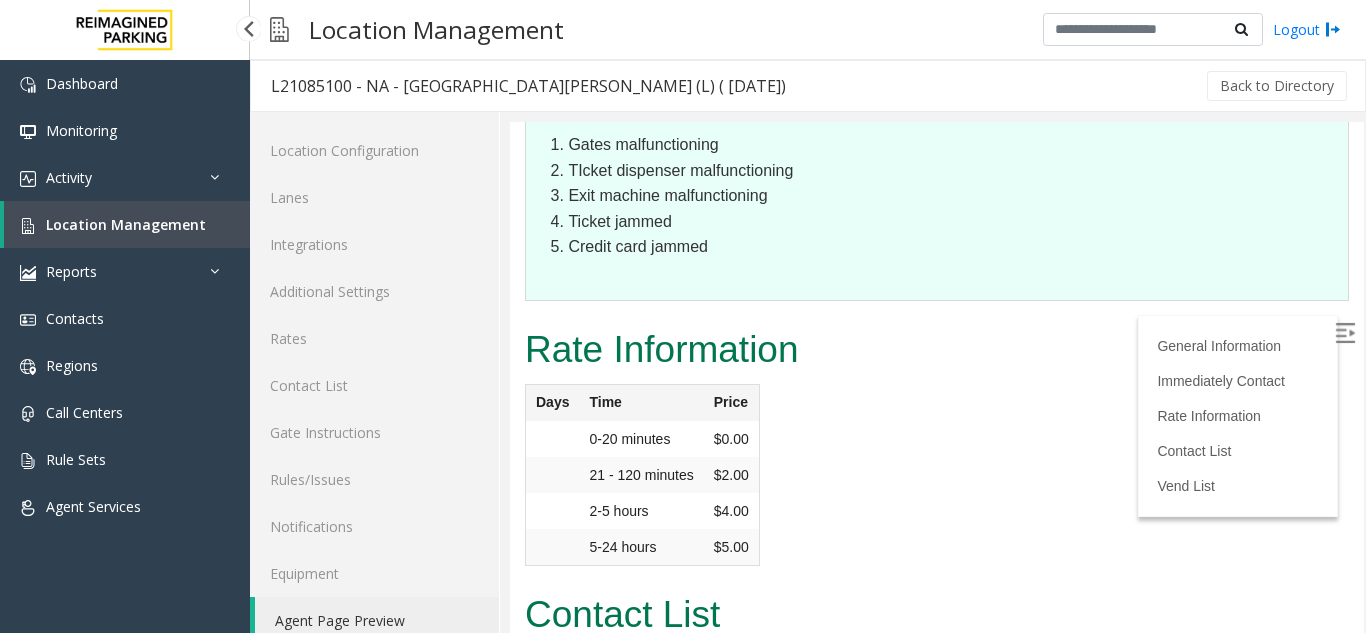click on "Location Management" at bounding box center (126, 224) 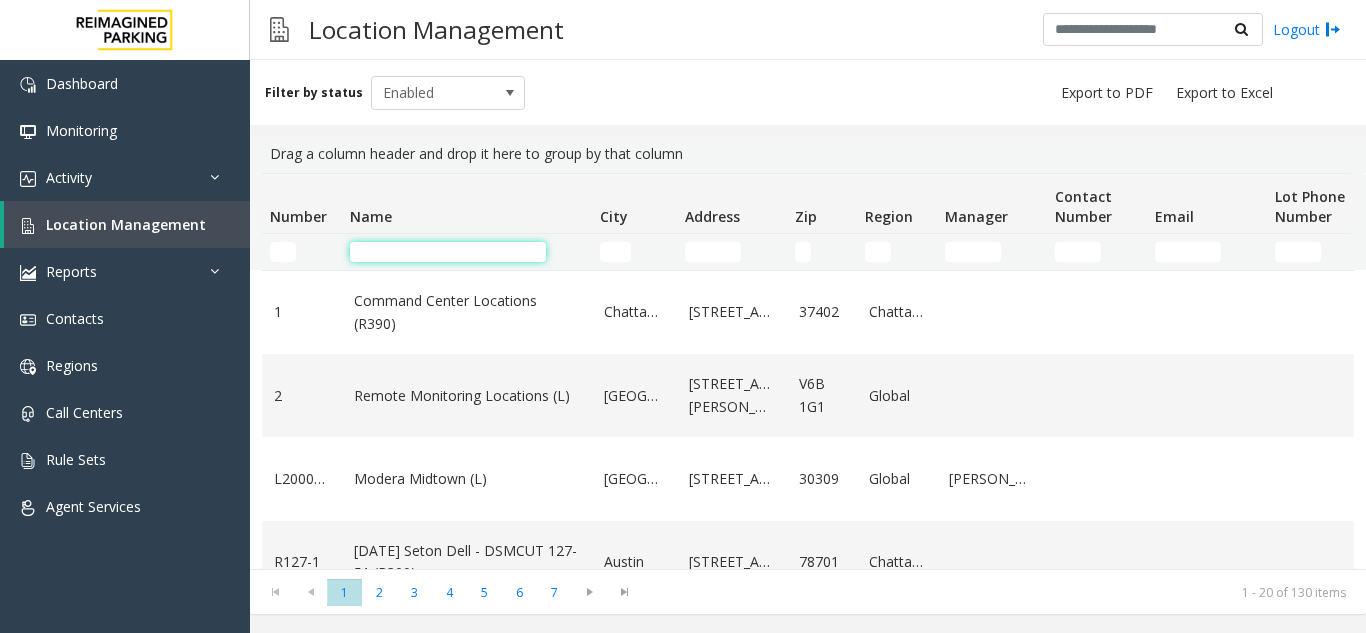 click 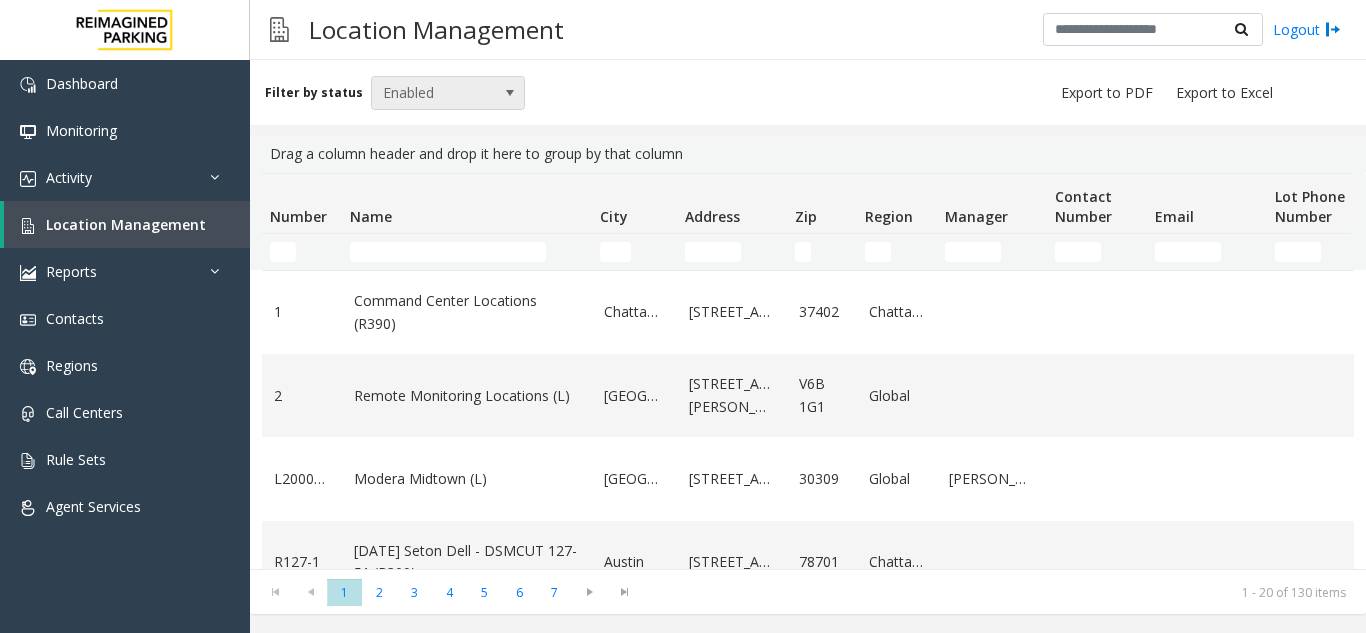 click at bounding box center (510, 93) 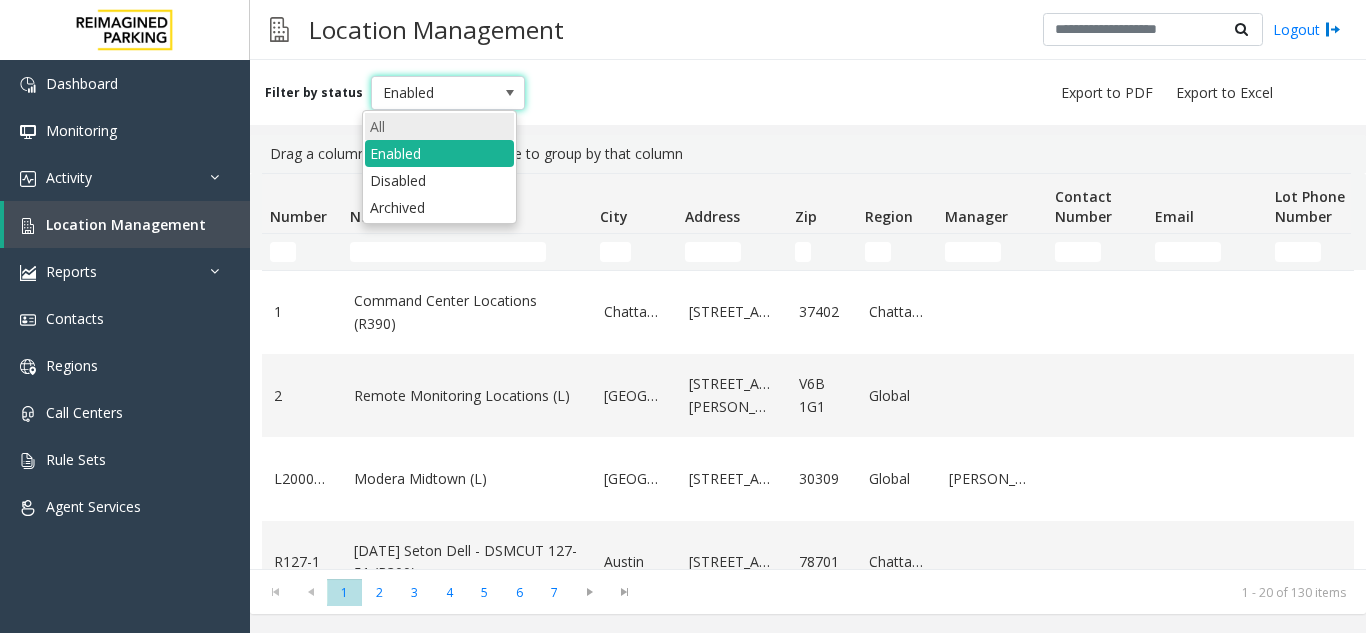 click on "All" at bounding box center [439, 126] 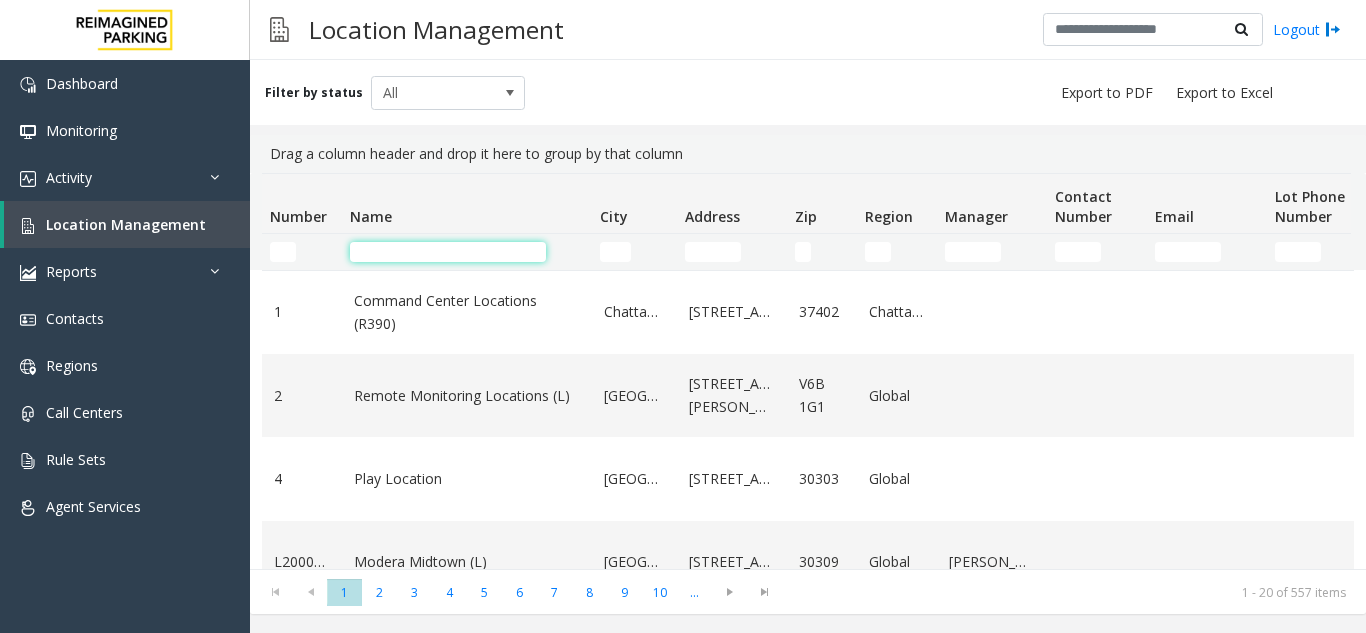 click 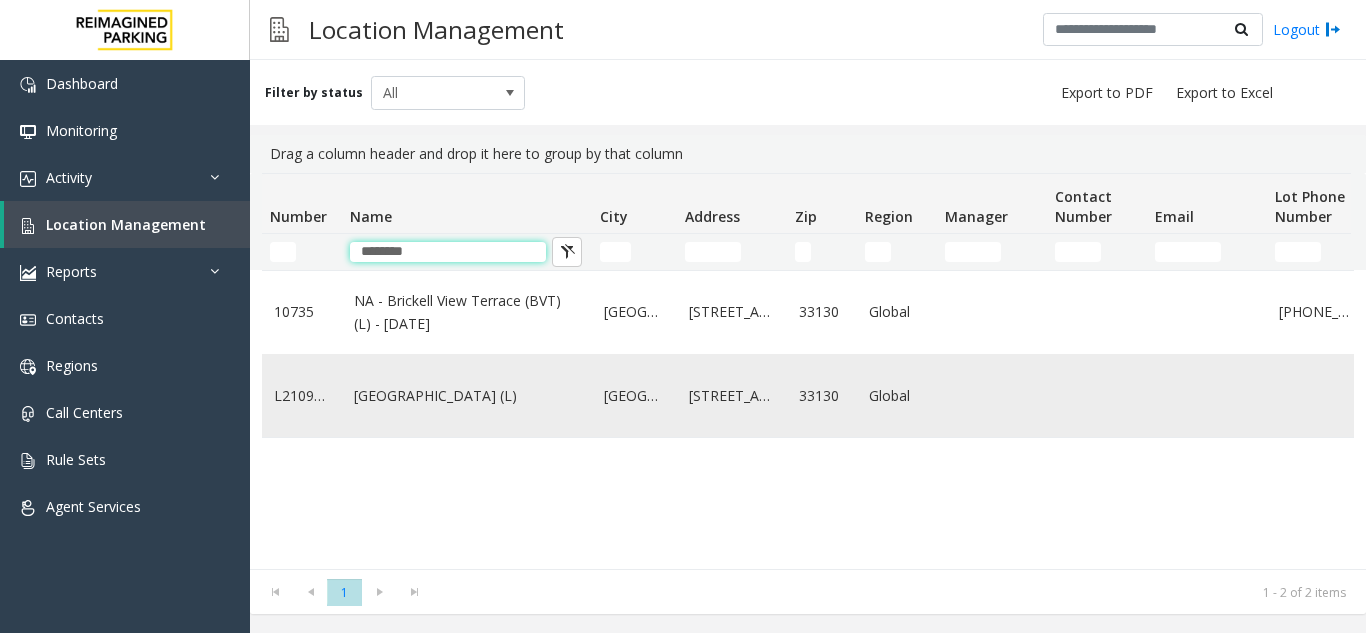 type on "********" 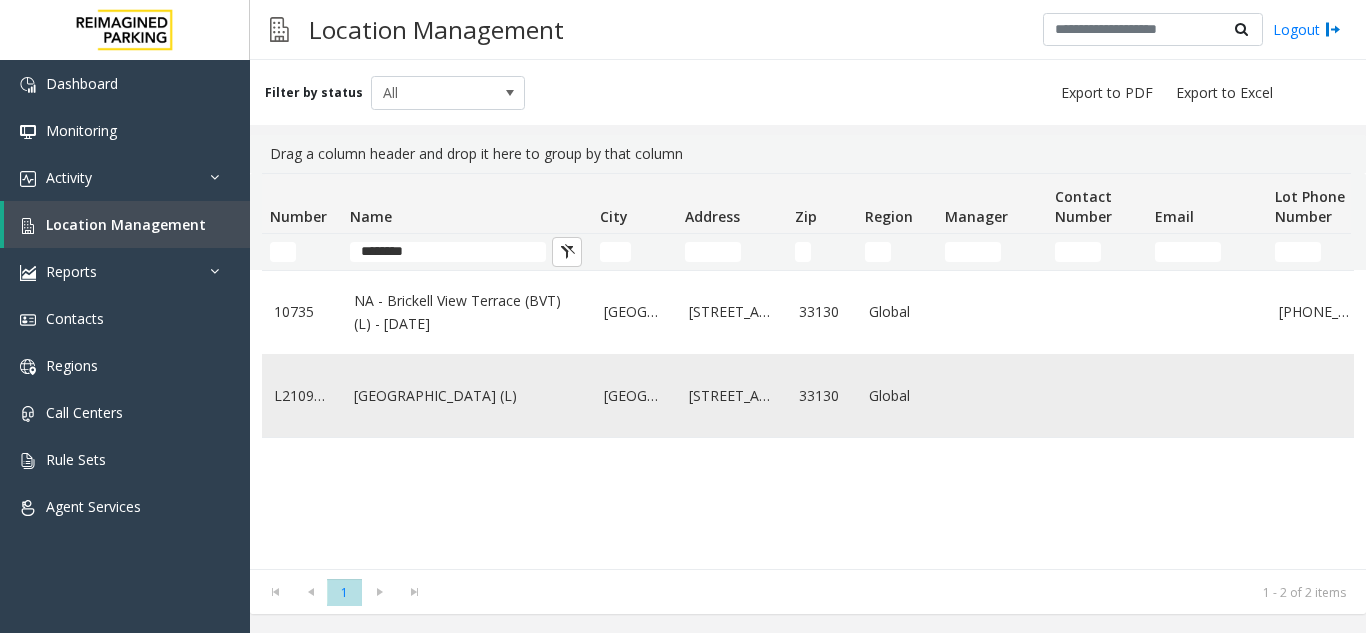 click on "[GEOGRAPHIC_DATA] (L)" 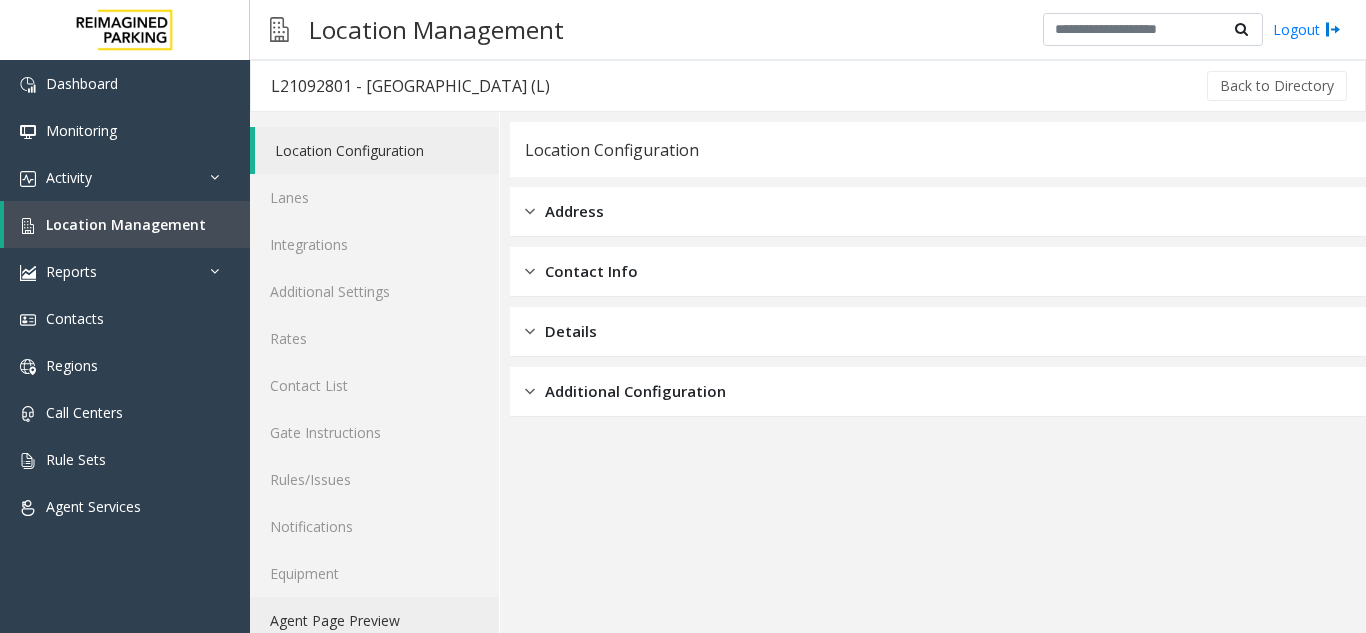 click on "Agent Page Preview" 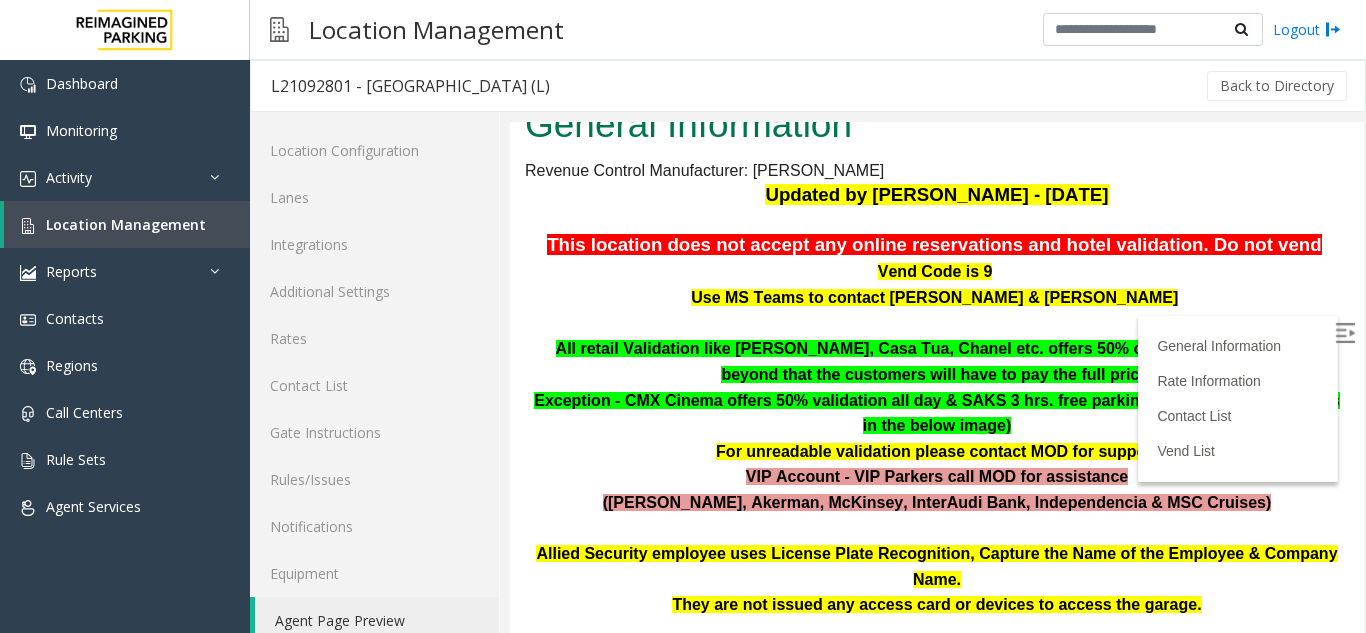 scroll, scrollTop: 100, scrollLeft: 0, axis: vertical 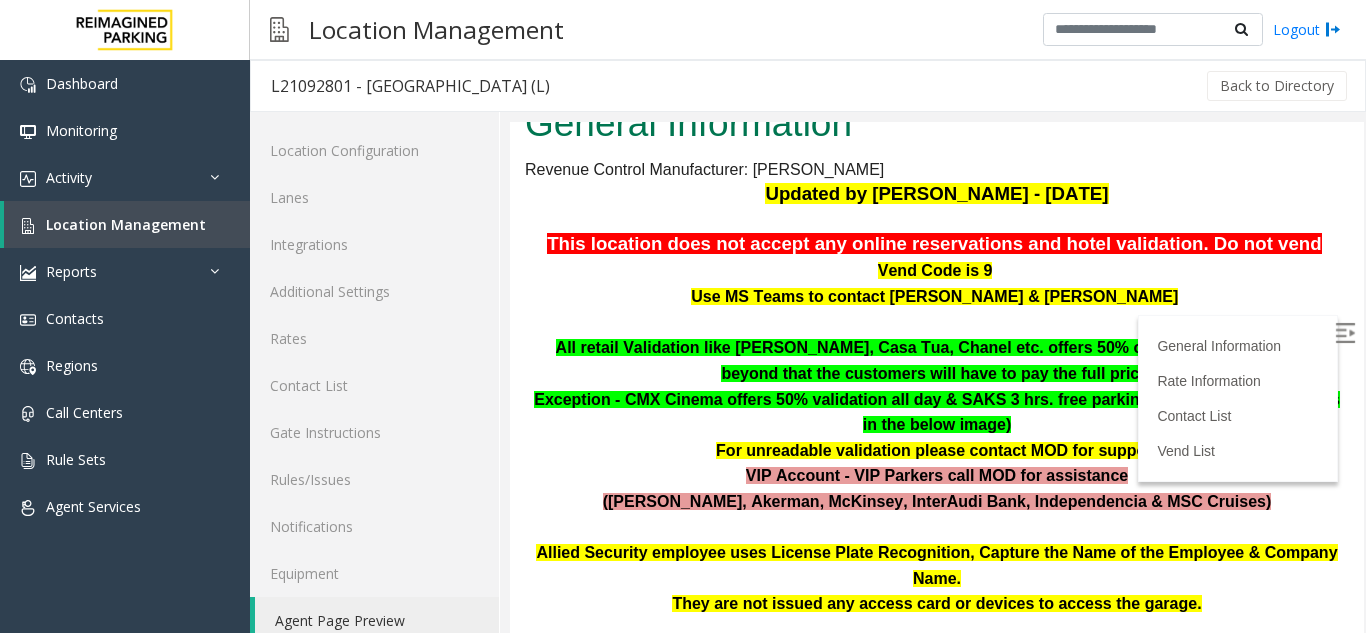 click at bounding box center (1345, 333) 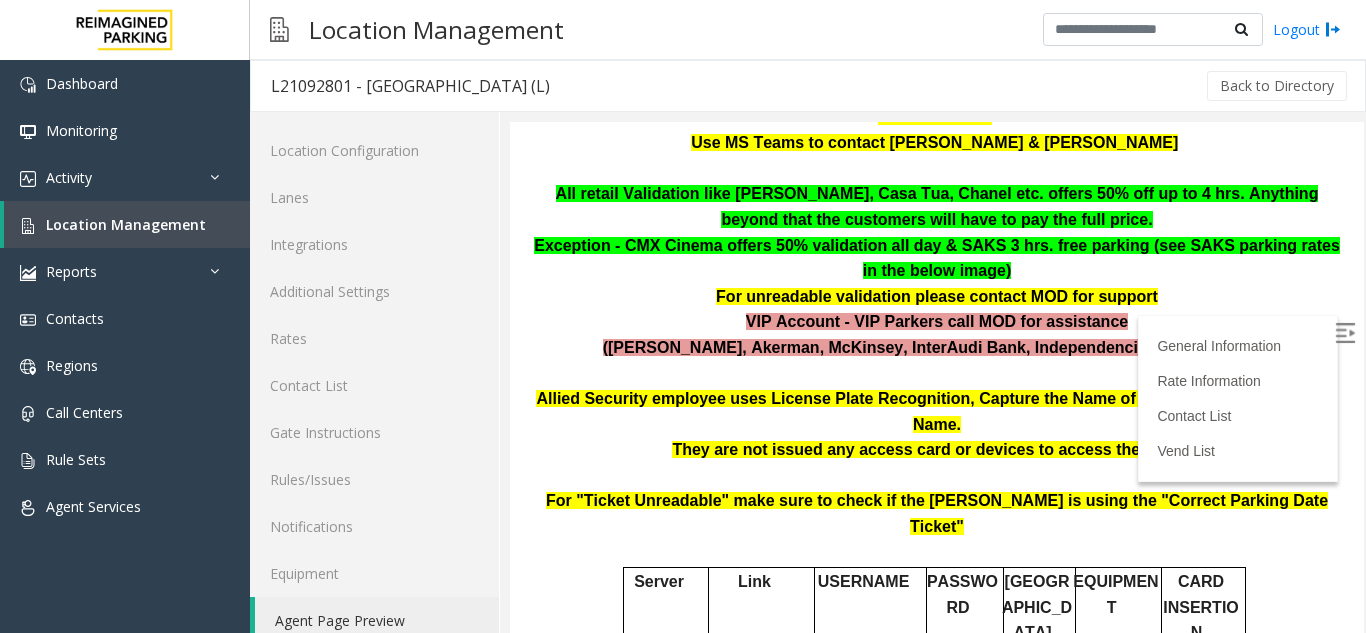 scroll, scrollTop: 300, scrollLeft: 0, axis: vertical 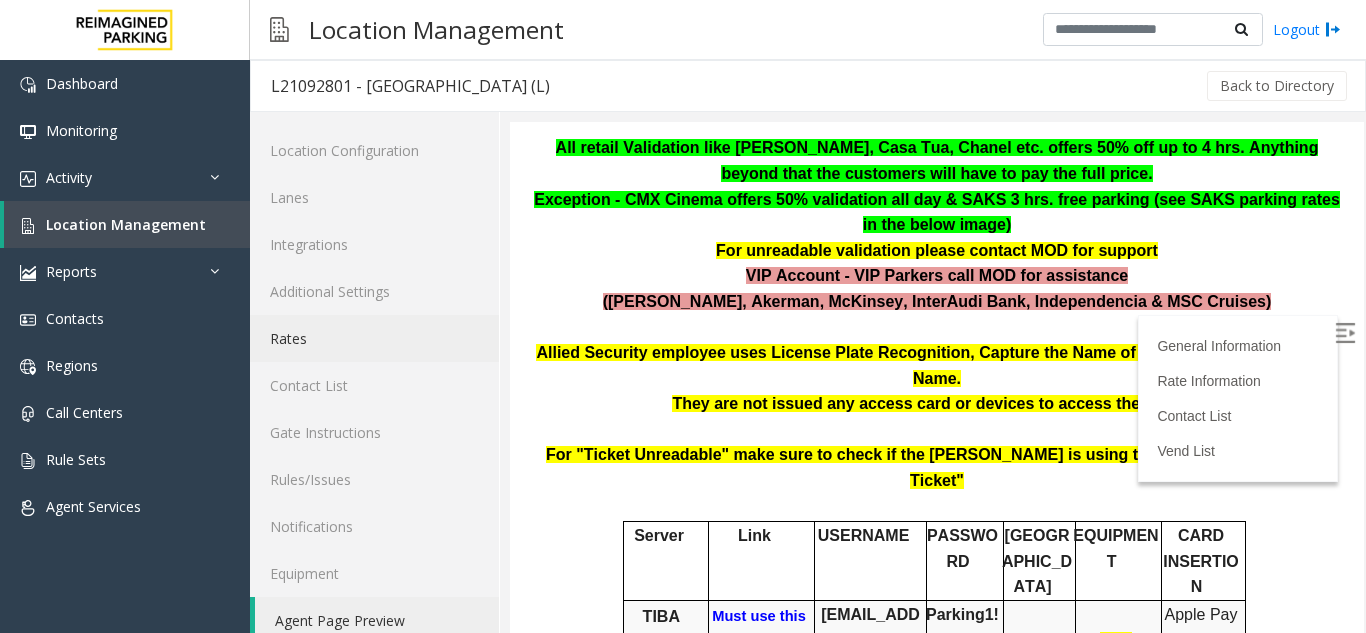 click on "Rates" 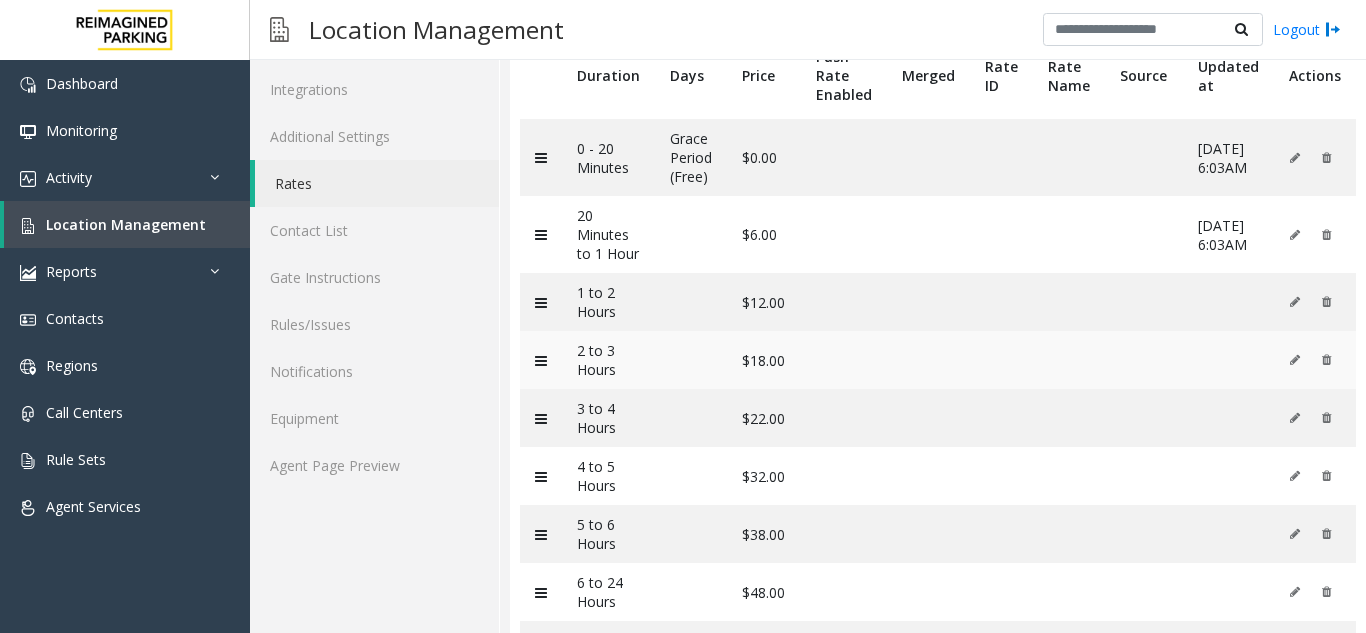 scroll, scrollTop: 200, scrollLeft: 0, axis: vertical 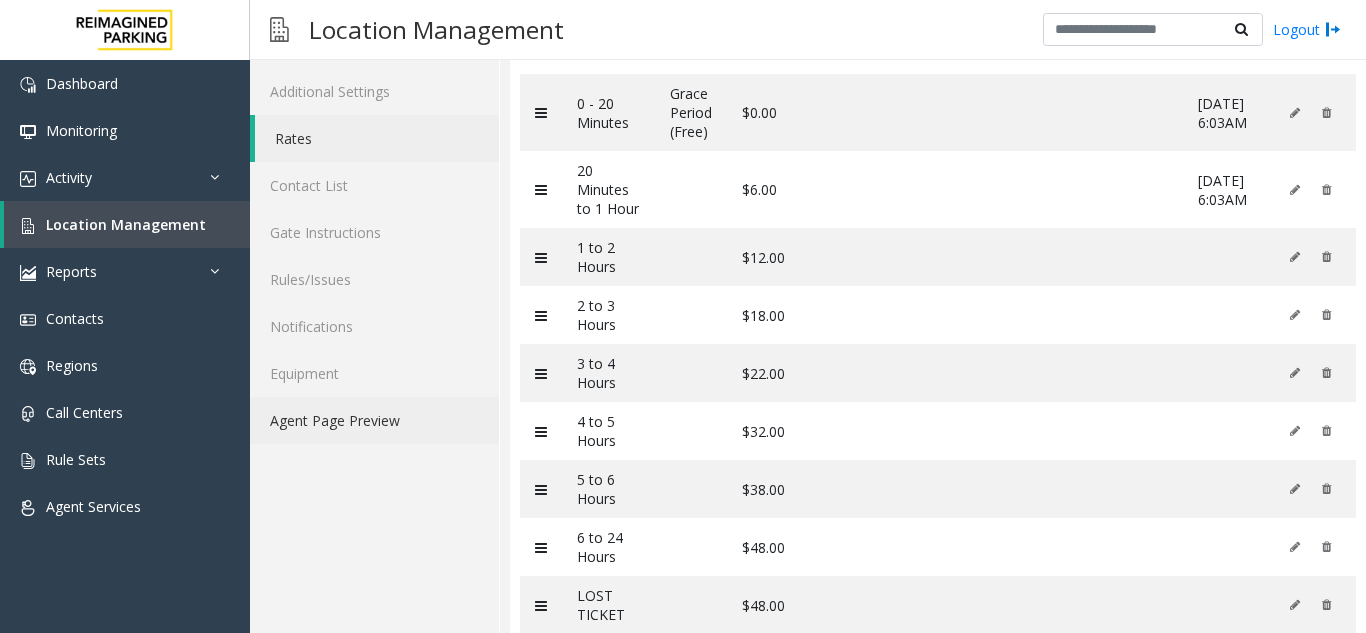 click on "Agent Page Preview" 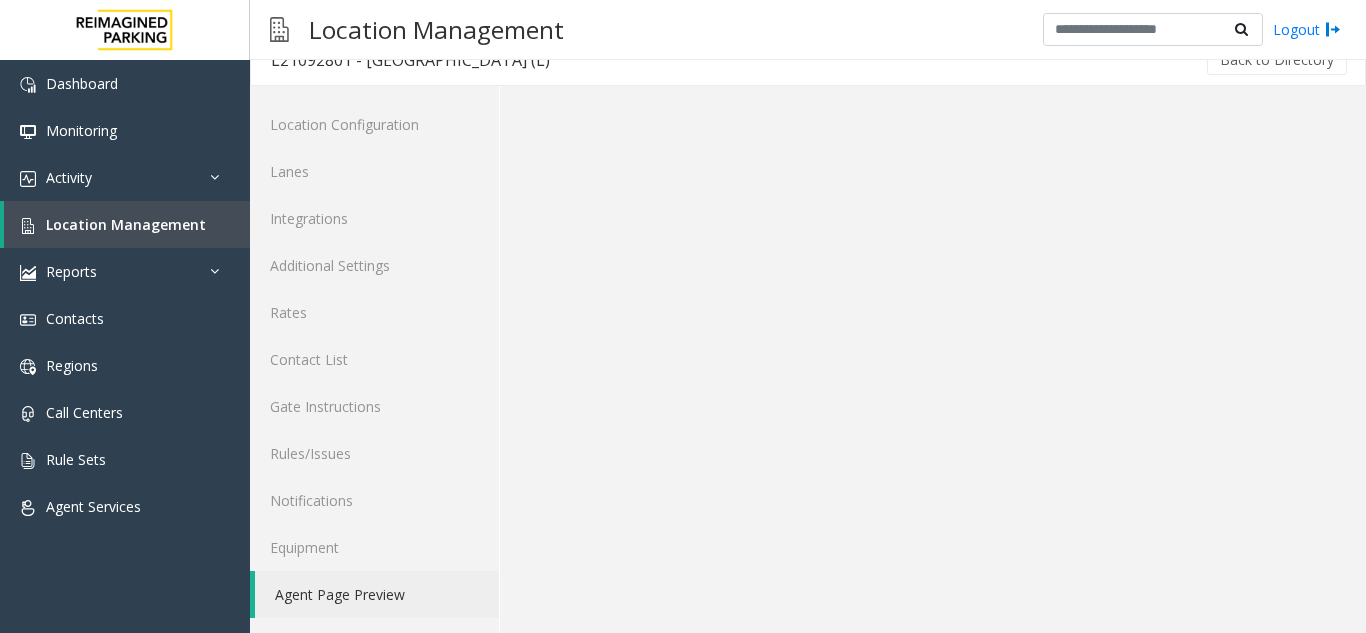 scroll, scrollTop: 26, scrollLeft: 0, axis: vertical 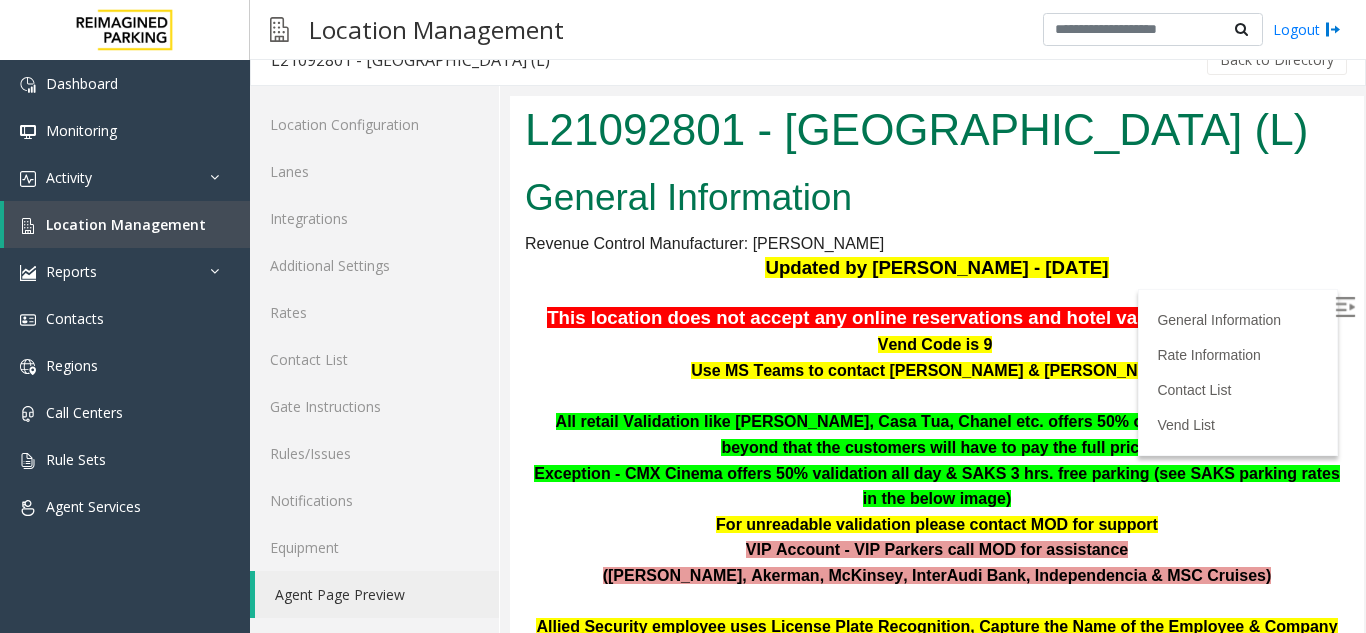 click at bounding box center [1347, 310] 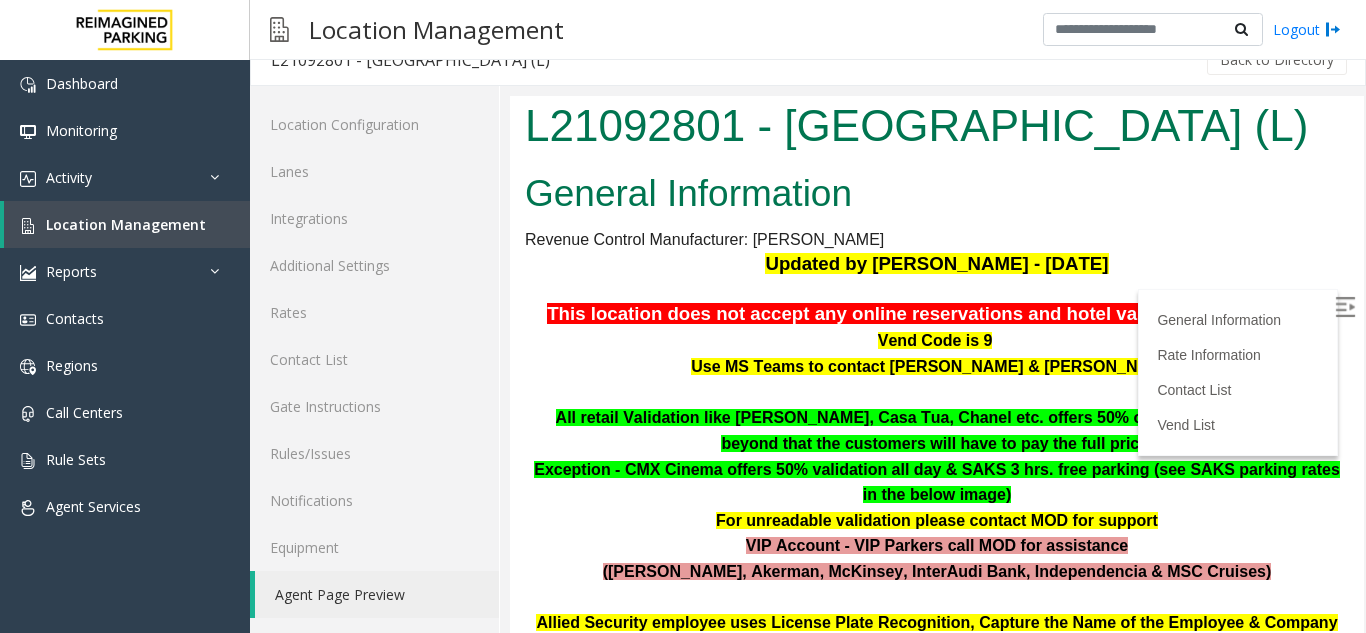 scroll, scrollTop: 0, scrollLeft: 0, axis: both 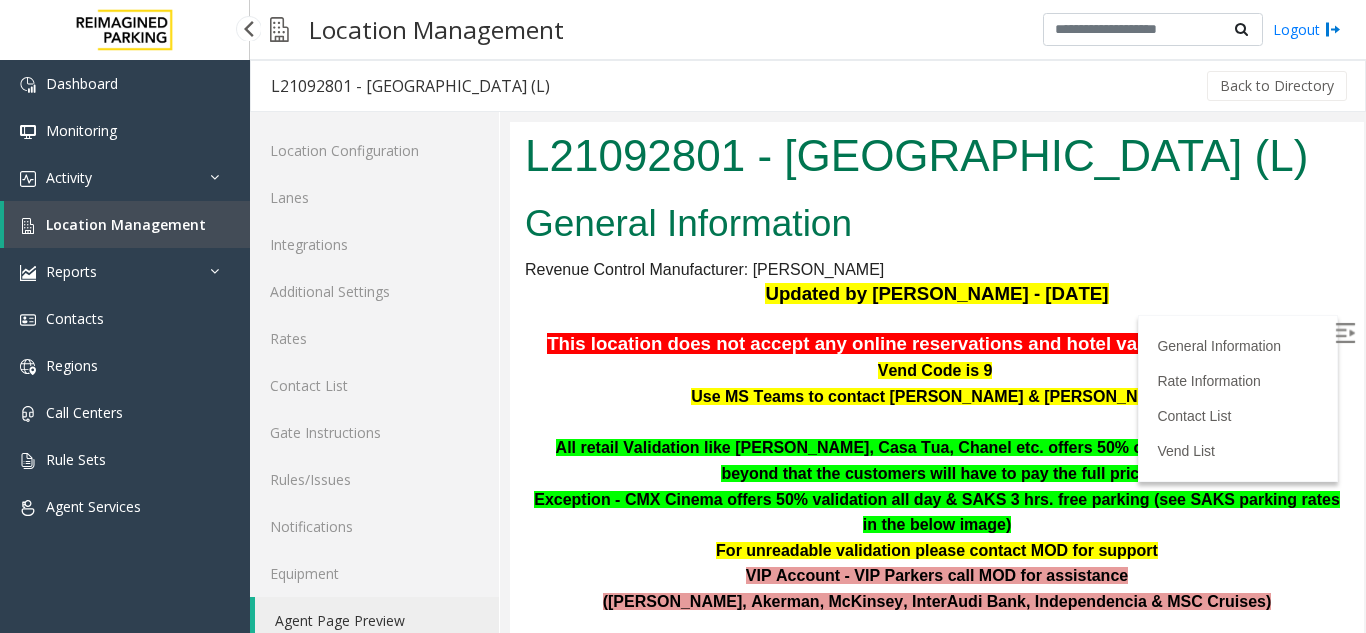 click on "Location Management" at bounding box center (126, 224) 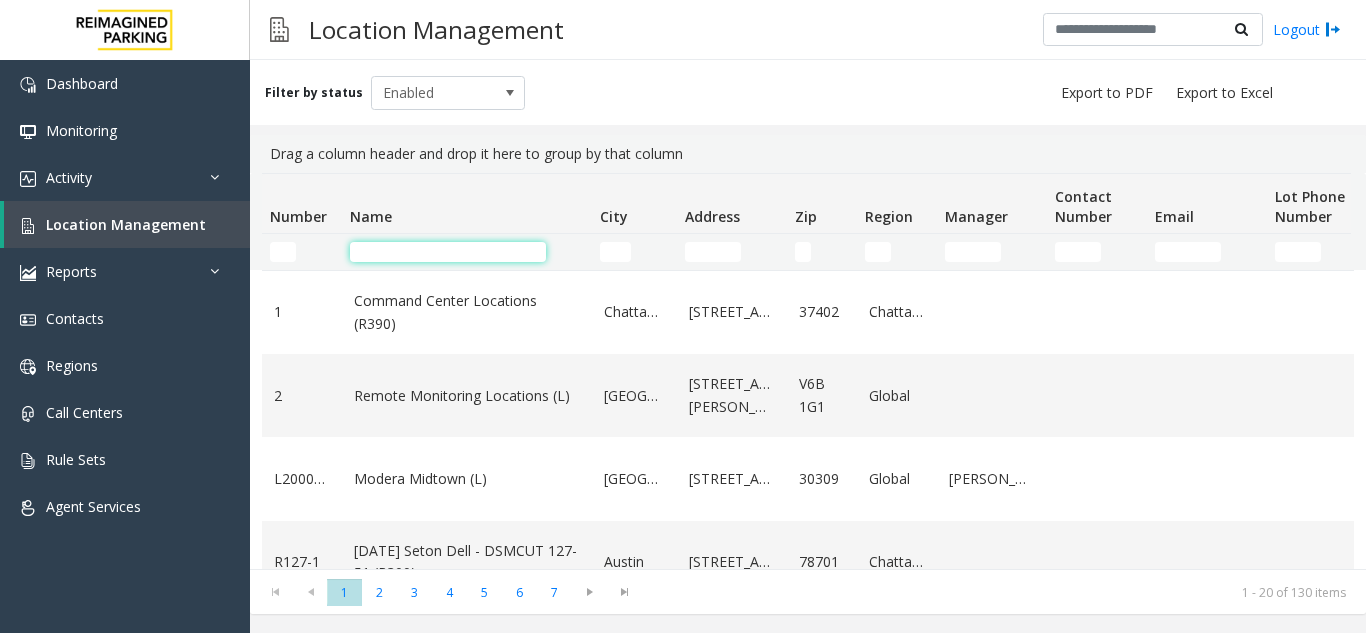 click 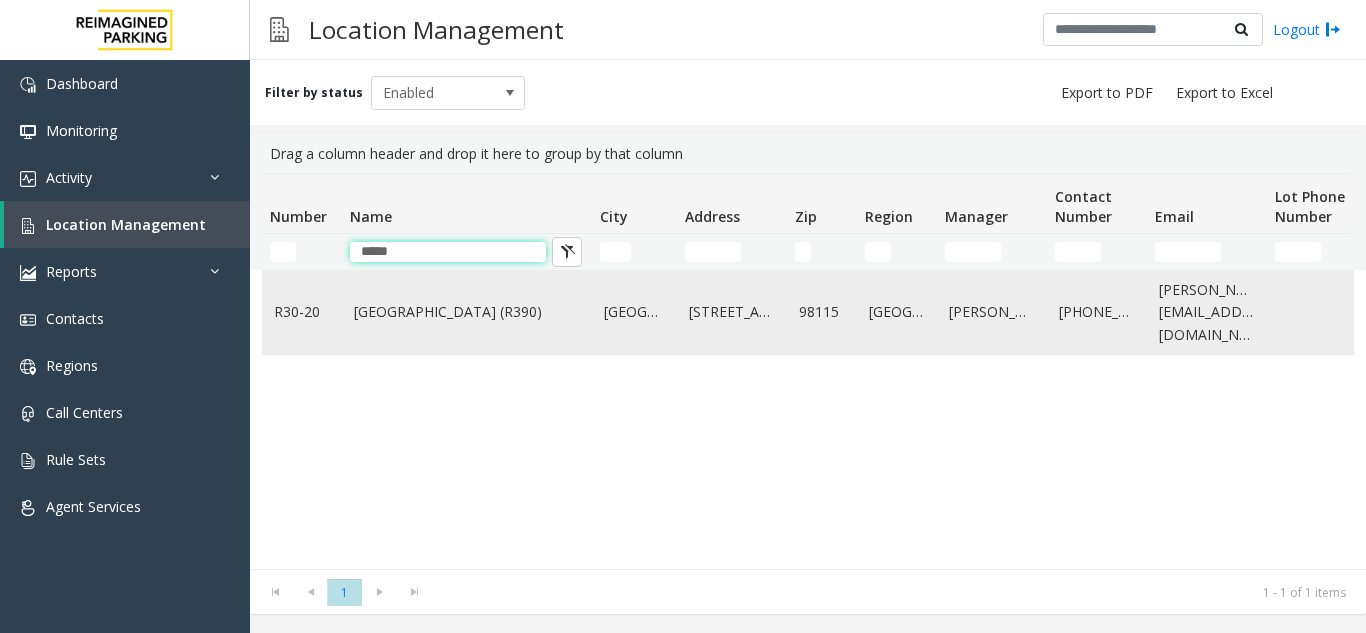 type on "*****" 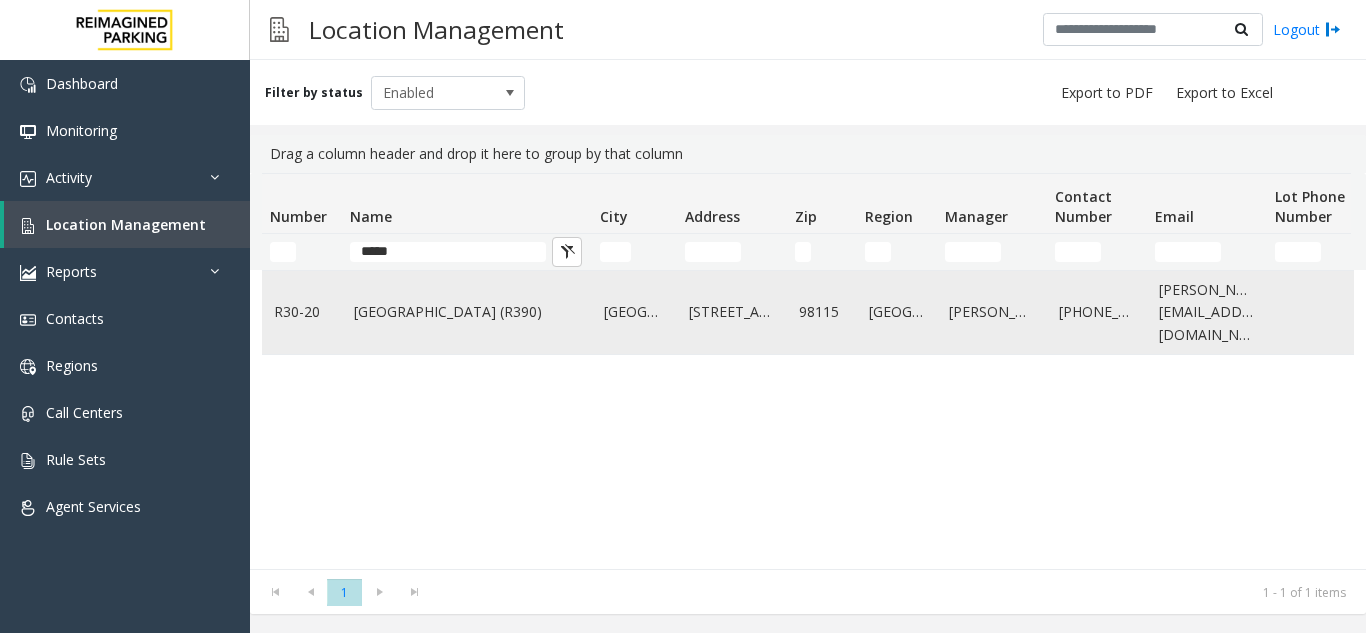 click on "[GEOGRAPHIC_DATA] (R390)" 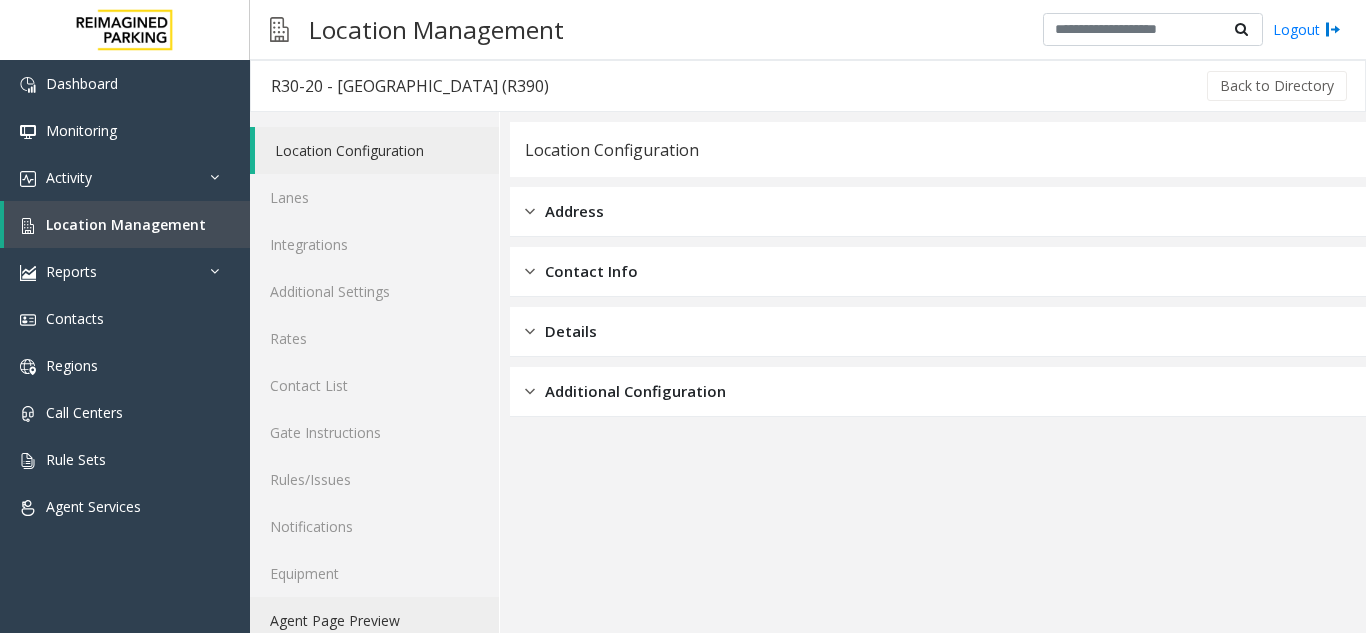 click on "Agent Page Preview" 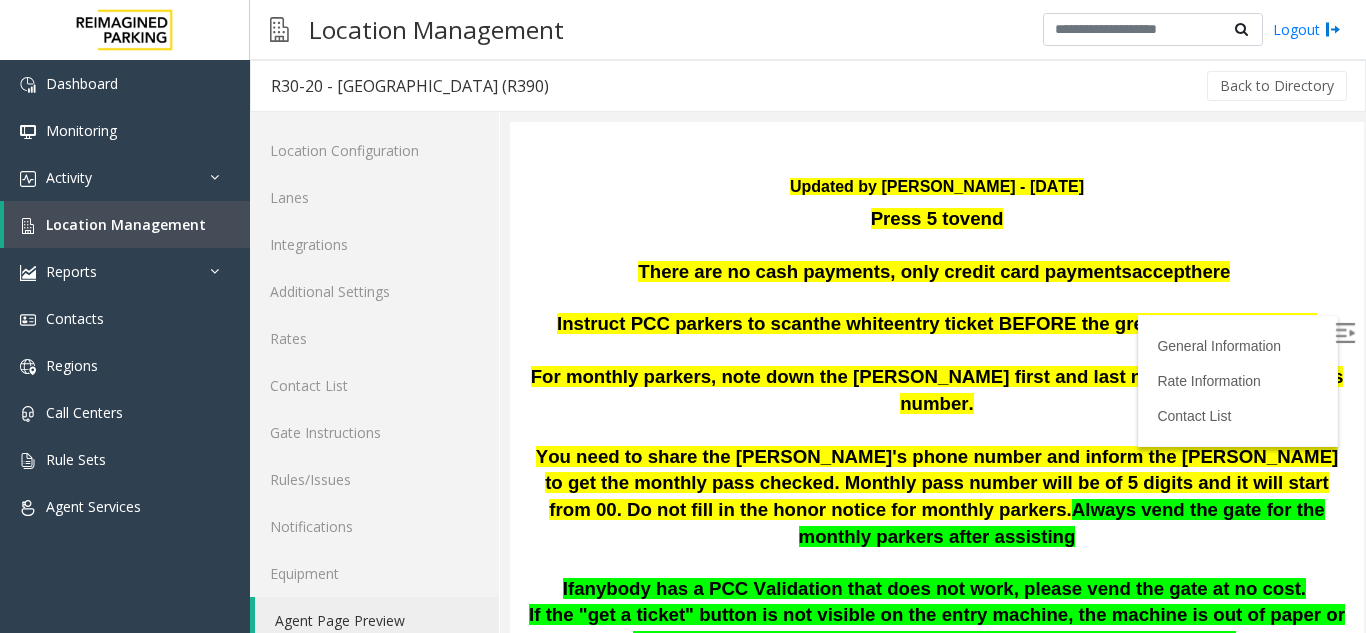scroll, scrollTop: 300, scrollLeft: 0, axis: vertical 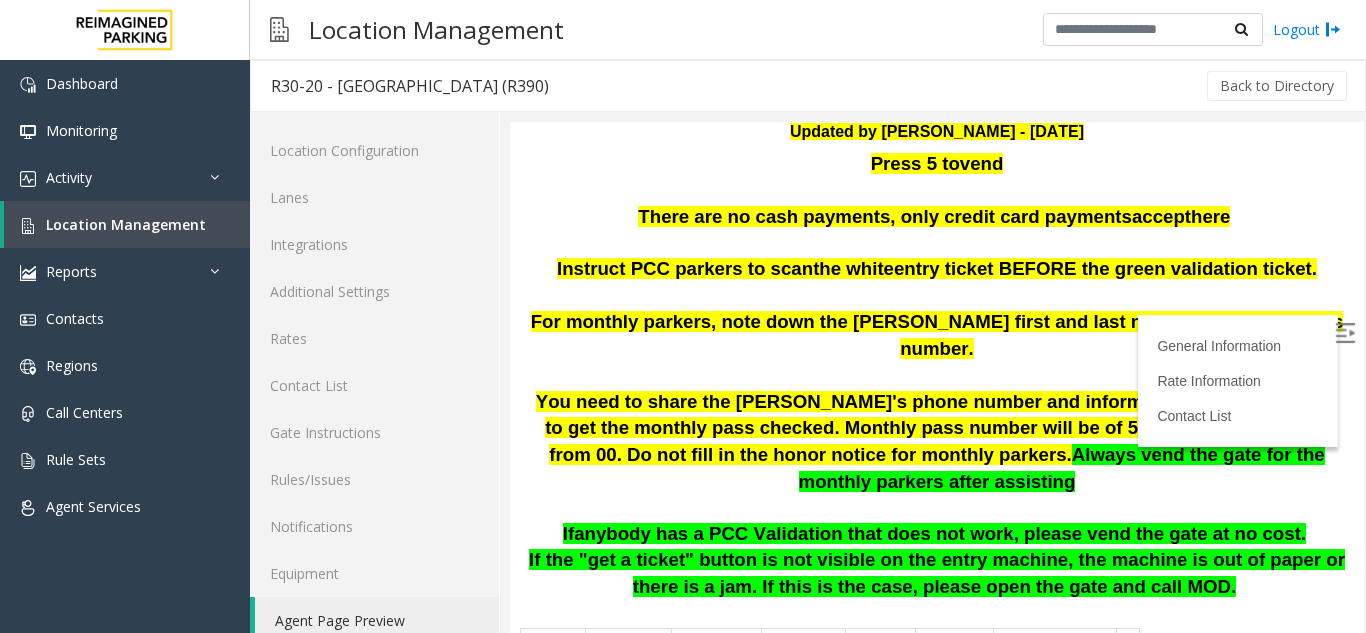 click at bounding box center [1345, 333] 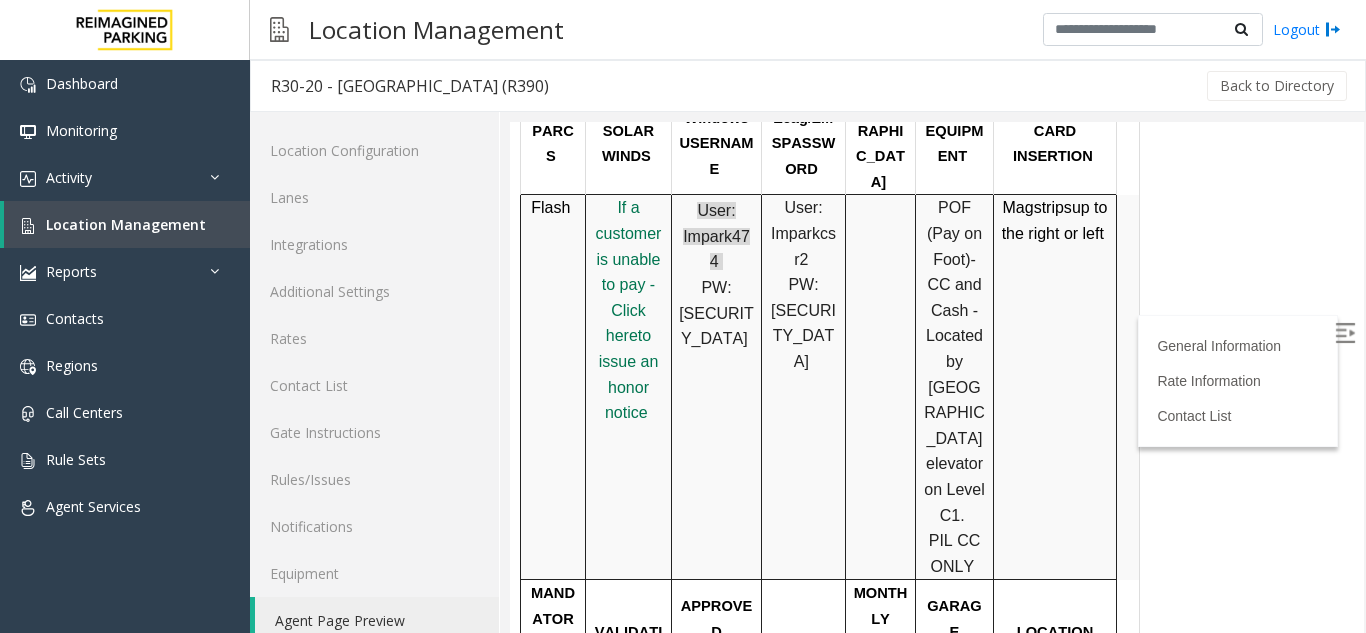 scroll, scrollTop: 828, scrollLeft: 0, axis: vertical 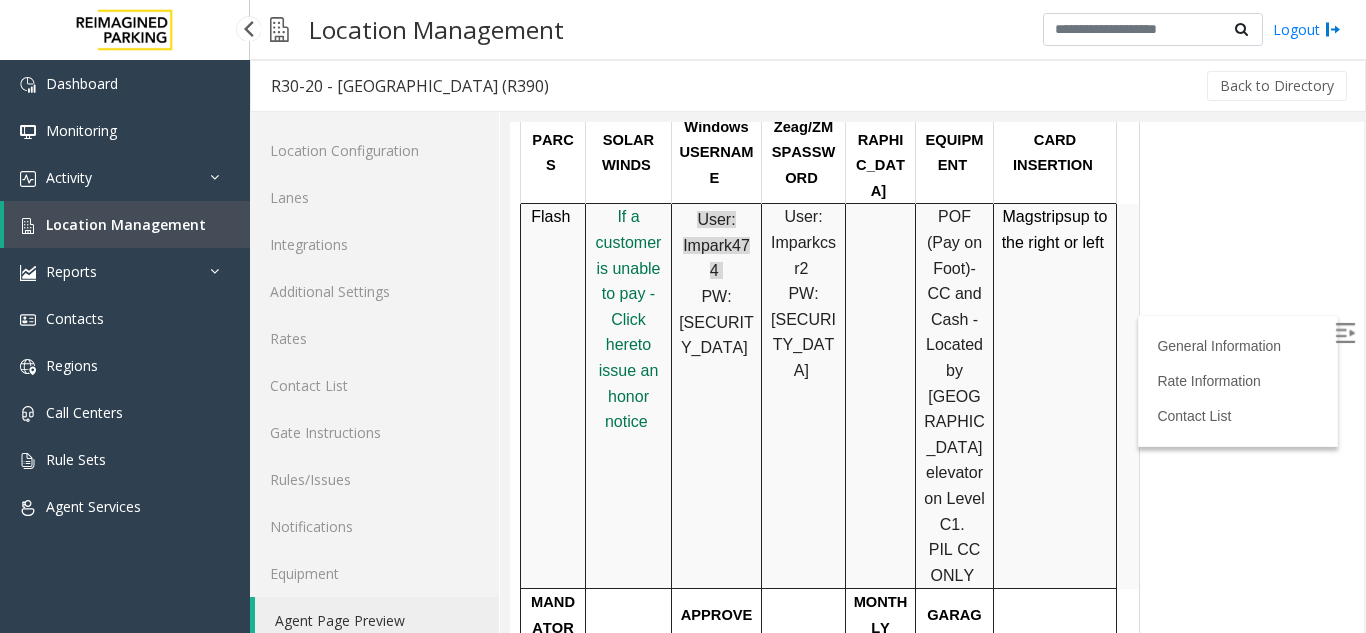 click on "Location Management" at bounding box center [126, 224] 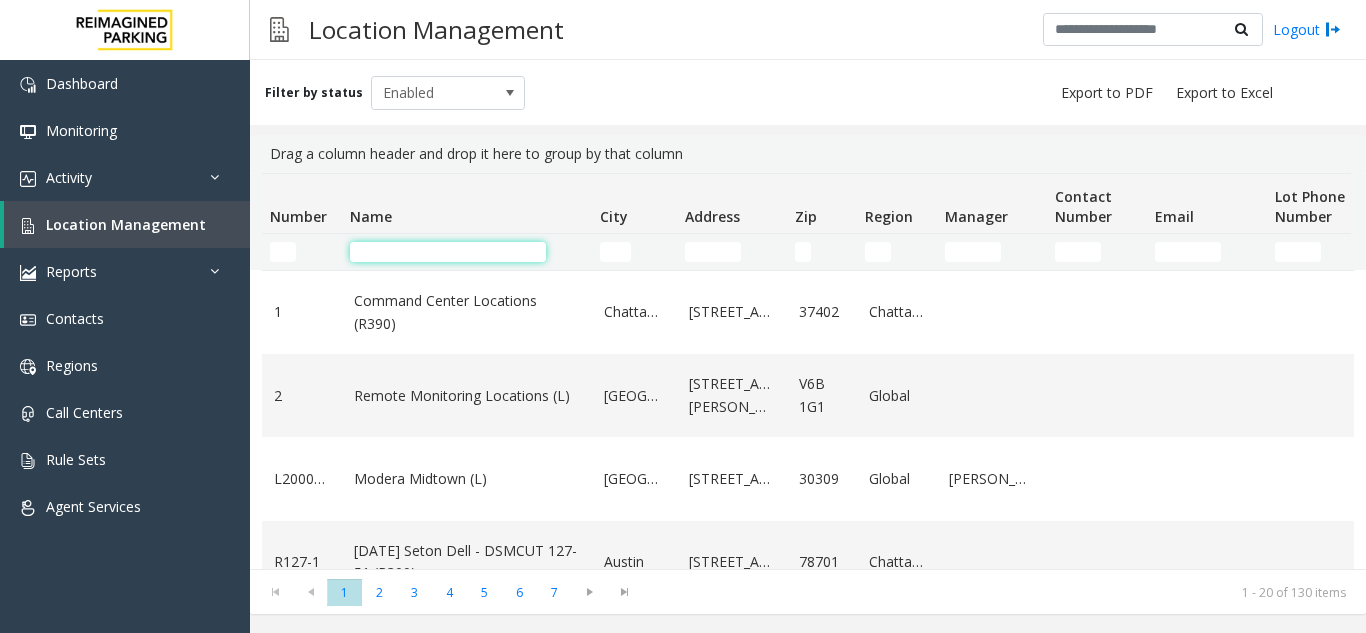 click 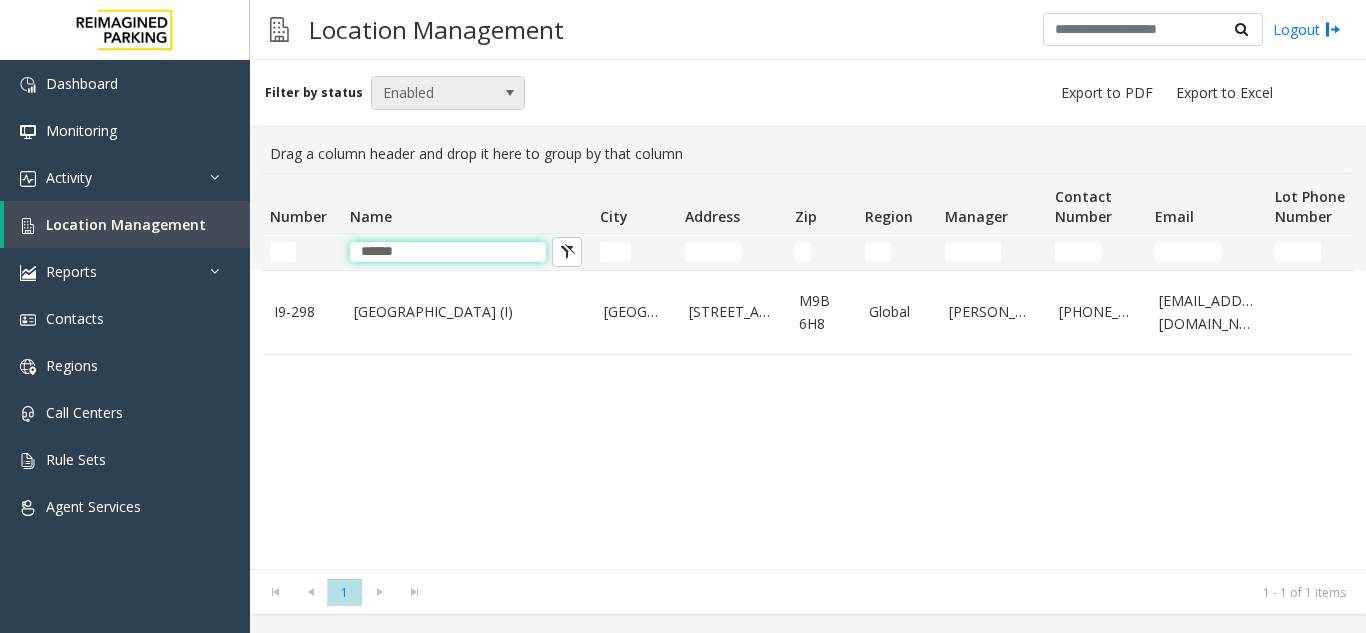 type on "******" 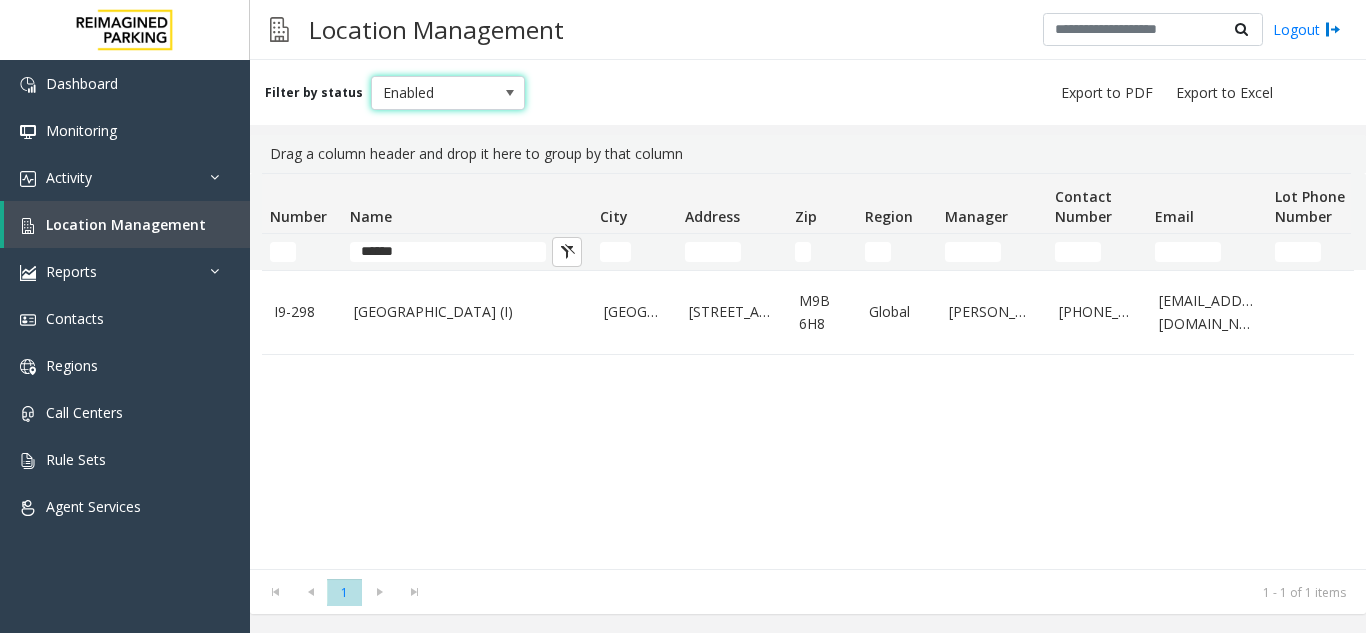 click at bounding box center (510, 93) 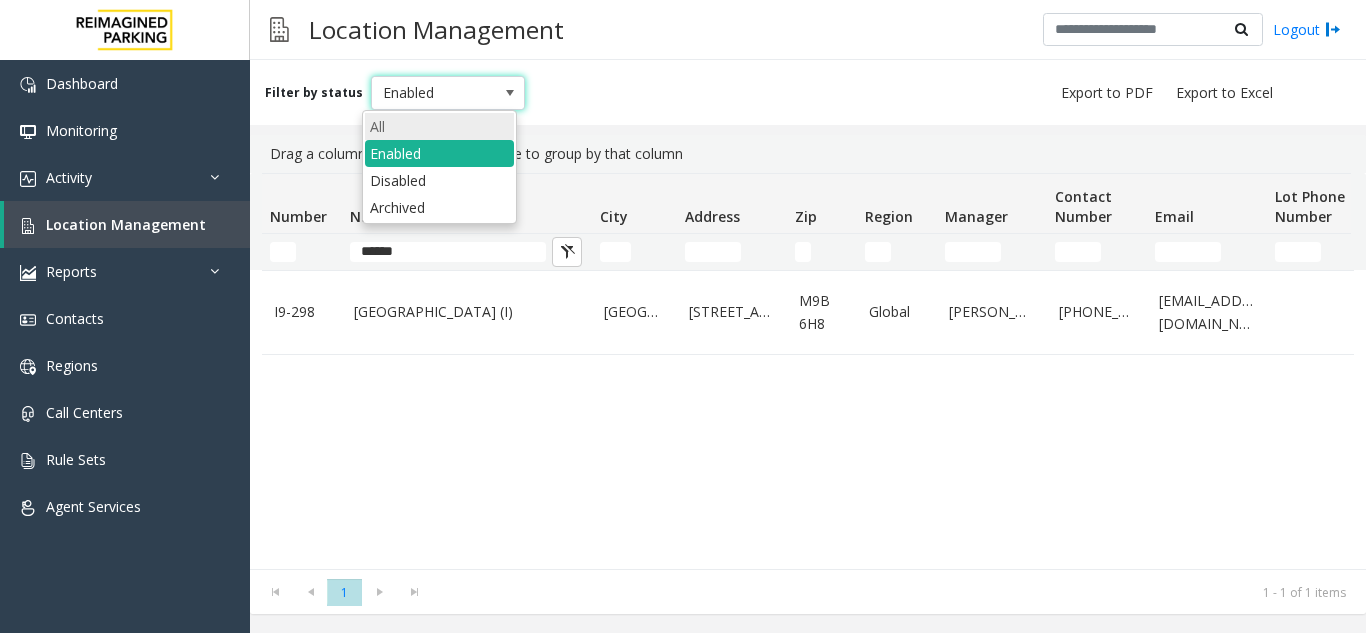 click on "All" at bounding box center (439, 126) 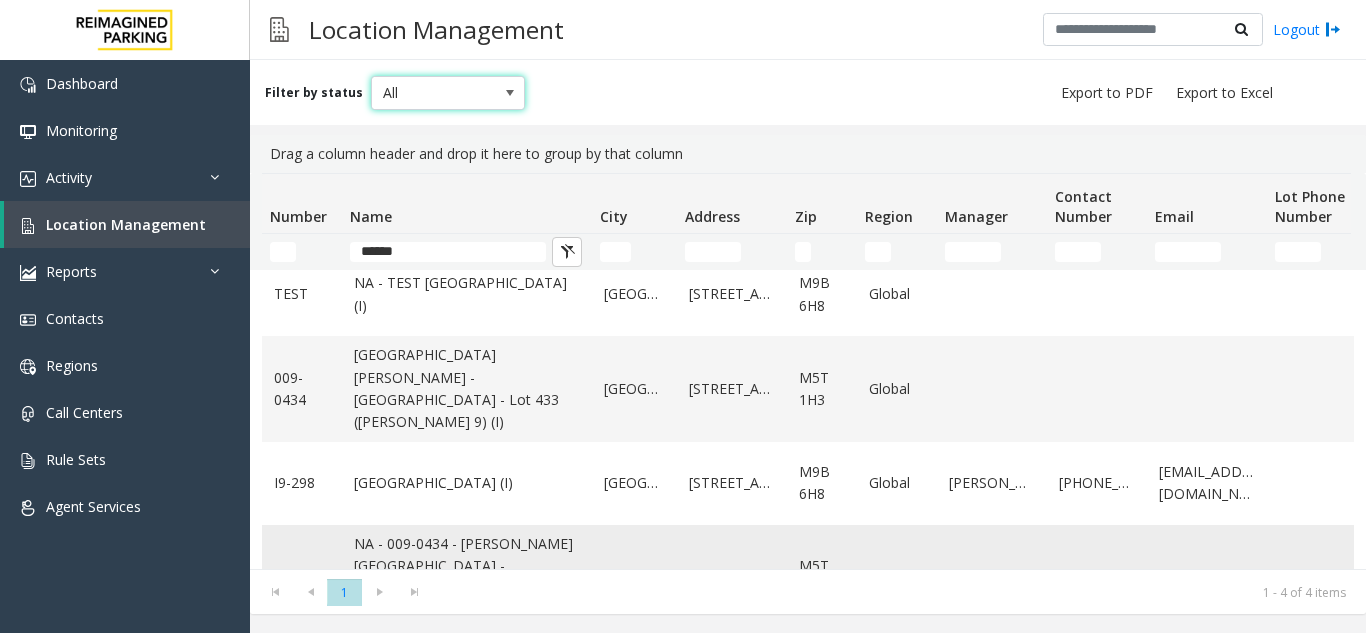 scroll, scrollTop: 0, scrollLeft: 0, axis: both 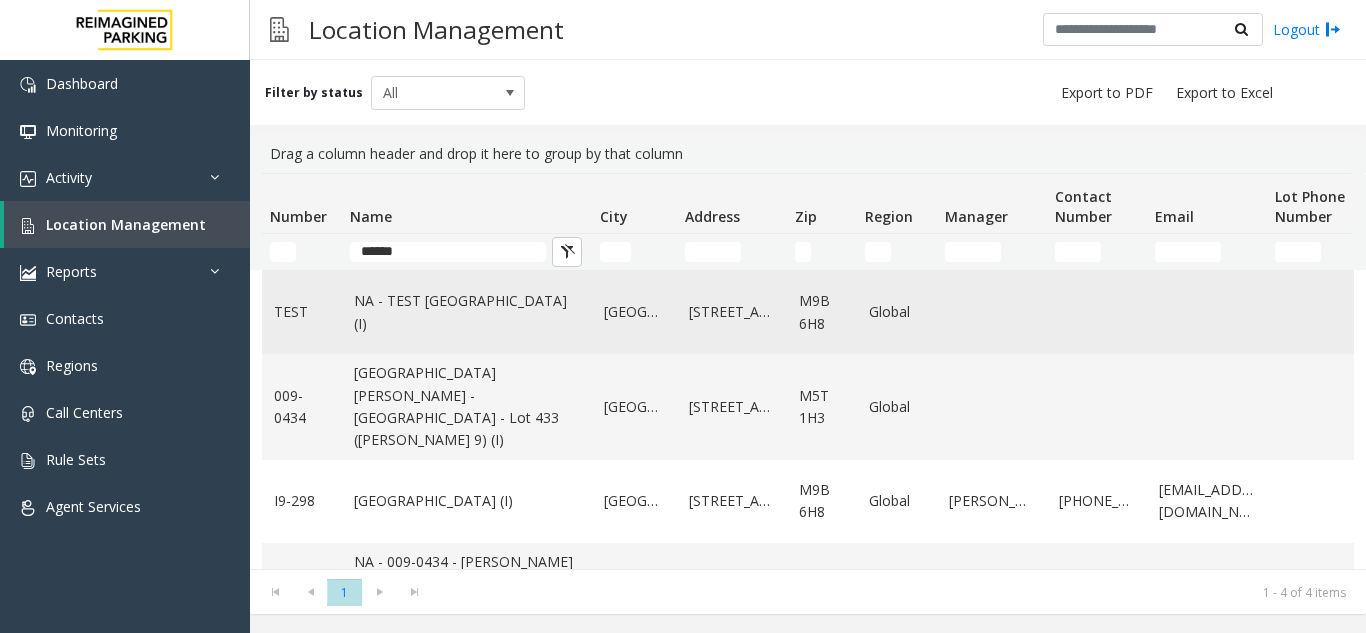 click on "NA - TEST [GEOGRAPHIC_DATA] (I)" 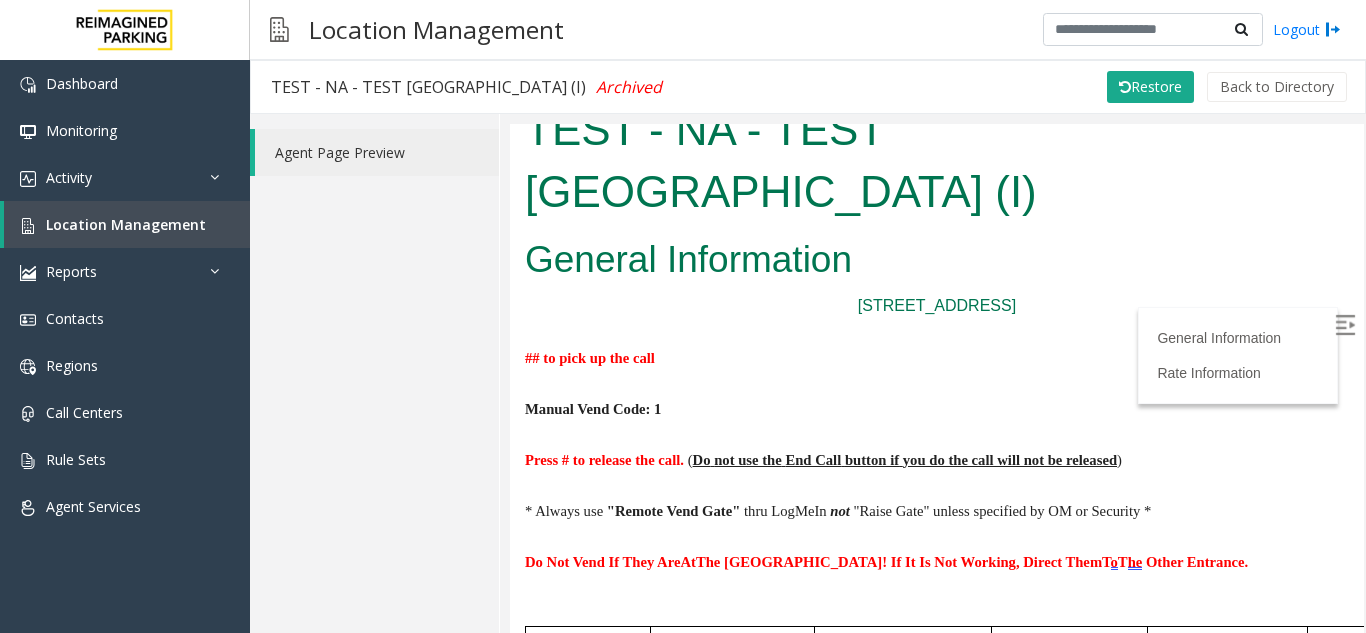 scroll, scrollTop: 0, scrollLeft: 0, axis: both 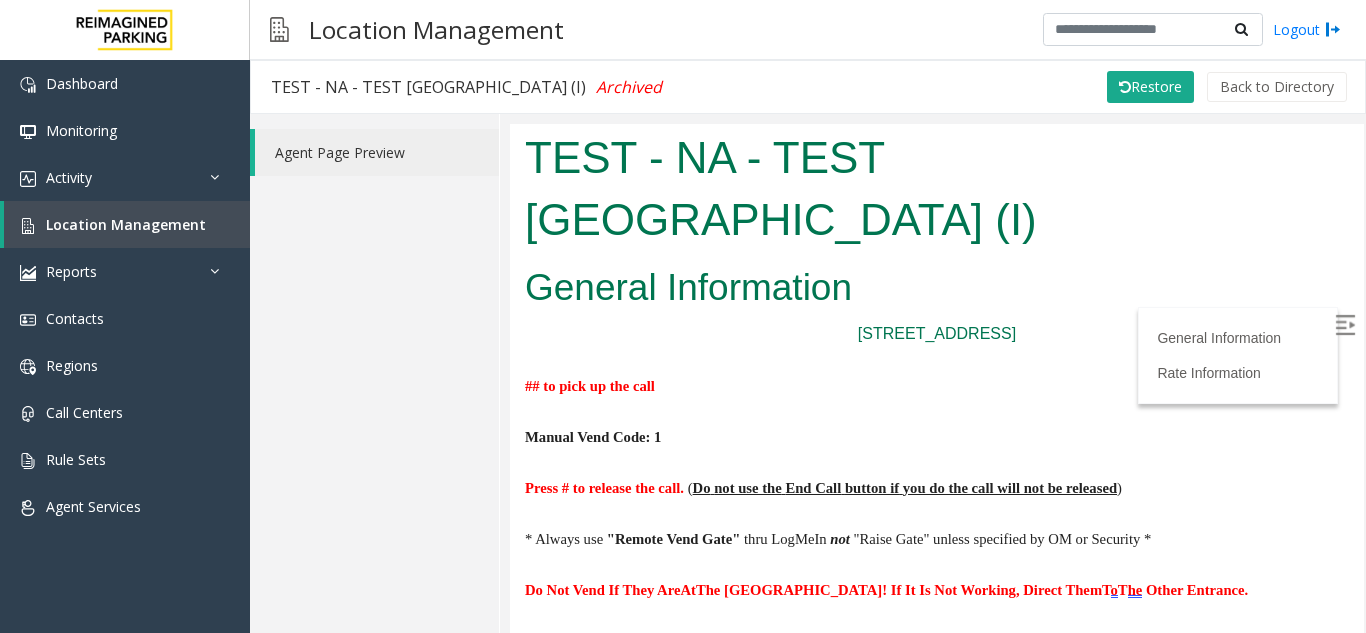 click at bounding box center [1345, 324] 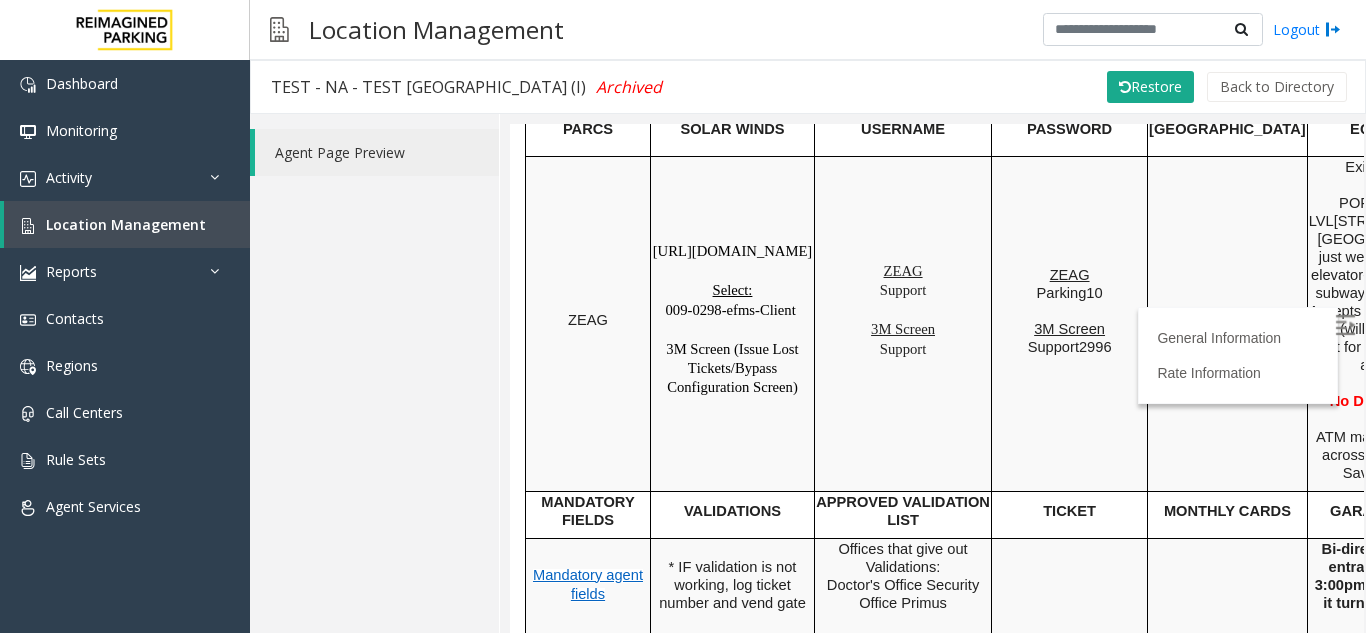 scroll, scrollTop: 600, scrollLeft: 0, axis: vertical 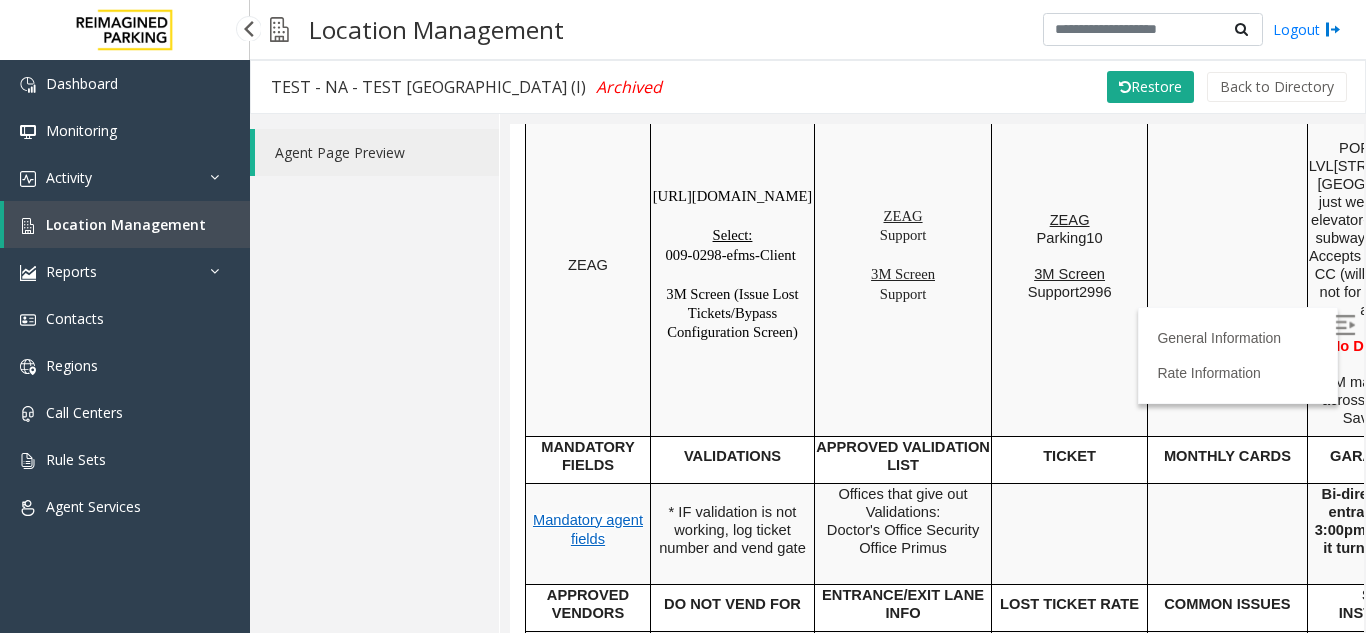 click on "Location Management" at bounding box center [126, 224] 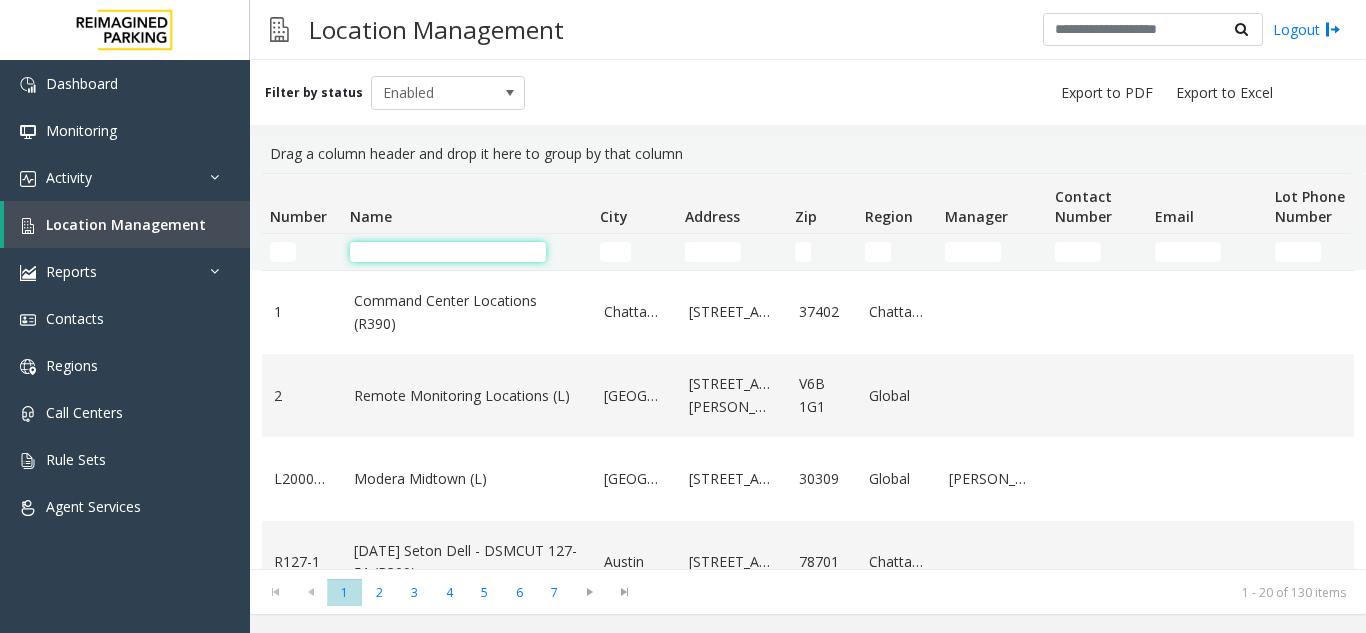 click 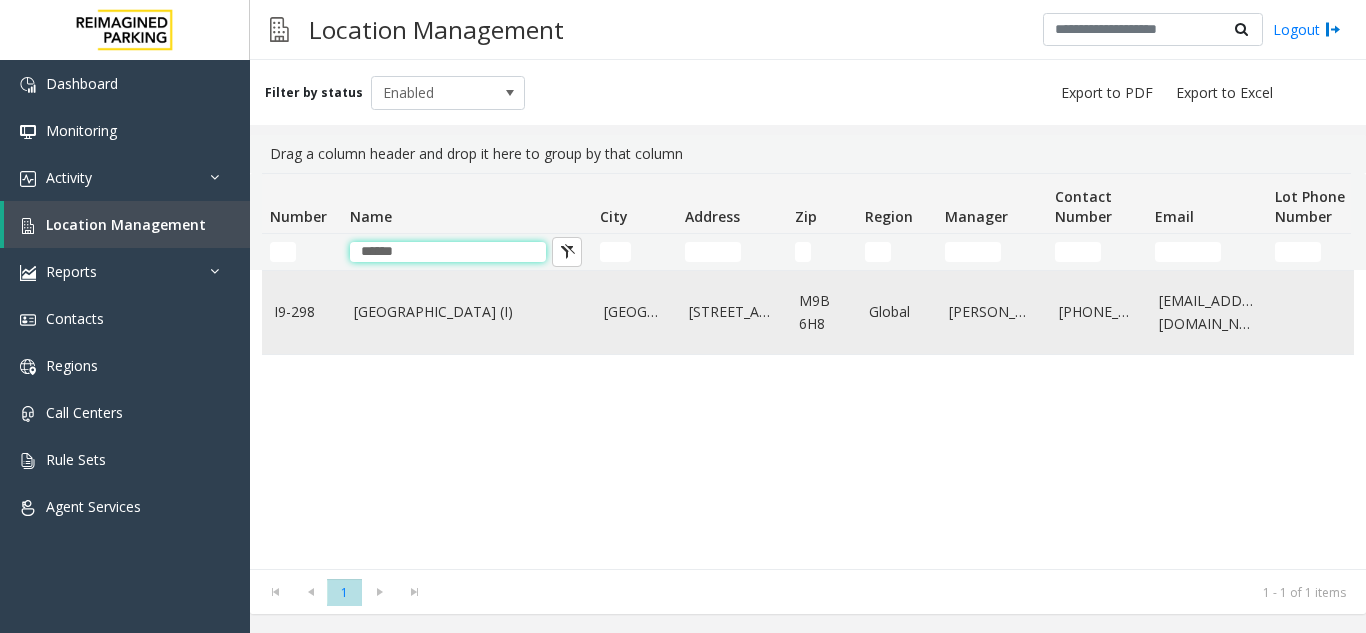 type on "******" 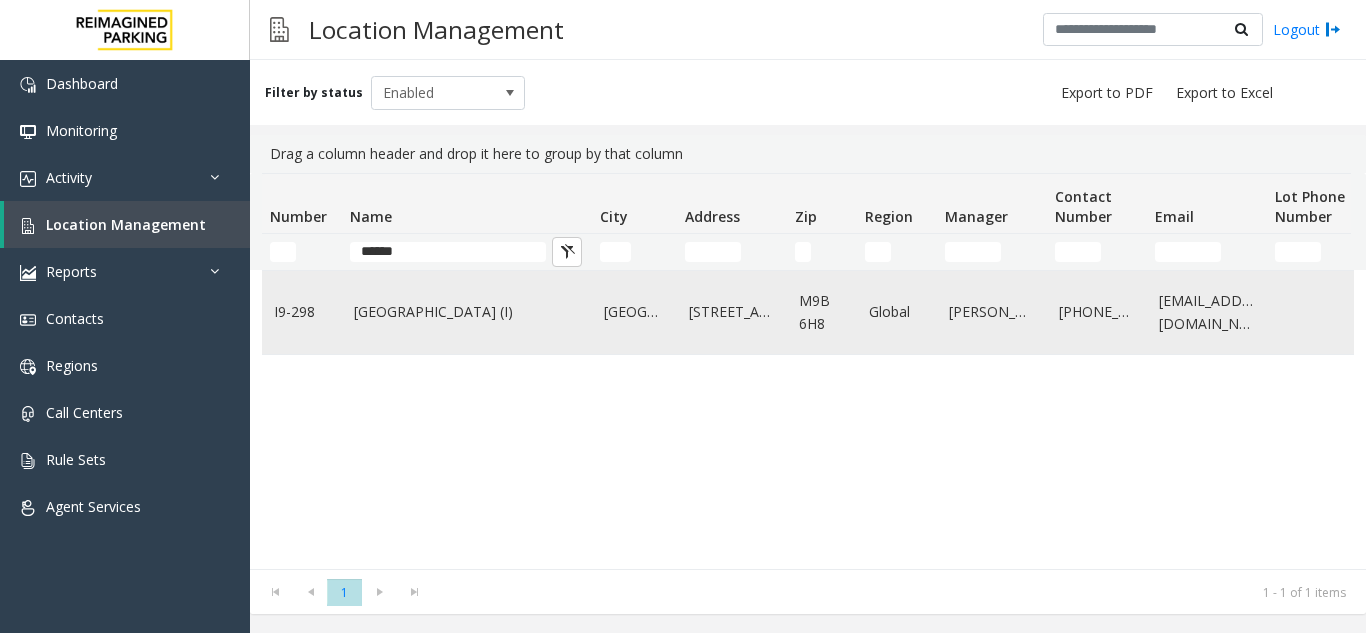 click on "[GEOGRAPHIC_DATA] (I)" 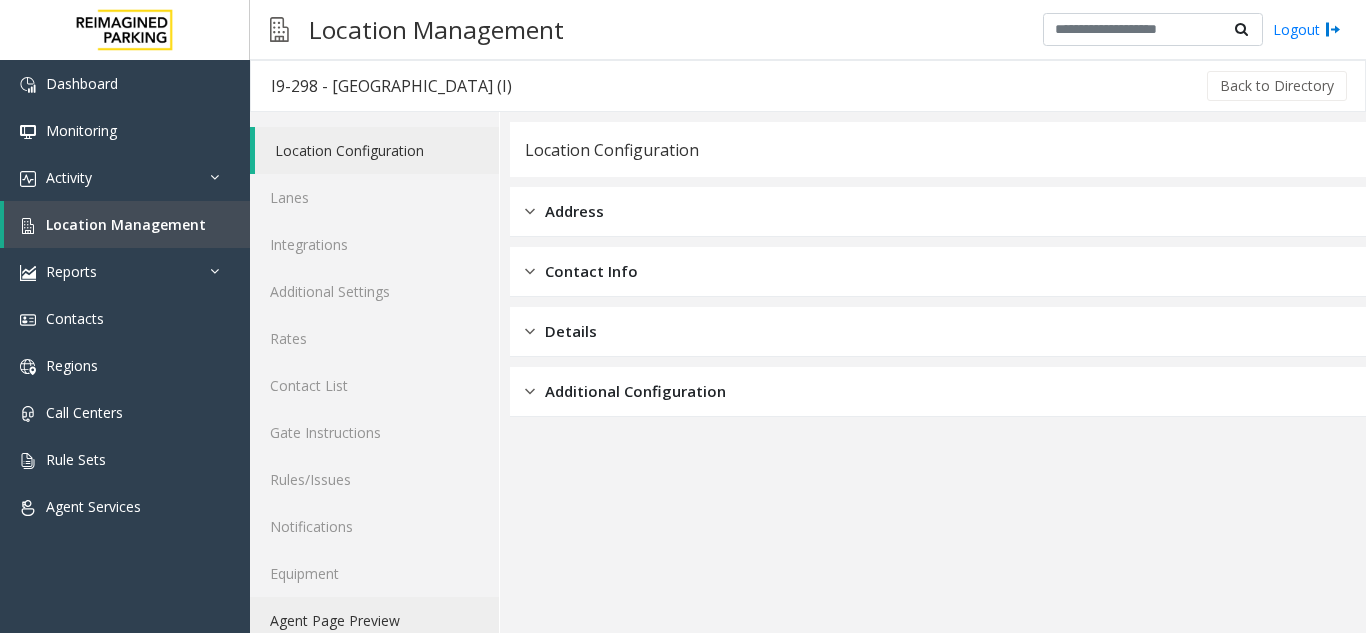 click on "Agent Page Preview" 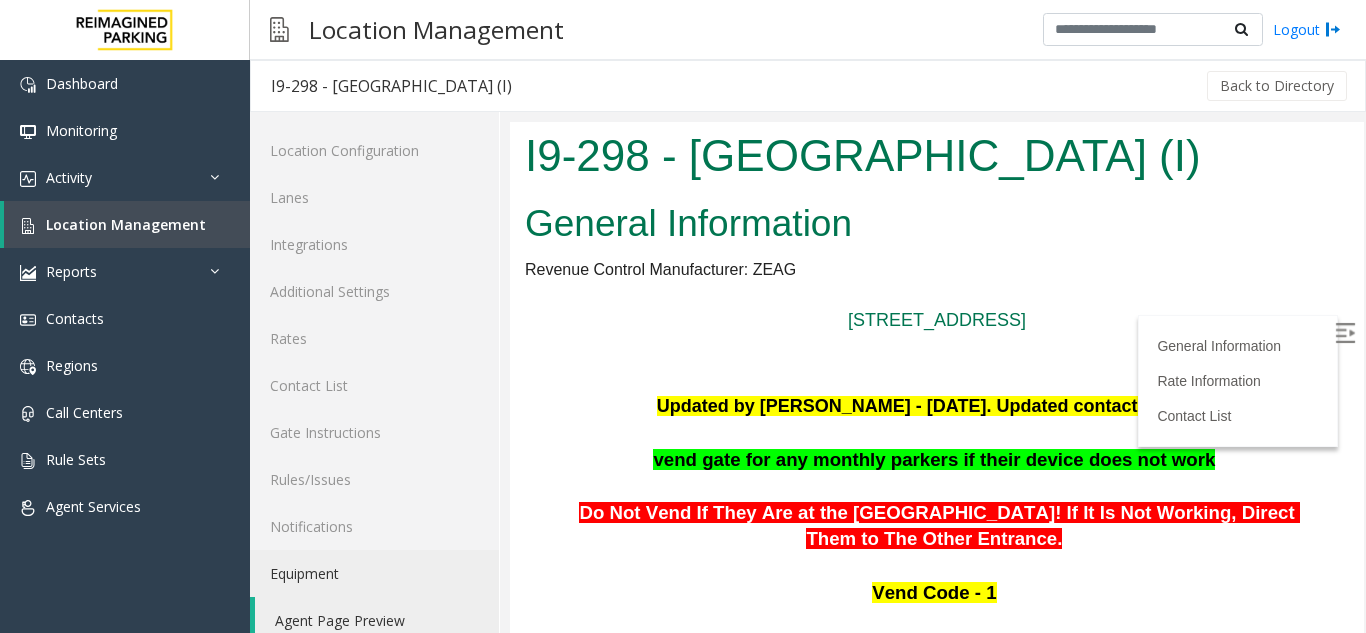 scroll, scrollTop: 817, scrollLeft: 0, axis: vertical 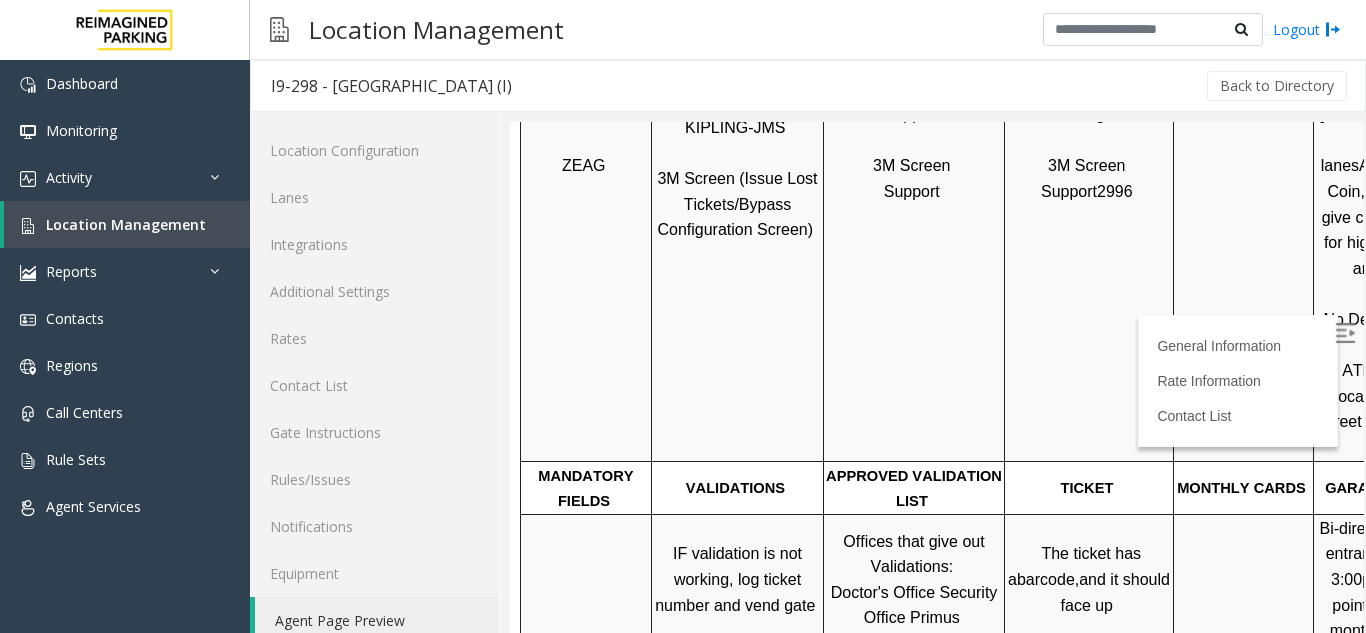 click at bounding box center [1345, 333] 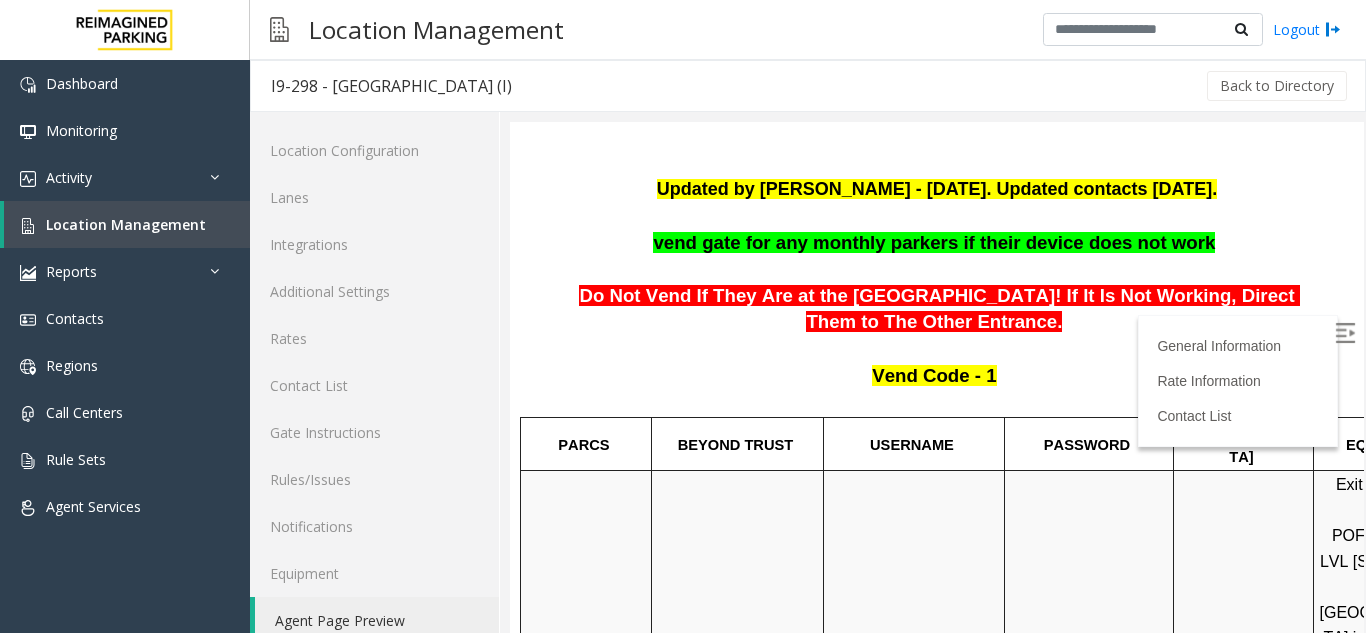 scroll, scrollTop: 117, scrollLeft: 0, axis: vertical 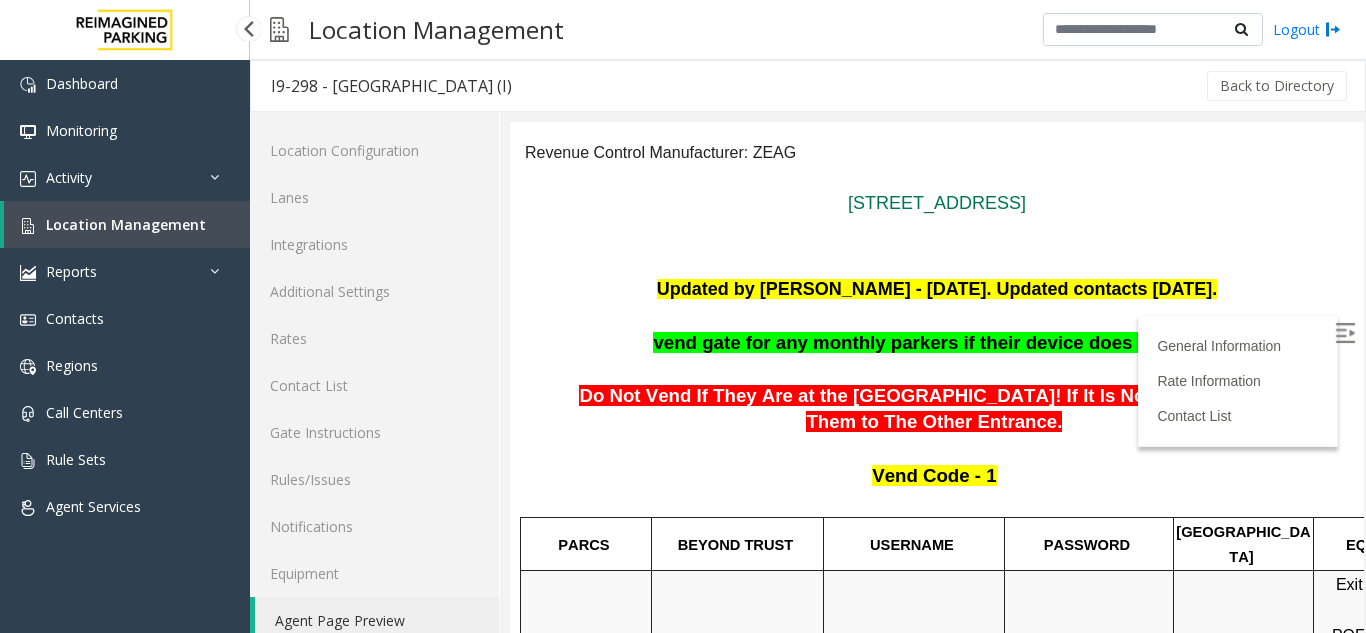 click on "Location Management" at bounding box center (126, 224) 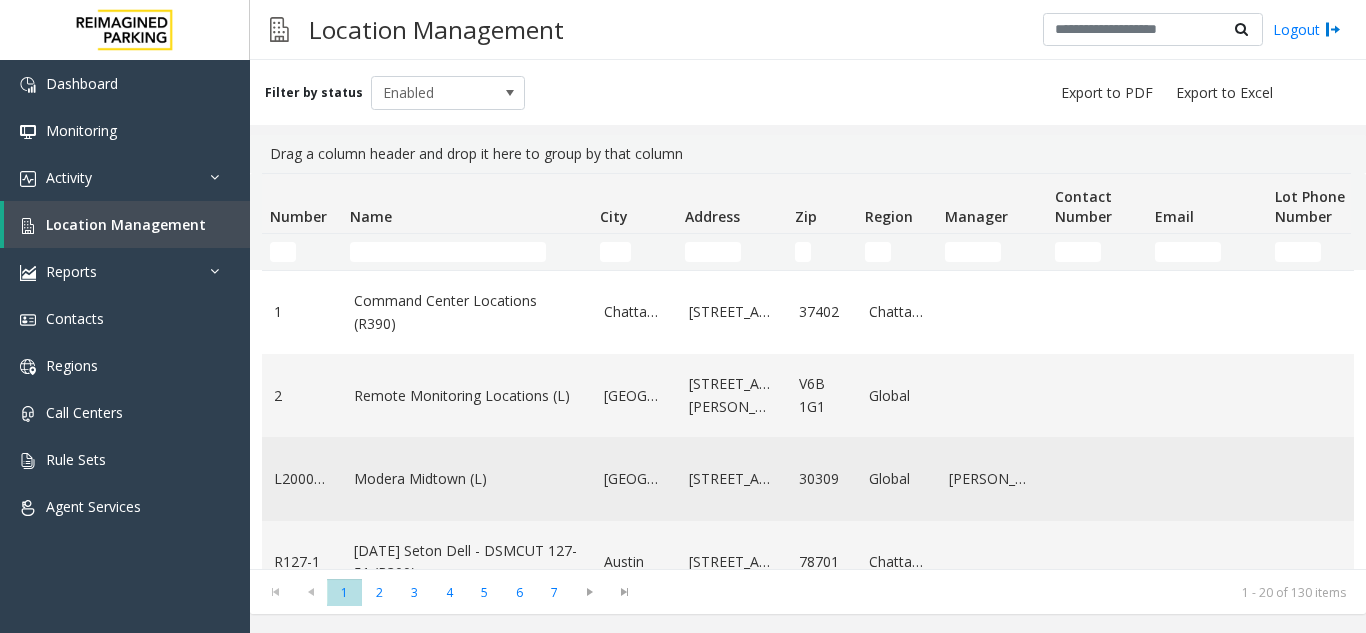 click on "Modera Midtown	(L)" 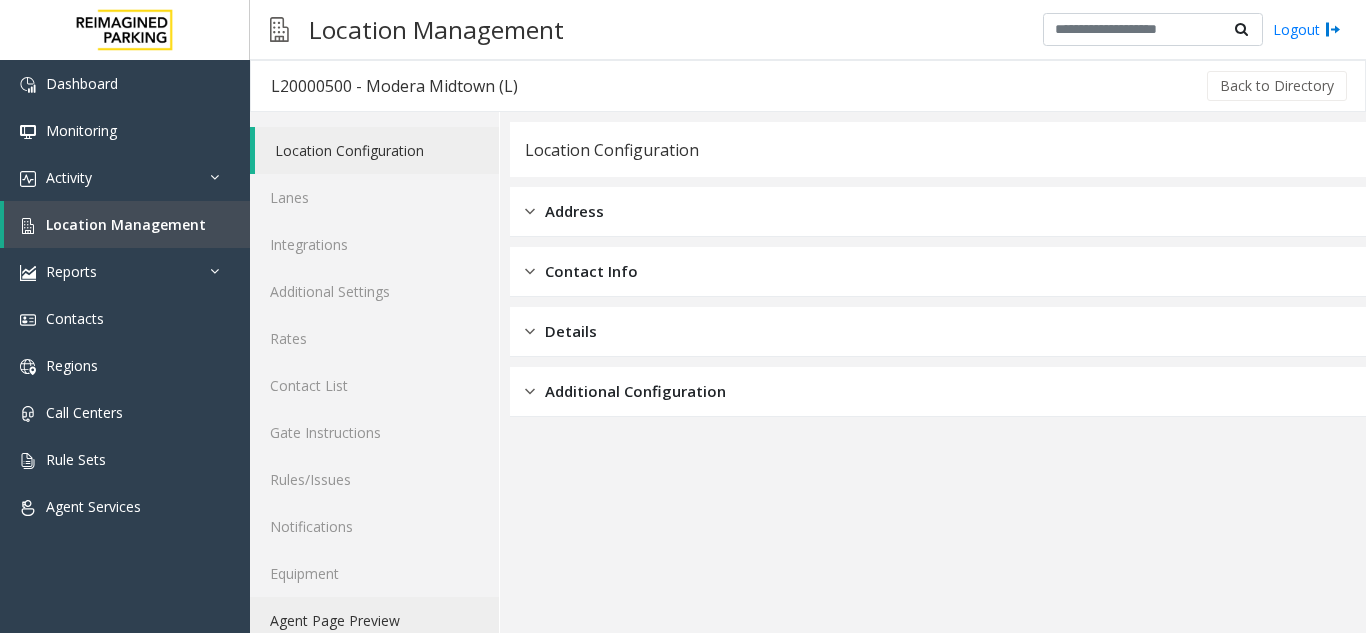 click on "Agent Page Preview" 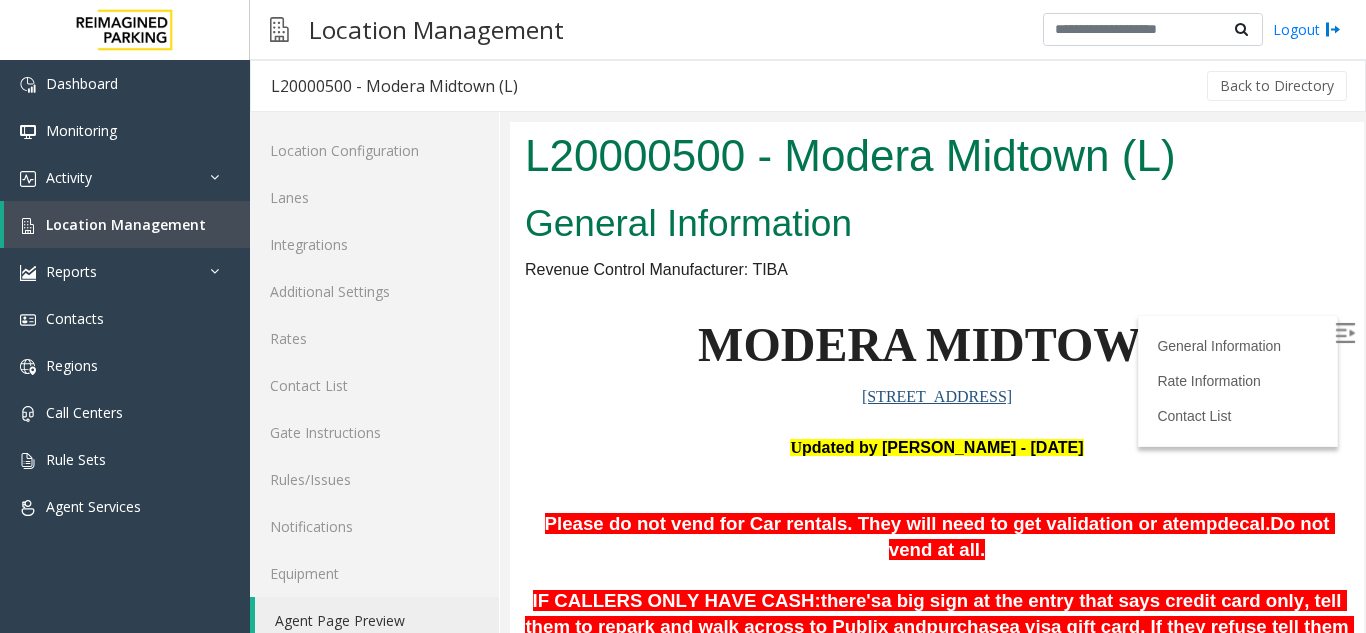 scroll, scrollTop: 0, scrollLeft: 0, axis: both 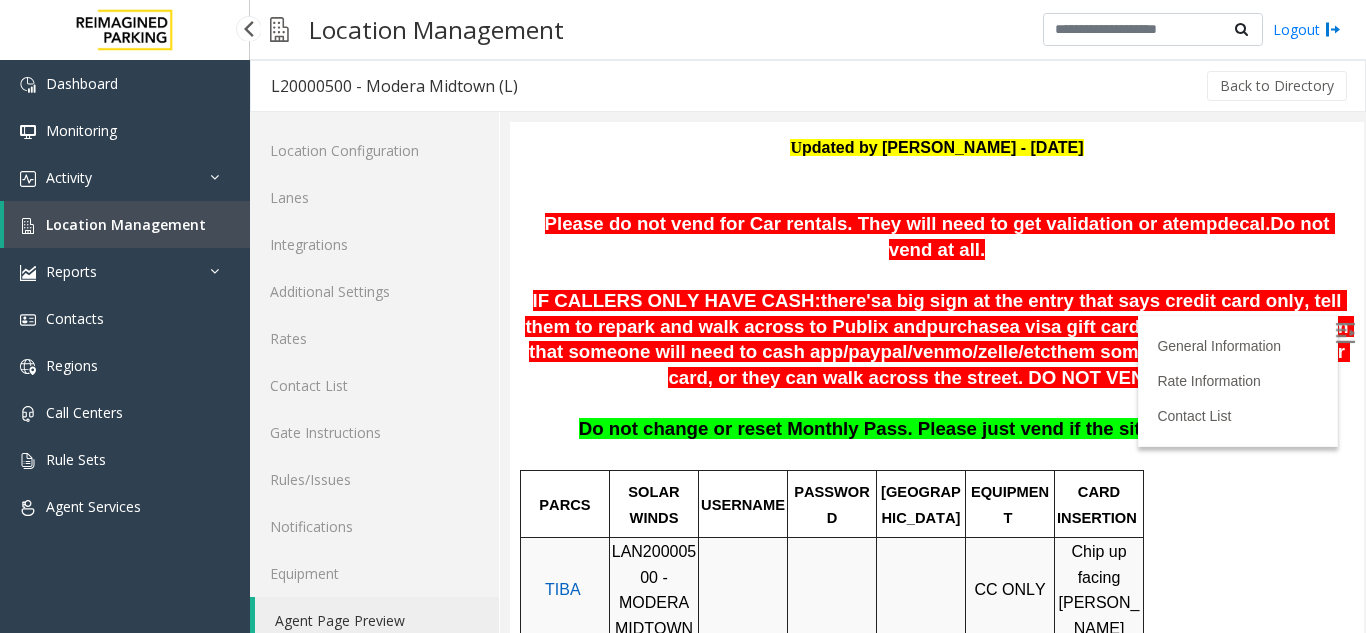 click on "Location Management" at bounding box center (127, 224) 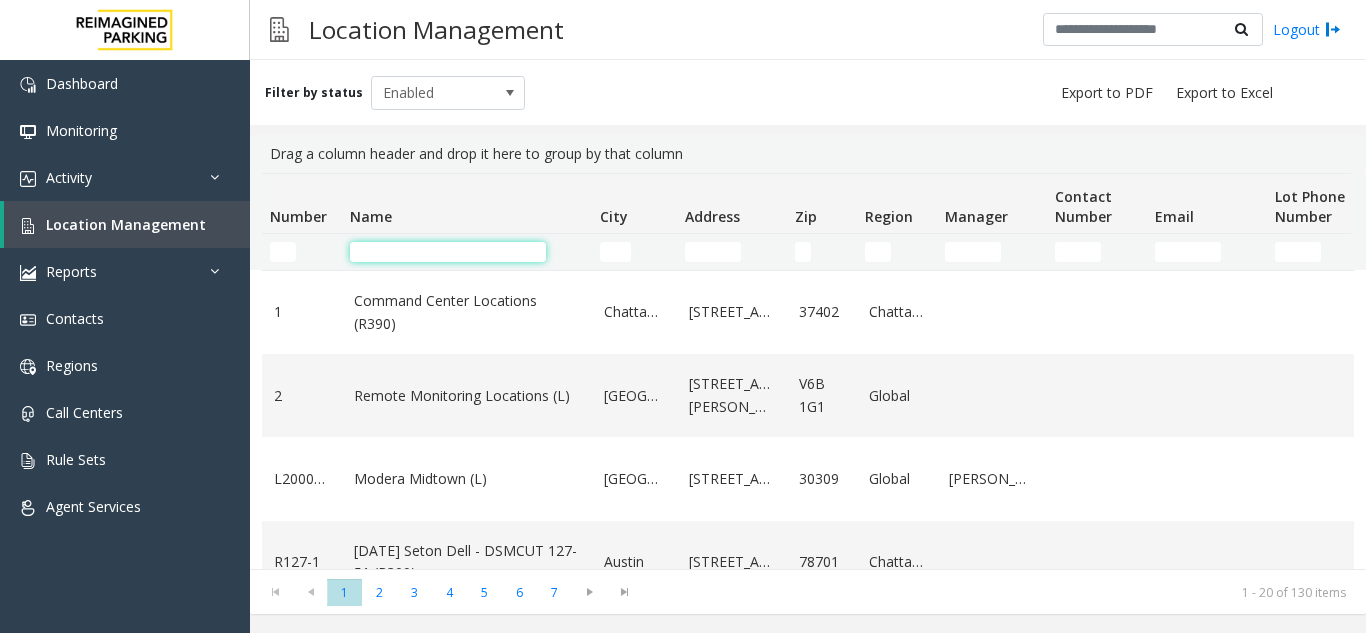 click 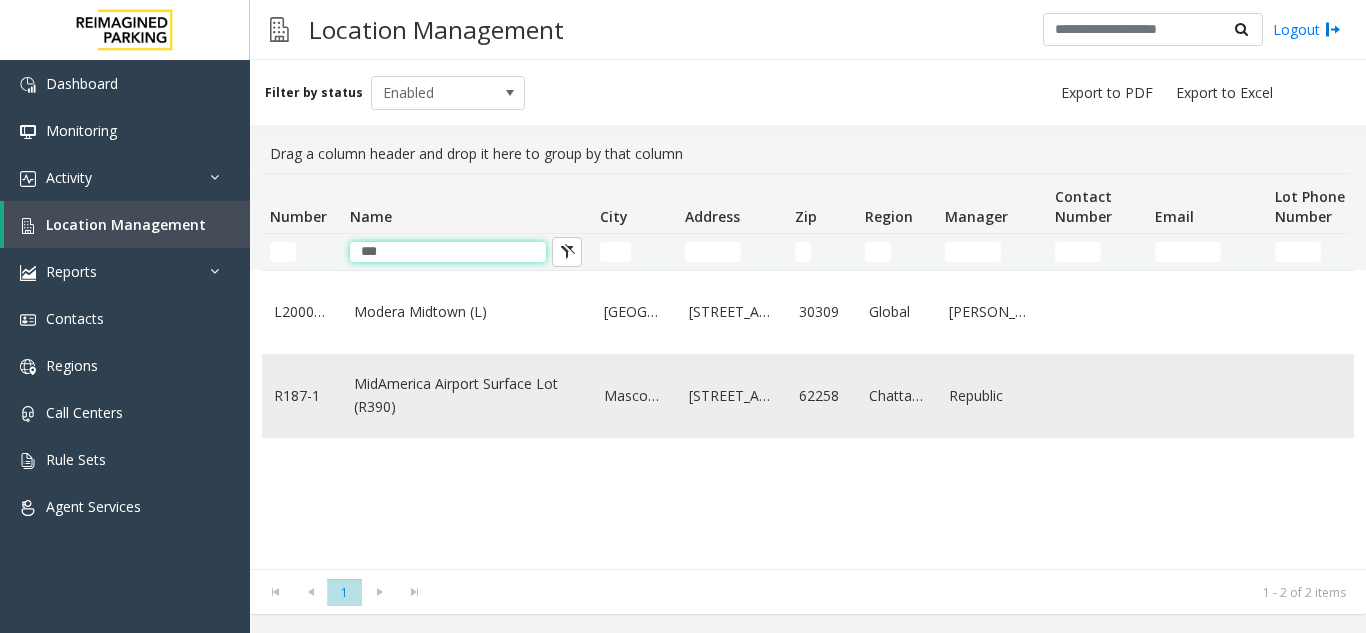 type on "***" 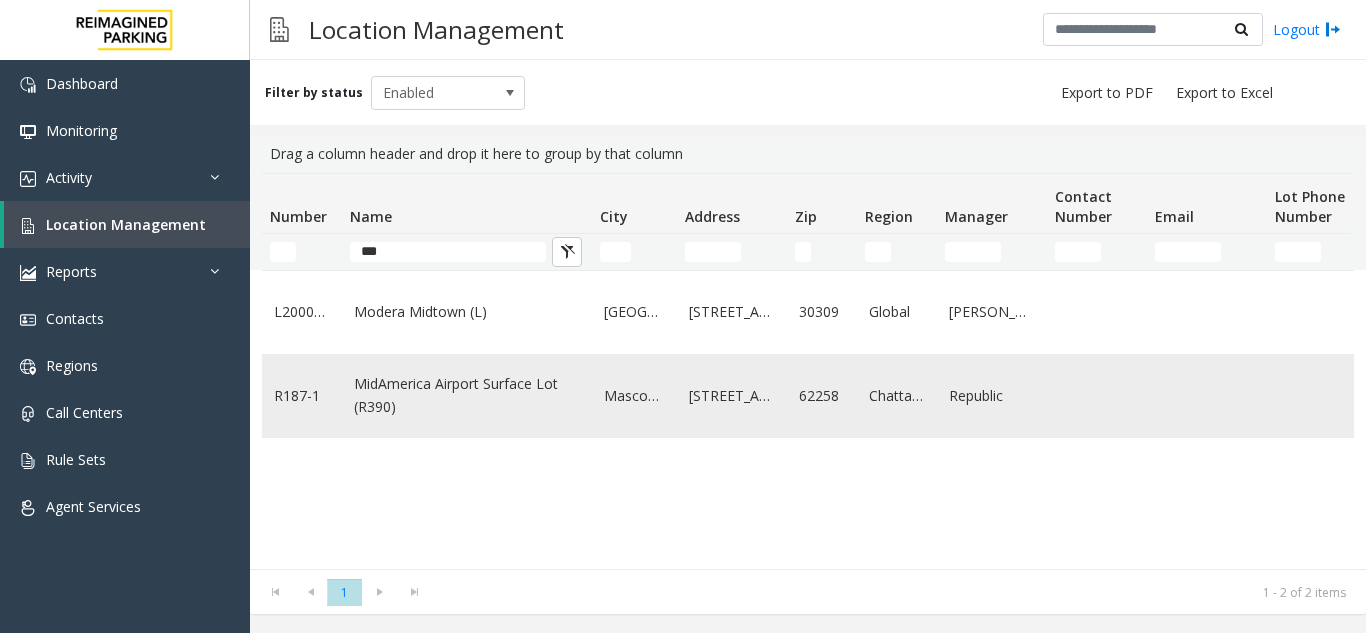 click on "MidAmerica Airport Surface Lot (R390)" 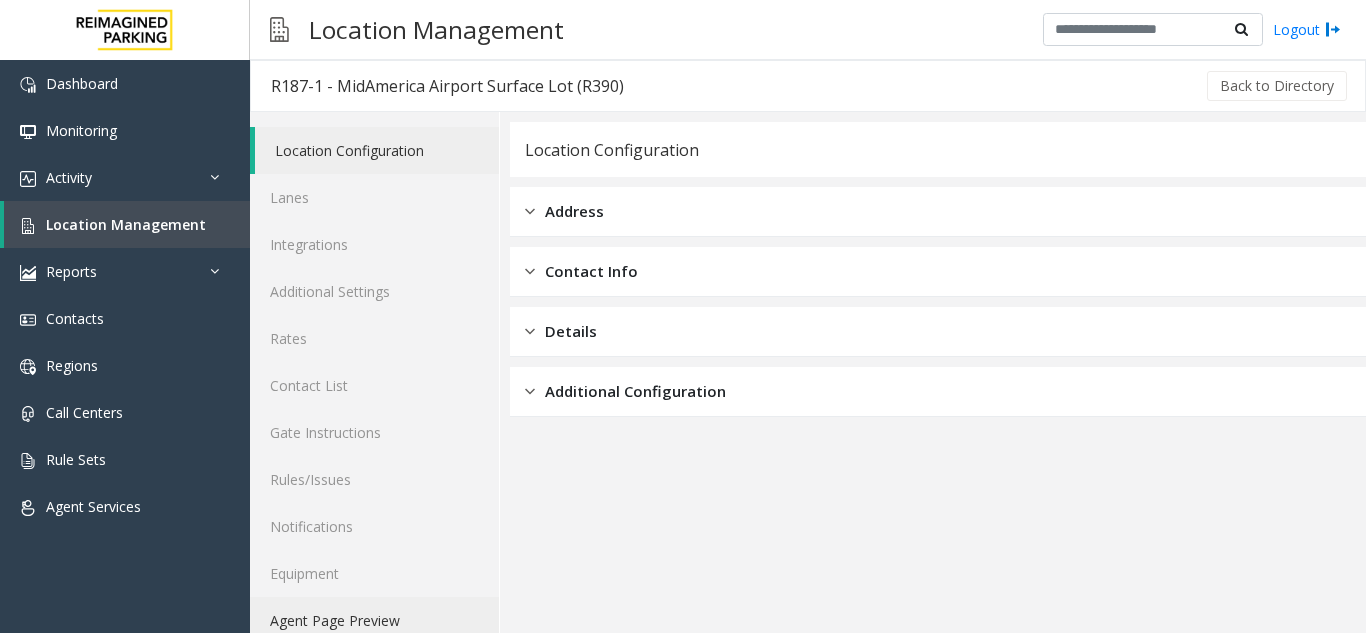 click on "Agent Page Preview" 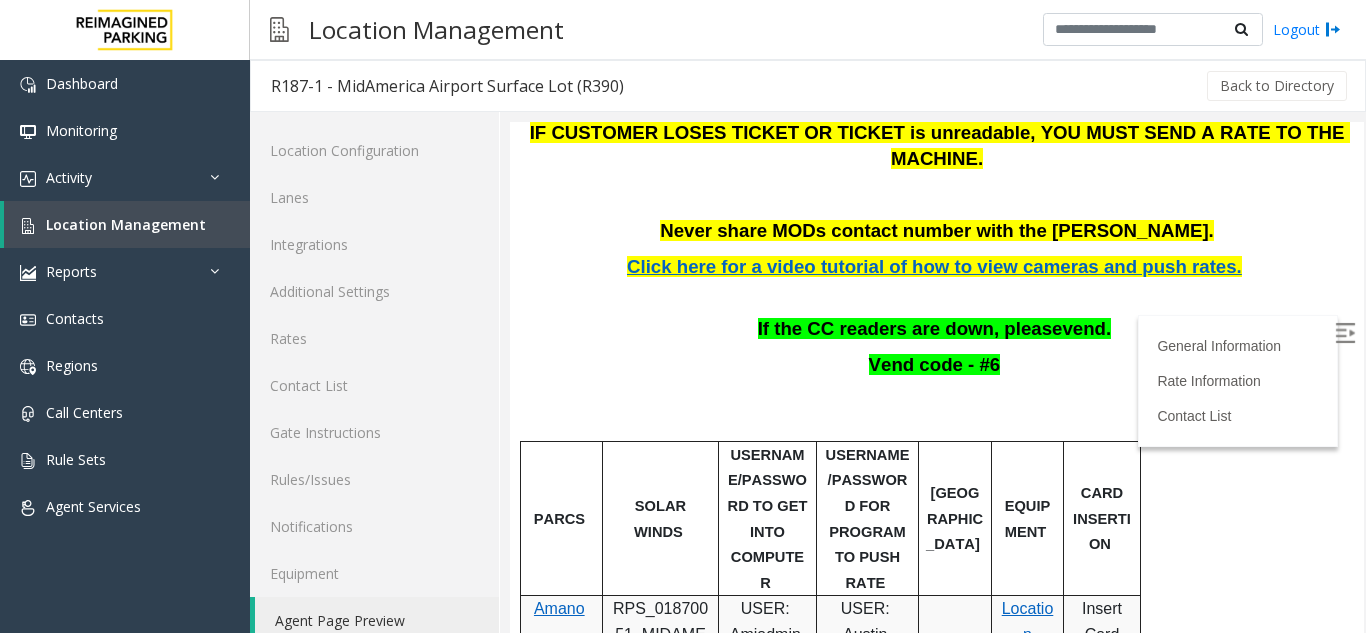 scroll, scrollTop: 700, scrollLeft: 0, axis: vertical 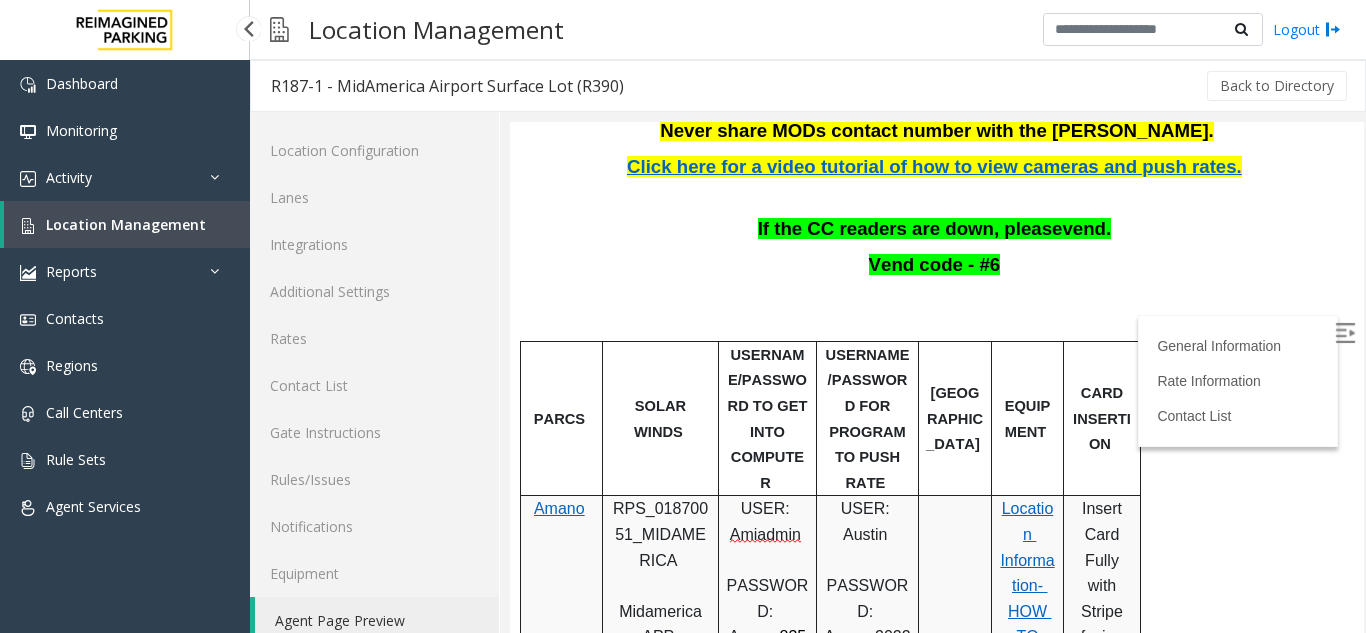click on "Location Management" at bounding box center [126, 224] 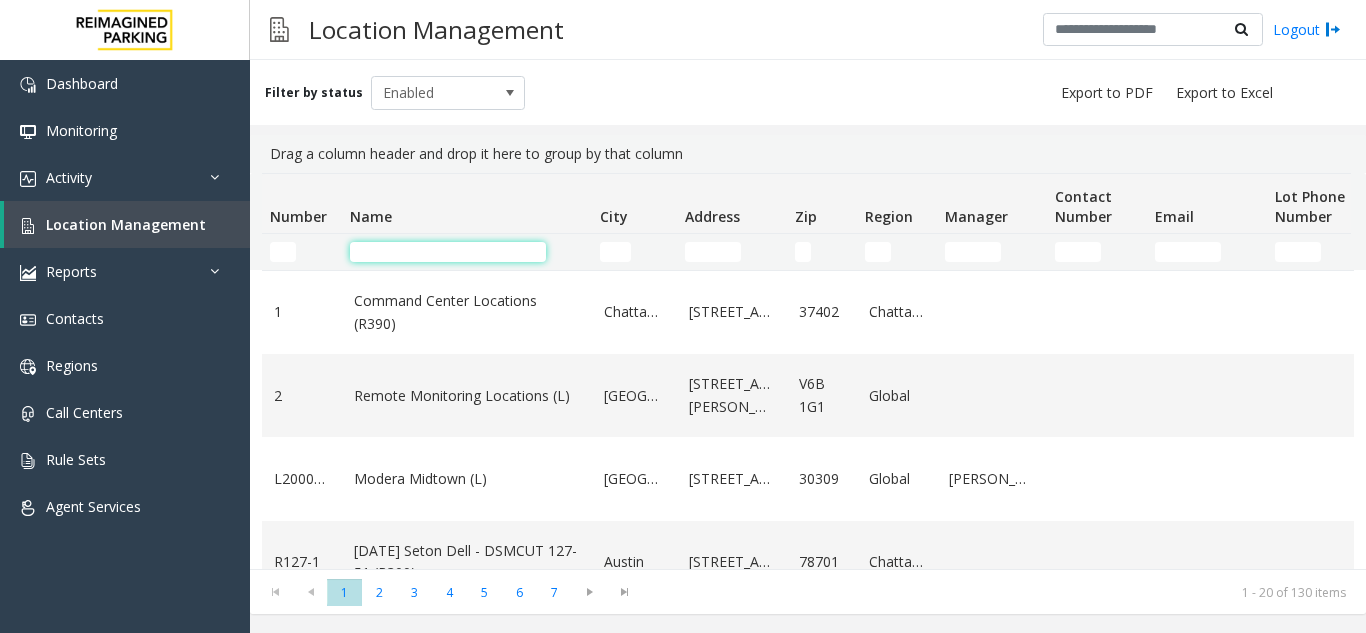 click 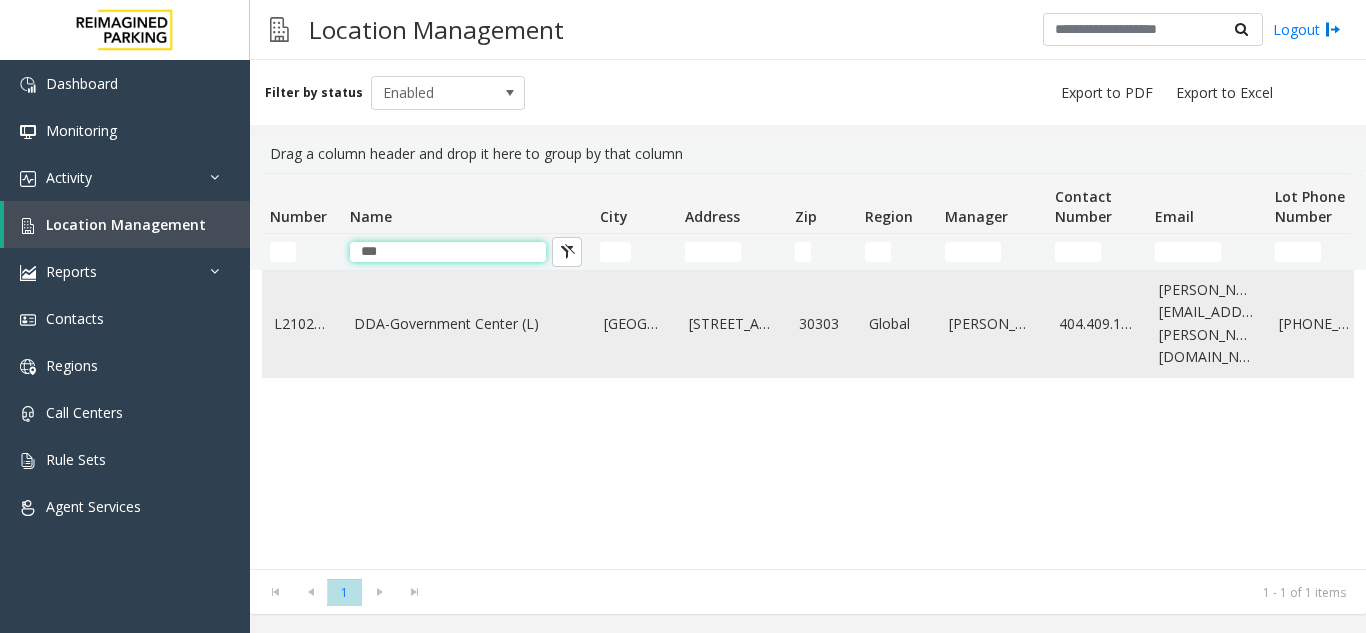 type on "***" 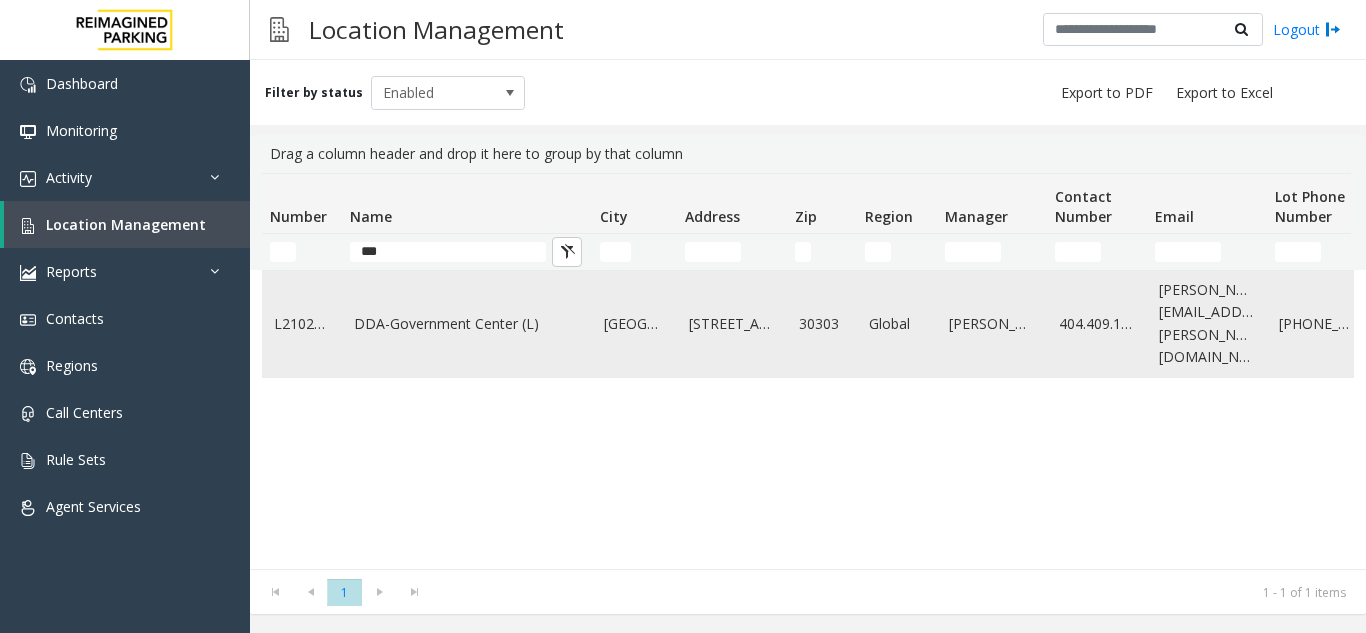 click on "DDA-Government Center (L)" 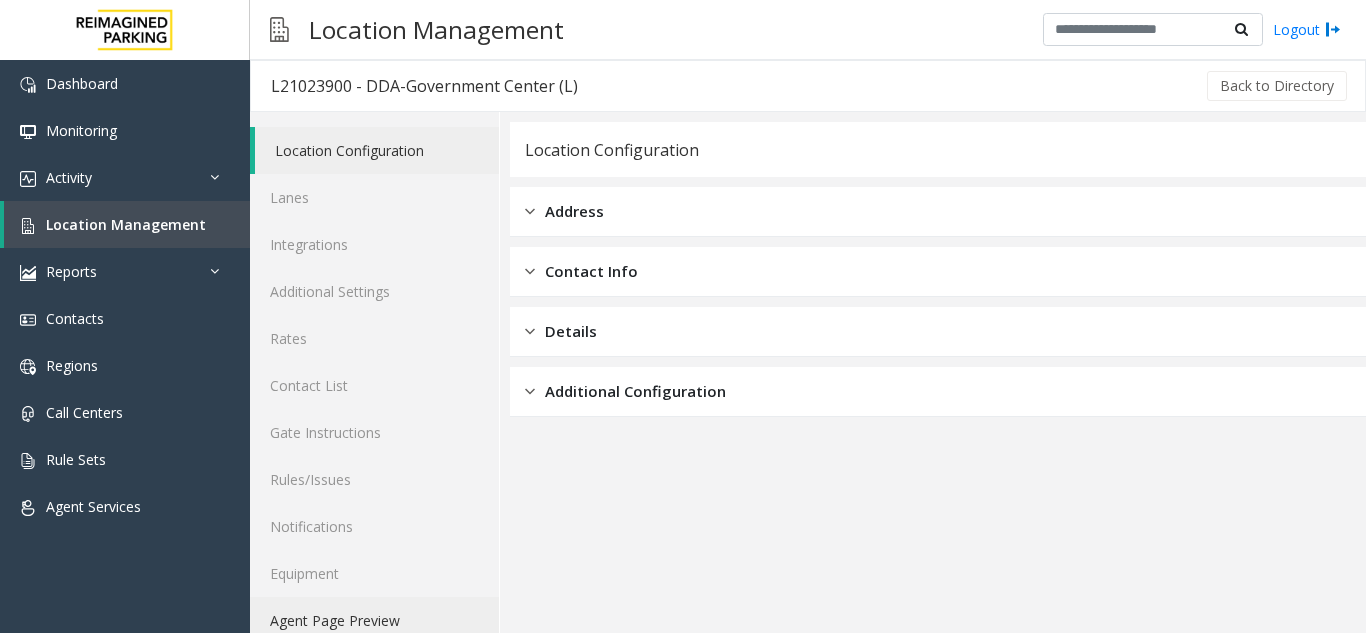 click on "Agent Page Preview" 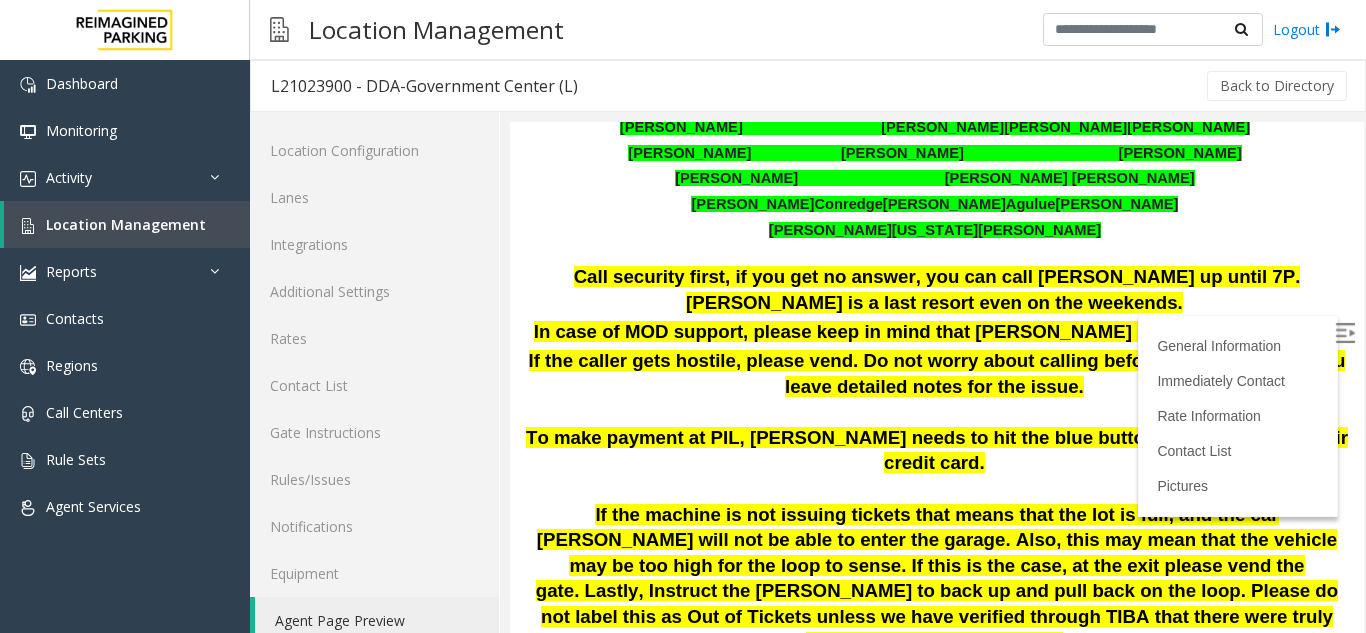 scroll, scrollTop: 400, scrollLeft: 0, axis: vertical 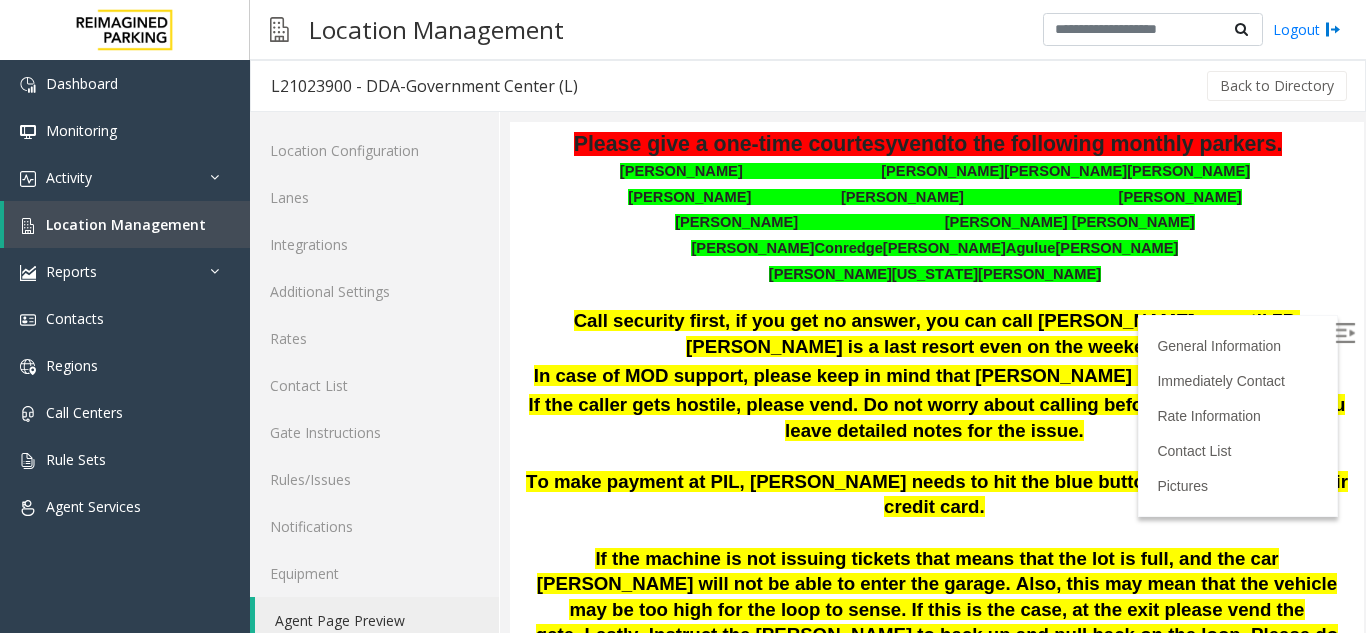 click at bounding box center [1345, 333] 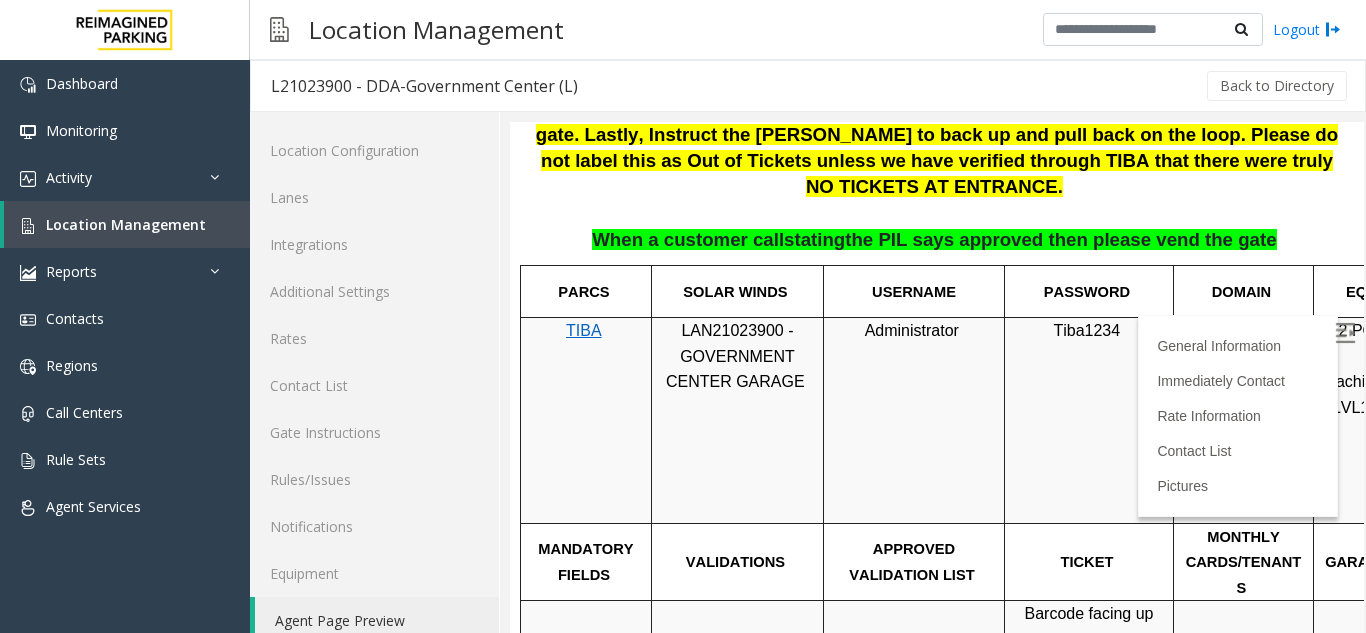scroll, scrollTop: 223, scrollLeft: 0, axis: vertical 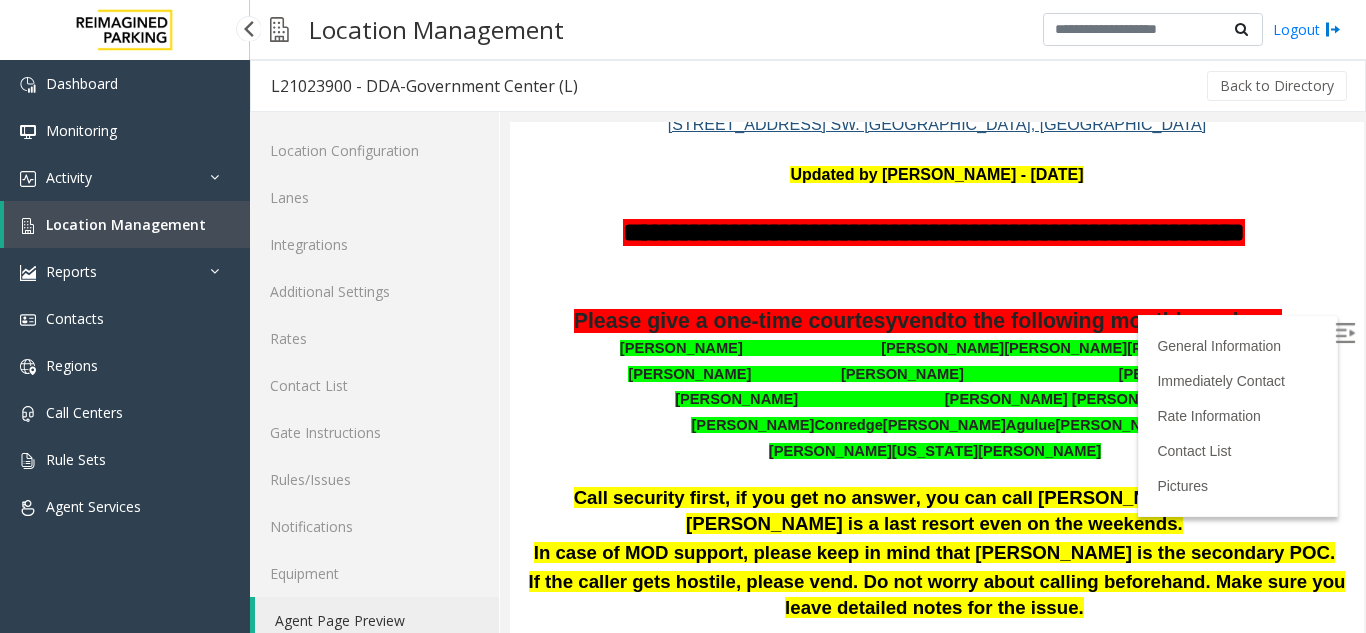 click on "Location Management" at bounding box center [127, 224] 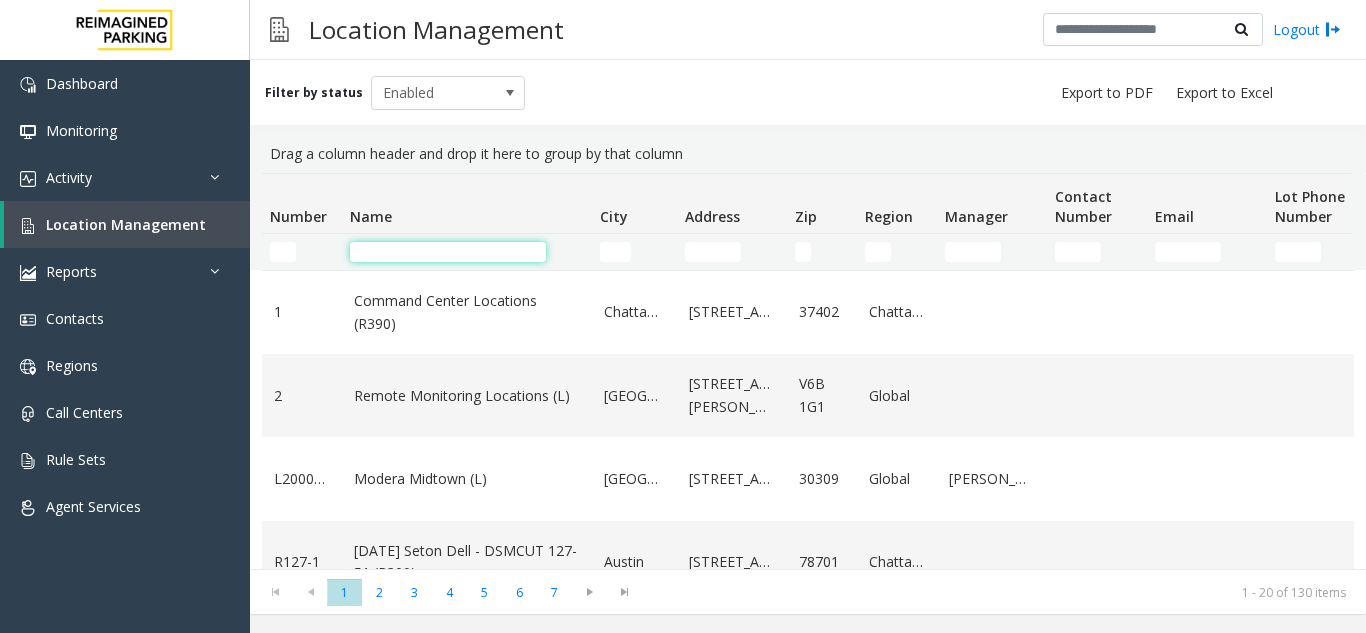 click 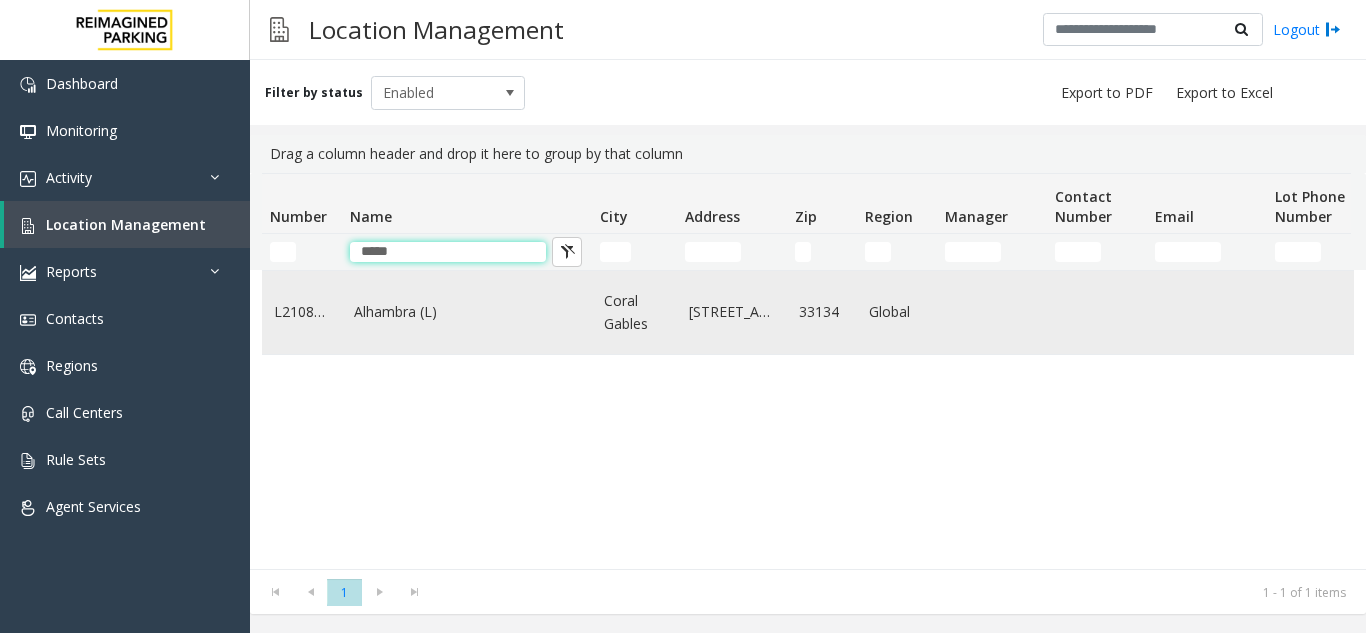 type on "*****" 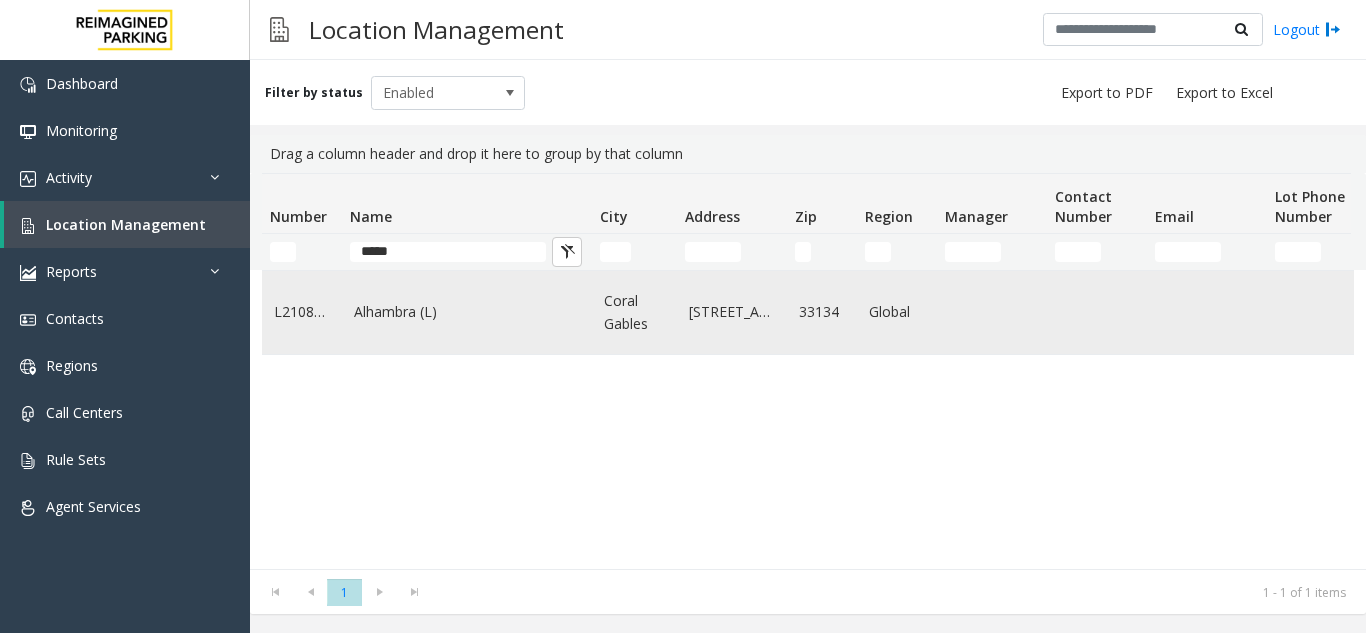 click on "Alhambra (L)" 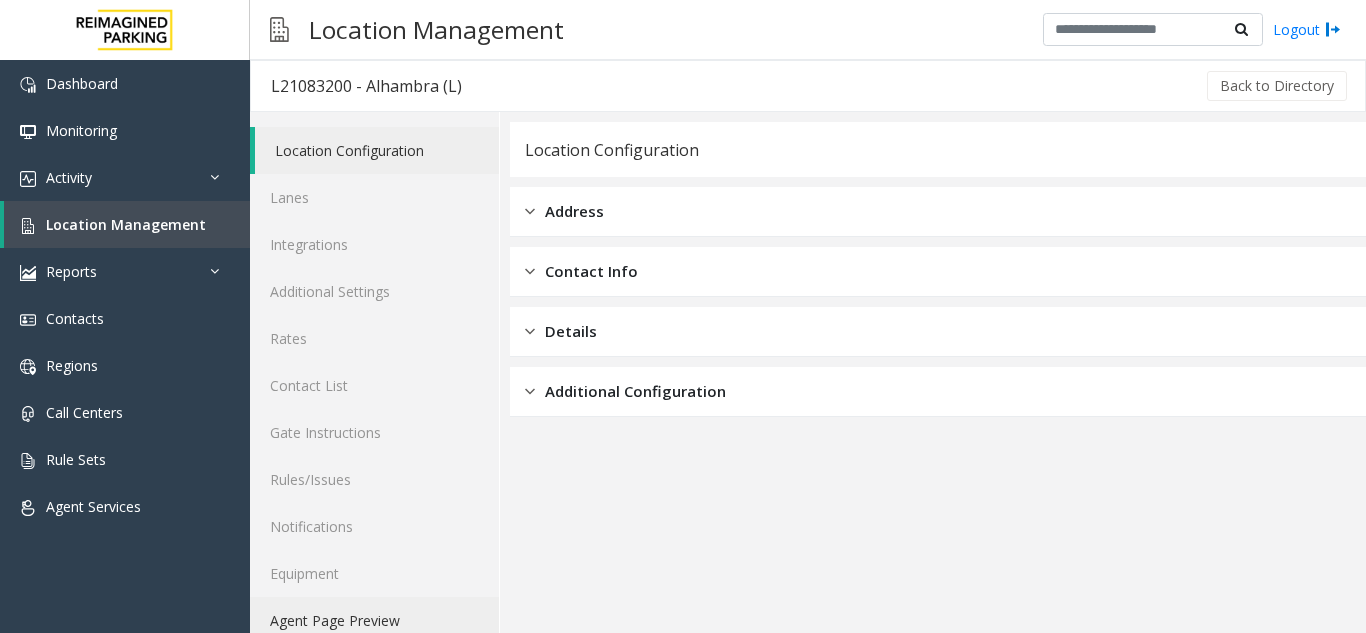 click on "Agent Page Preview" 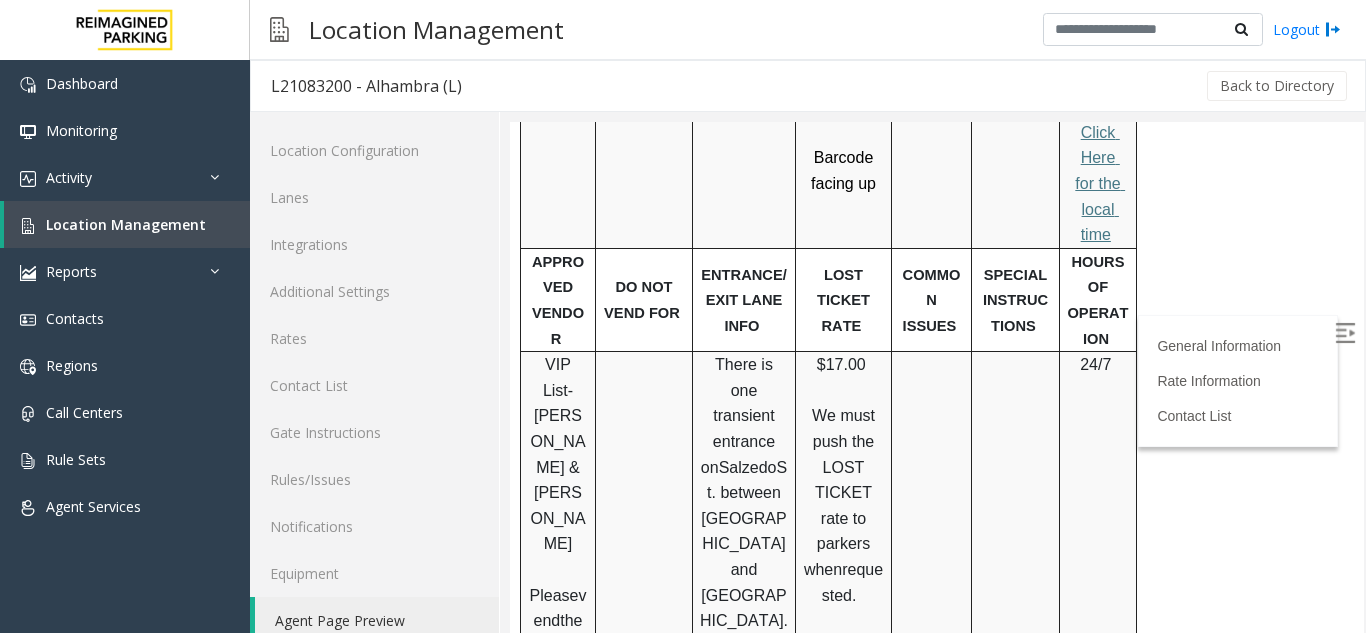 scroll, scrollTop: 1100, scrollLeft: 0, axis: vertical 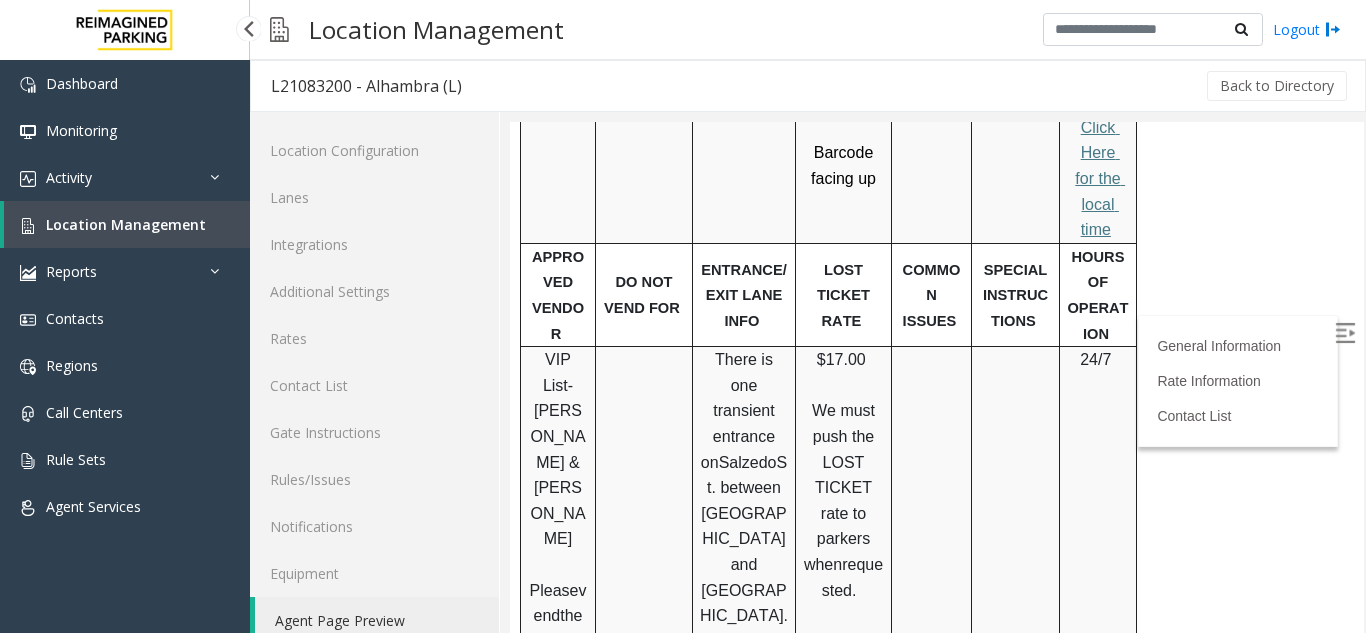 click on "Location Management" at bounding box center (127, 224) 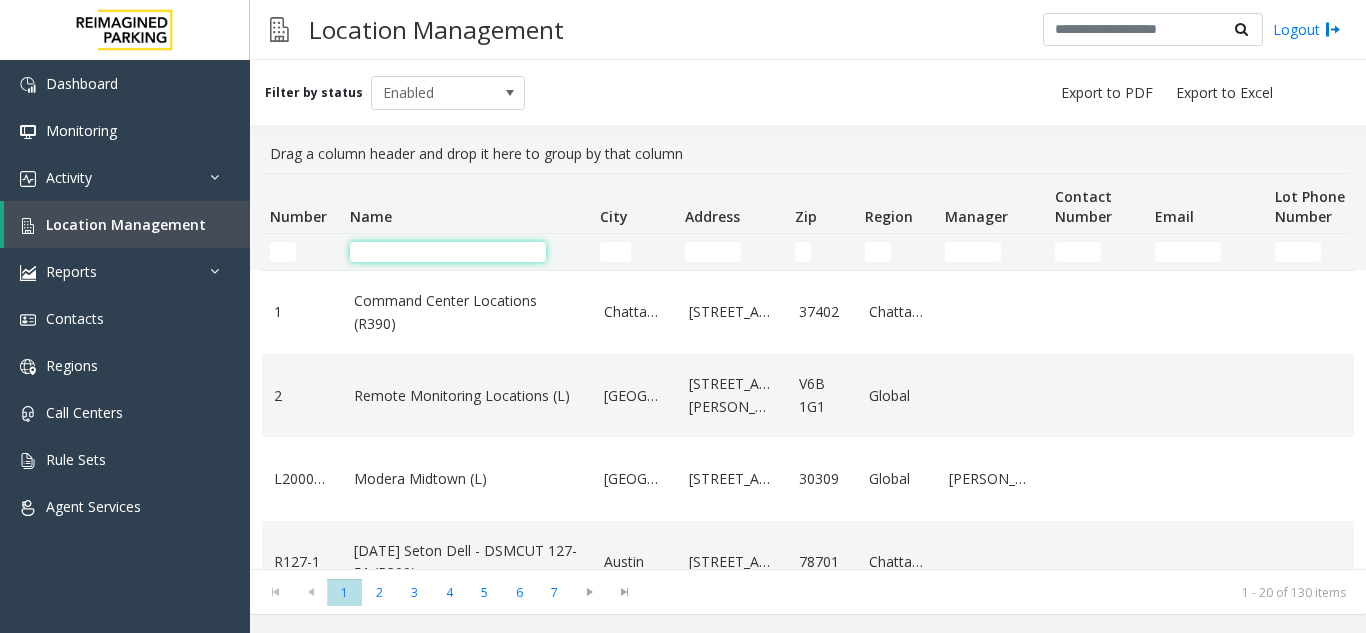 click 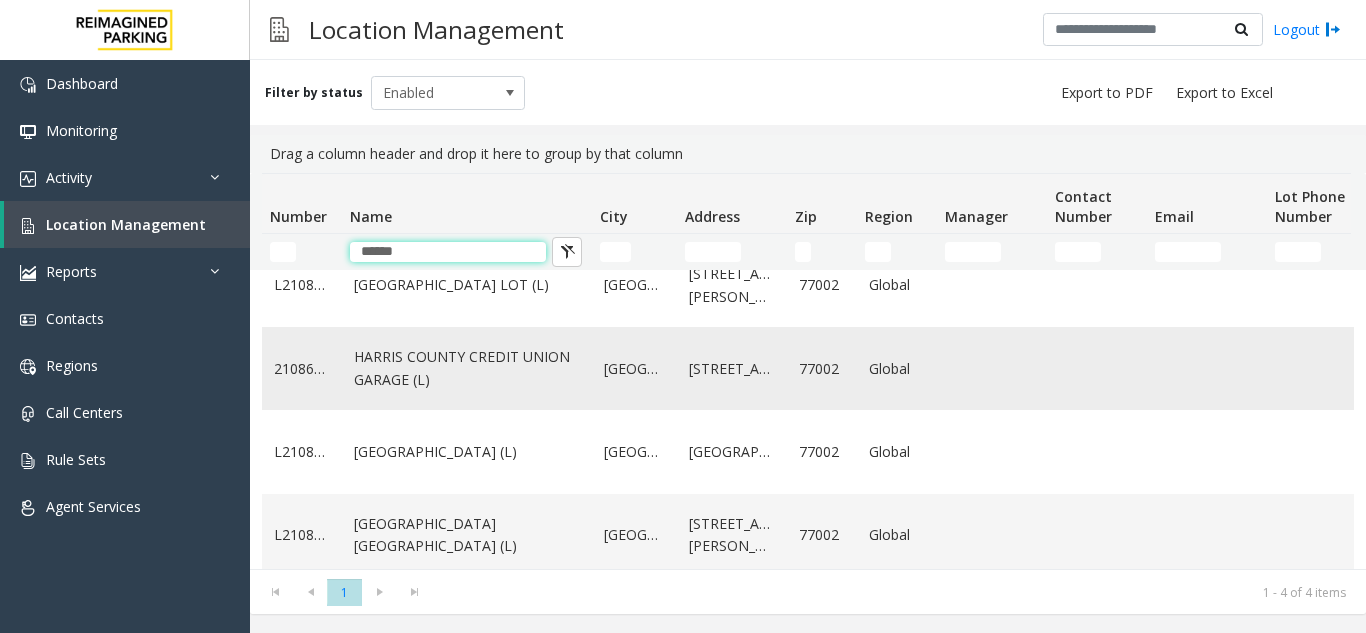 scroll, scrollTop: 51, scrollLeft: 0, axis: vertical 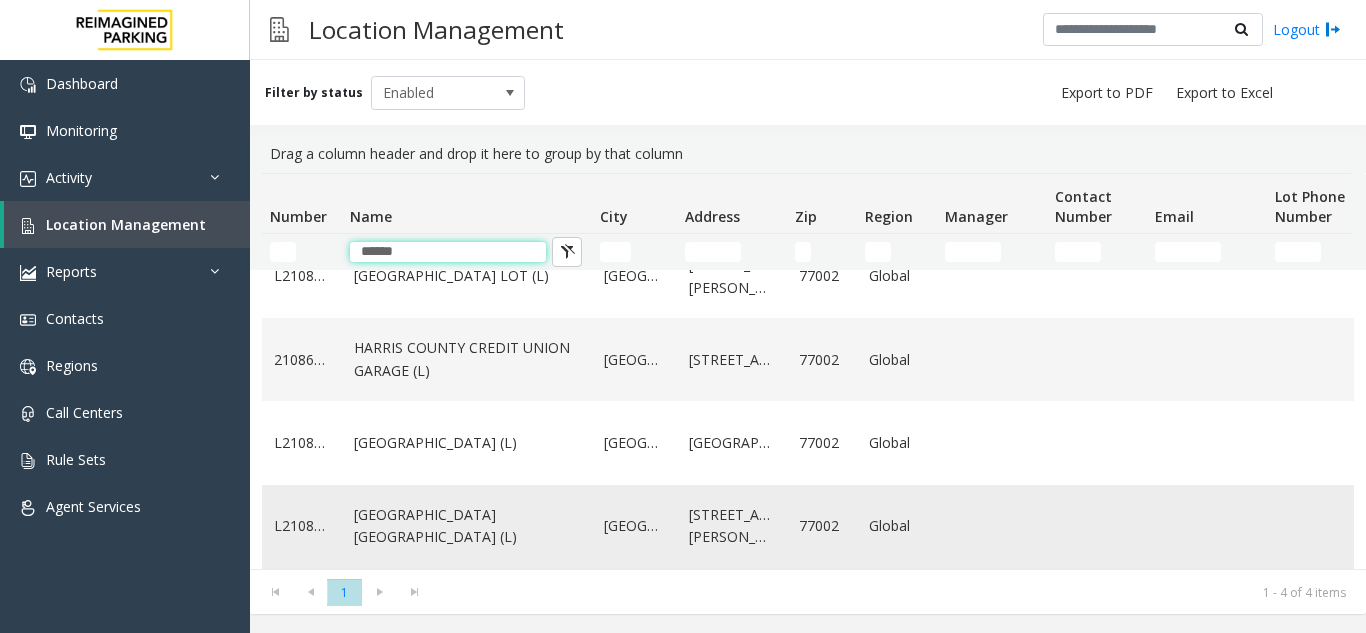type on "******" 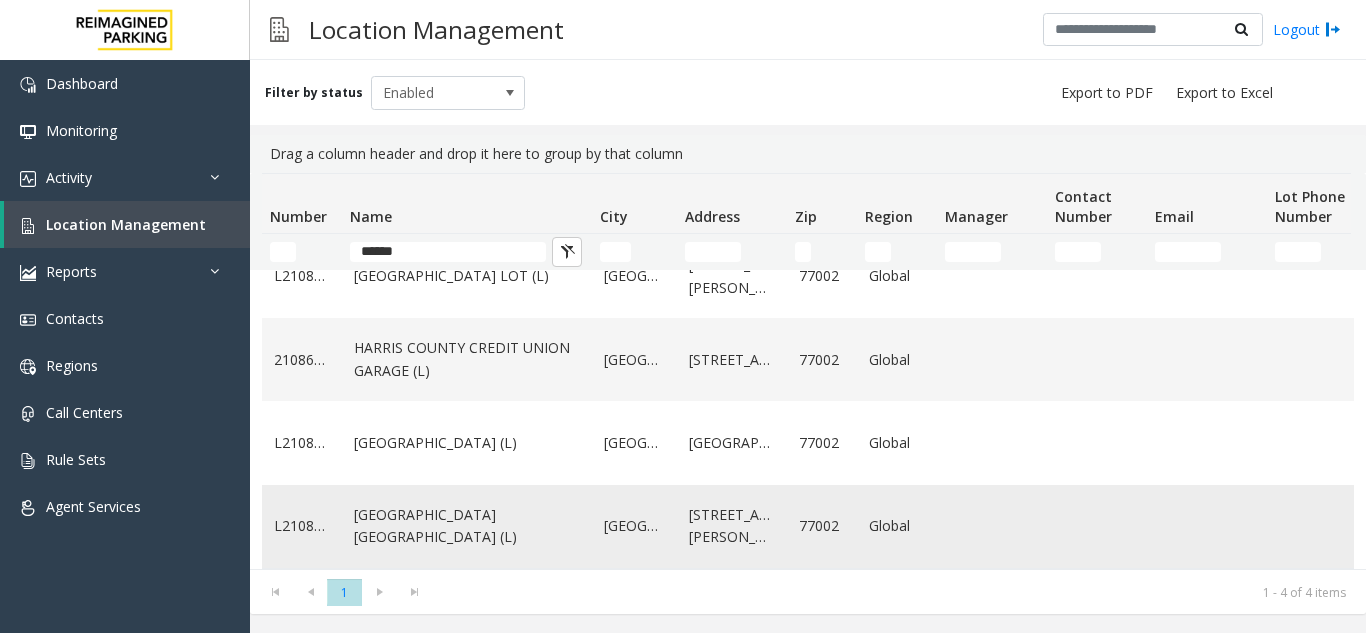 click on "[GEOGRAPHIC_DATA] [GEOGRAPHIC_DATA] (L)" 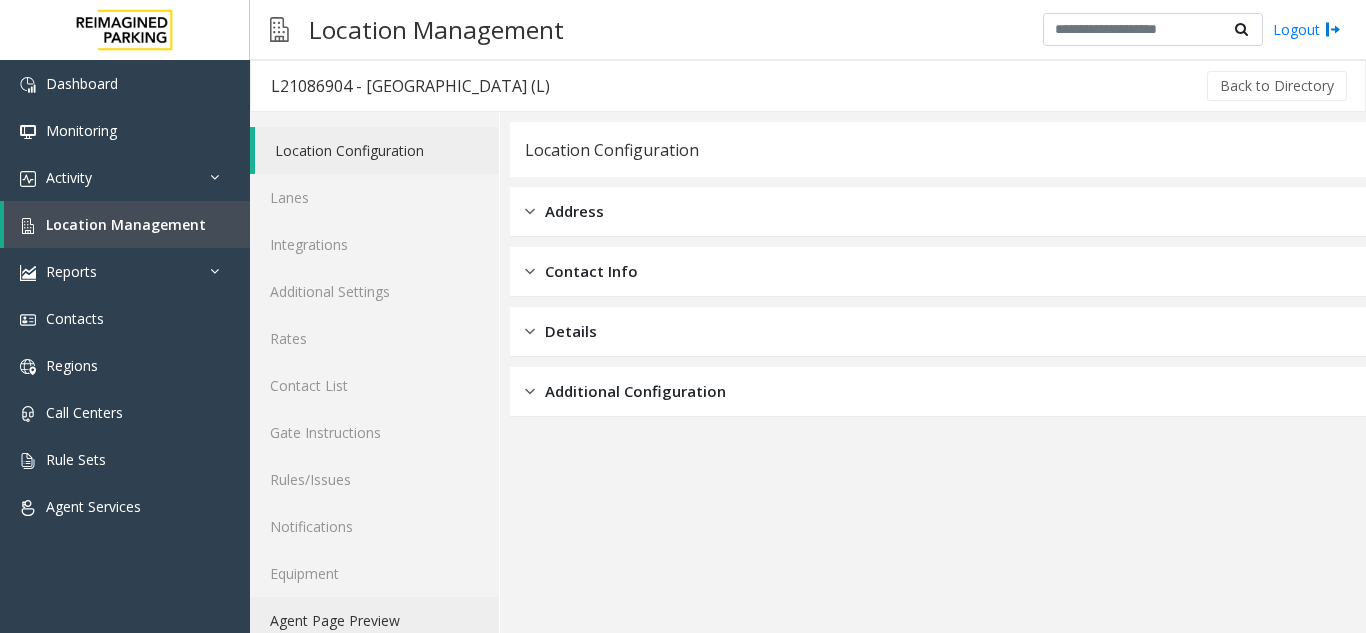 click on "Agent Page Preview" 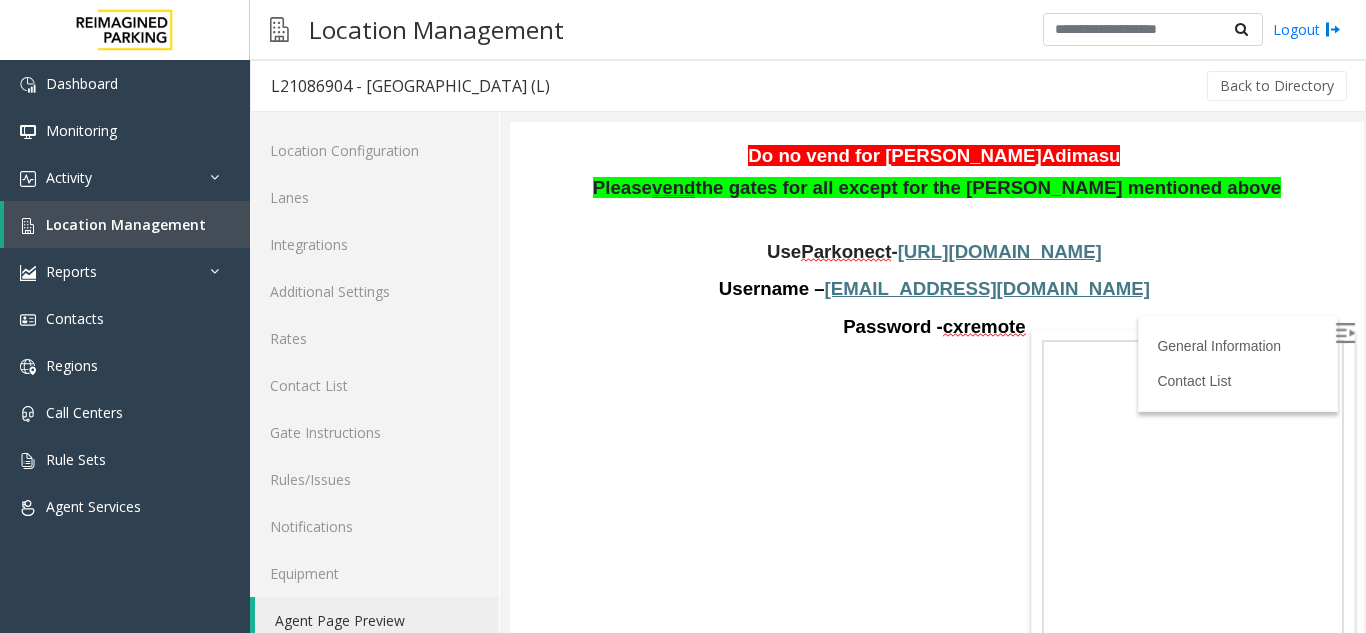 scroll, scrollTop: 300, scrollLeft: 0, axis: vertical 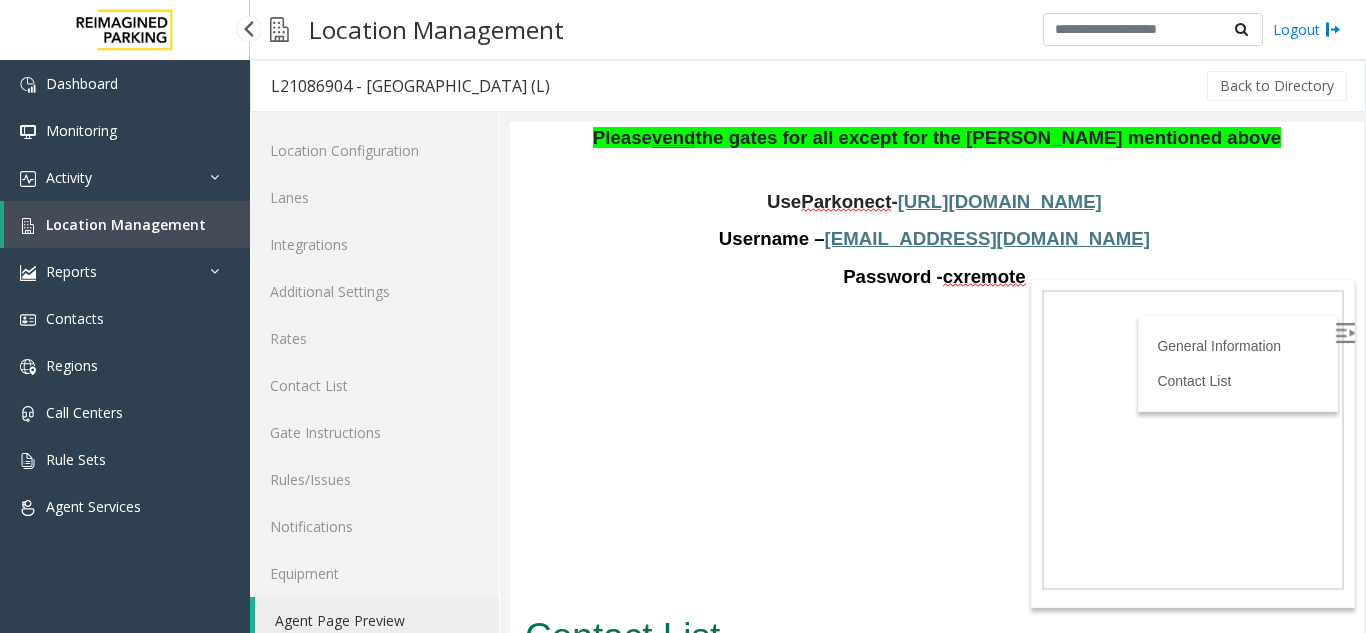 click on "Location Management" at bounding box center [126, 224] 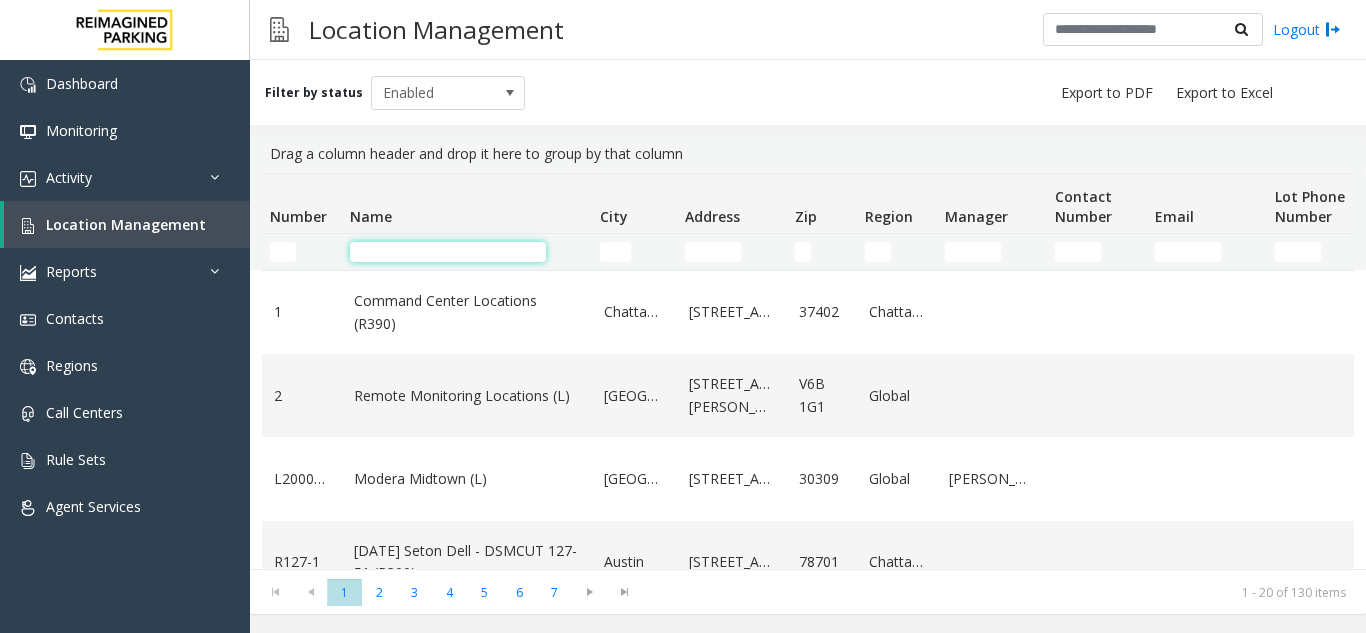 click 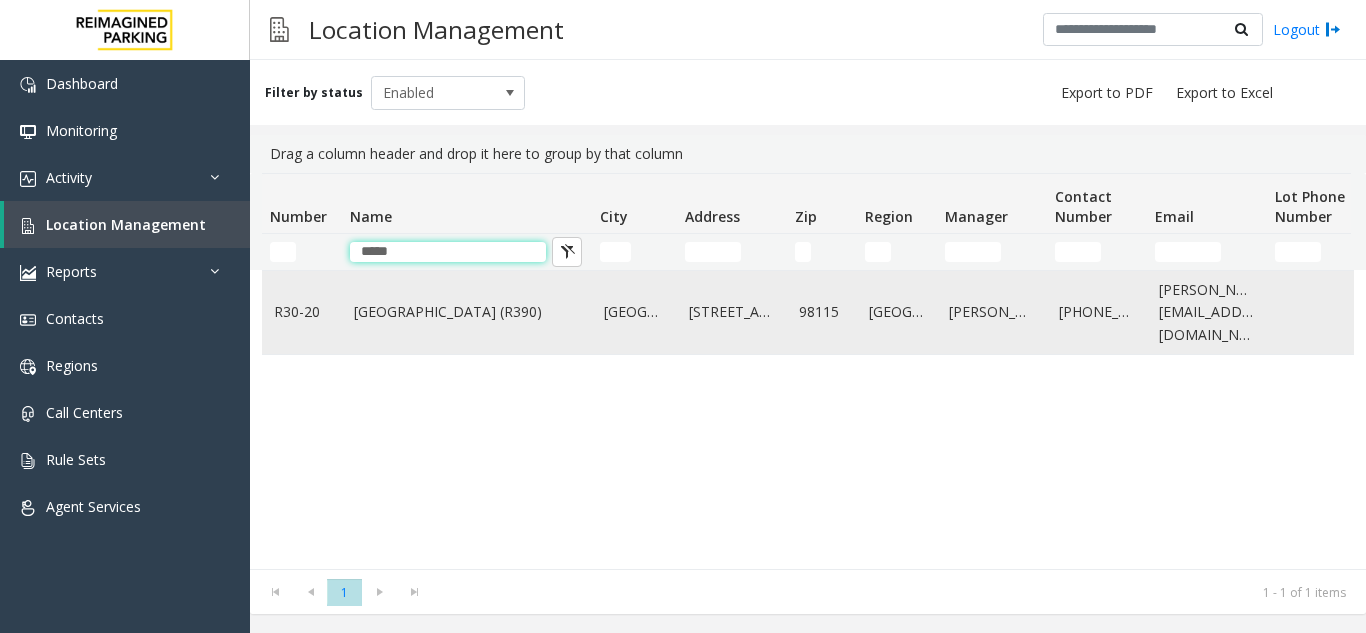 type on "*****" 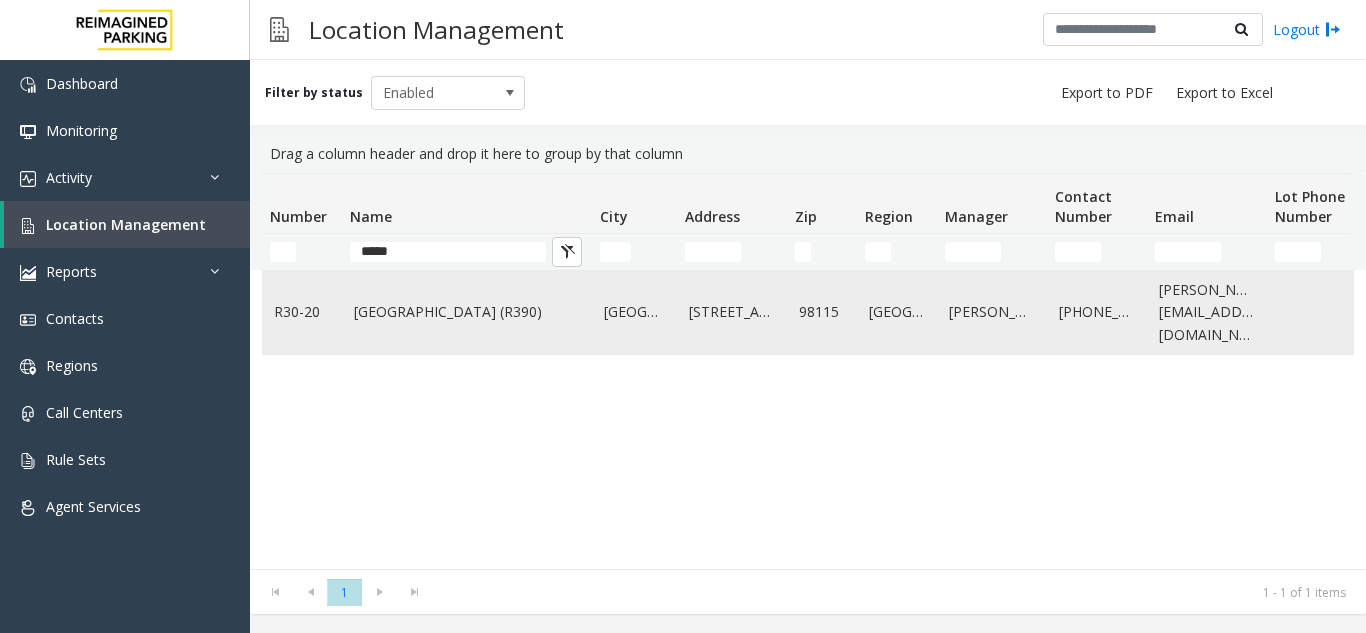 click on "[GEOGRAPHIC_DATA] (R390)" 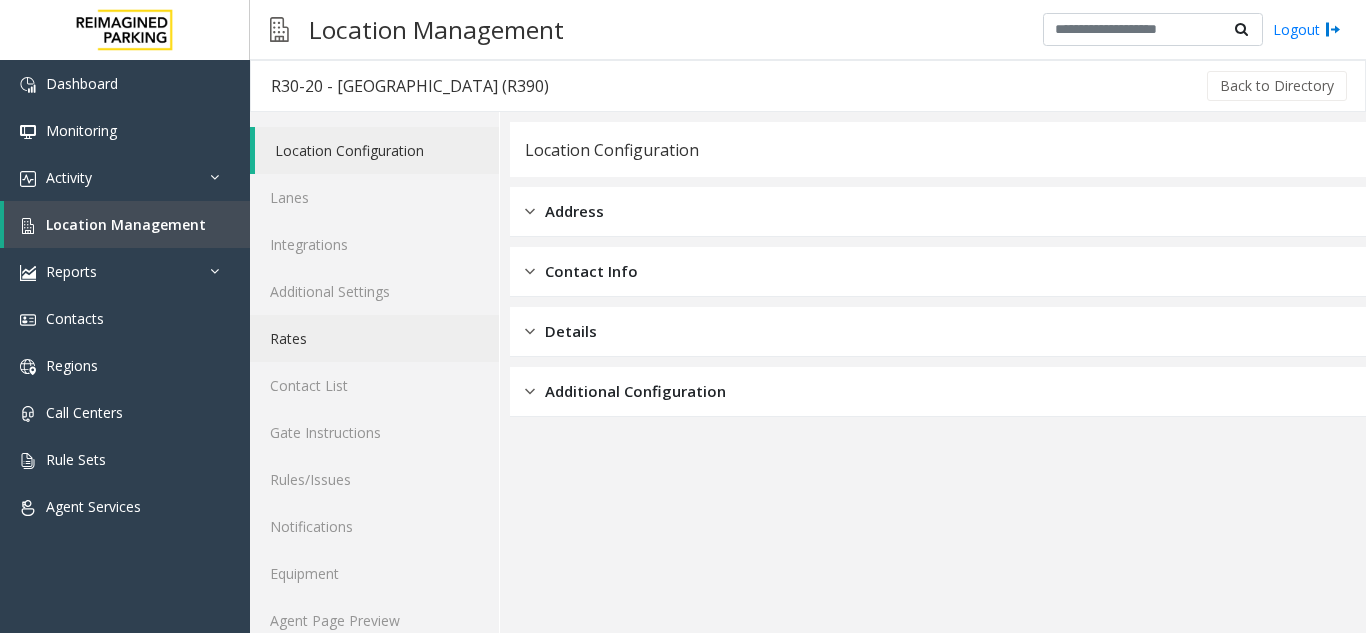 click on "Rates" 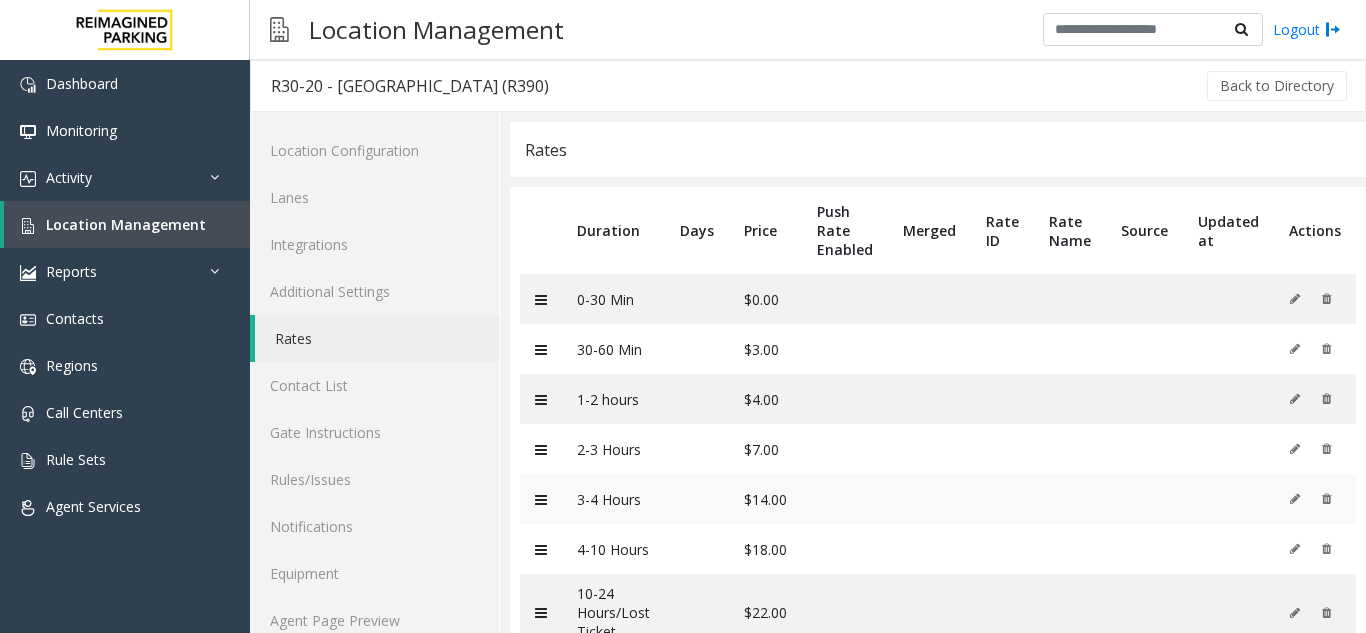 scroll, scrollTop: 73, scrollLeft: 0, axis: vertical 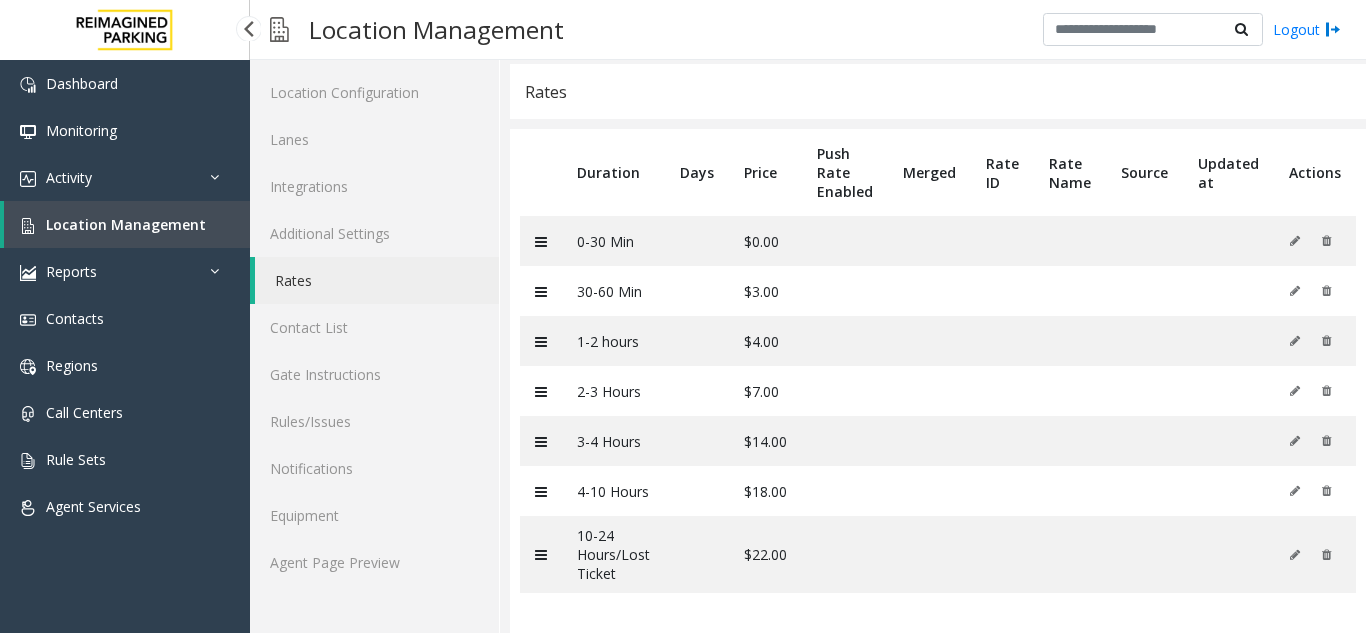 click on "Location Management" at bounding box center [127, 224] 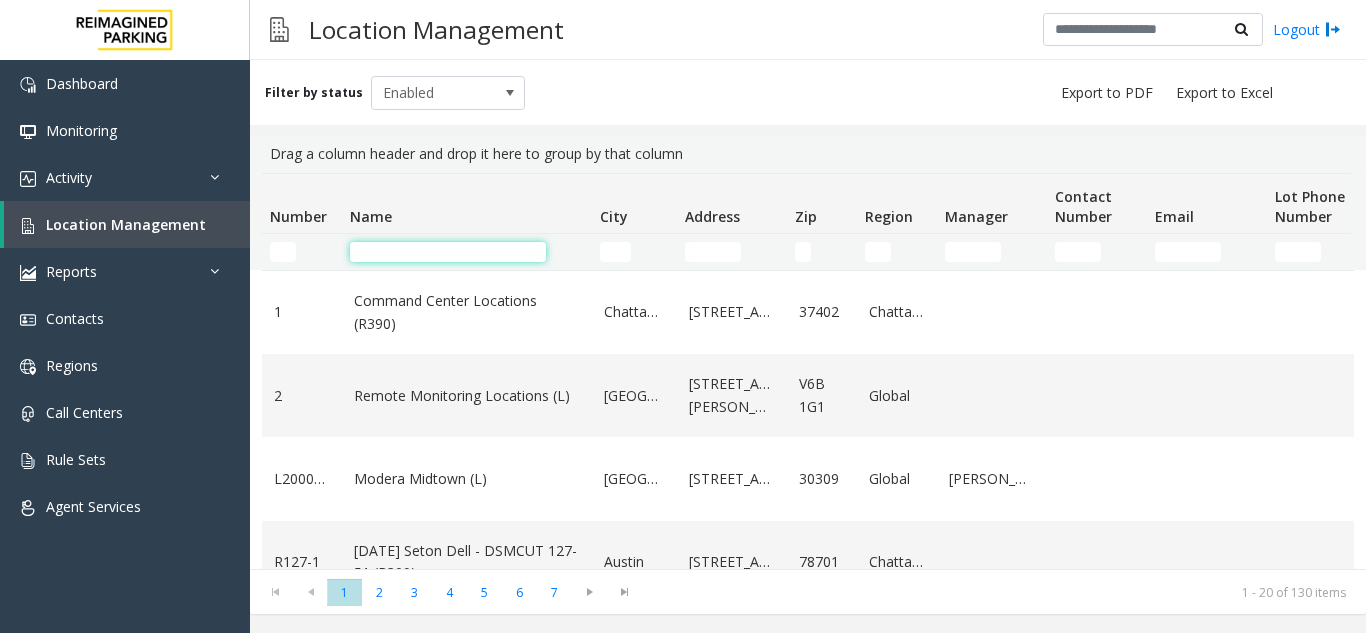 click 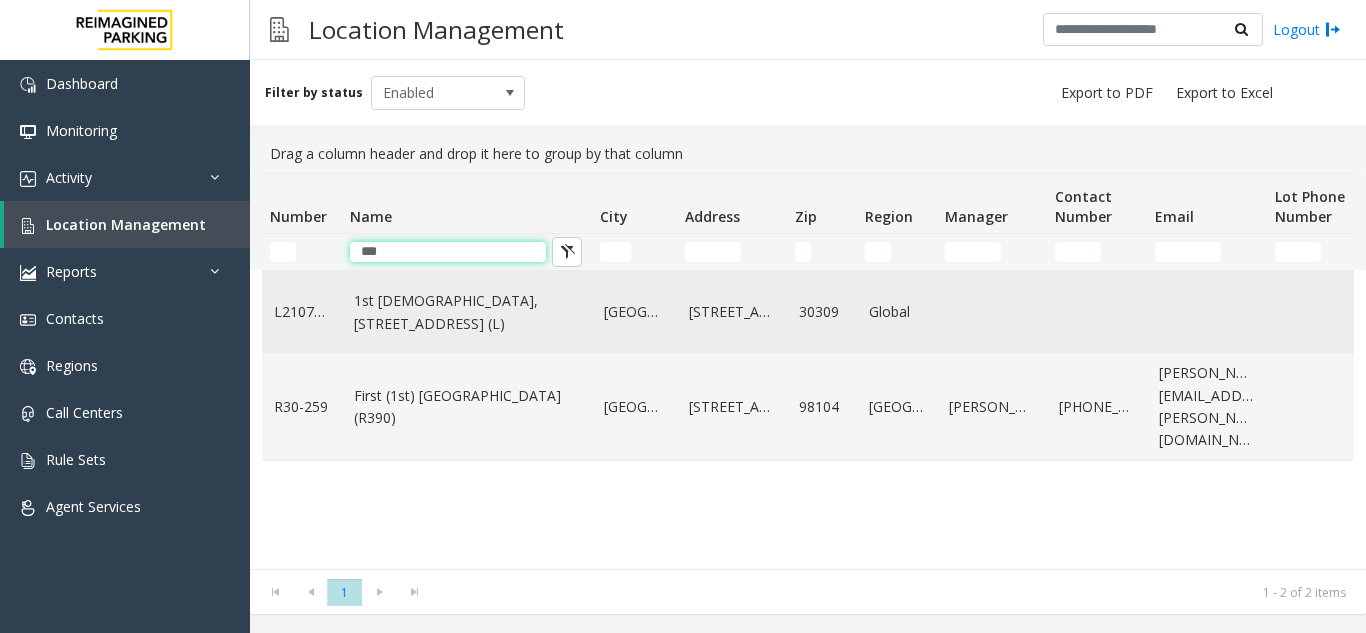 type on "***" 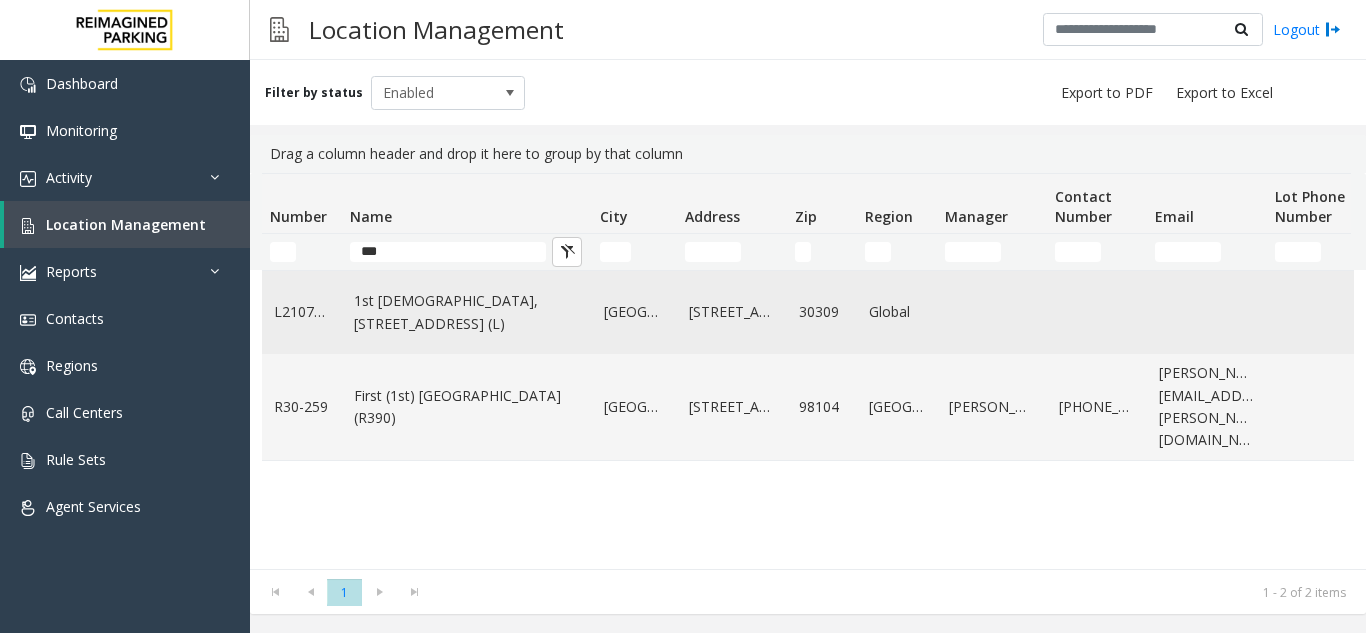 click on "1st [DEMOGRAPHIC_DATA], [STREET_ADDRESS] (L)" 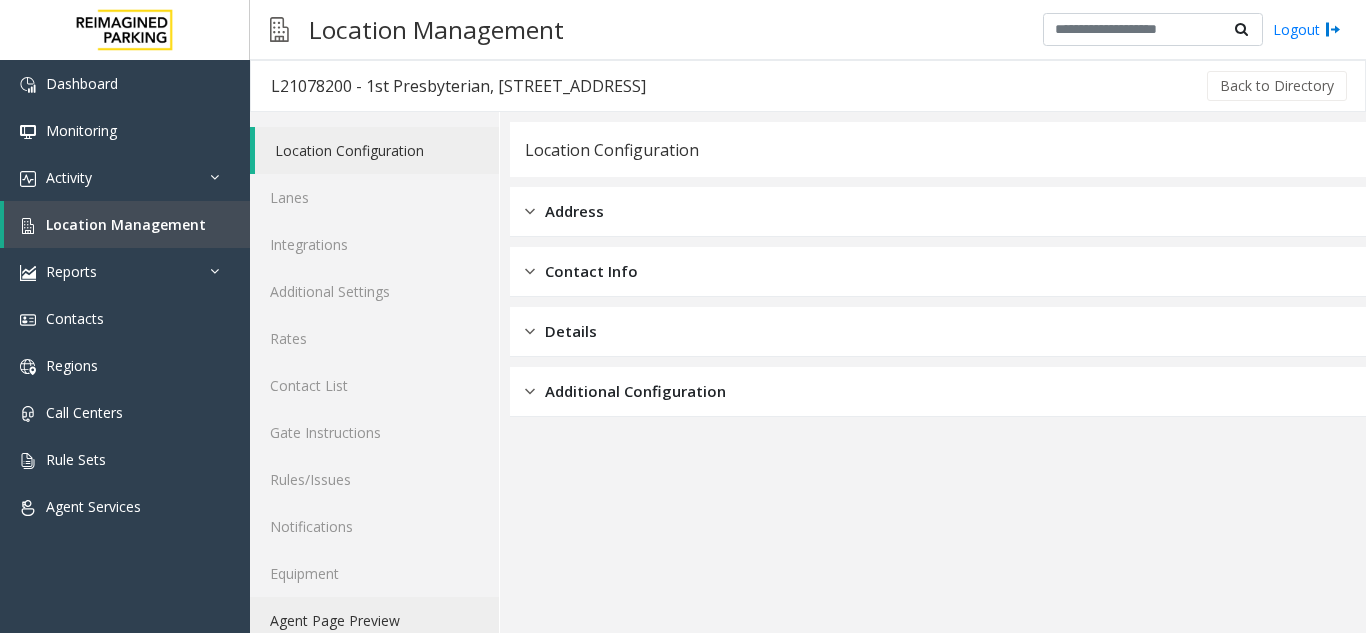 click on "Agent Page Preview" 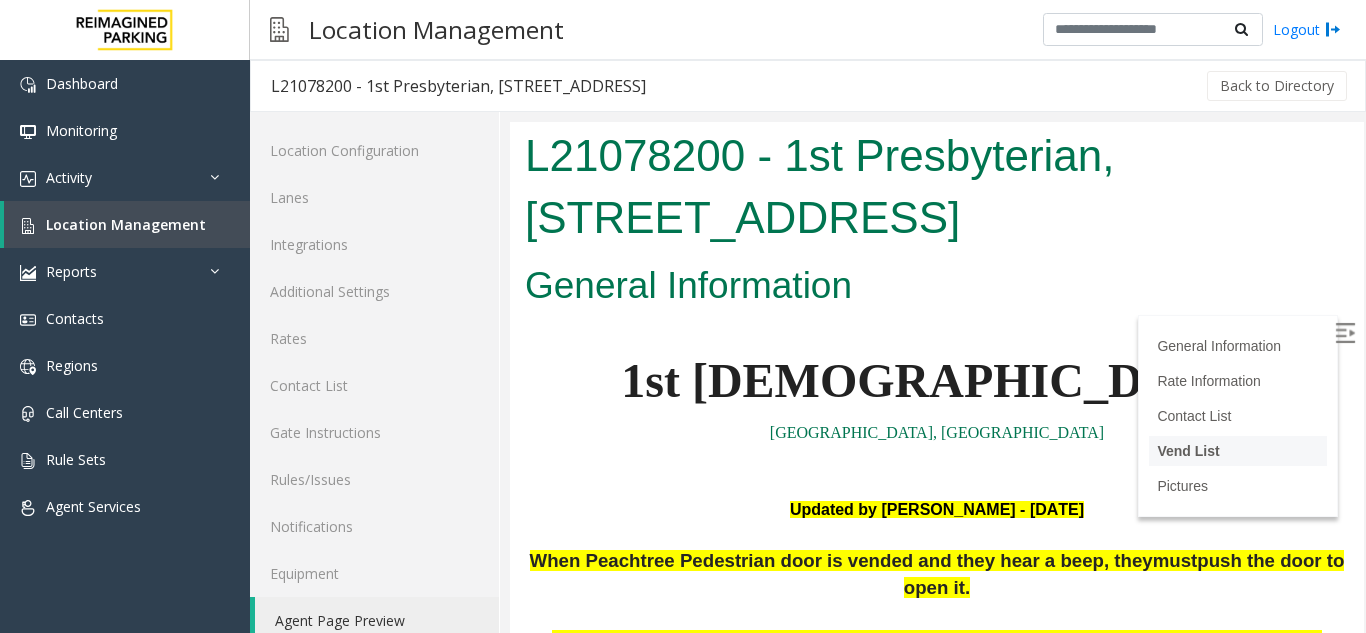 scroll, scrollTop: 0, scrollLeft: 0, axis: both 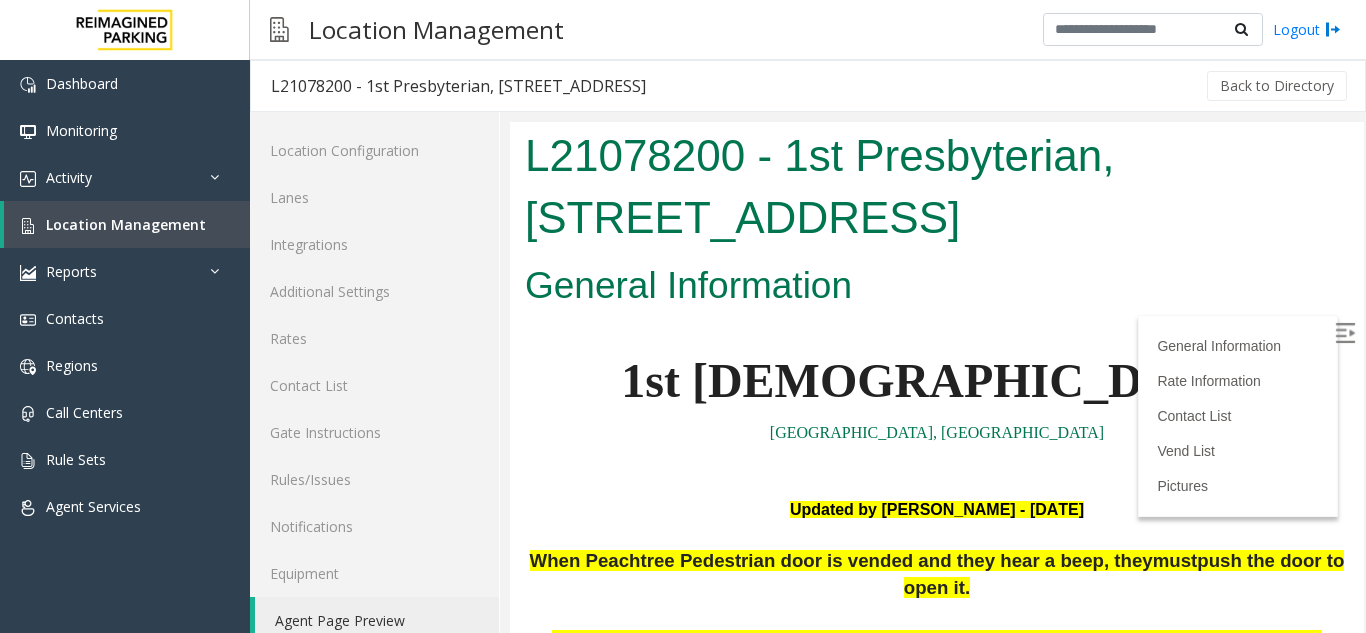 click at bounding box center [1345, 333] 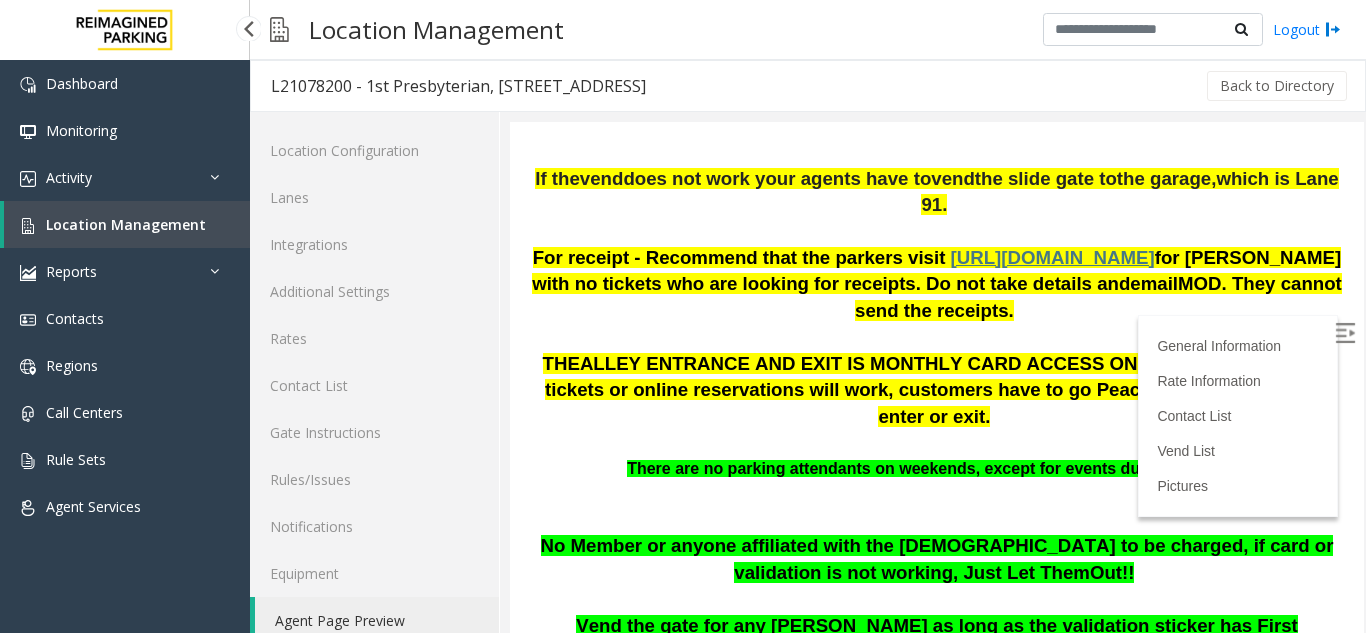 click on "Location Management" at bounding box center [126, 224] 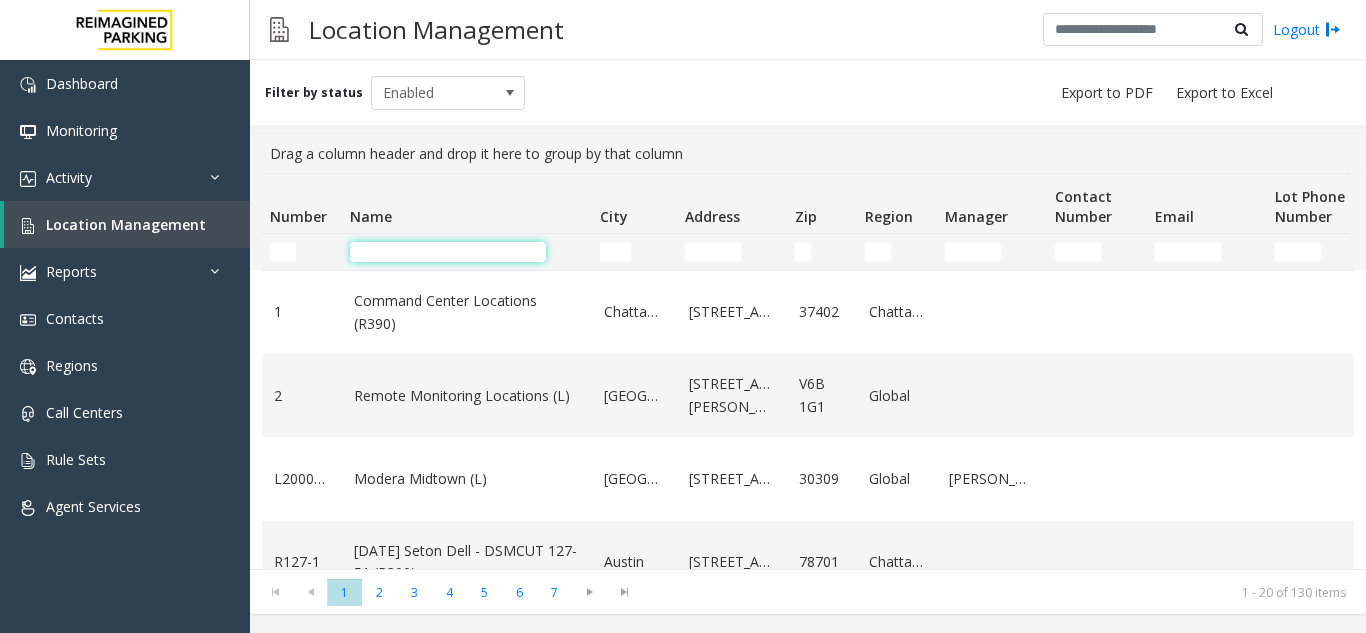 click 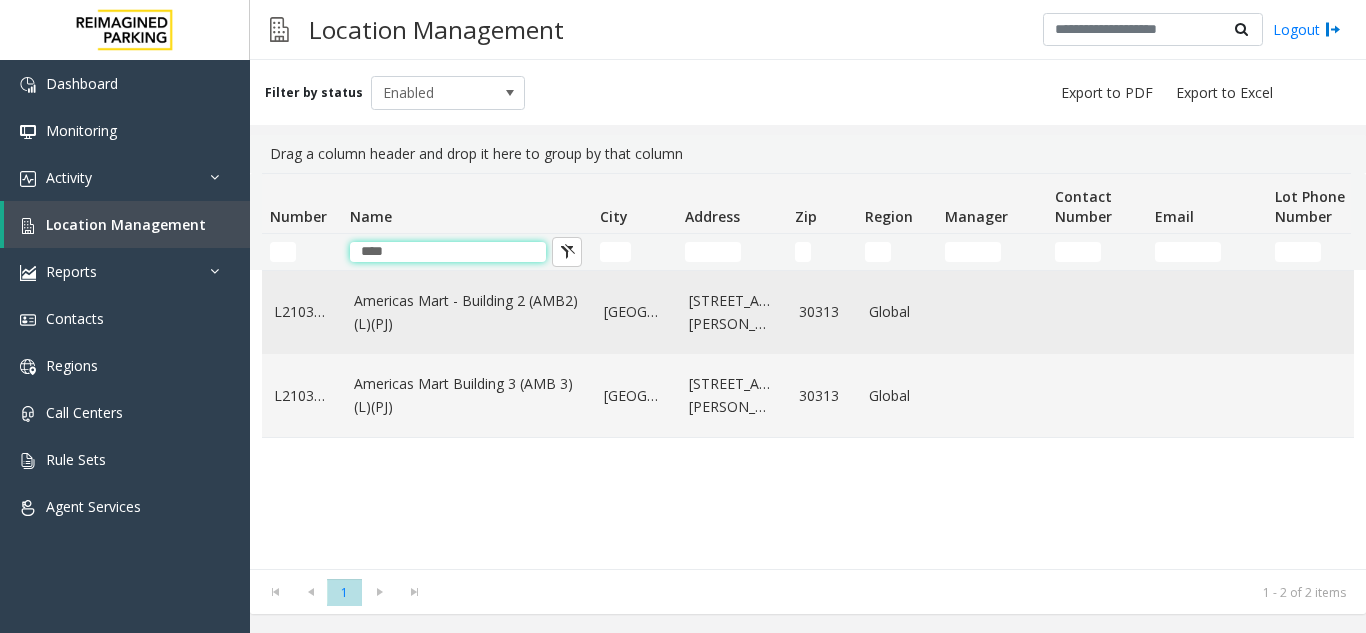type on "****" 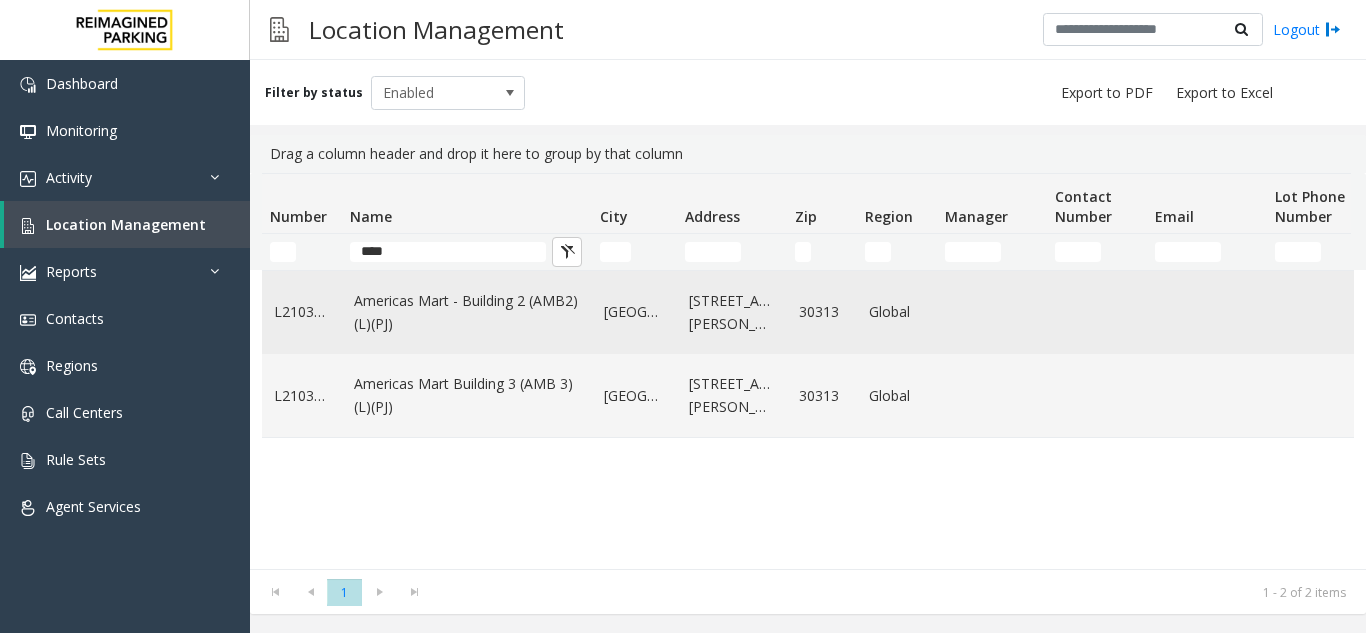 click on "Americas Mart - Building 2 (AMB2) (L)(PJ)" 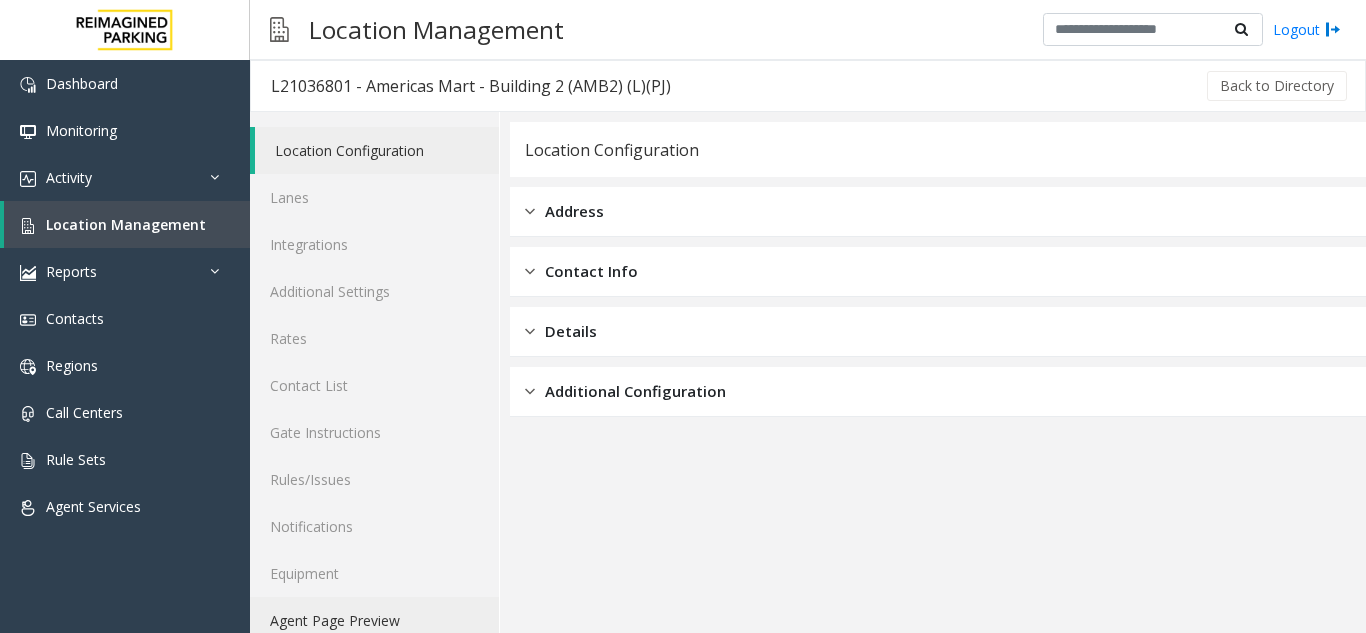 click on "Agent Page Preview" 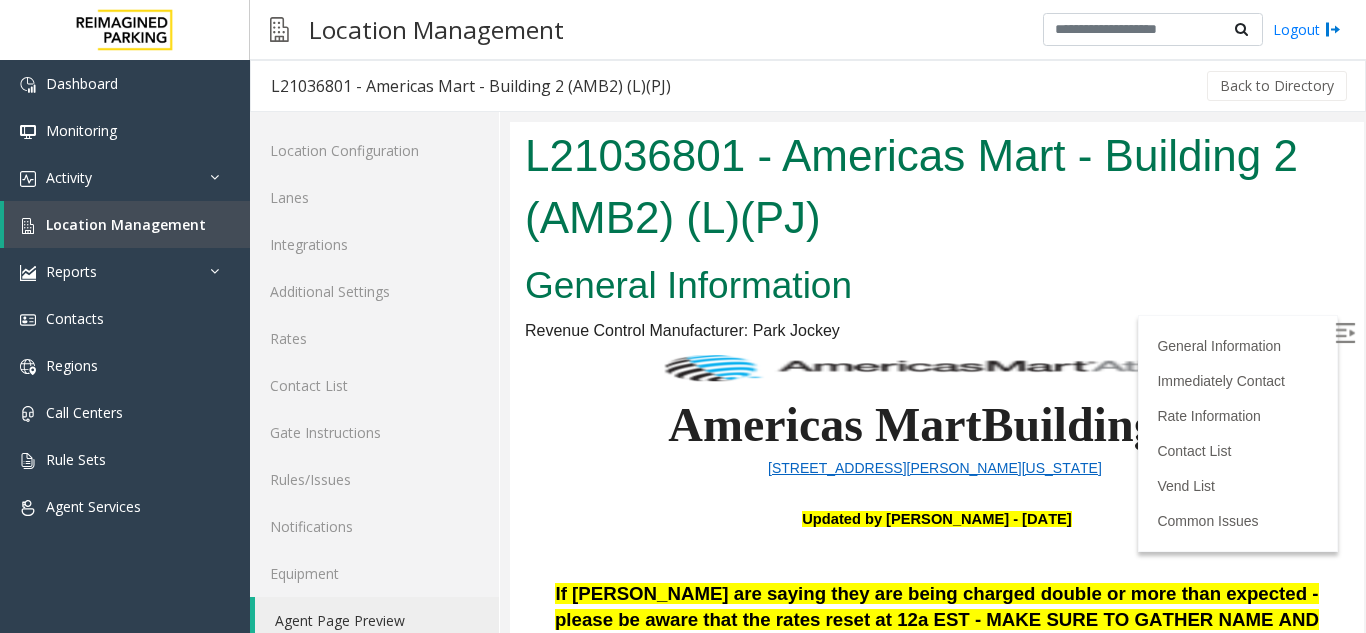 scroll, scrollTop: 0, scrollLeft: 0, axis: both 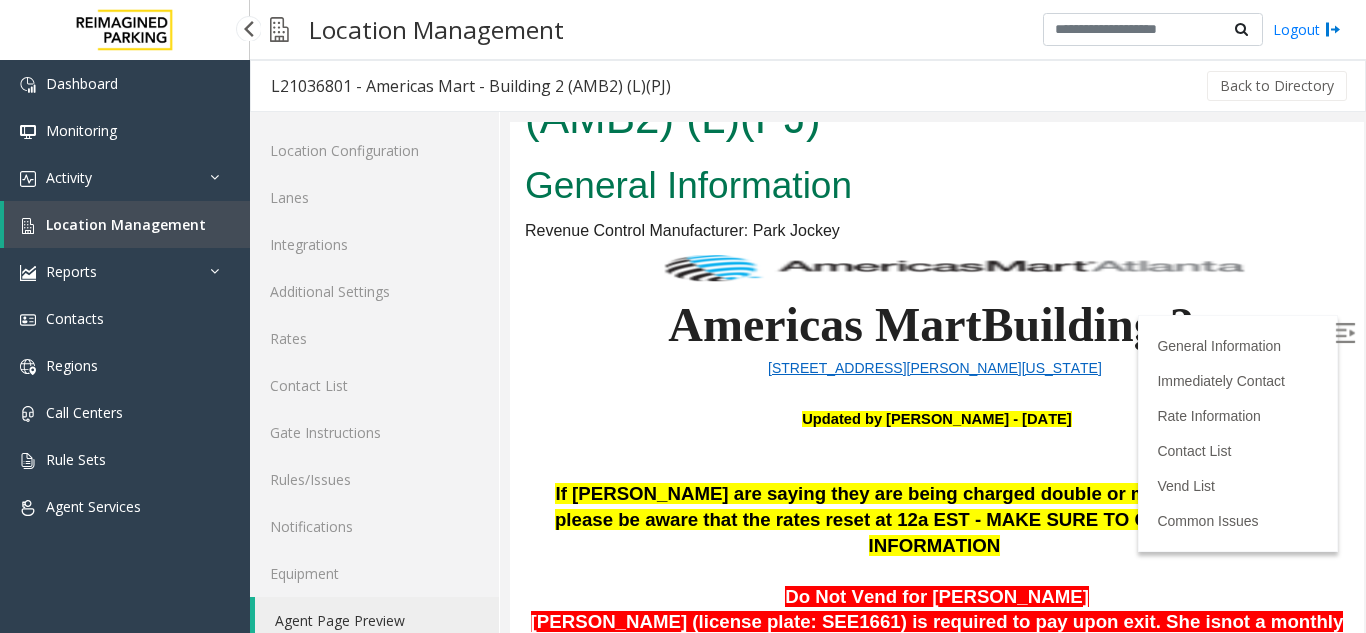 click on "Location Management" at bounding box center (127, 224) 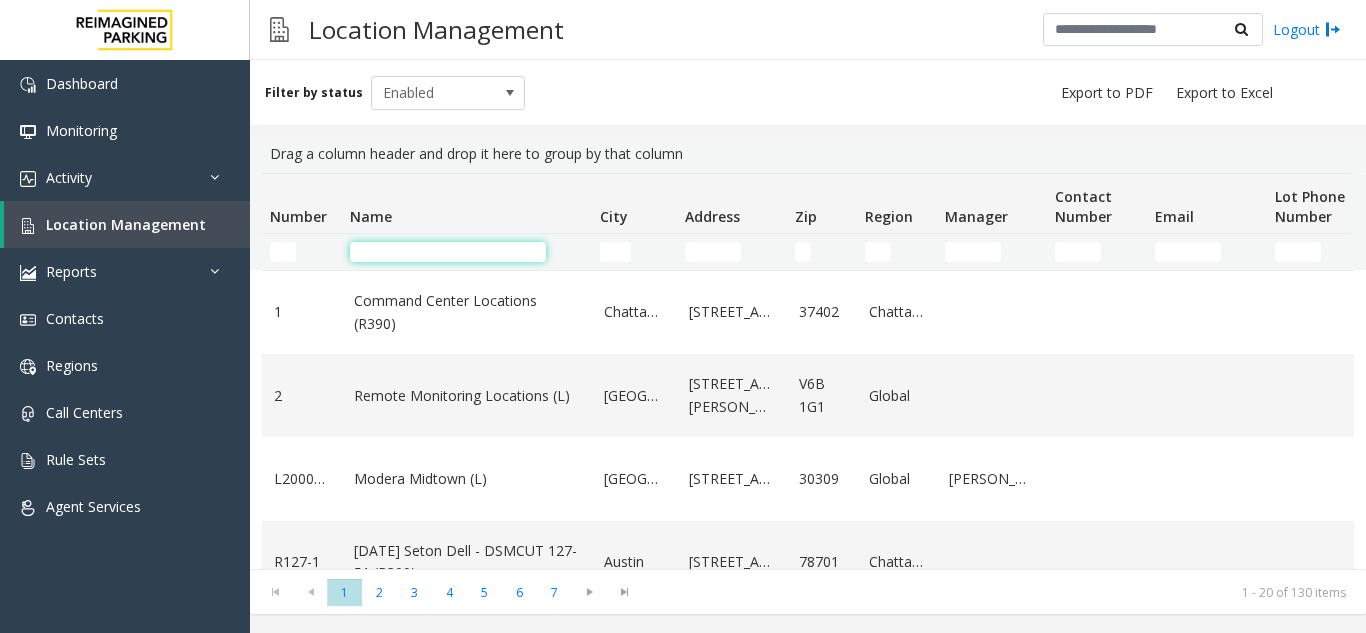 click 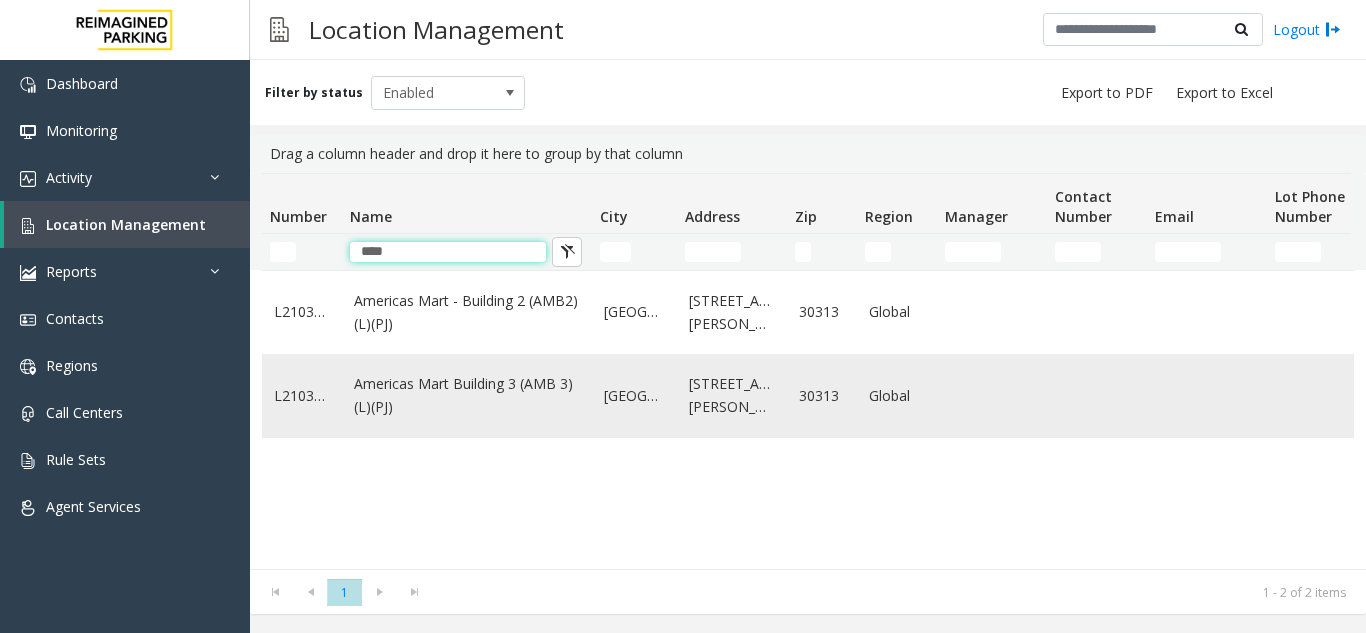 type on "****" 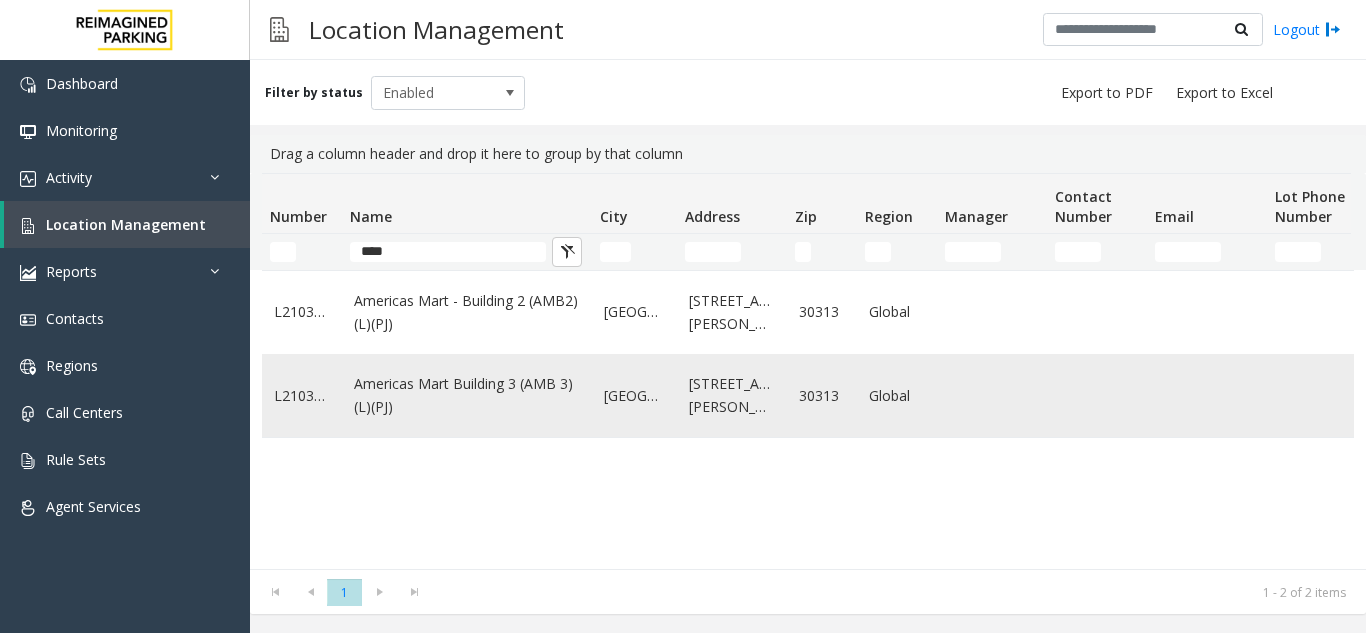 click on "Americas Mart Building  3 (AMB 3) (L)(PJ)" 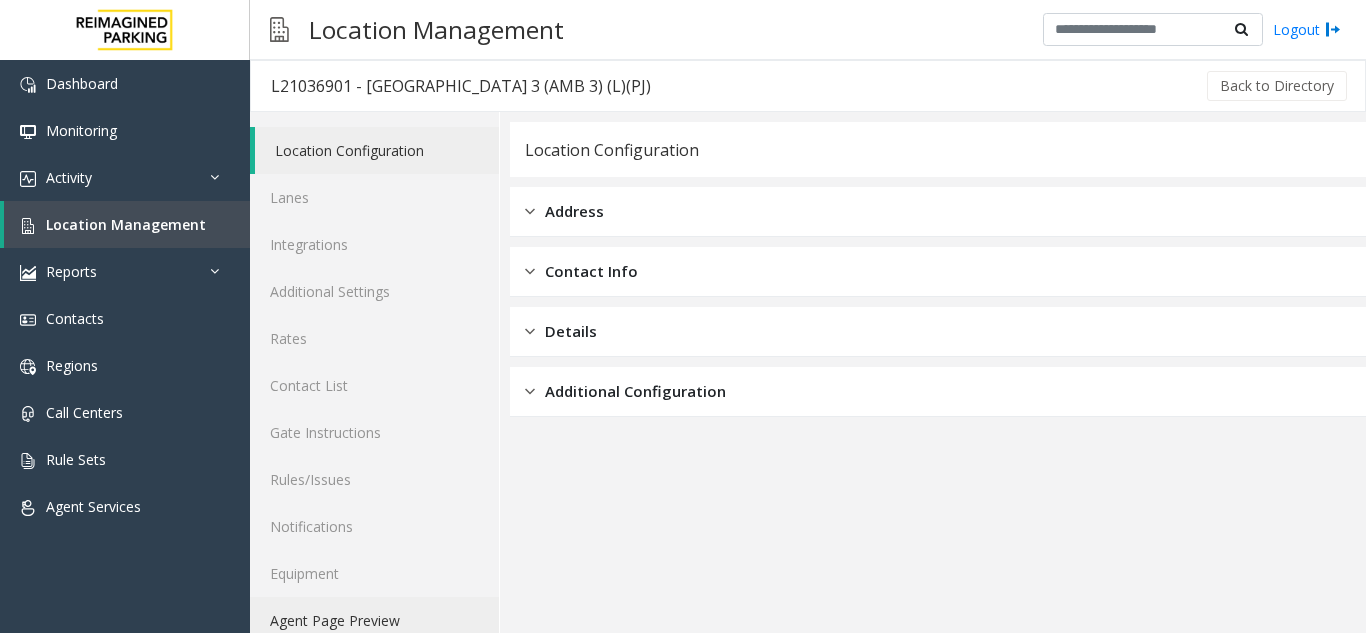 click on "Agent Page Preview" 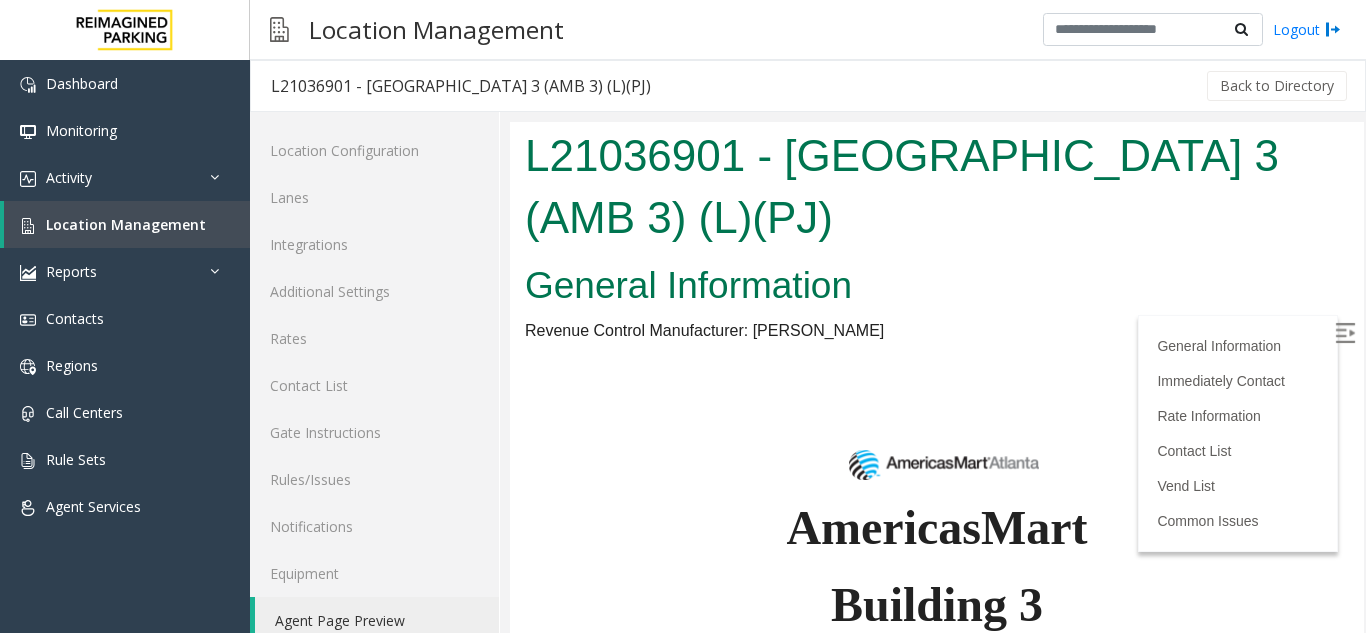 scroll, scrollTop: 638, scrollLeft: 0, axis: vertical 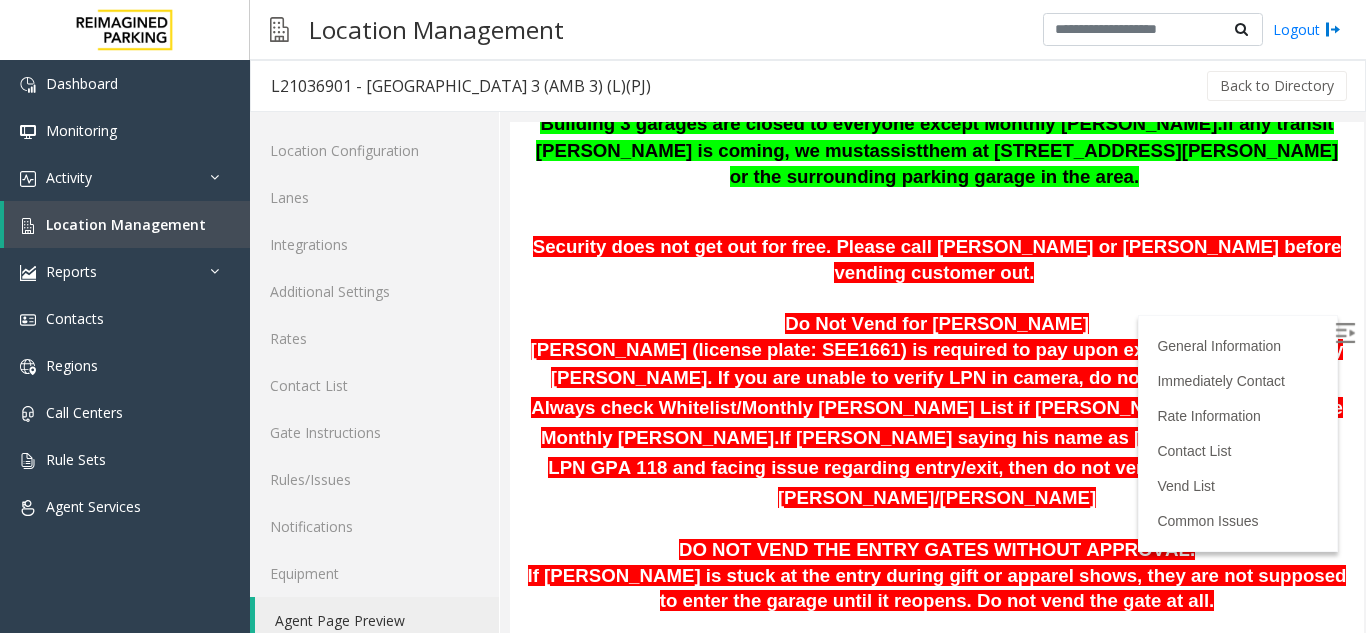 click at bounding box center [1347, 336] 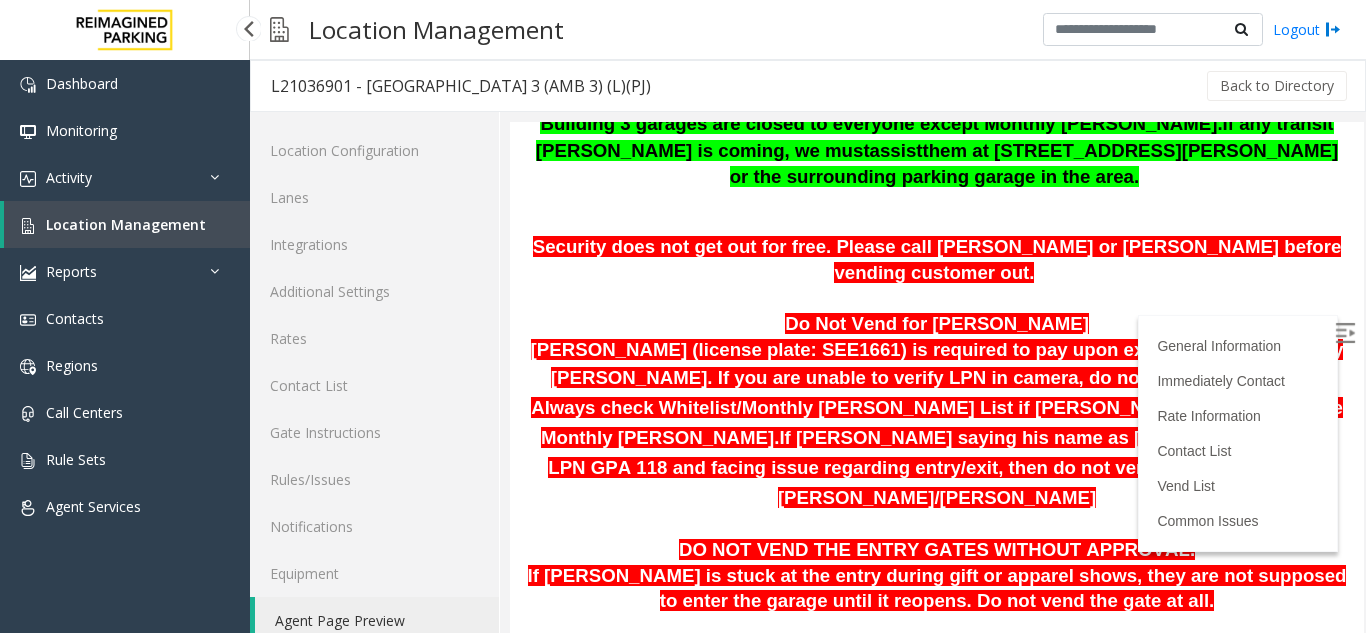 click on "Location Management" at bounding box center [127, 224] 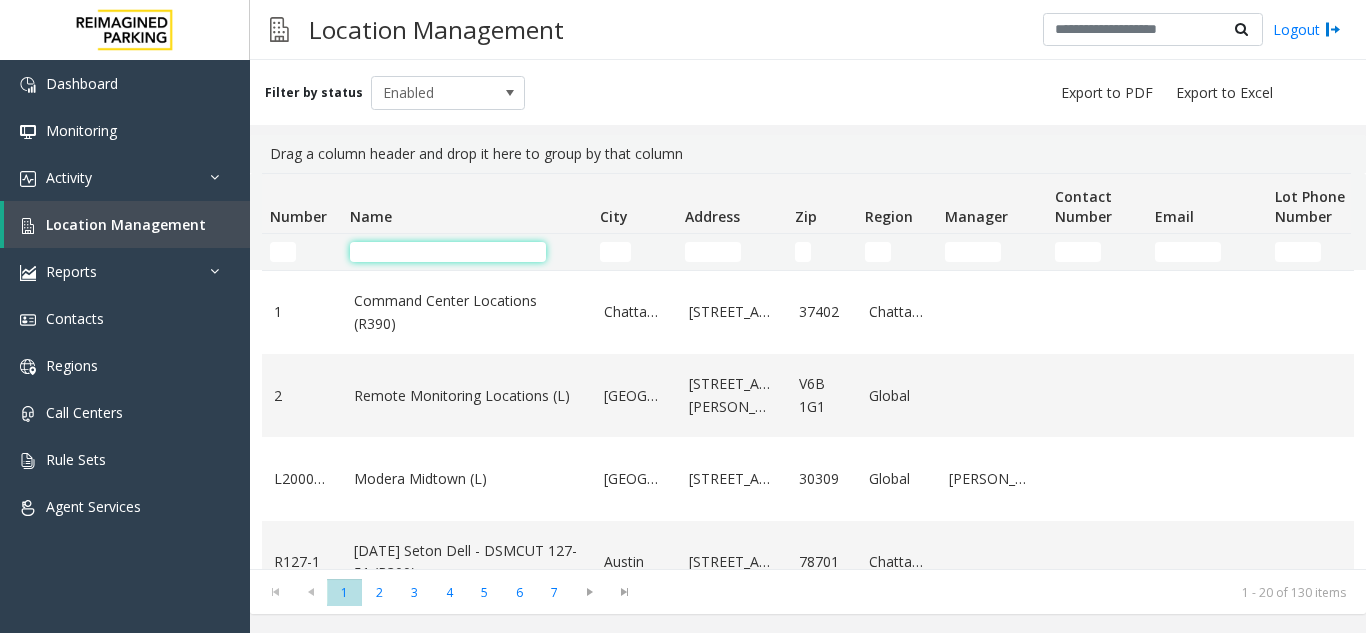 click 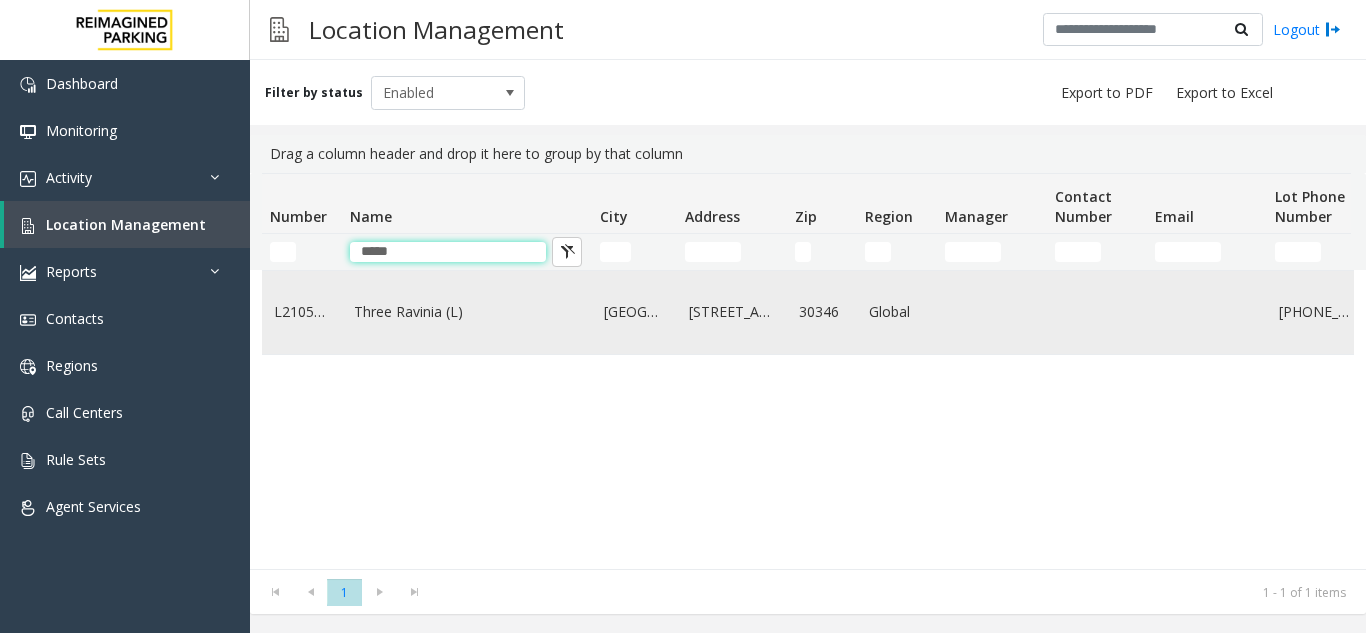 type on "*****" 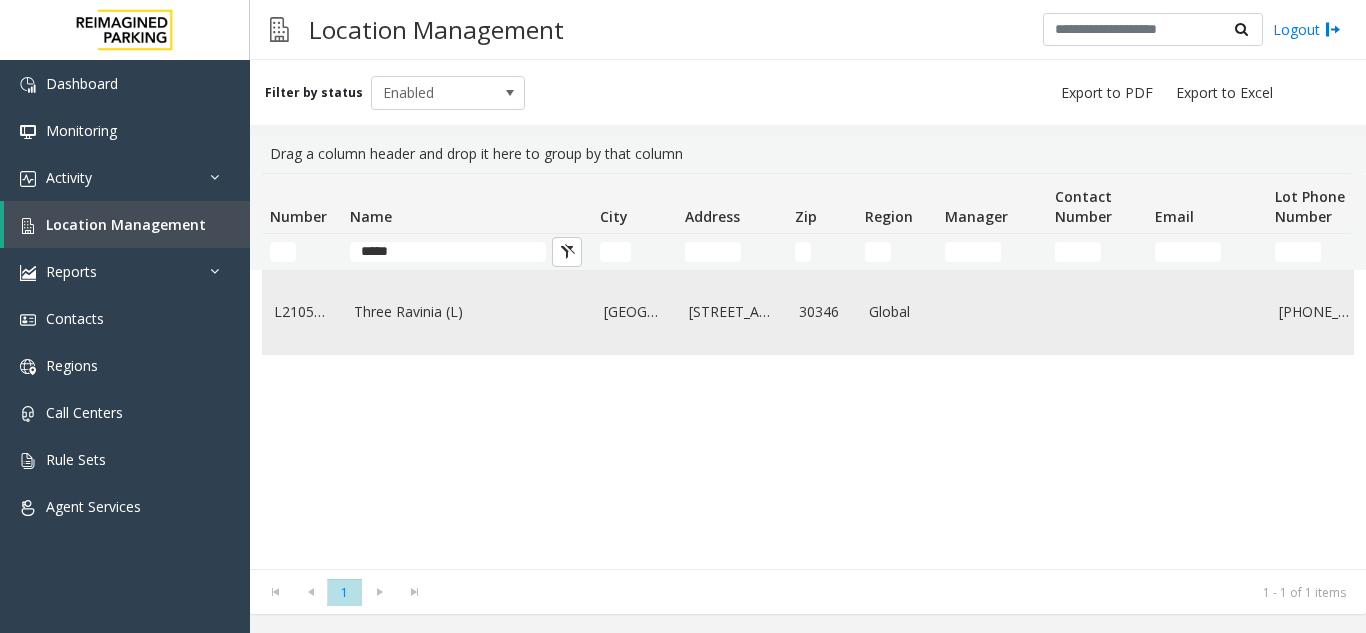 click on "Three Ravinia (L)" 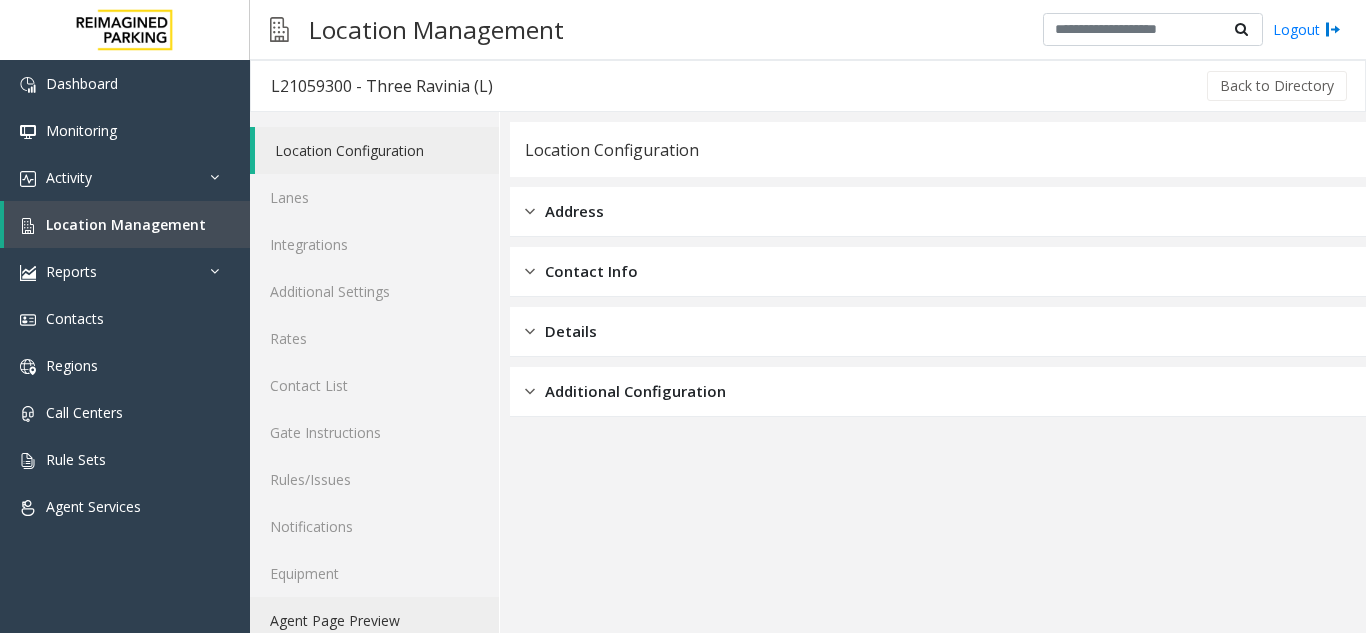 click on "Agent Page Preview" 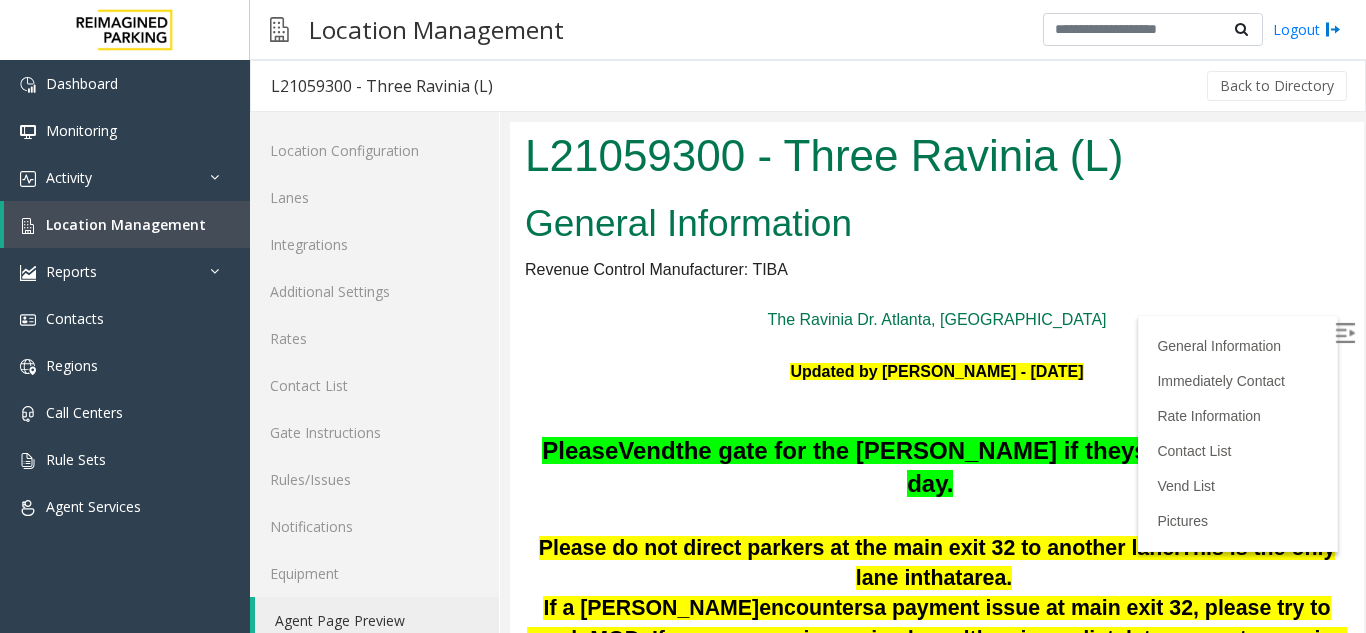 scroll, scrollTop: 325, scrollLeft: 0, axis: vertical 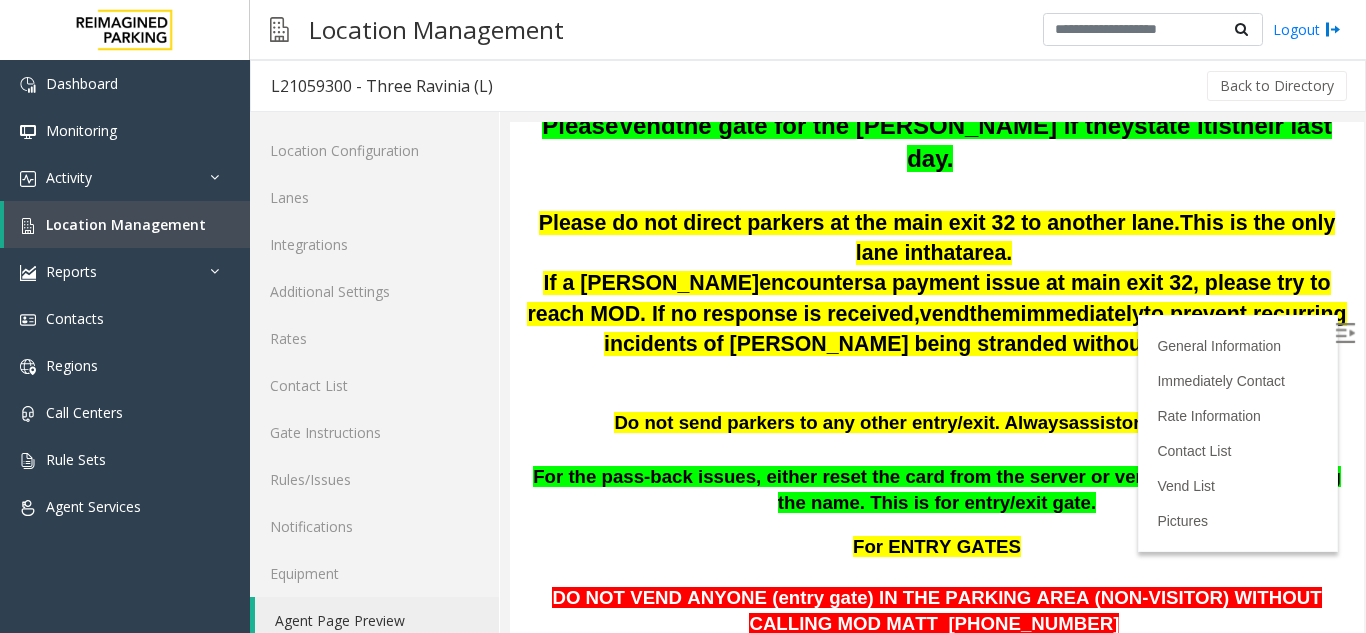 click at bounding box center (1347, 336) 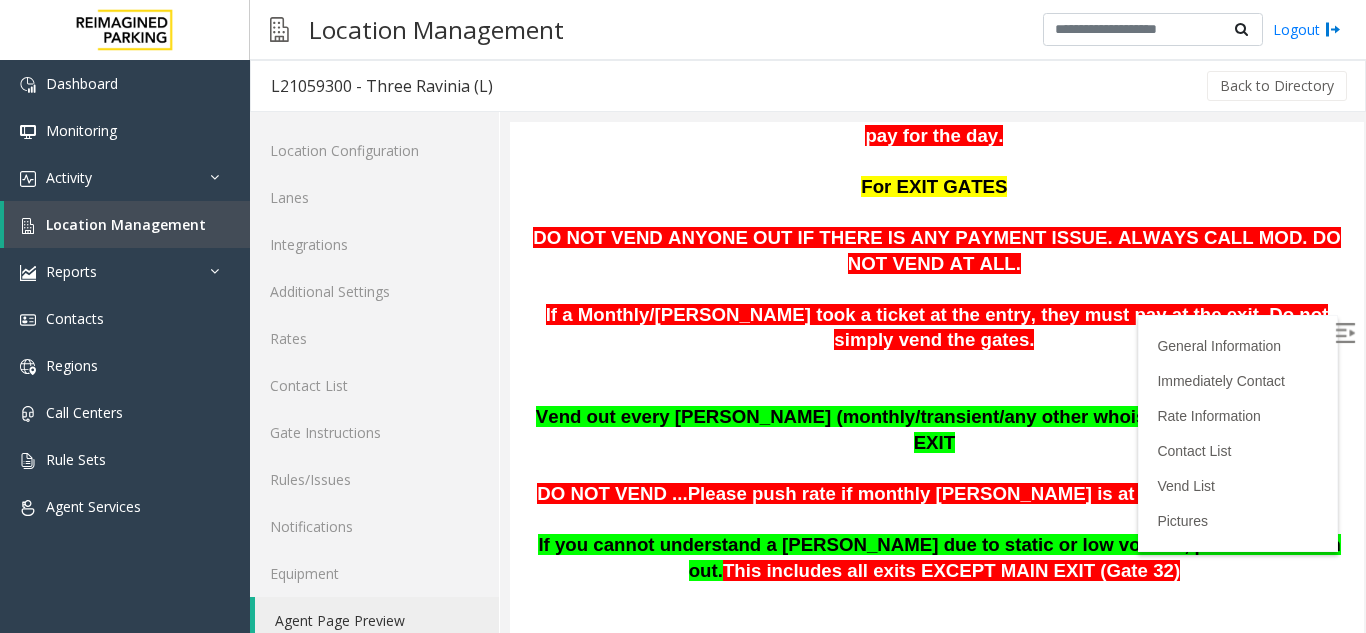 scroll, scrollTop: 1000, scrollLeft: 0, axis: vertical 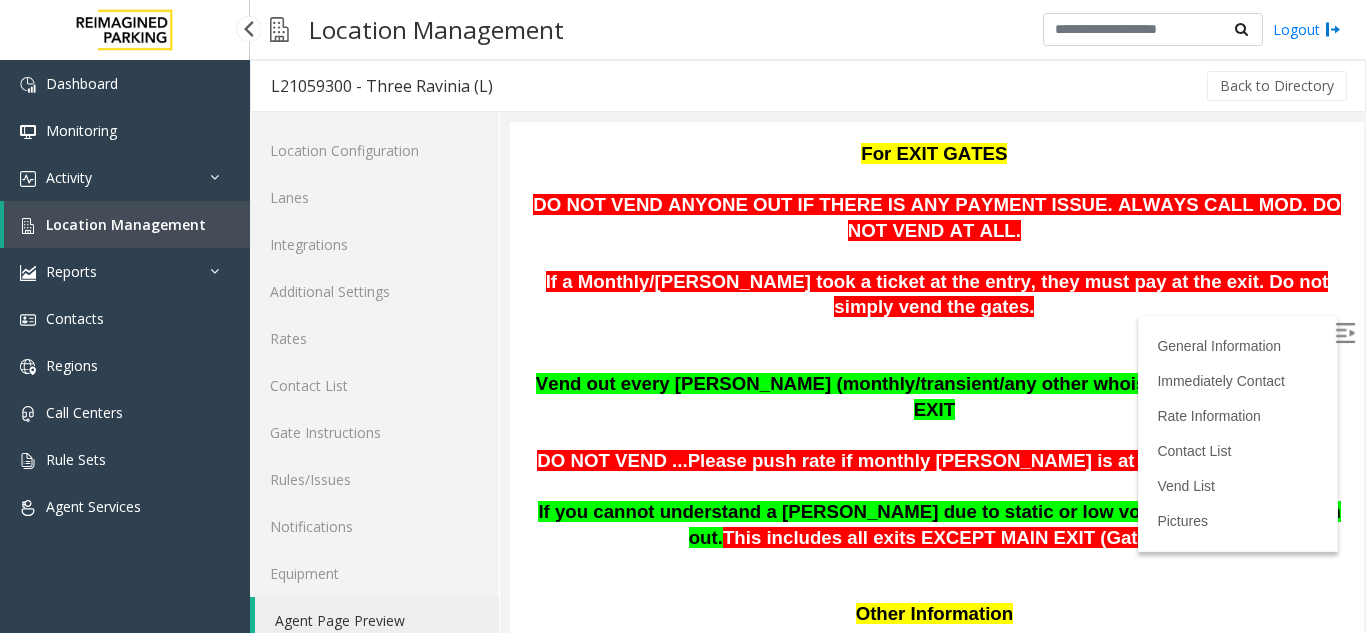 click on "Location Management" at bounding box center [126, 224] 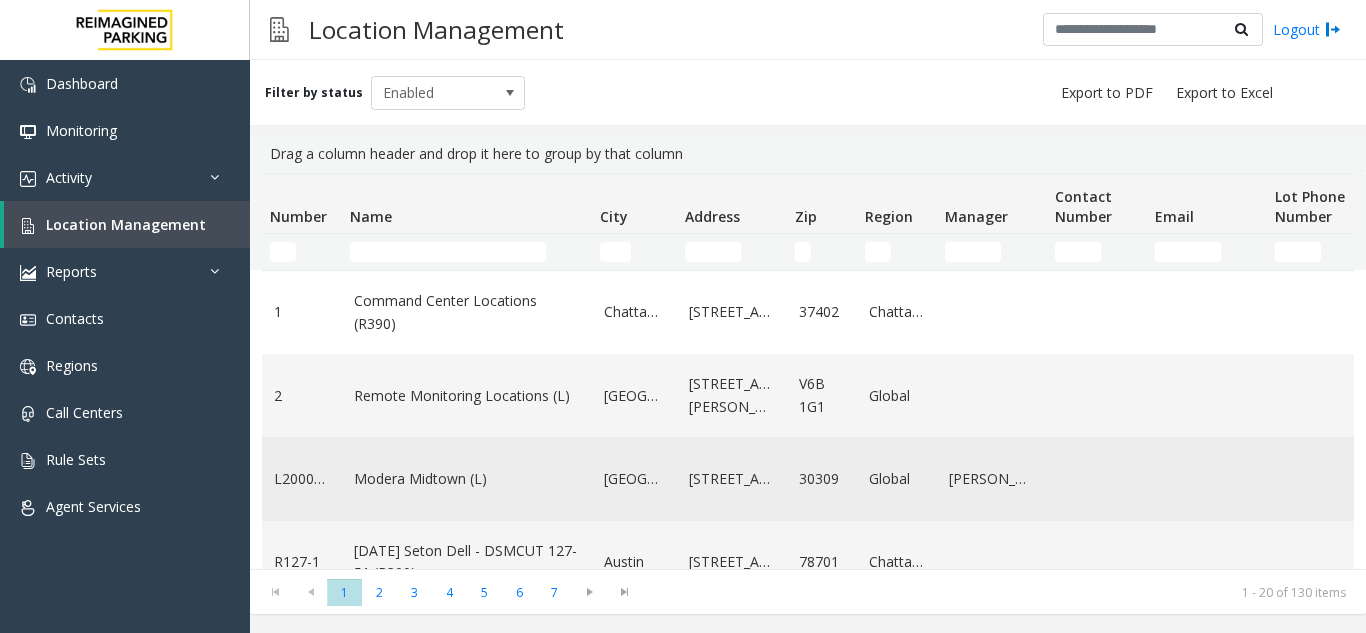 click on "Modera Midtown	(L)" 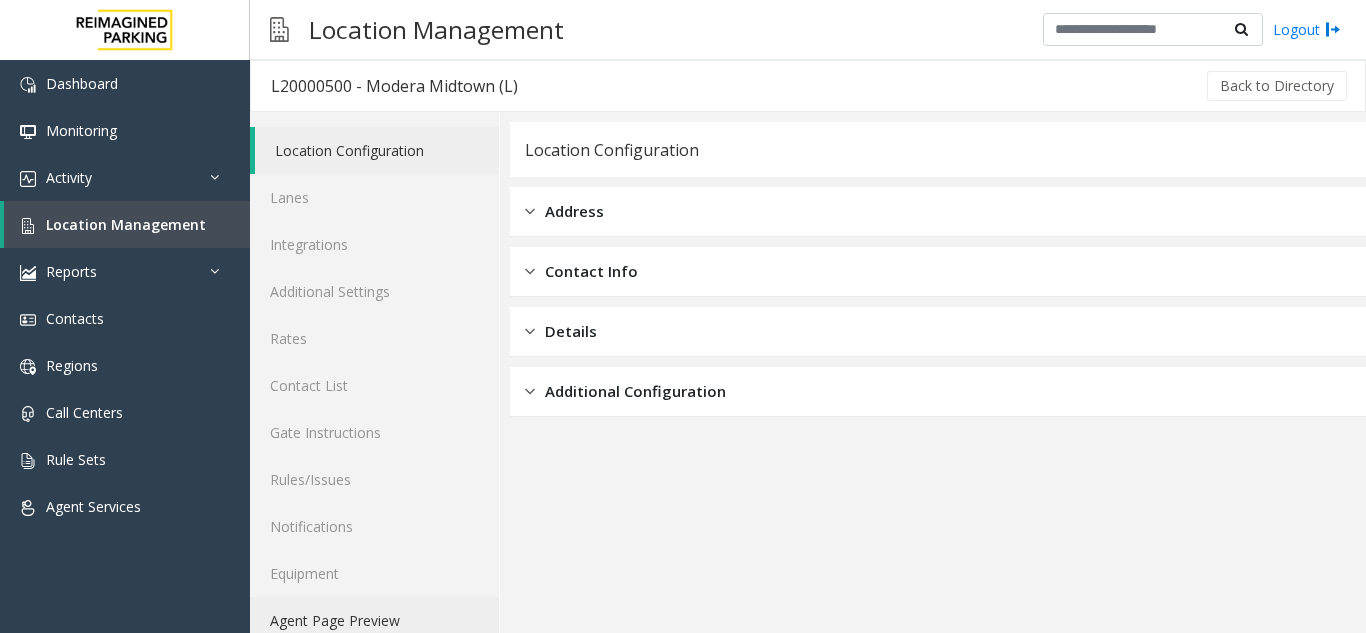 click on "Agent Page Preview" 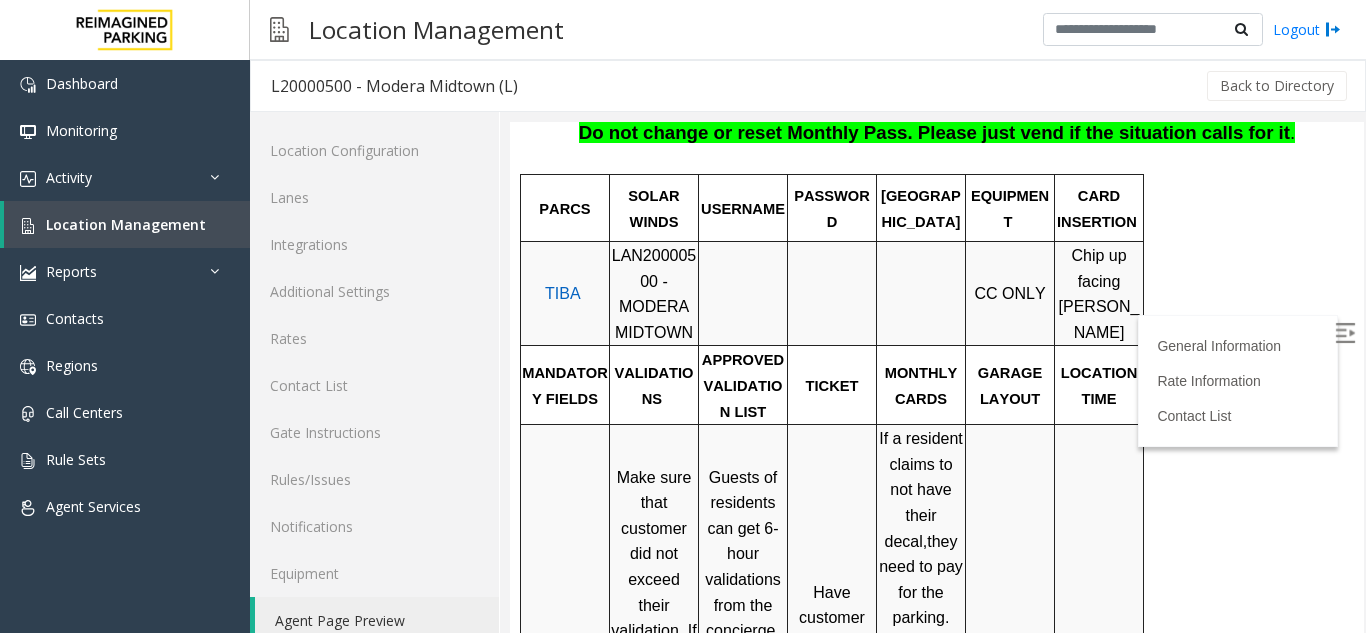 scroll, scrollTop: 1215, scrollLeft: 0, axis: vertical 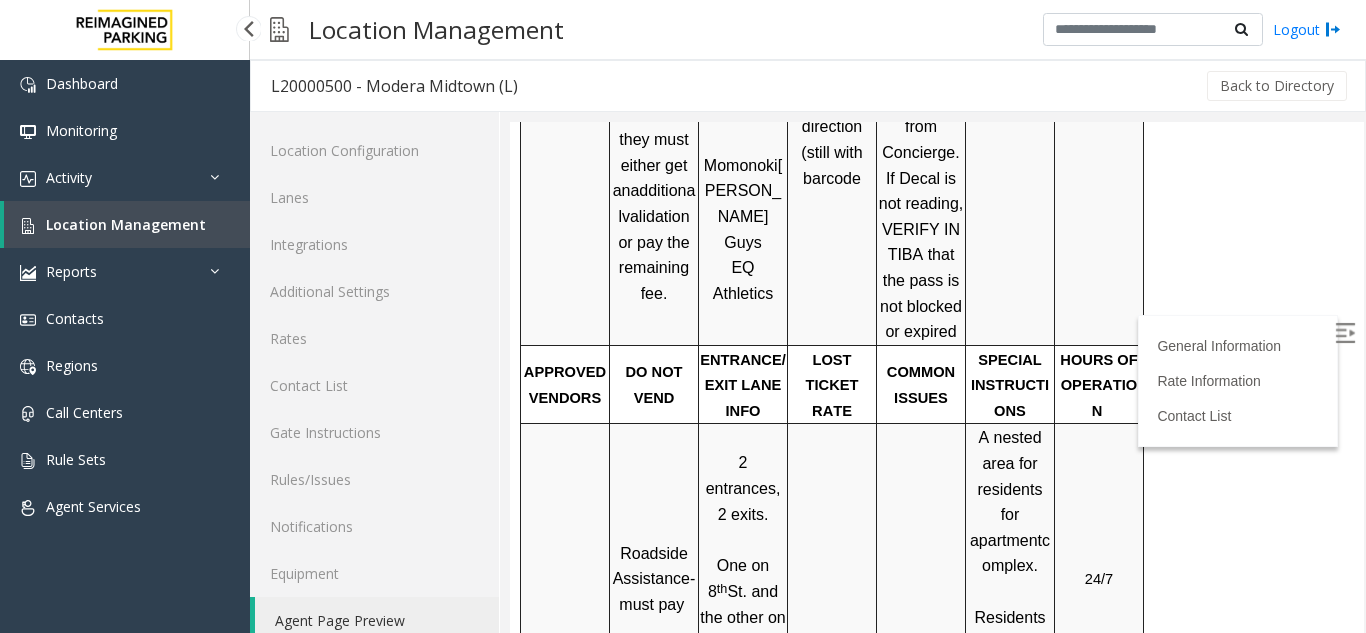 click on "Location Management" at bounding box center (127, 224) 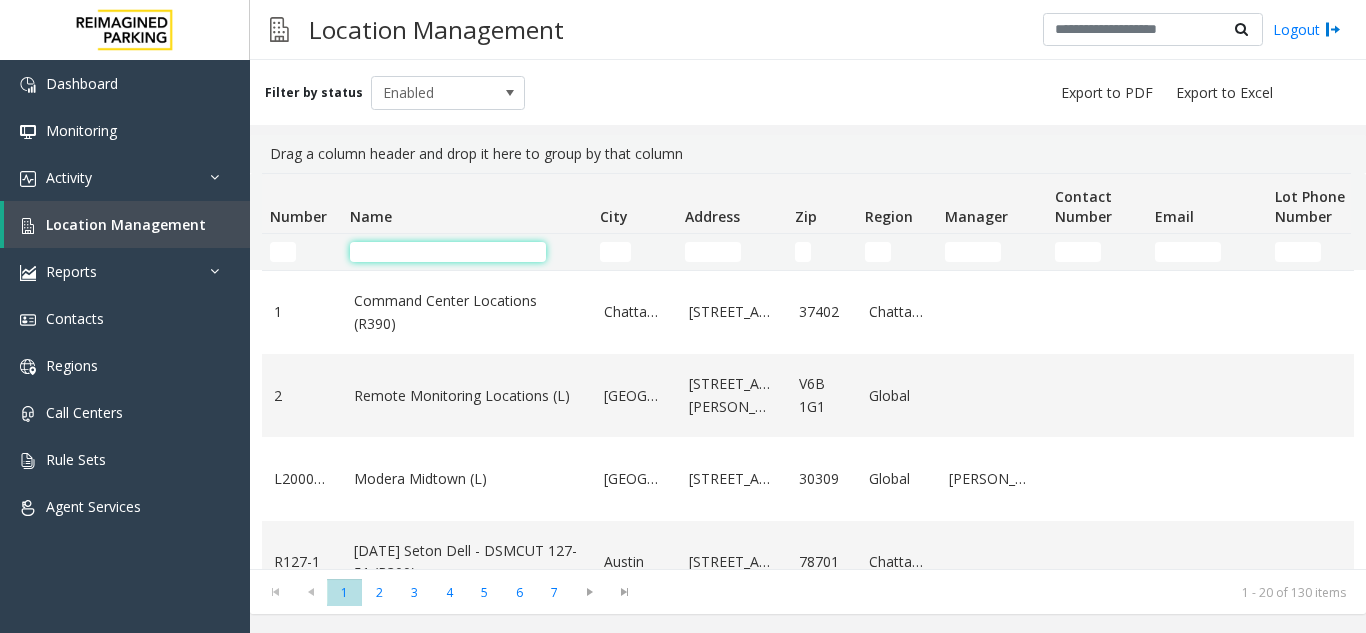 click 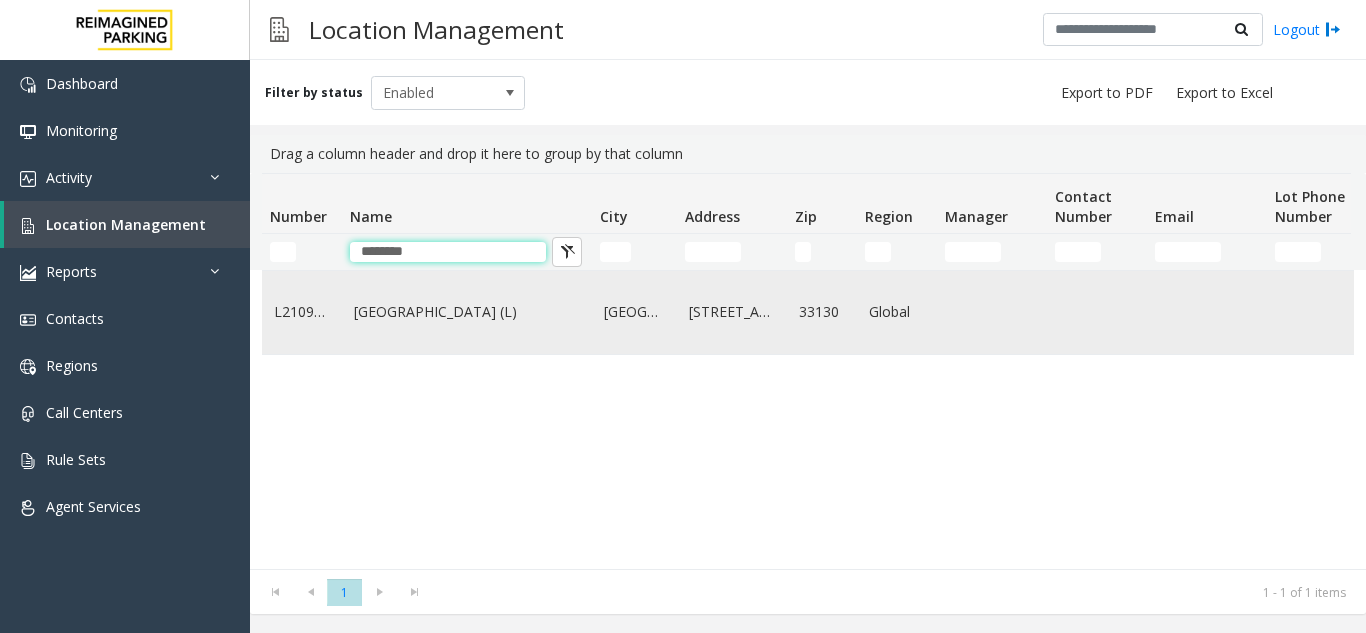type on "********" 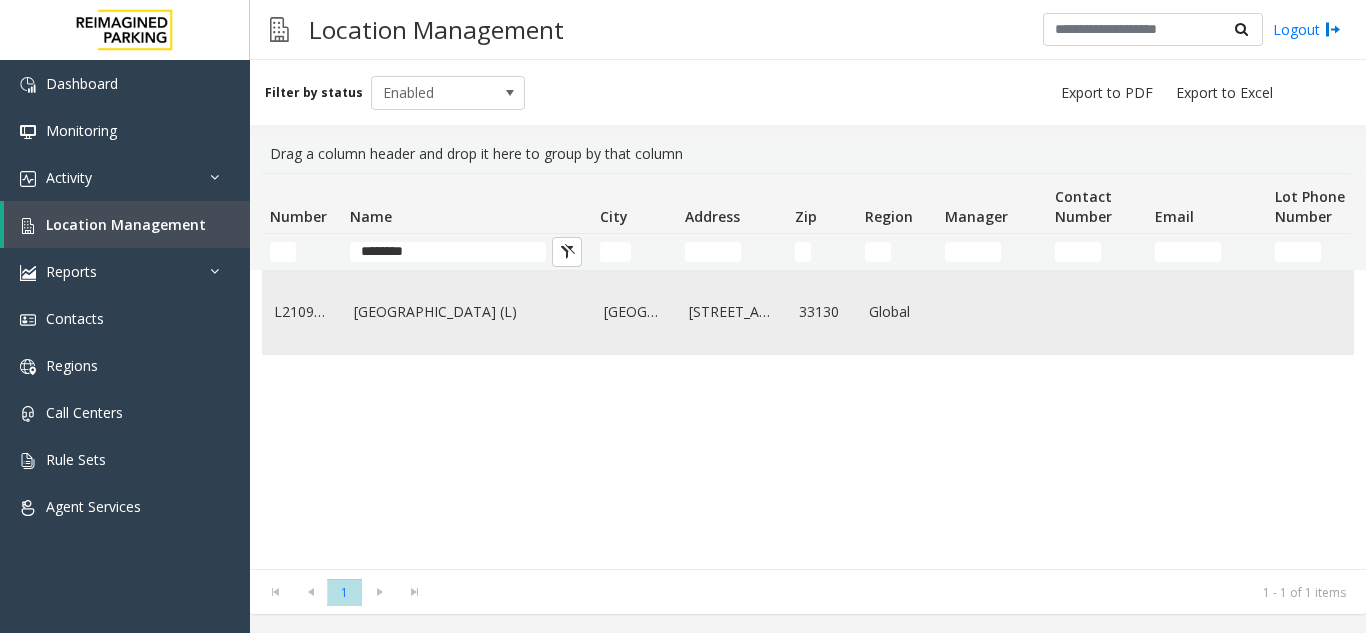 click on "[GEOGRAPHIC_DATA] (L)" 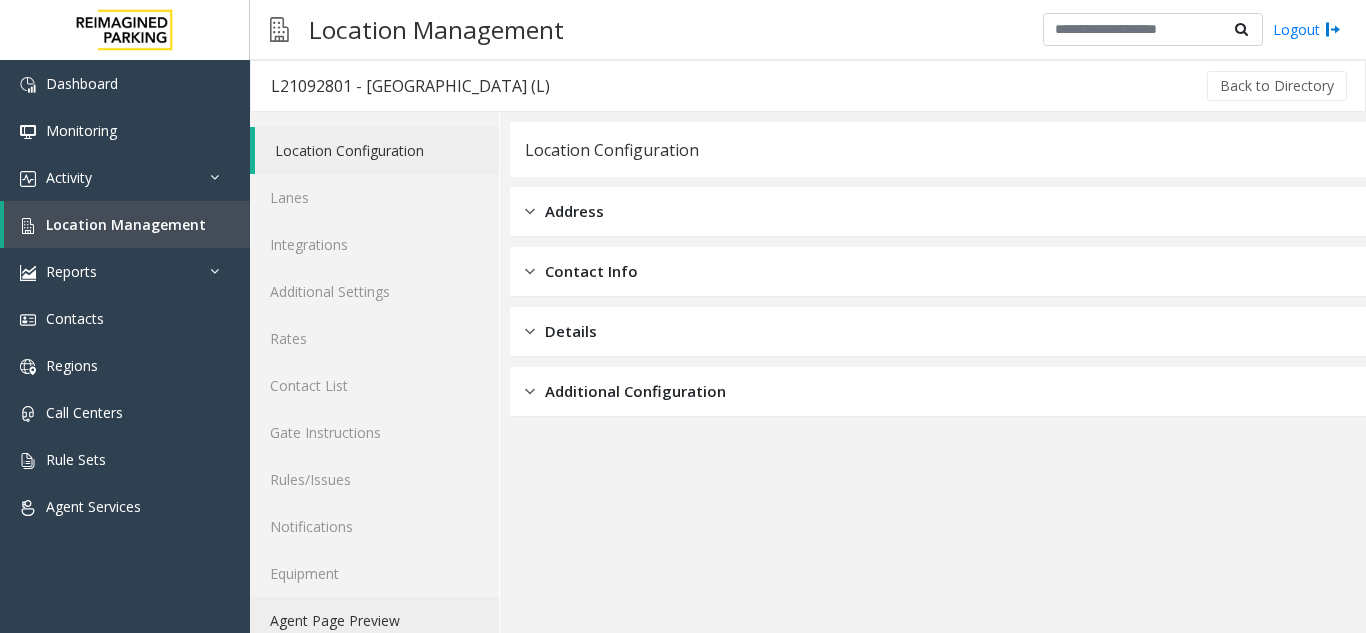 click on "Agent Page Preview" 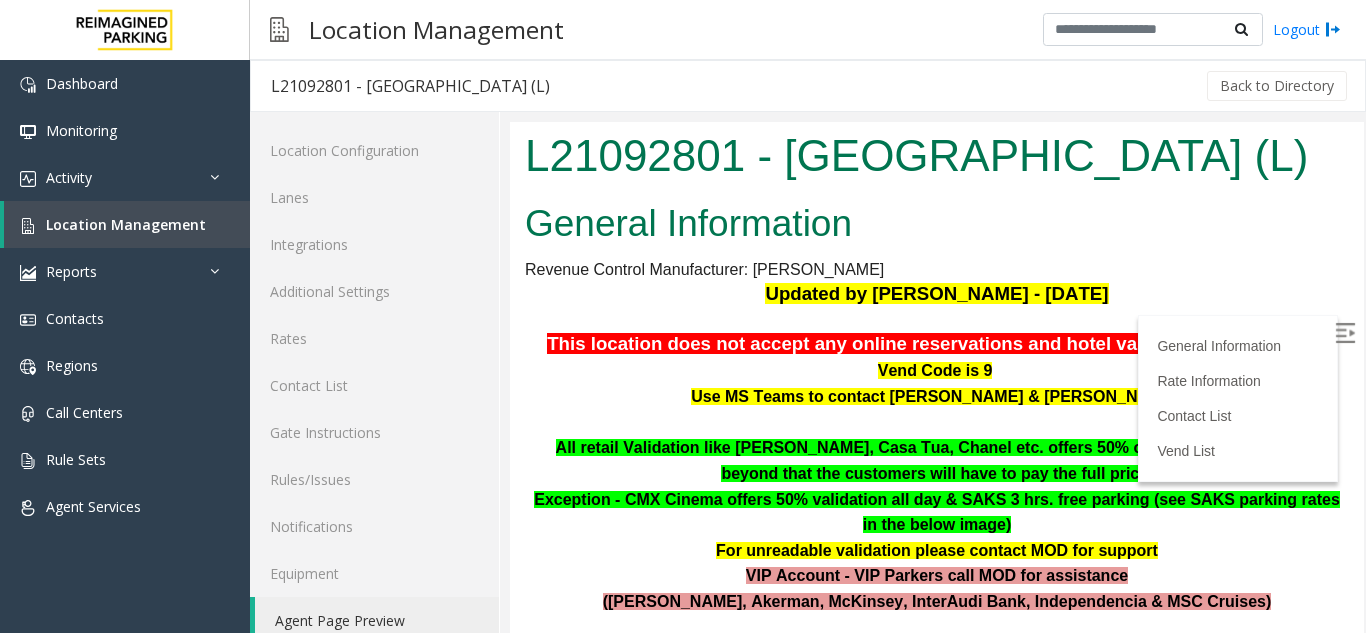 scroll, scrollTop: 858, scrollLeft: 0, axis: vertical 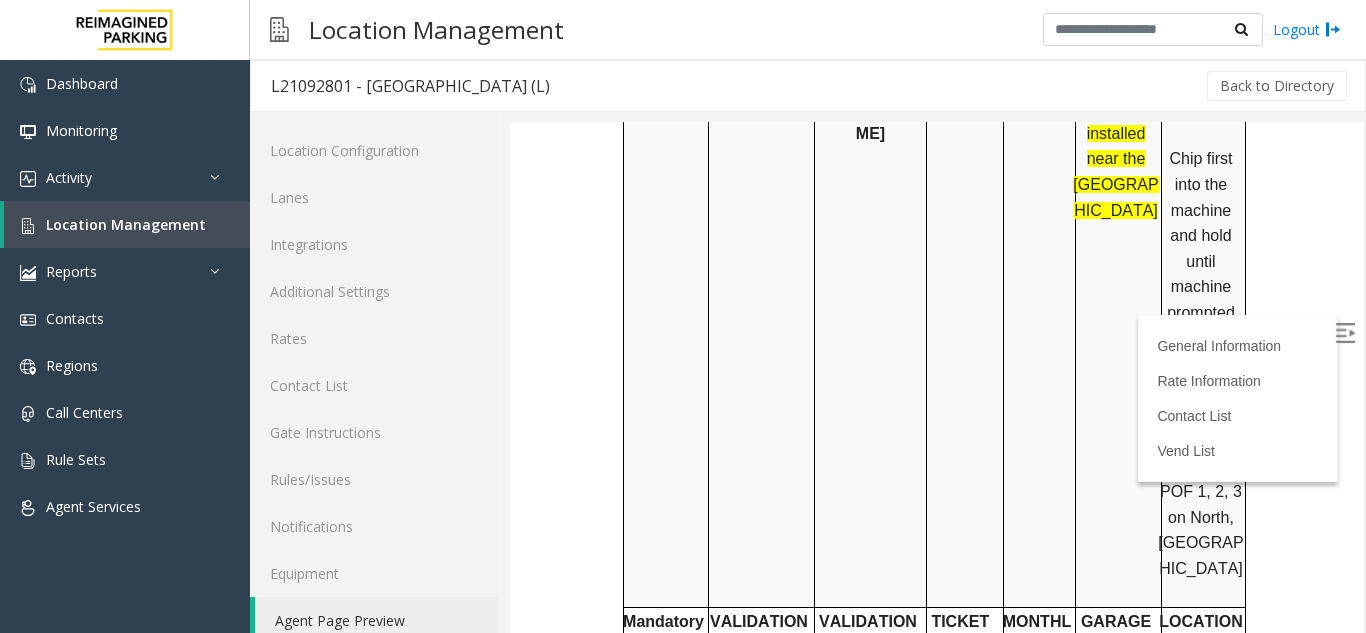 click at bounding box center (1345, 333) 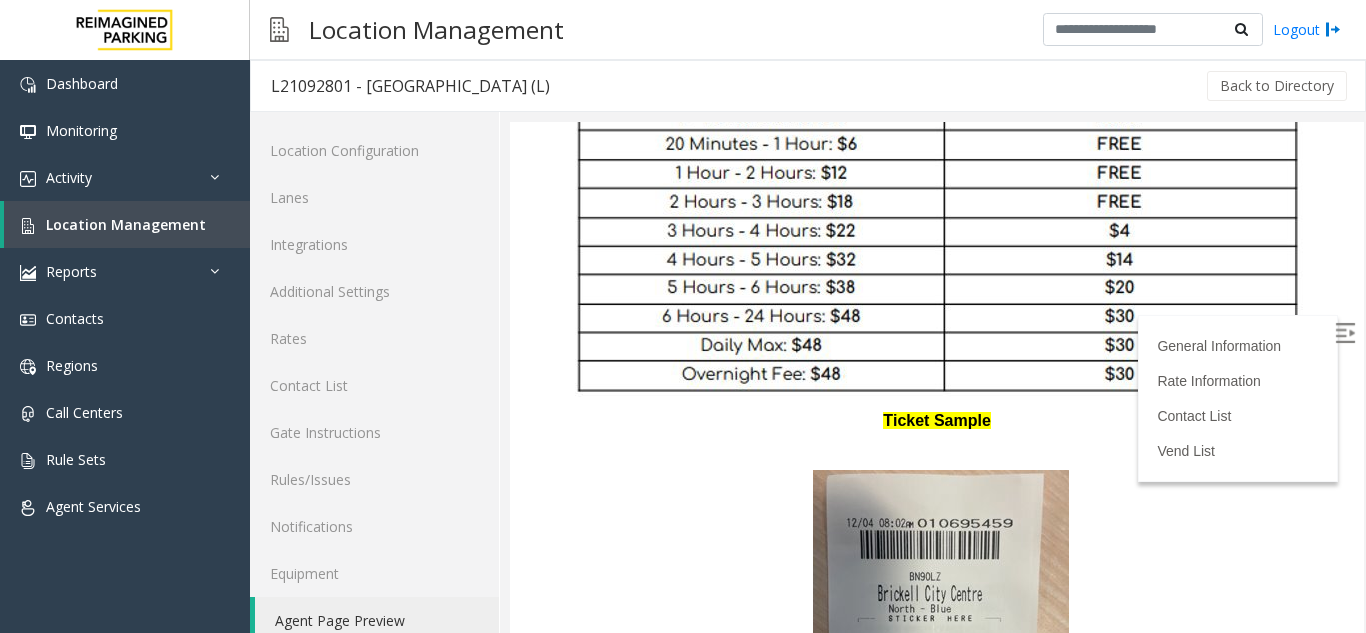 scroll, scrollTop: 2658, scrollLeft: 0, axis: vertical 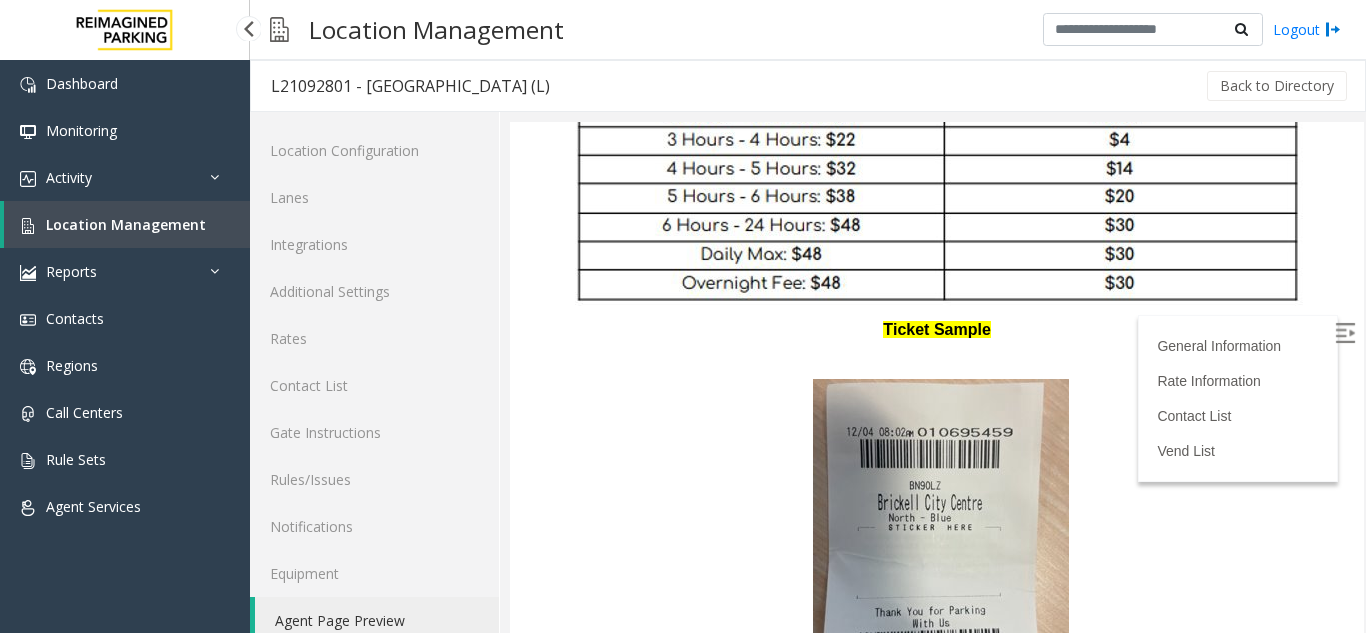 click on "Location Management" at bounding box center [127, 224] 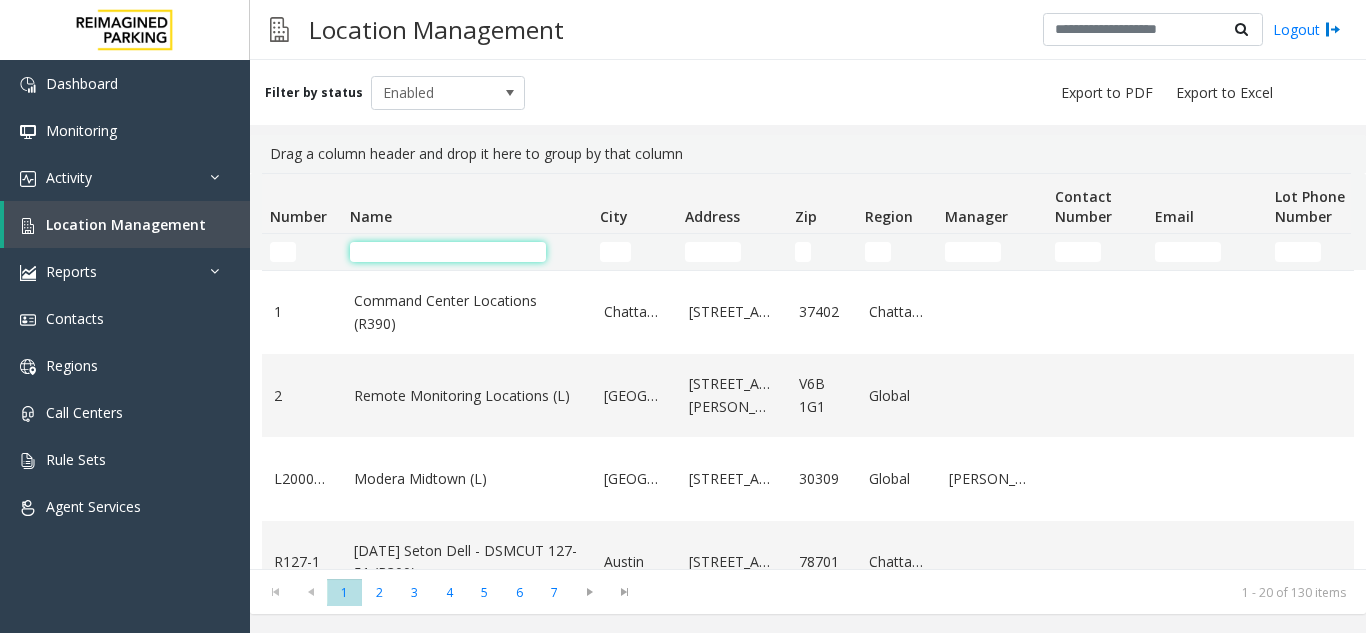 click 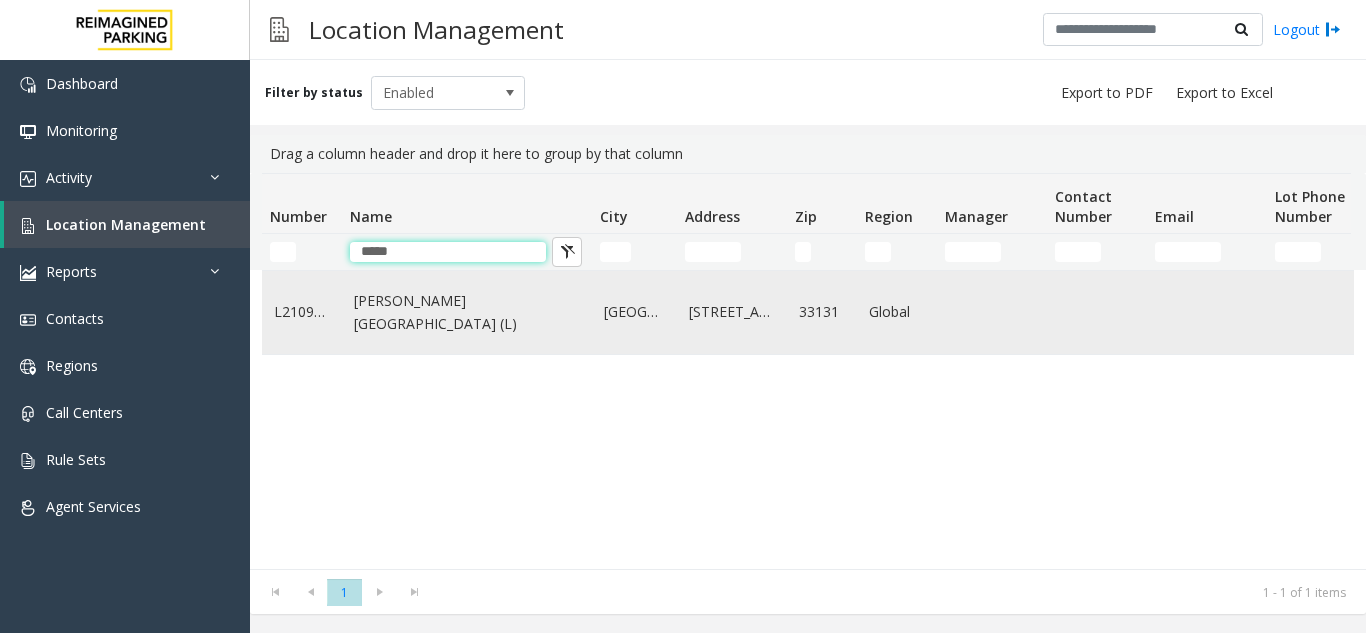 type on "*****" 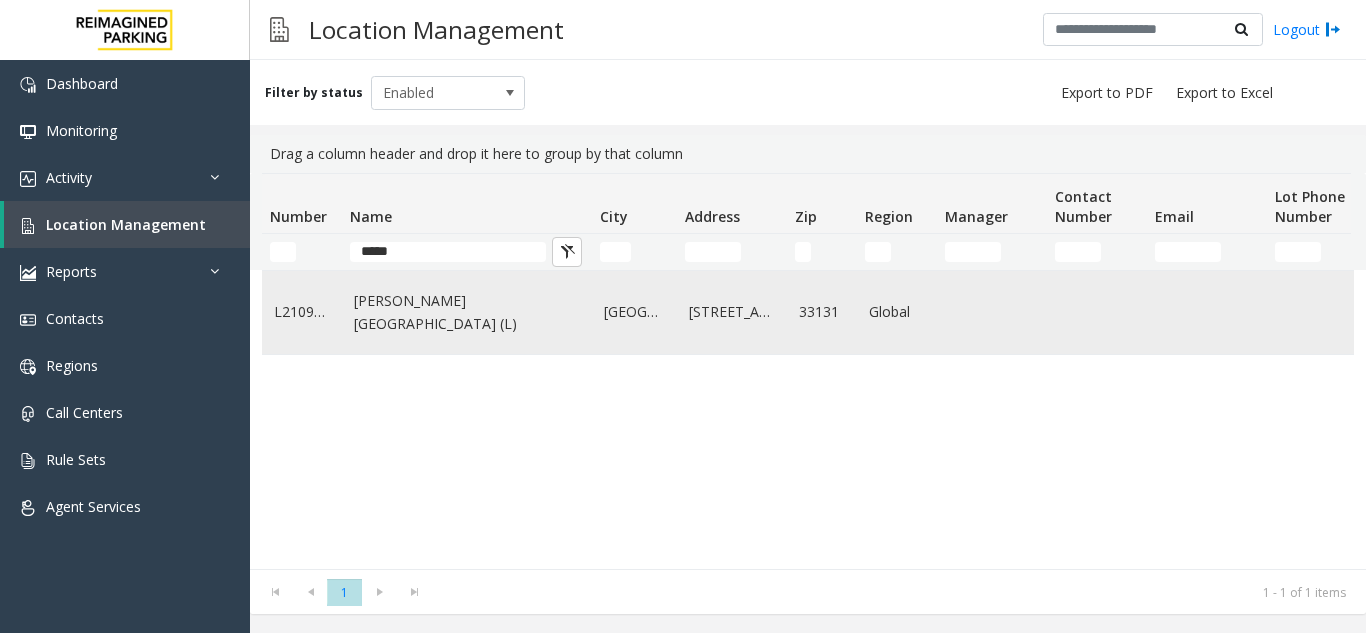 click on "[PERSON_NAME][GEOGRAPHIC_DATA] (L)" 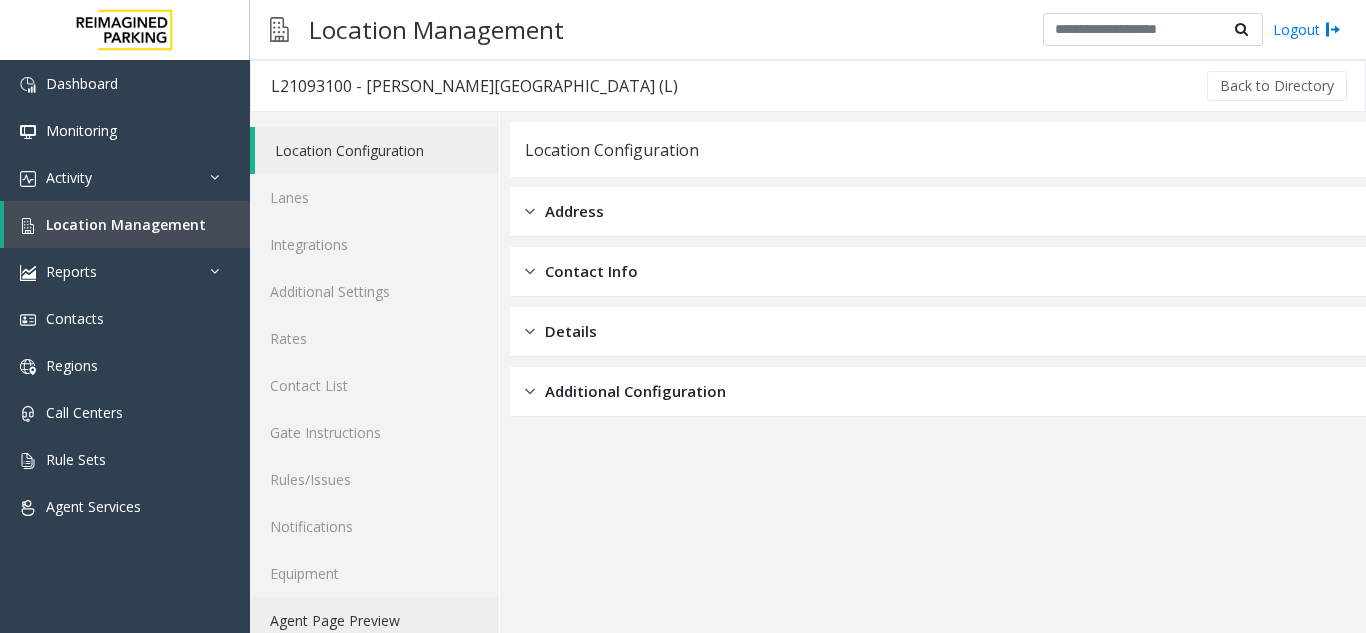click on "Agent Page Preview" 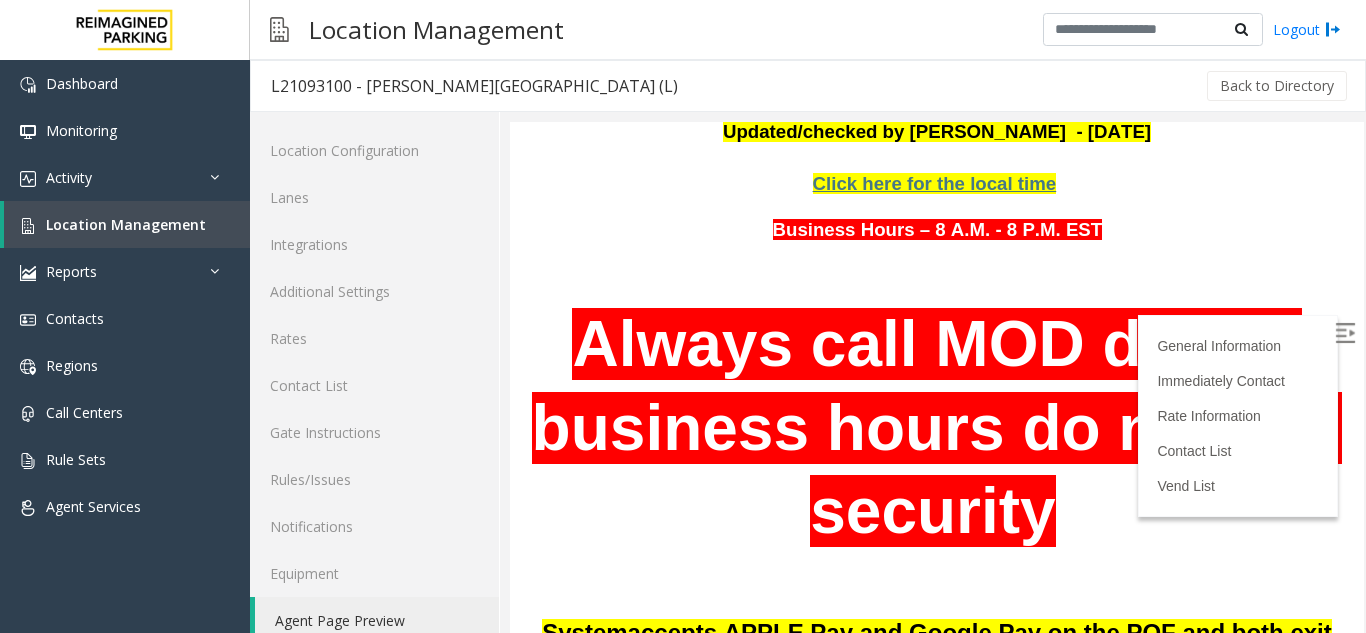 scroll, scrollTop: 1144, scrollLeft: 0, axis: vertical 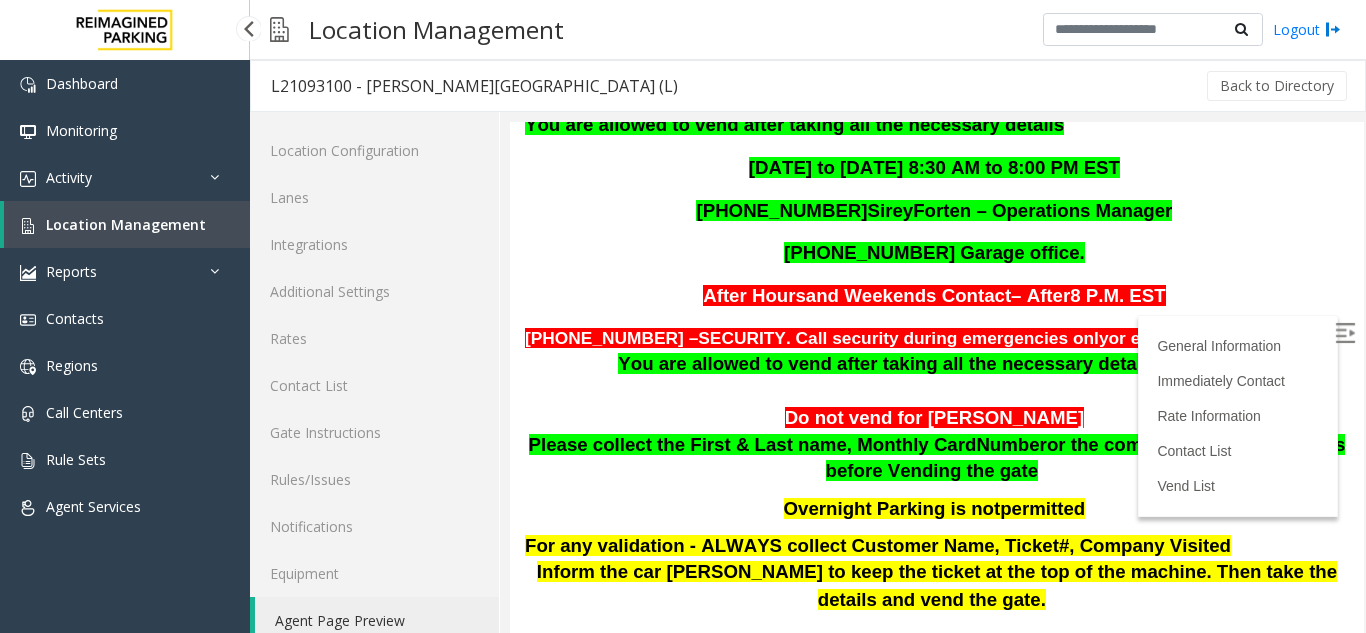 click on "Location Management" at bounding box center (127, 224) 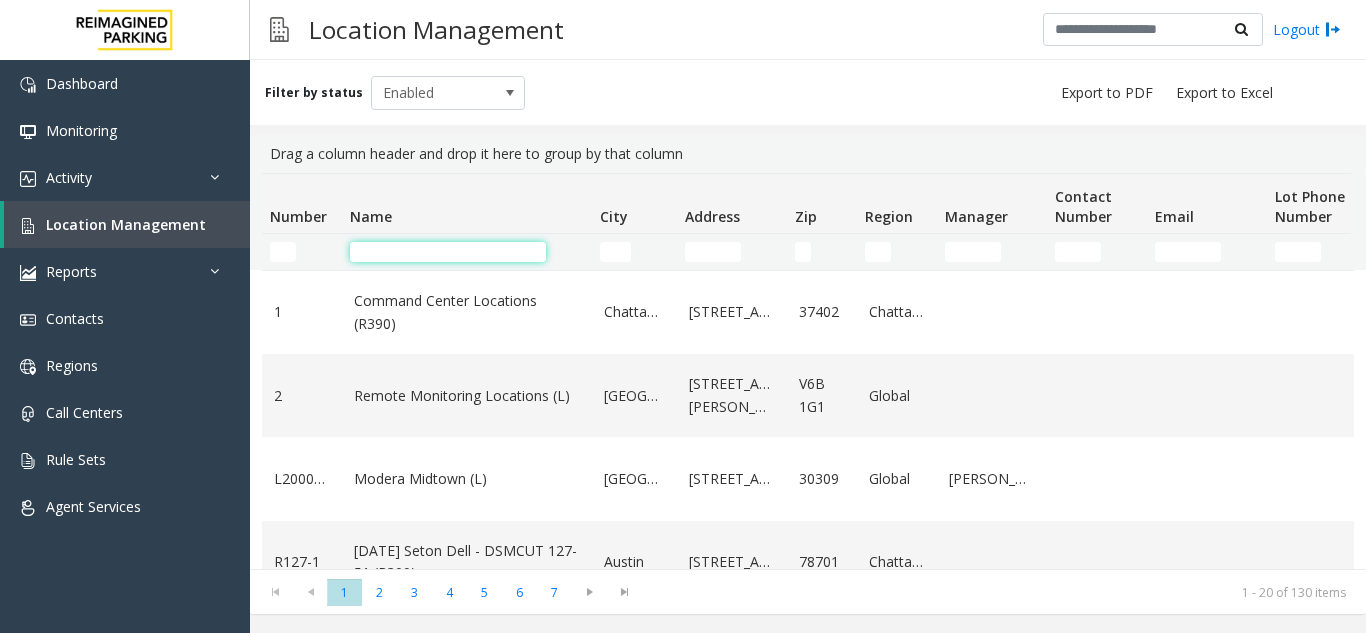 click 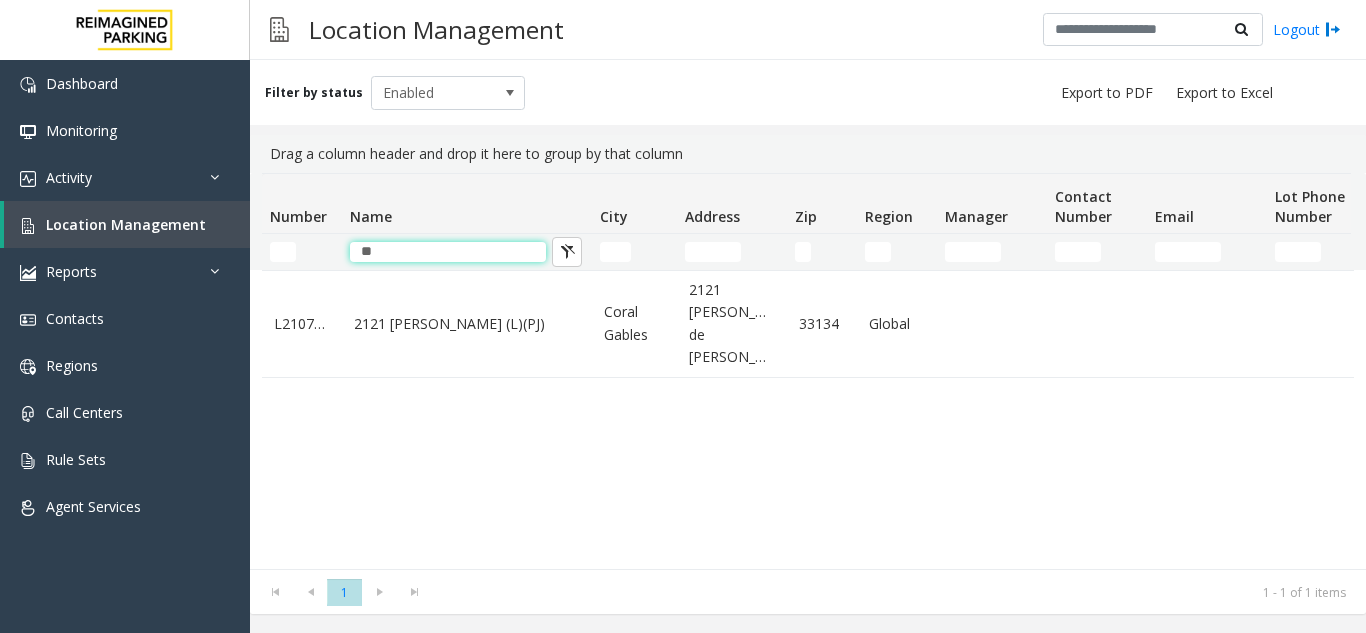 type on "*" 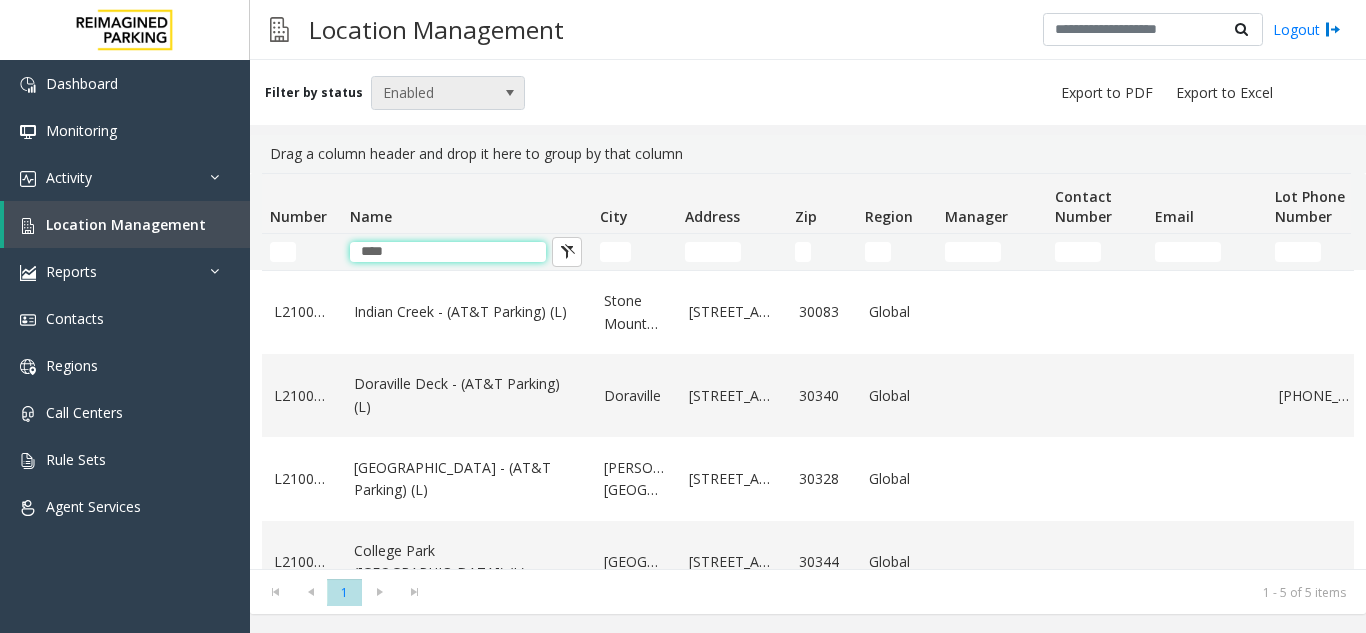 type on "****" 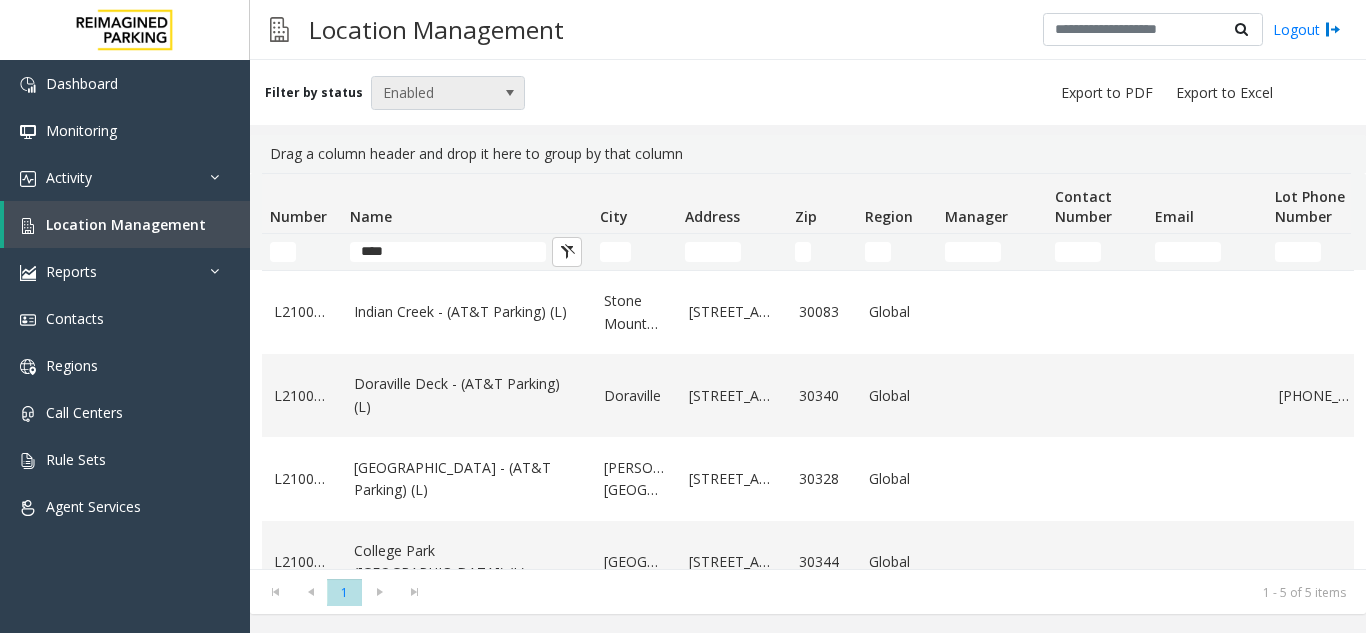 click at bounding box center [510, 93] 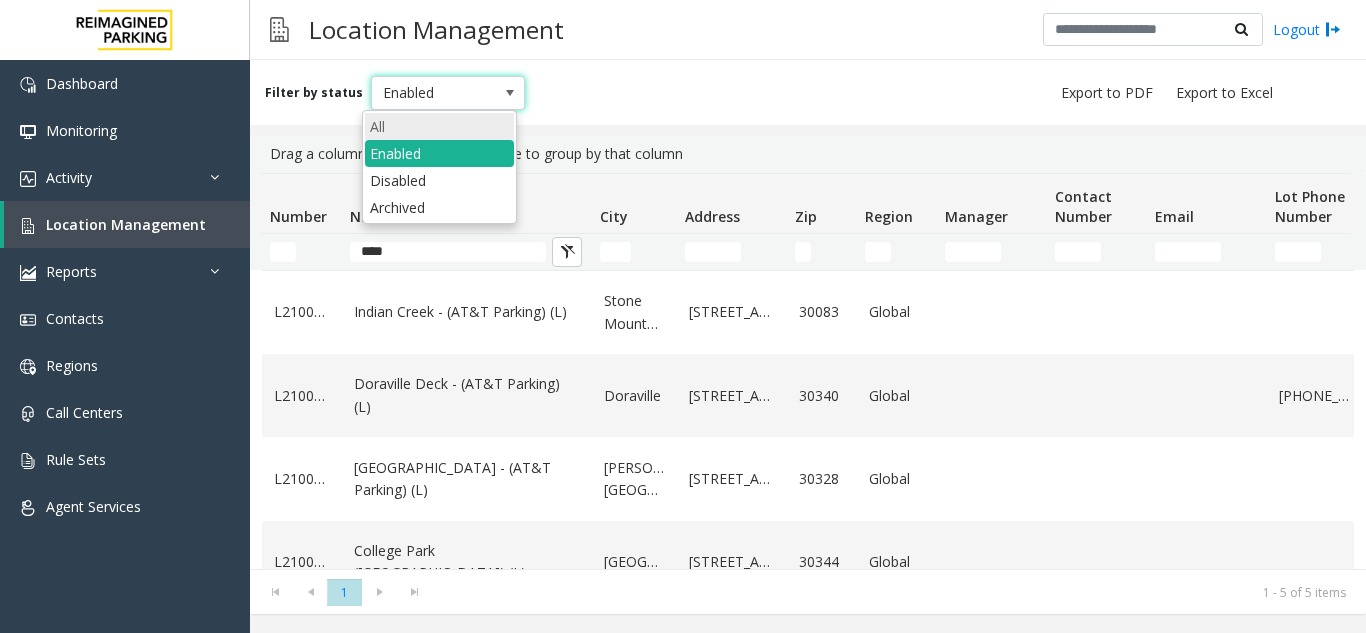 click on "All" at bounding box center [439, 126] 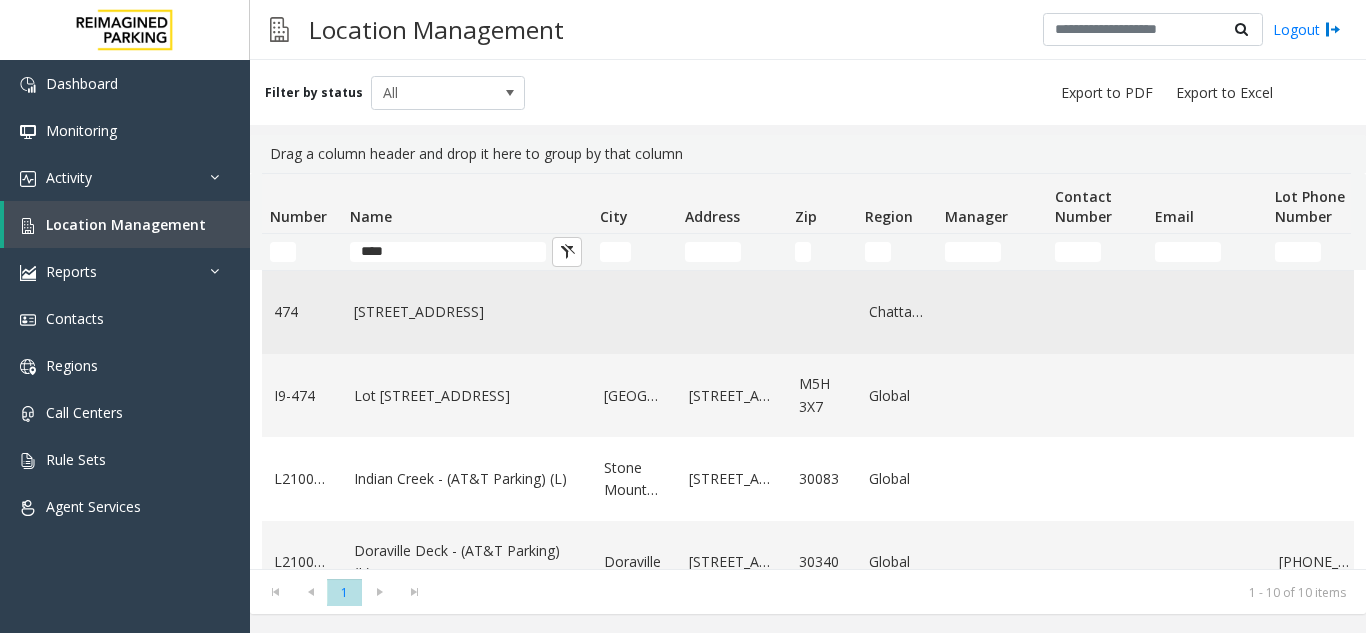 click on "[STREET_ADDRESS]" 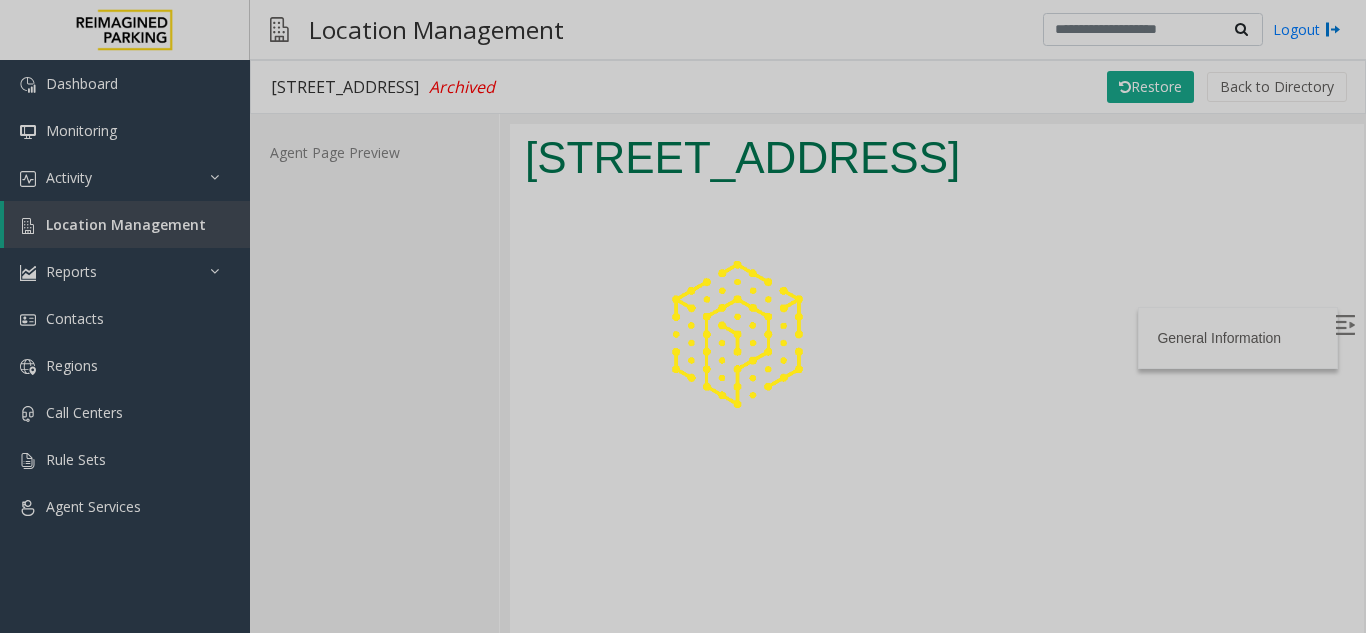 scroll, scrollTop: 0, scrollLeft: 0, axis: both 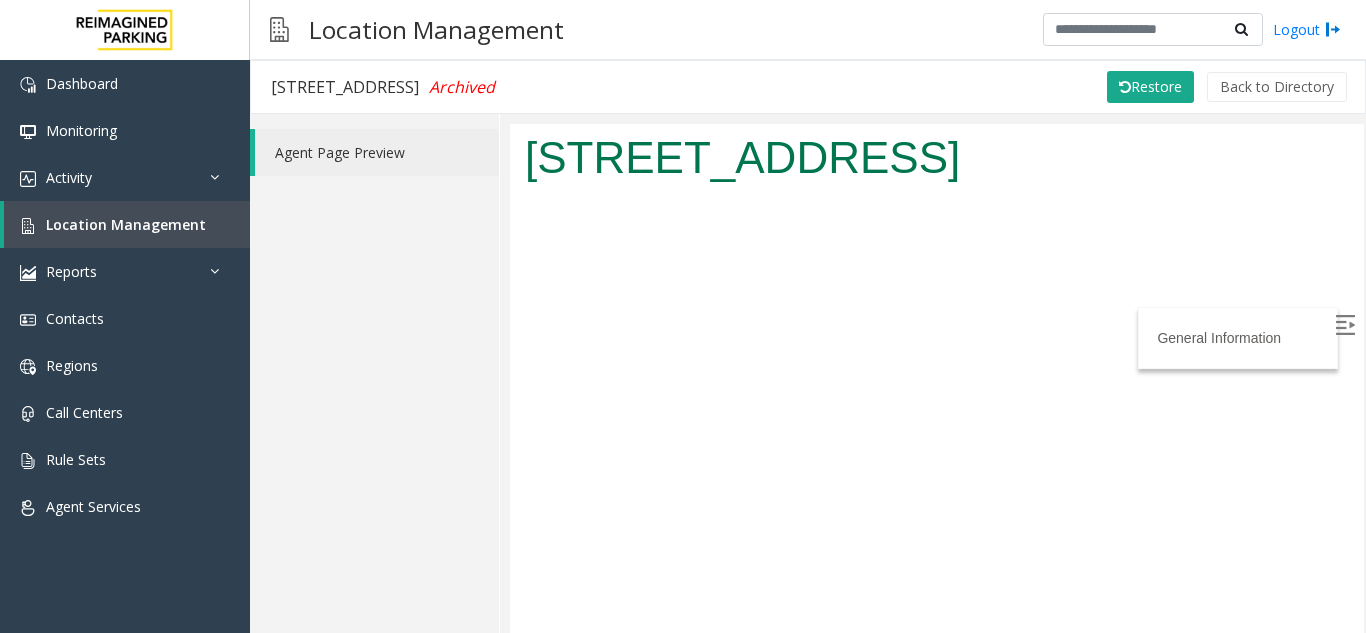 click at bounding box center (1345, 324) 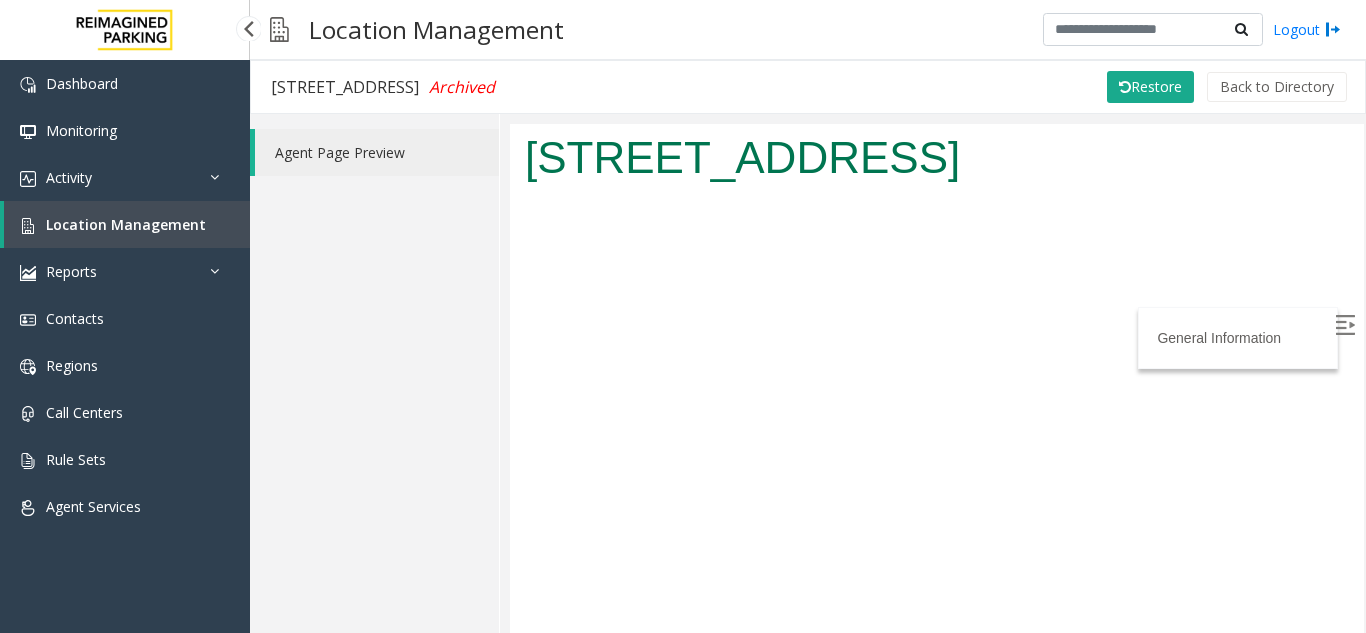 click on "Location Management" at bounding box center (127, 224) 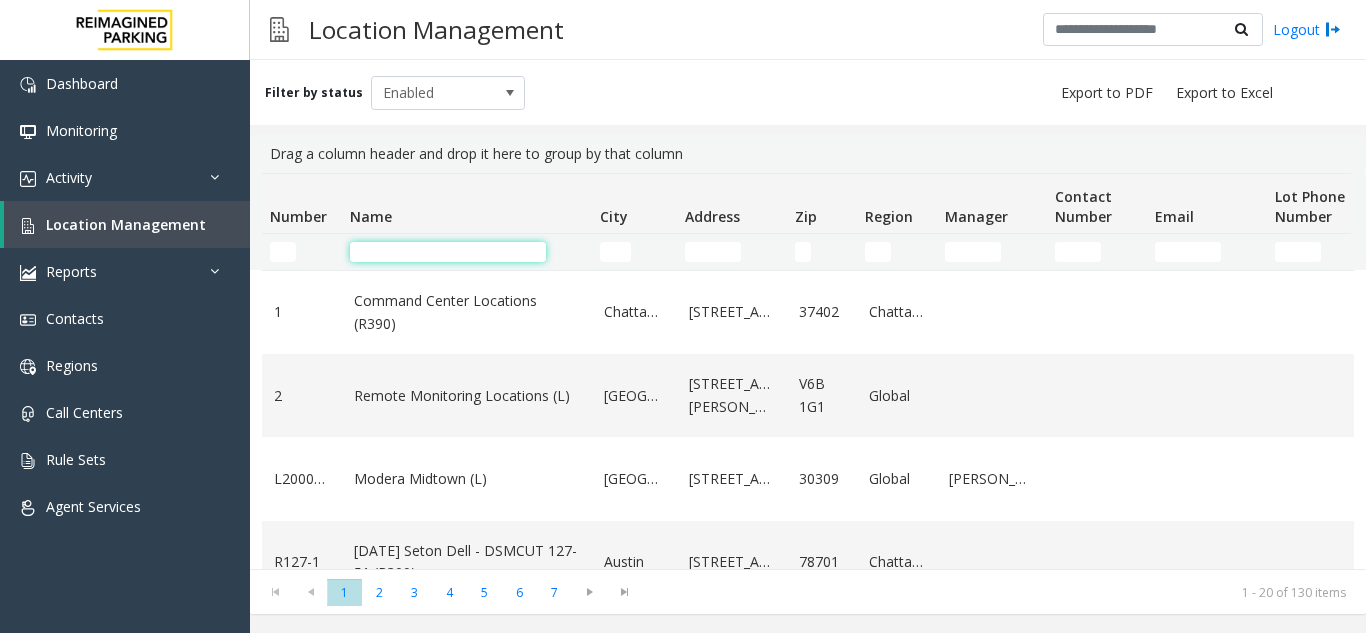 click 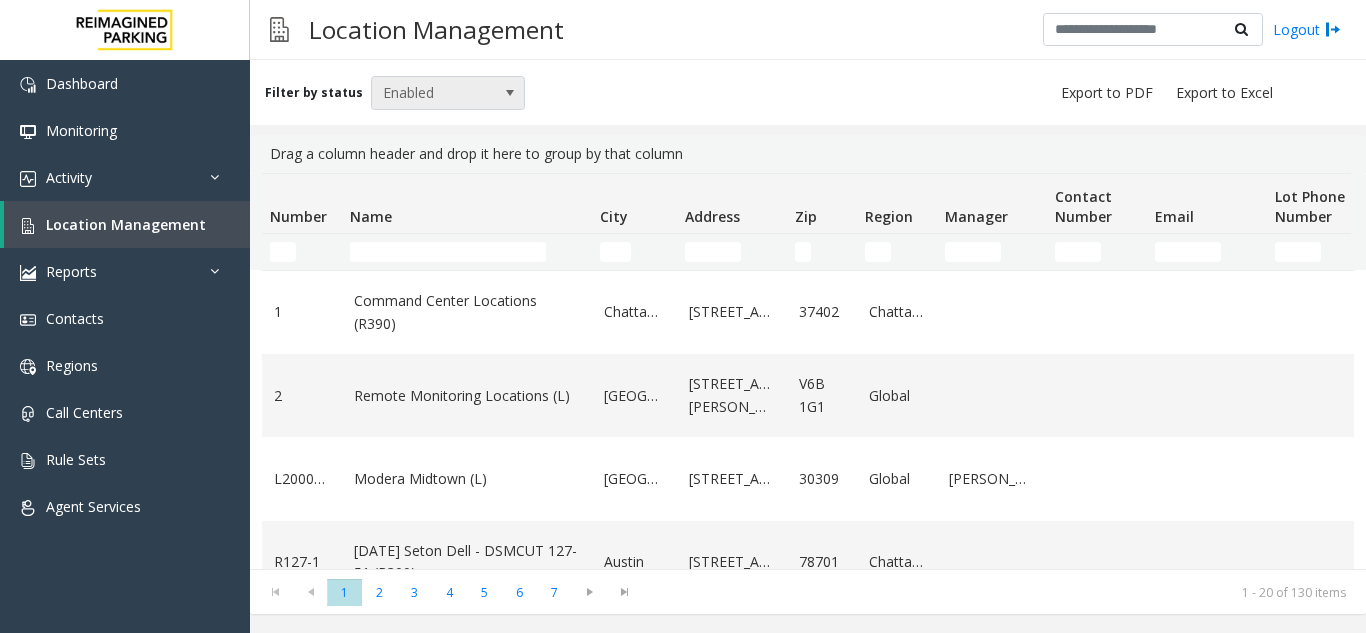 click at bounding box center (510, 93) 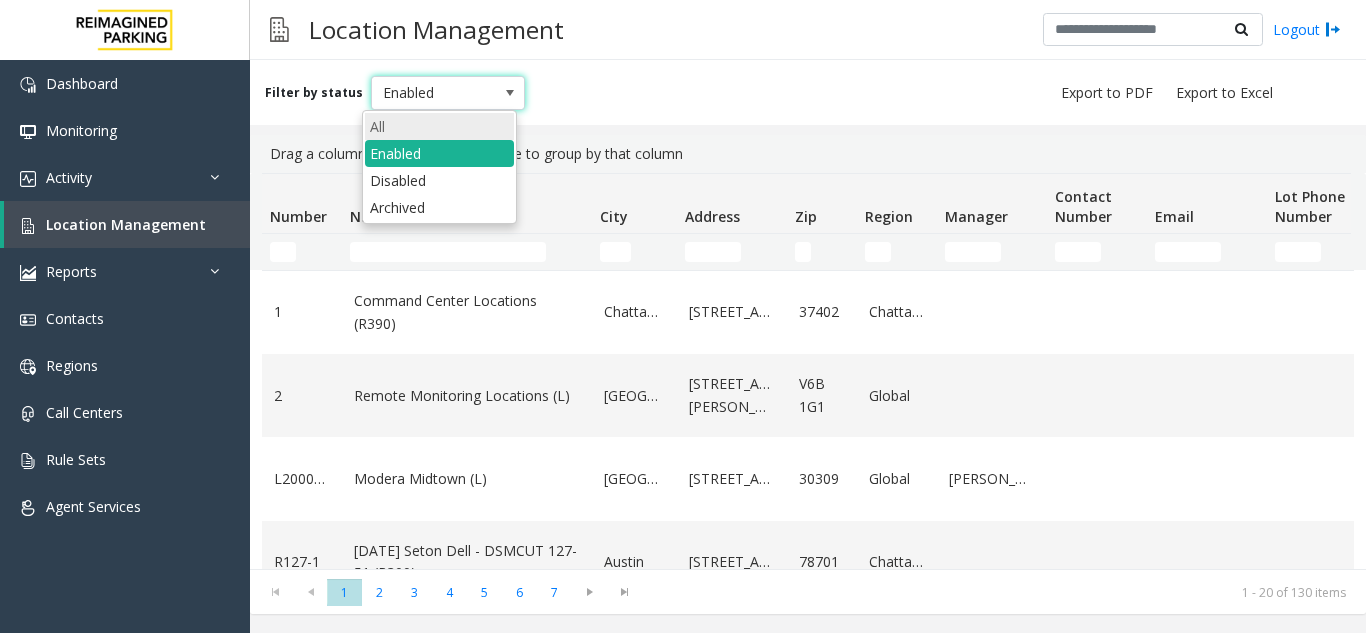 click on "All" at bounding box center [439, 126] 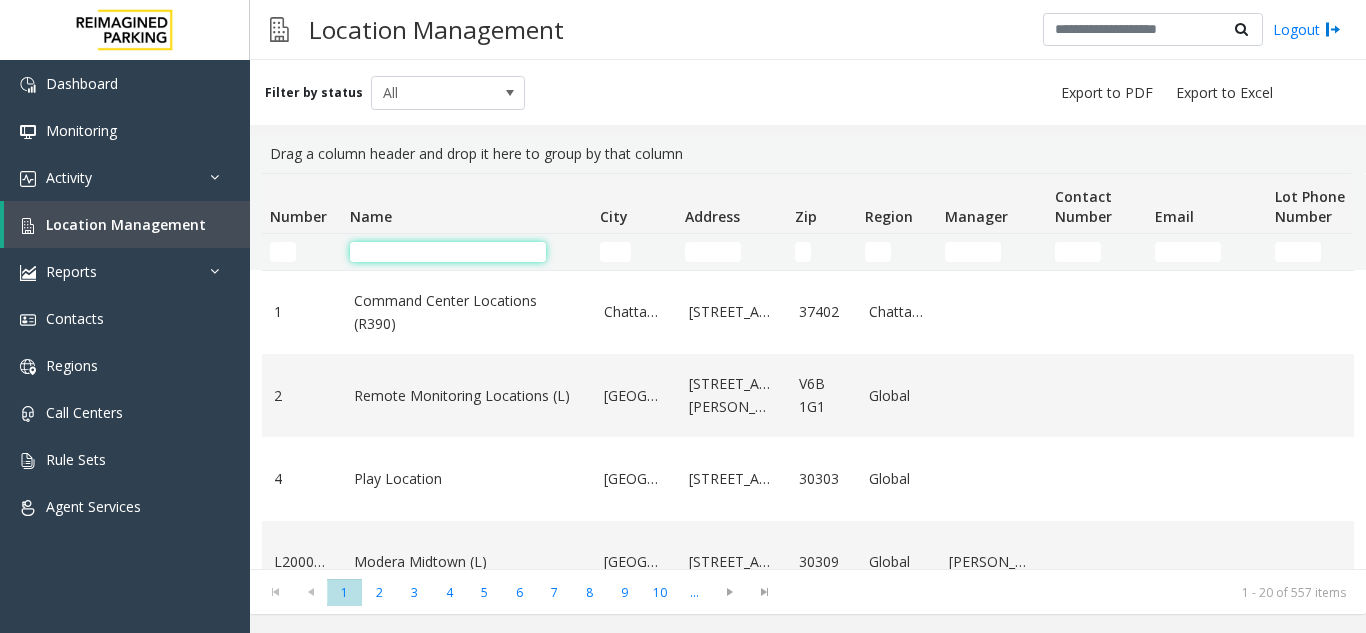 click 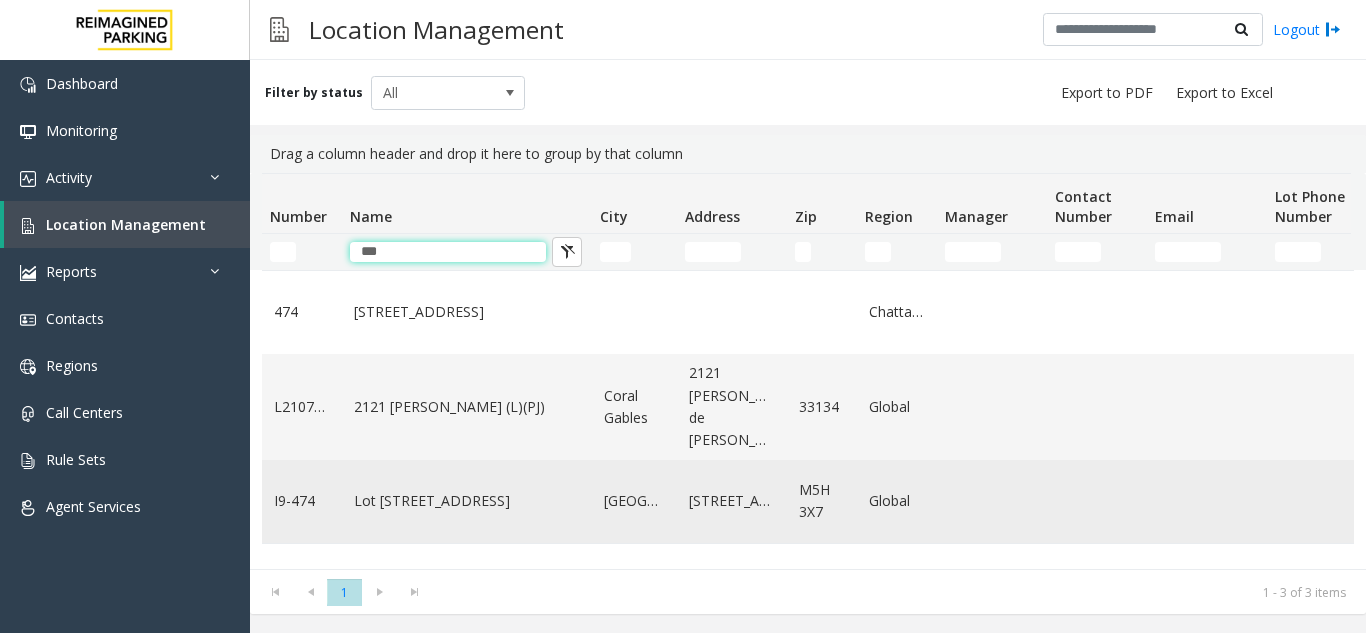 type on "***" 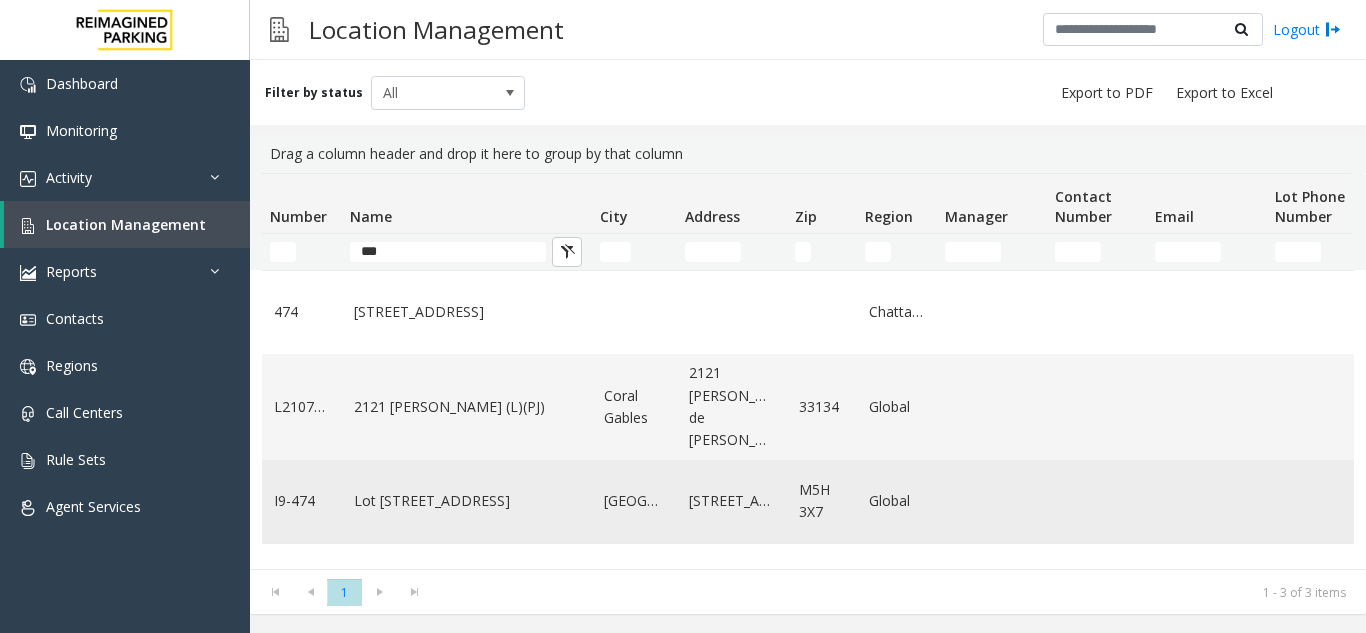 click on "Lot [STREET_ADDRESS]" 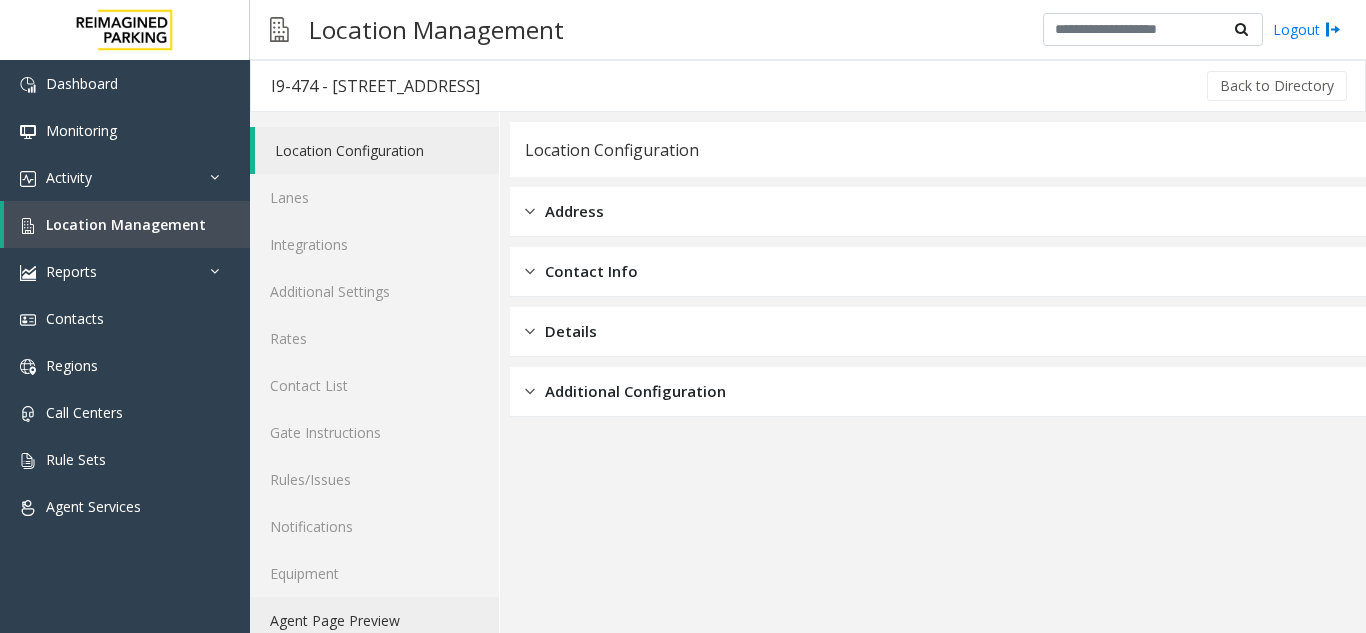 click on "Agent Page Preview" 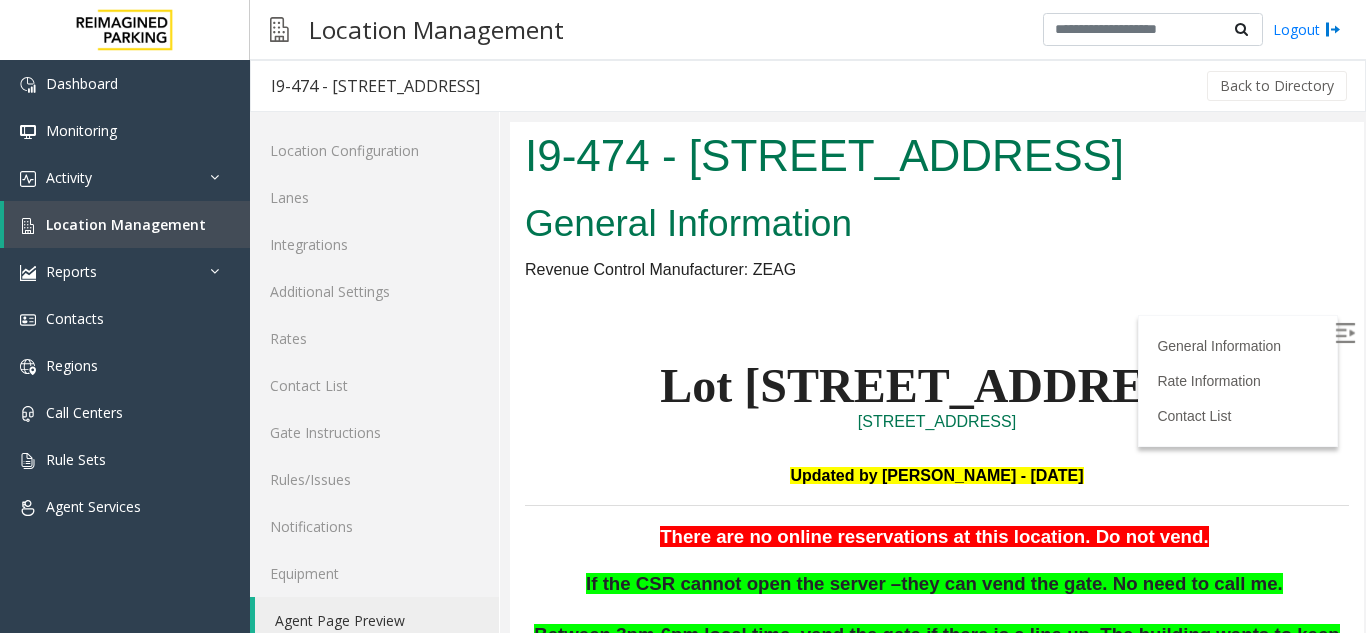 scroll, scrollTop: 0, scrollLeft: 0, axis: both 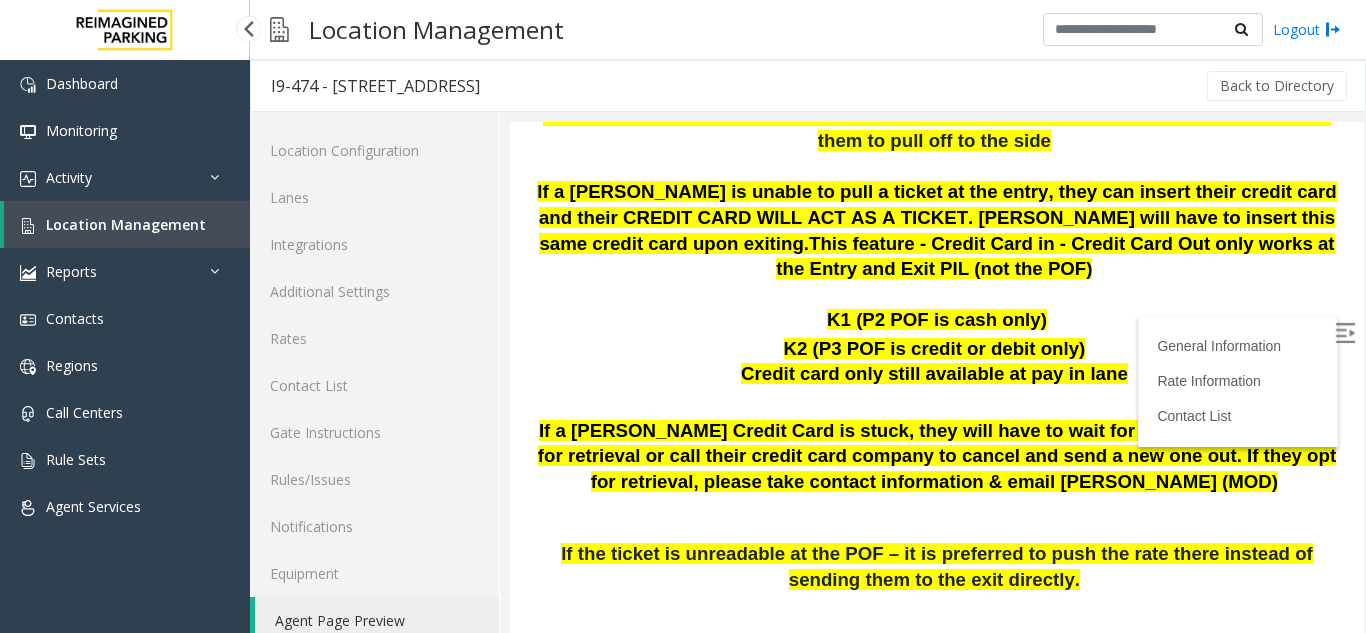 click on "Location Management" at bounding box center [127, 224] 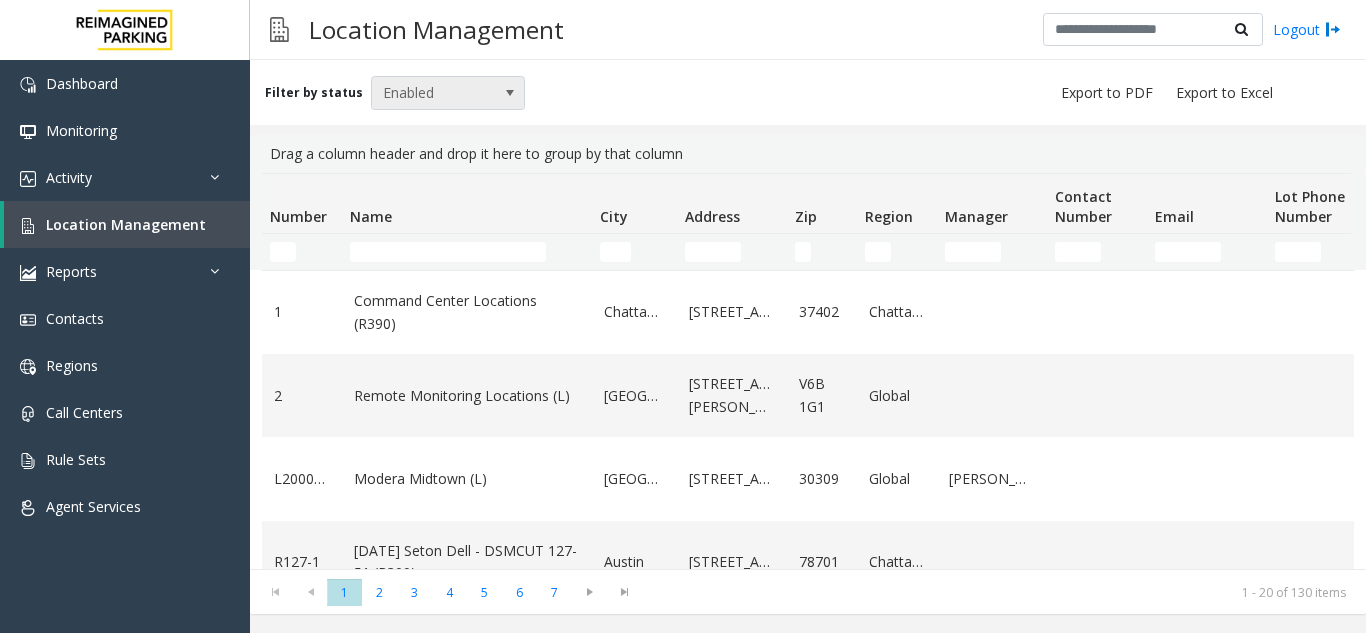 click at bounding box center [510, 93] 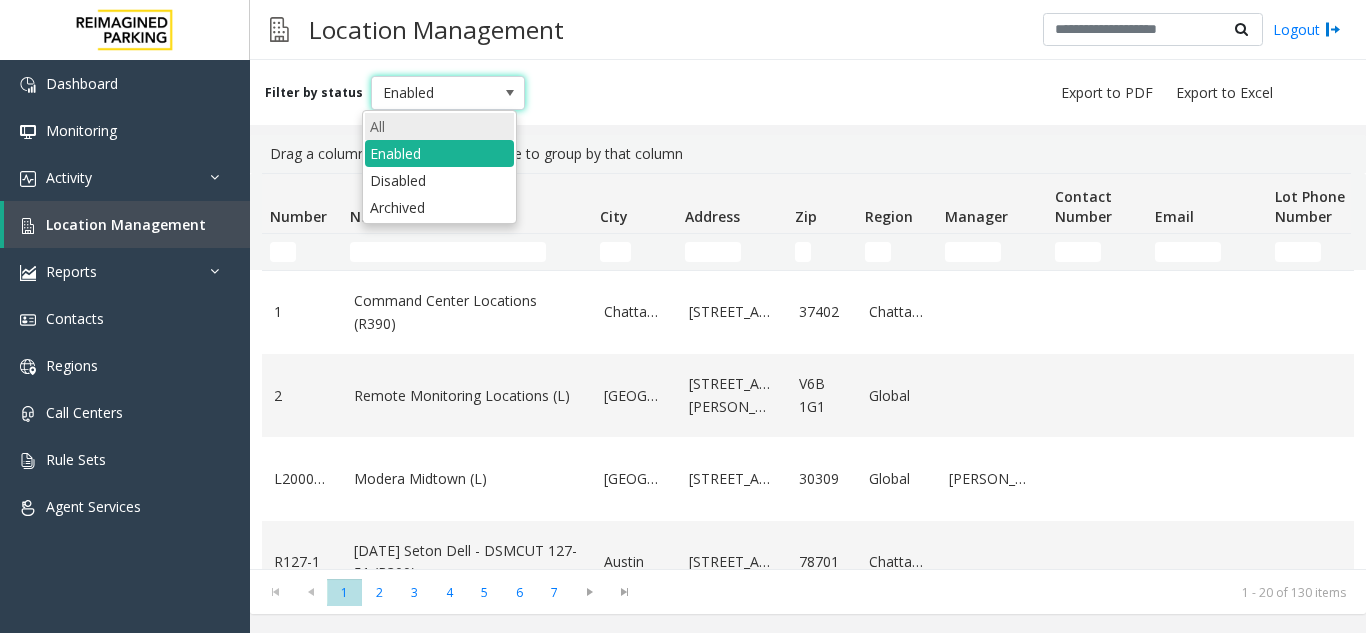 click on "All" at bounding box center (439, 126) 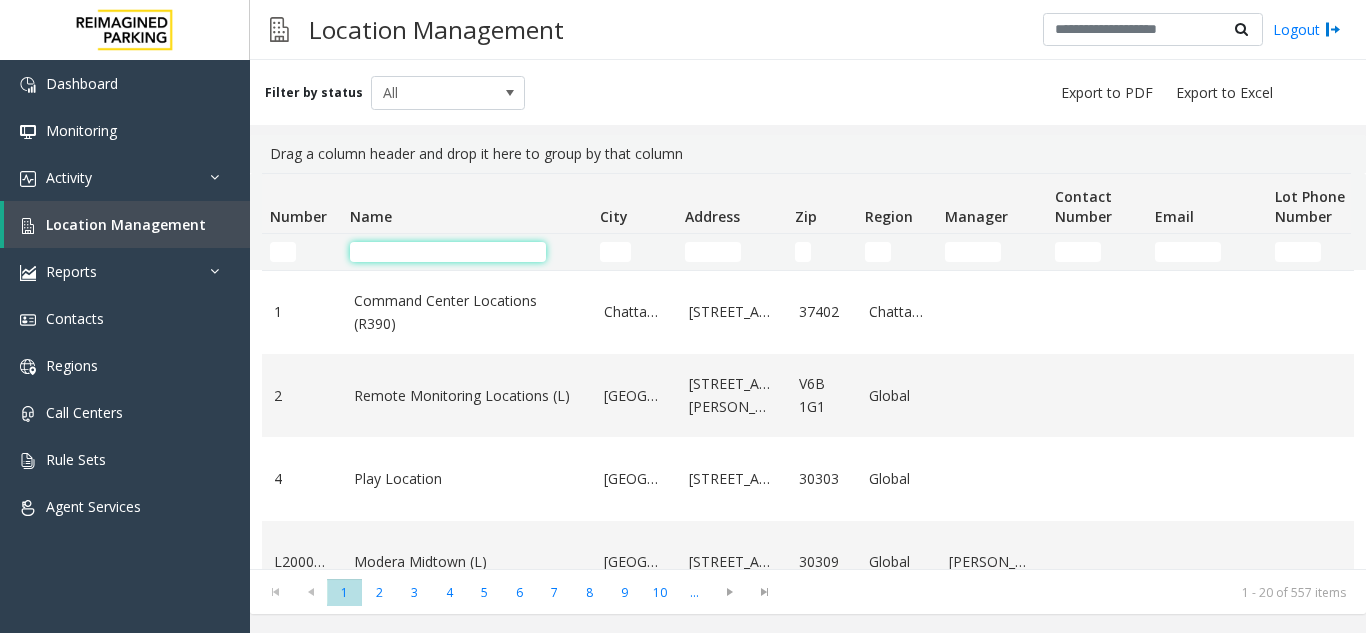 click 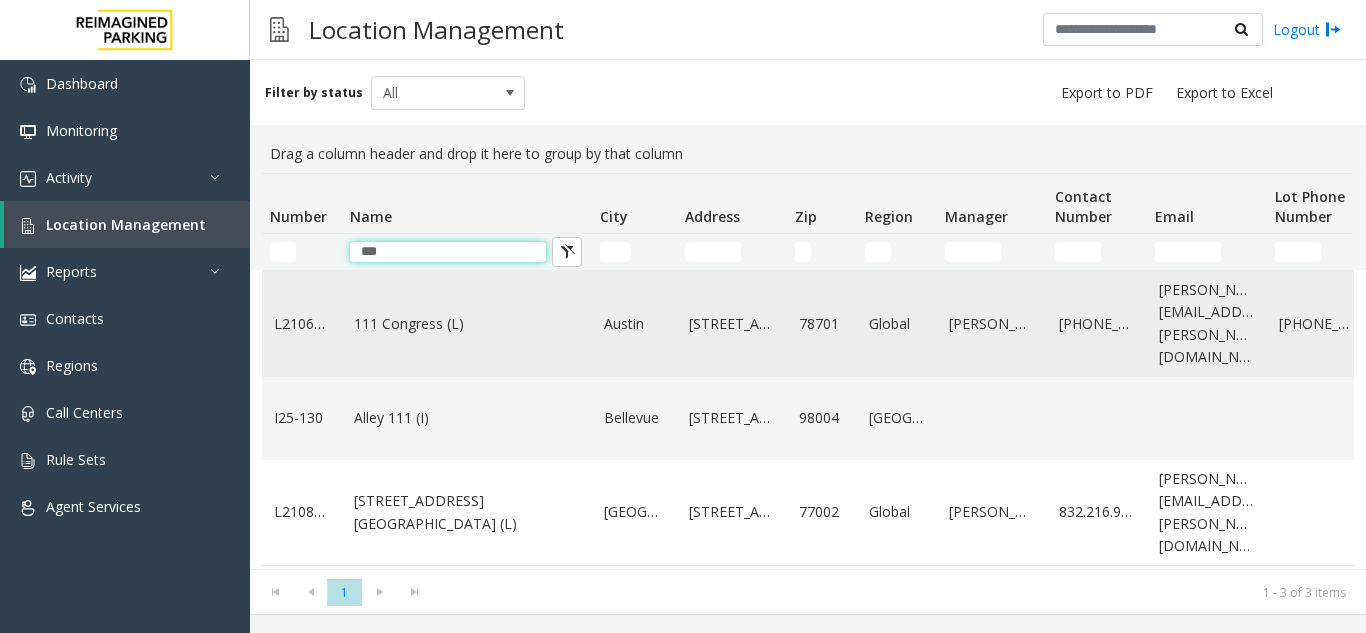 type on "***" 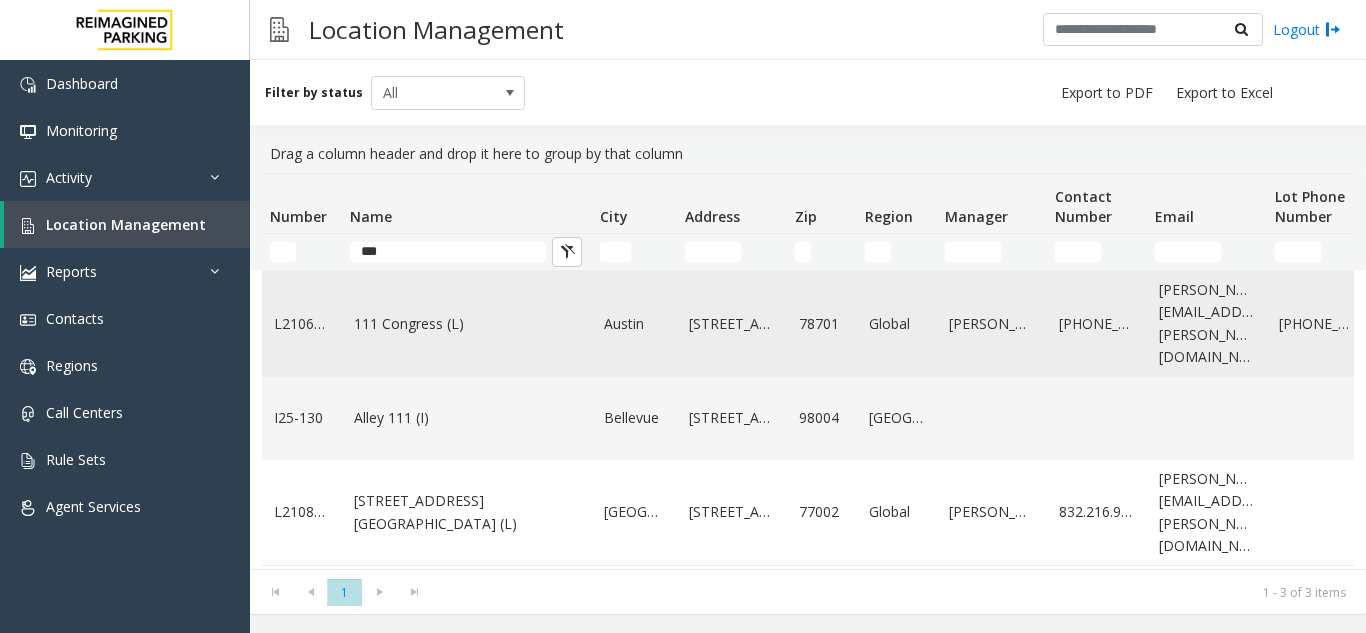 click on "111 Congress (L)" 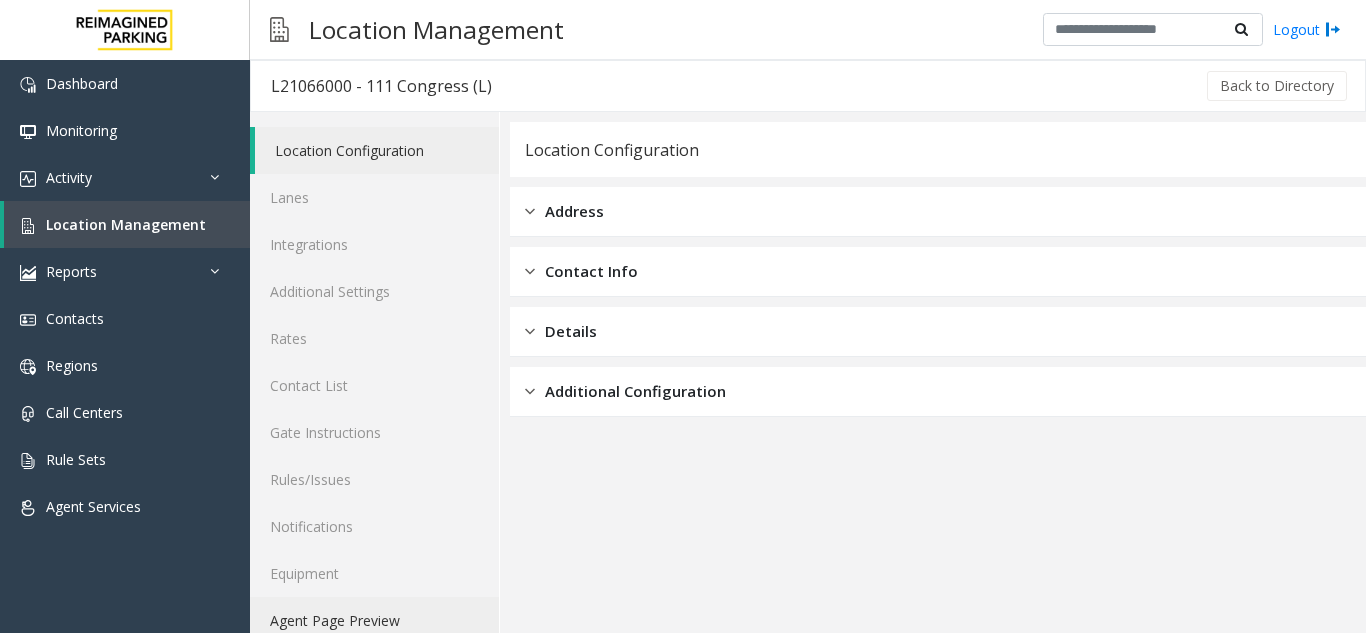 click on "Agent Page Preview" 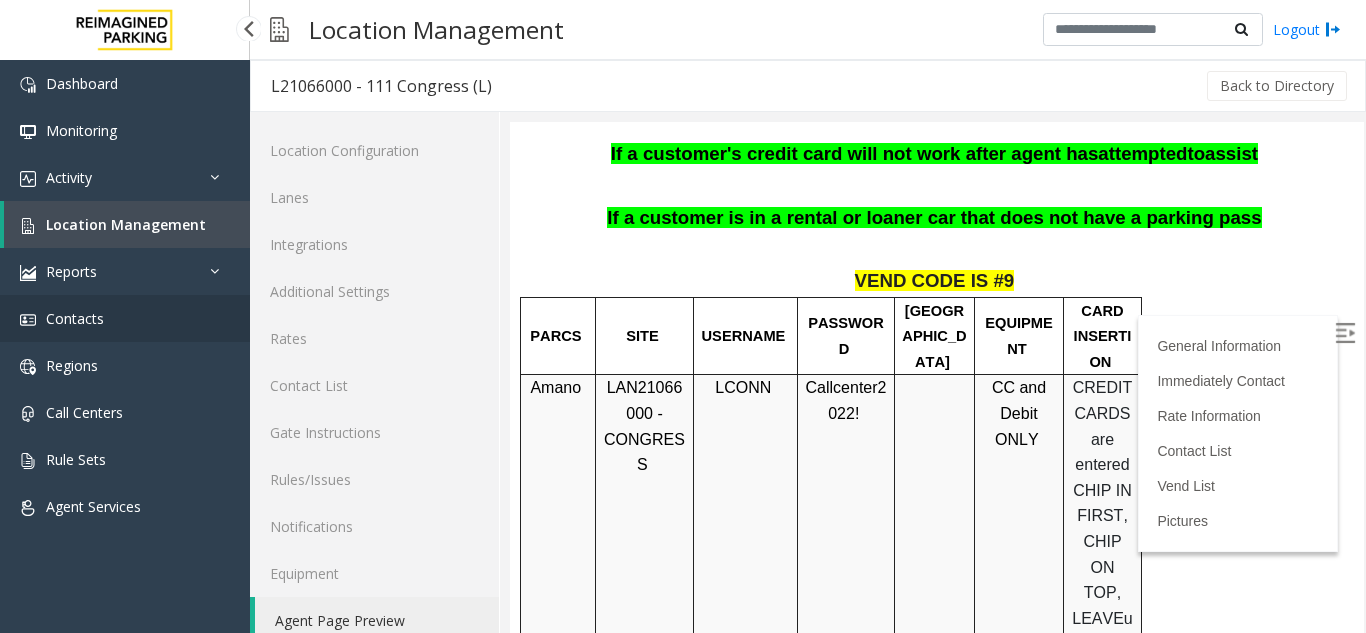 scroll, scrollTop: 0, scrollLeft: 0, axis: both 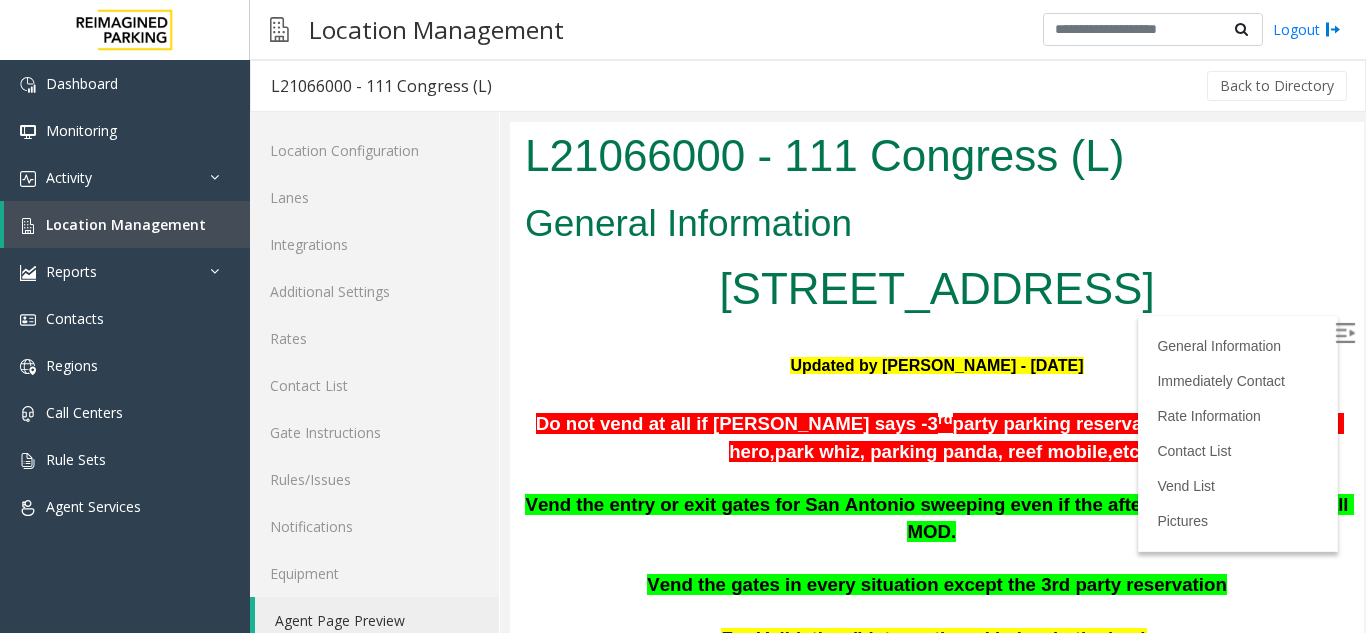click at bounding box center (1345, 333) 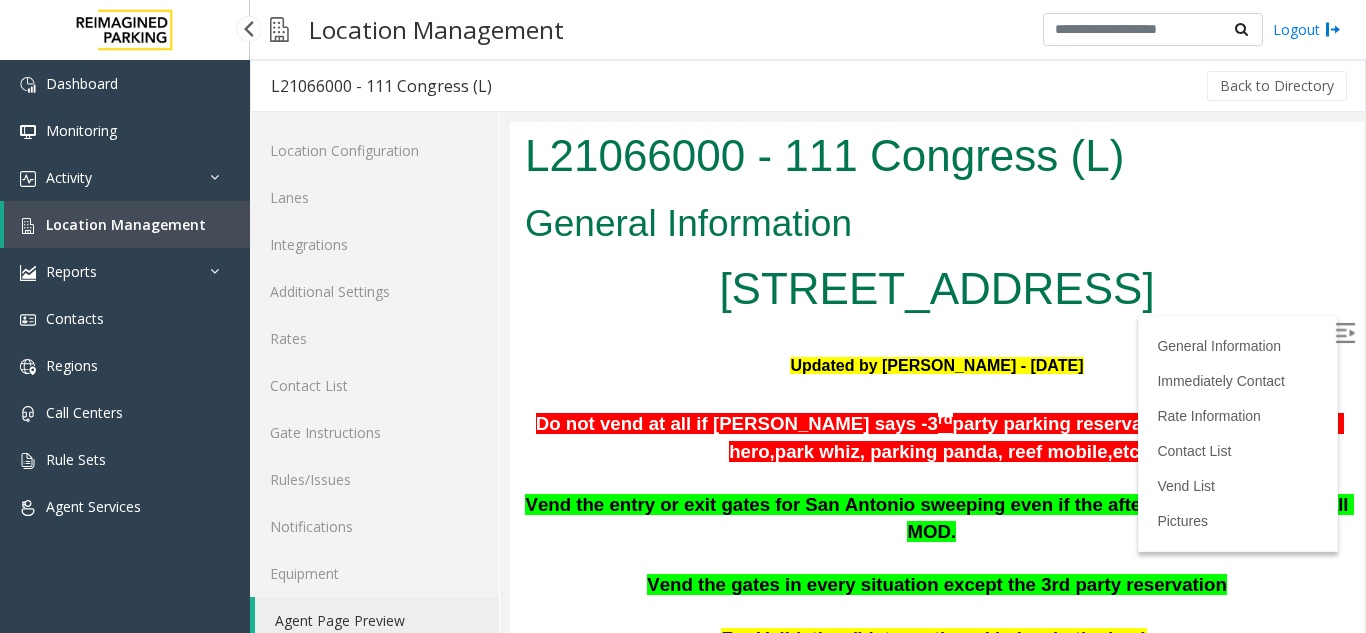 click on "Location Management" at bounding box center (127, 224) 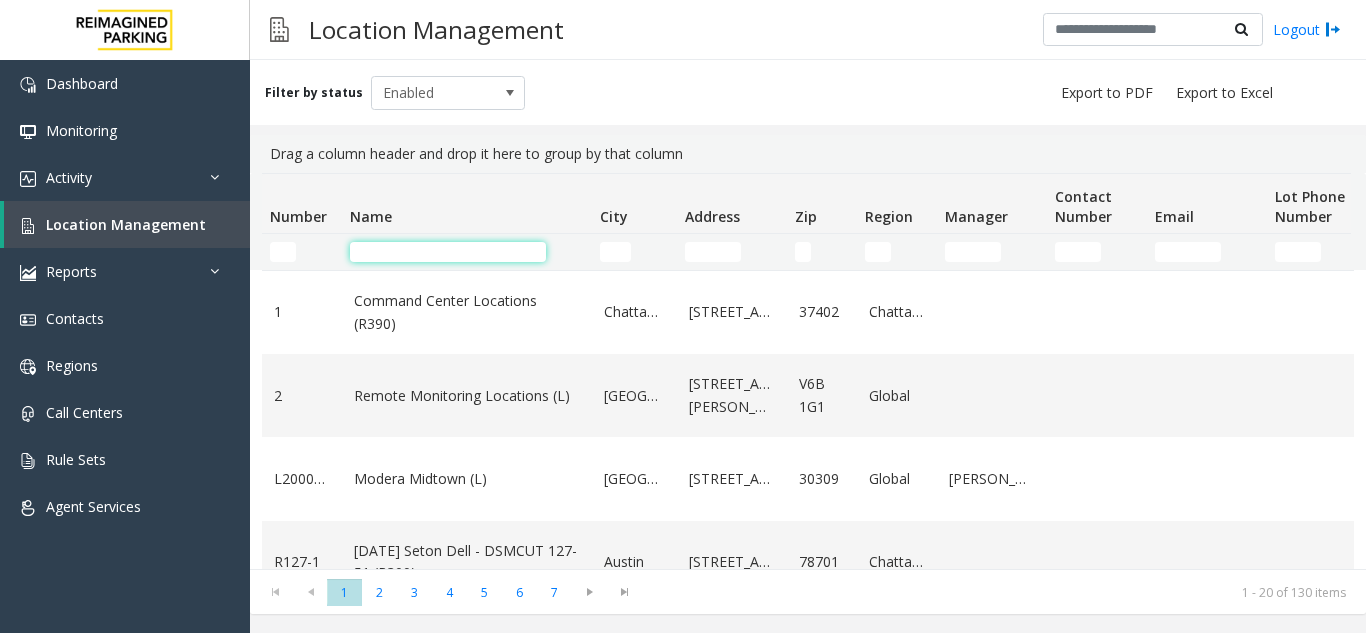 click 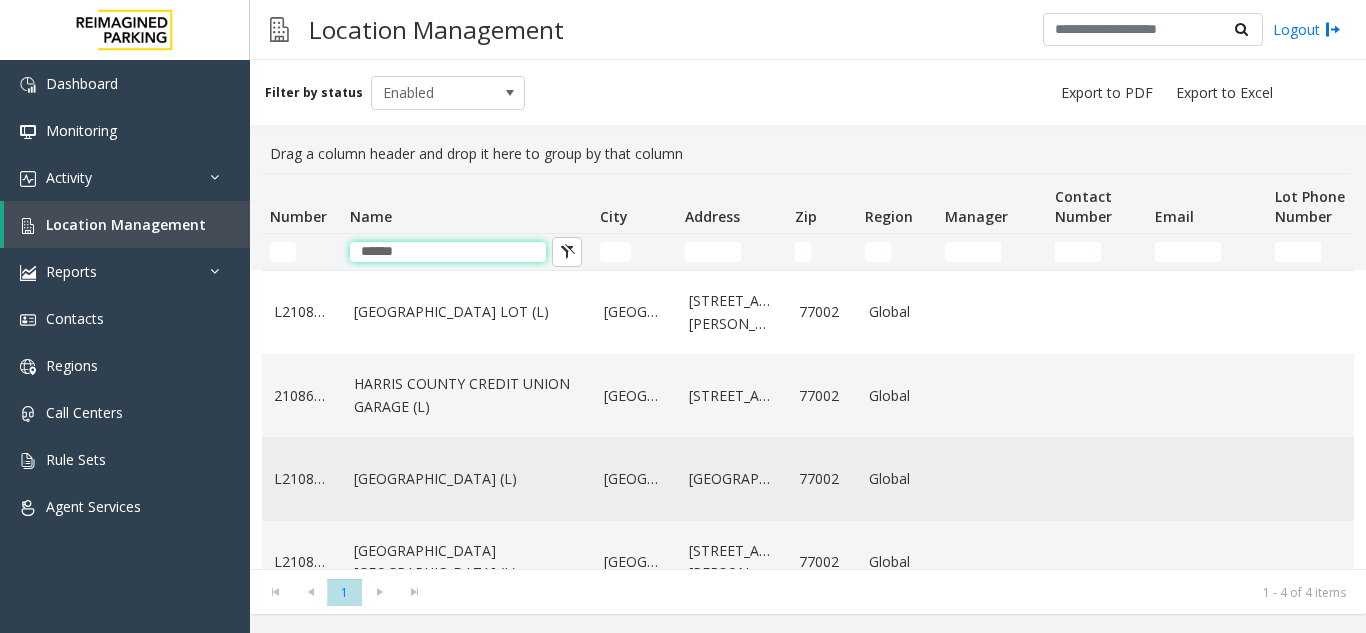 type on "******" 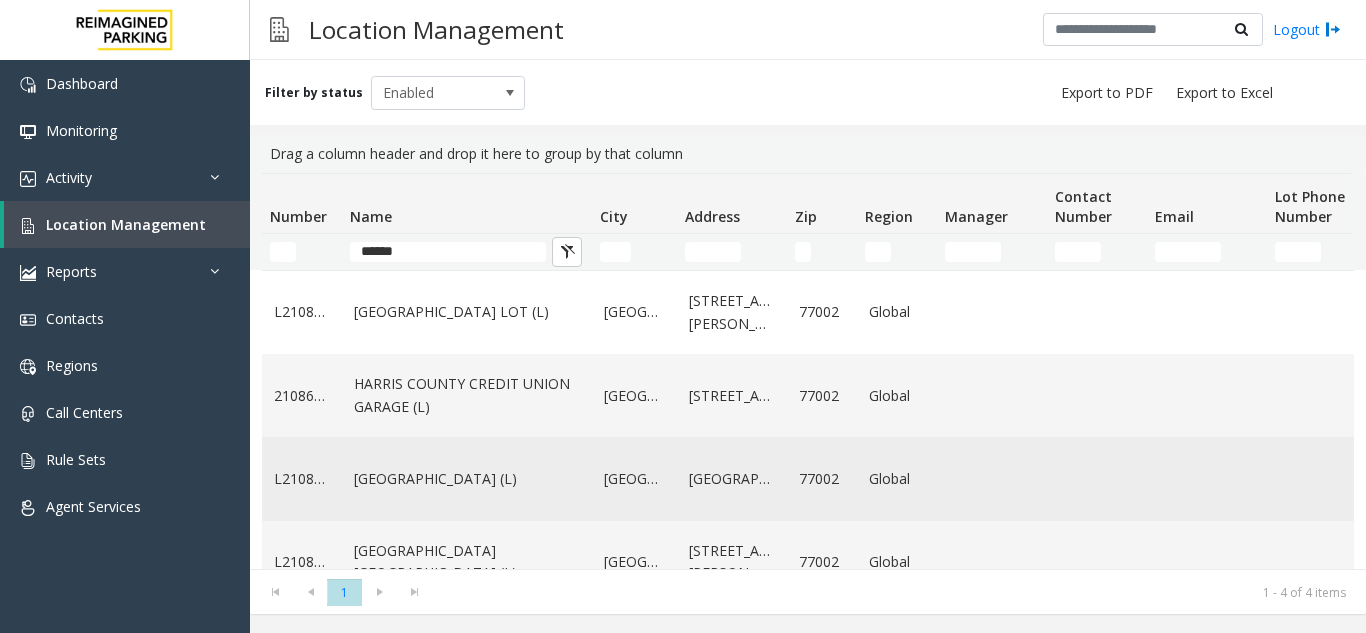 click on "[GEOGRAPHIC_DATA] (L)" 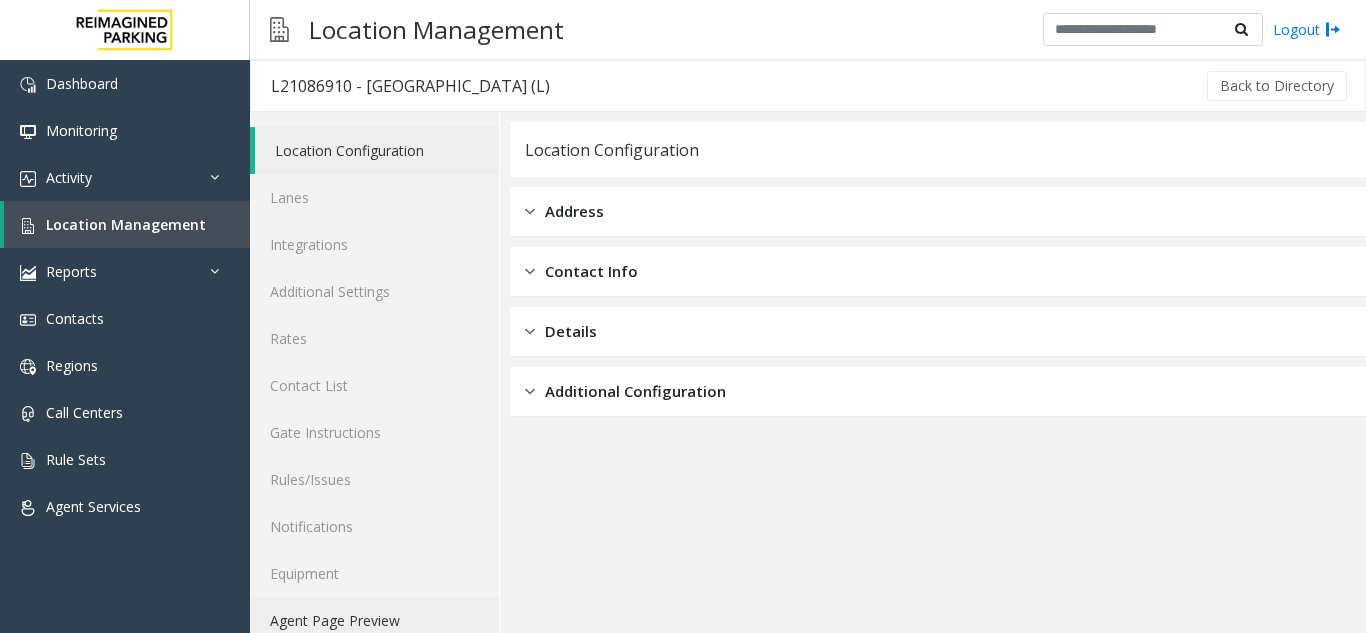 click on "Agent Page Preview" 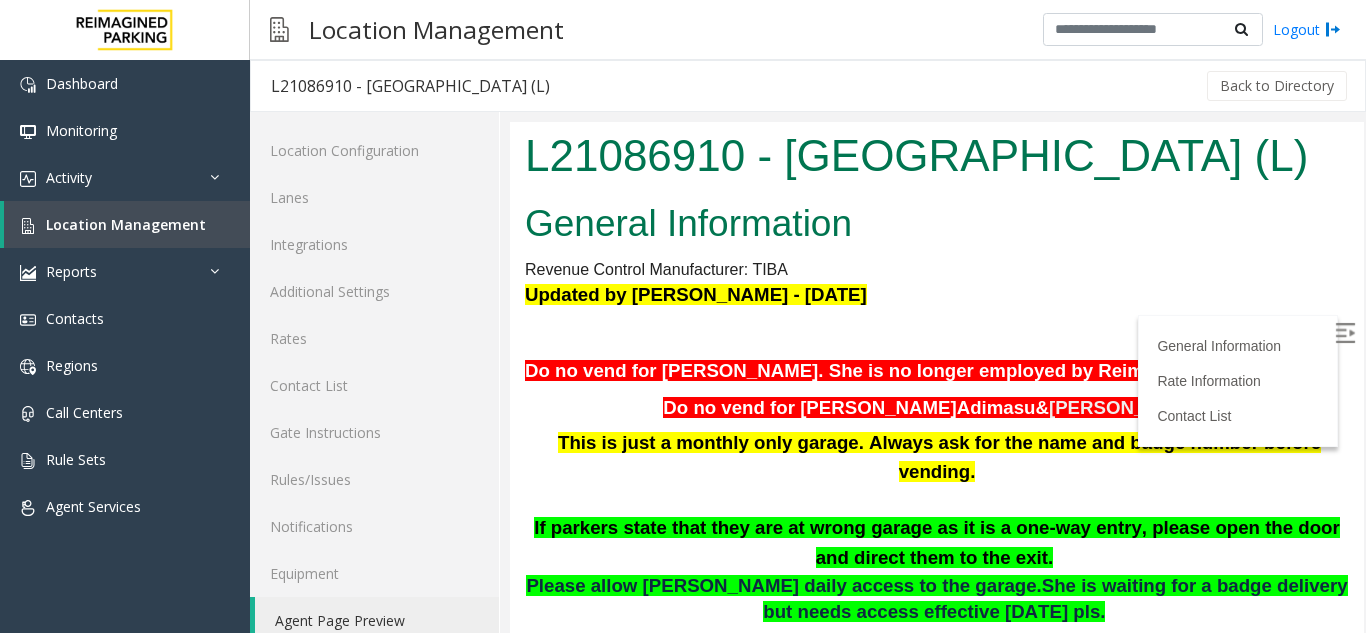 scroll, scrollTop: 0, scrollLeft: 0, axis: both 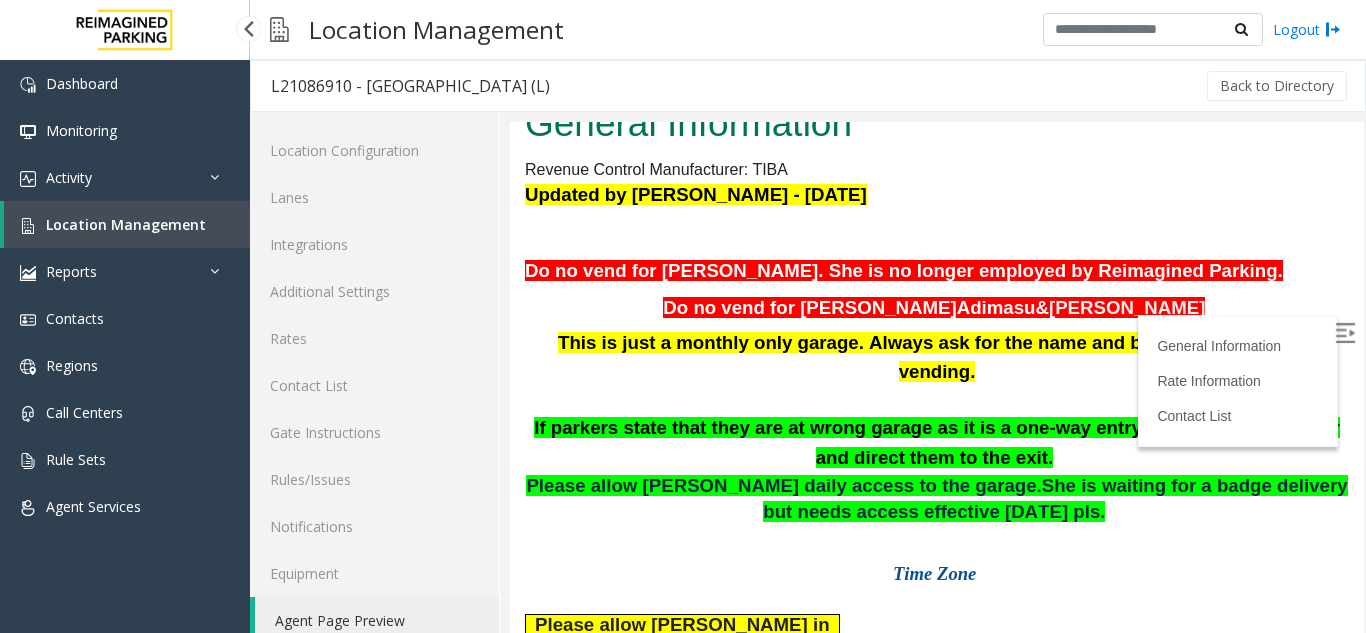 click on "Location Management" at bounding box center (127, 224) 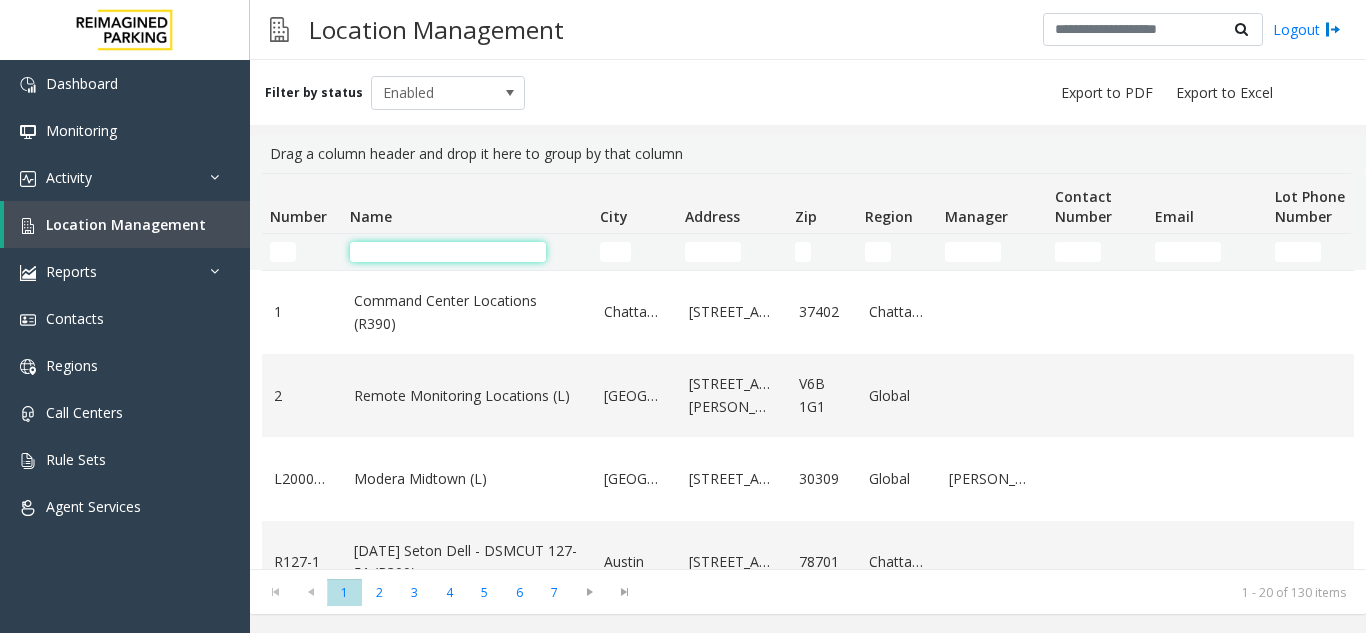 click 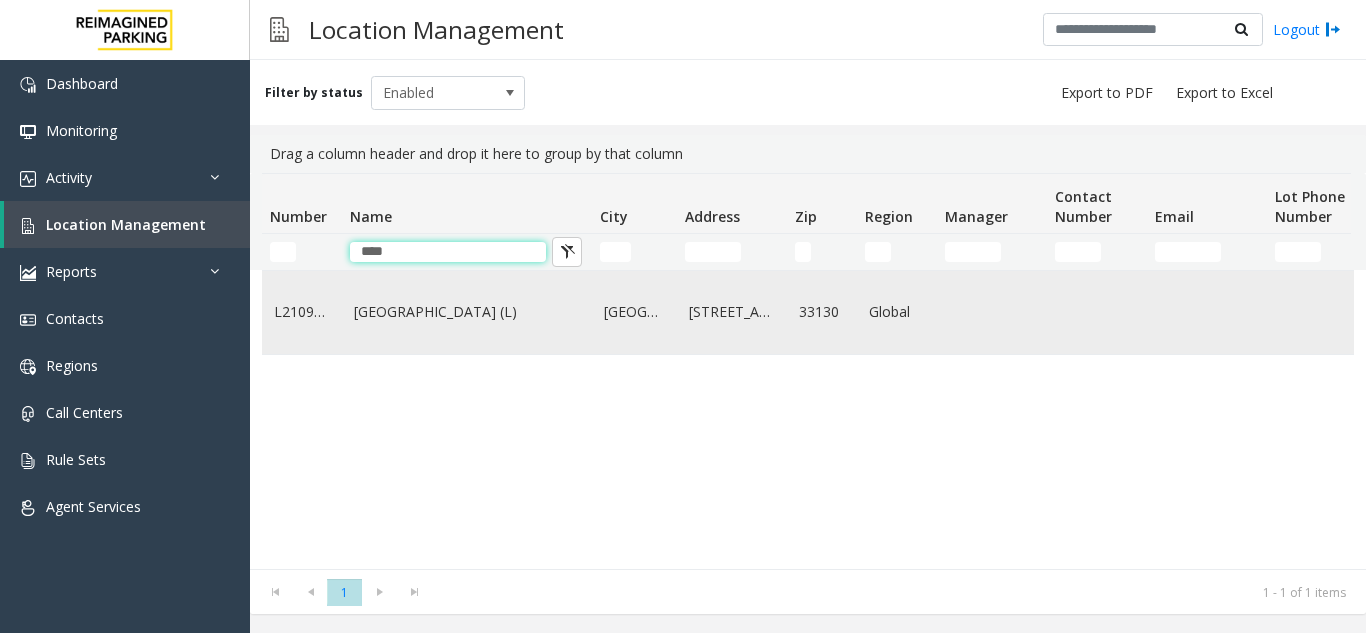 type on "****" 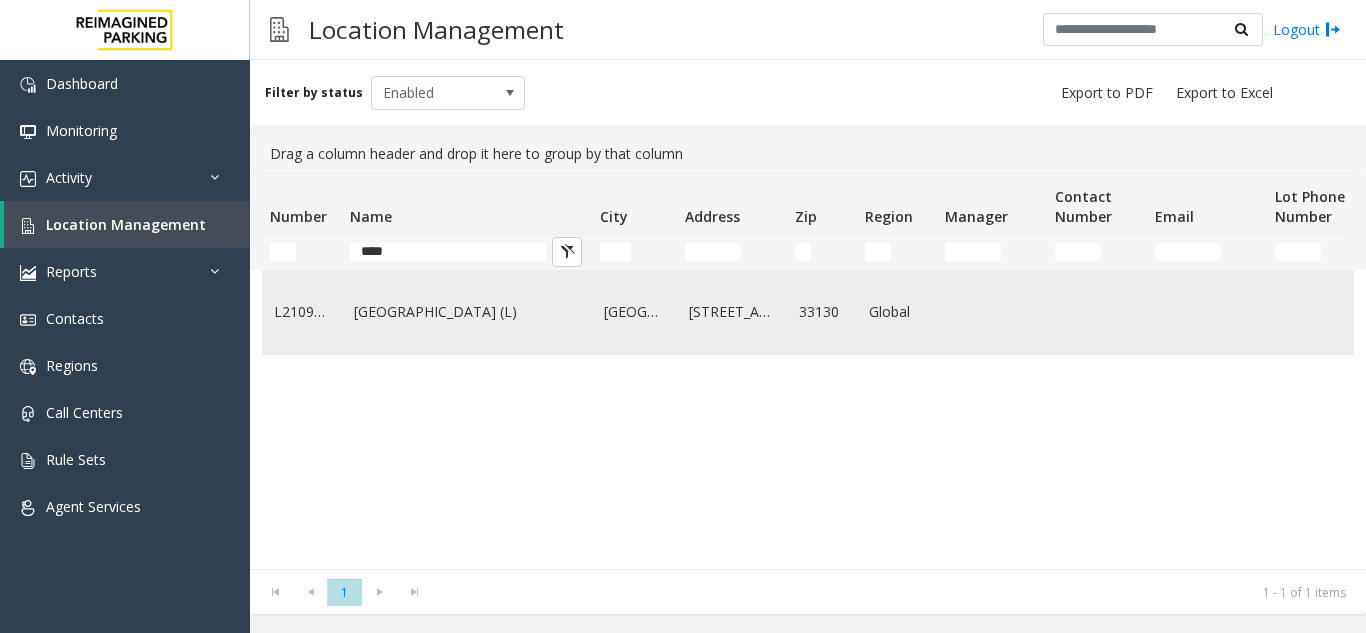 click on "[GEOGRAPHIC_DATA] (L)" 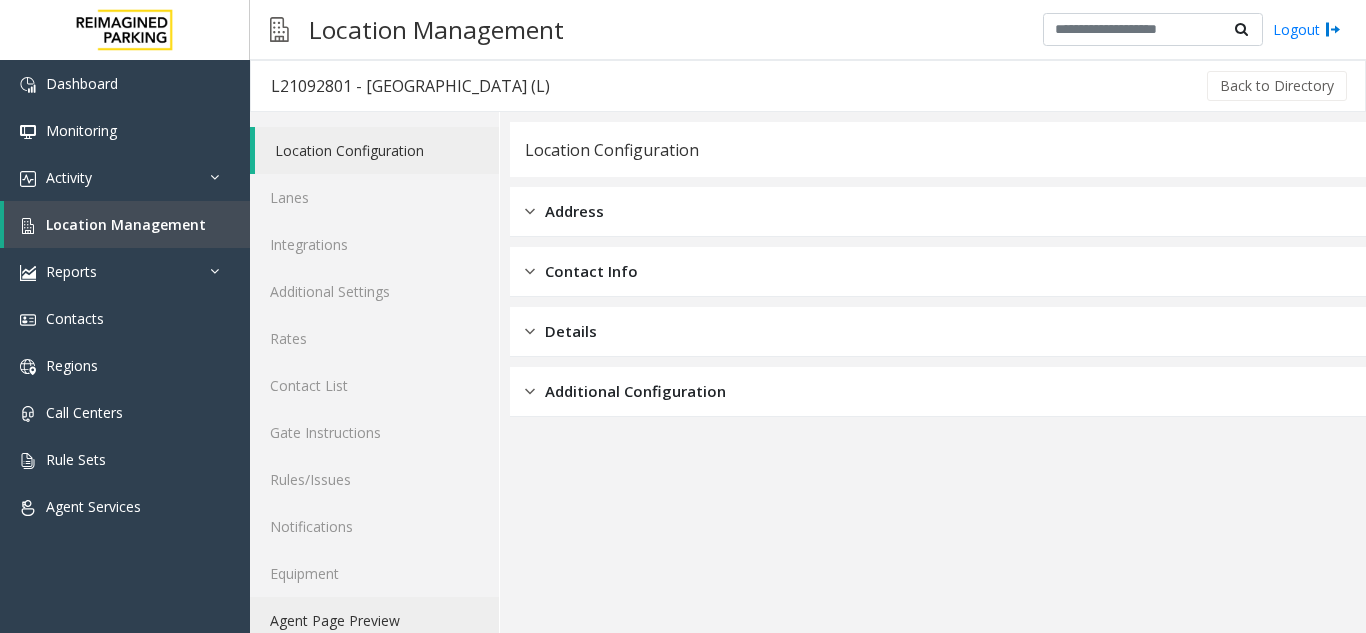 click on "Agent Page Preview" 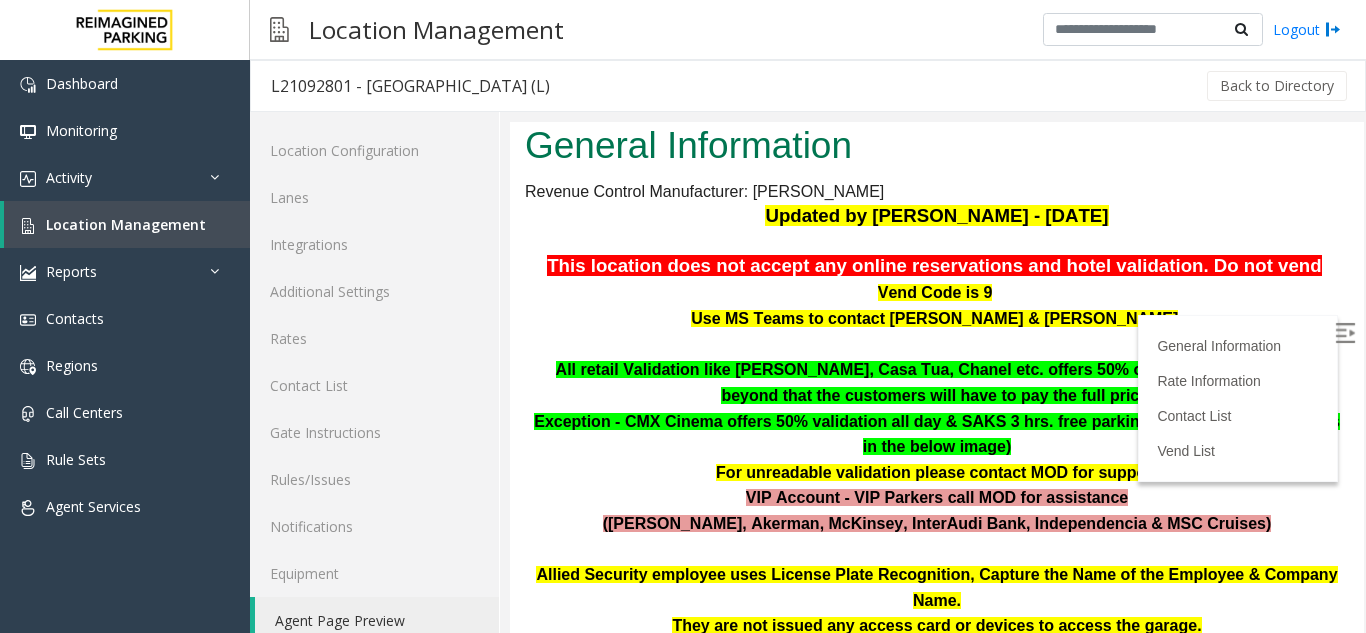 scroll, scrollTop: 100, scrollLeft: 0, axis: vertical 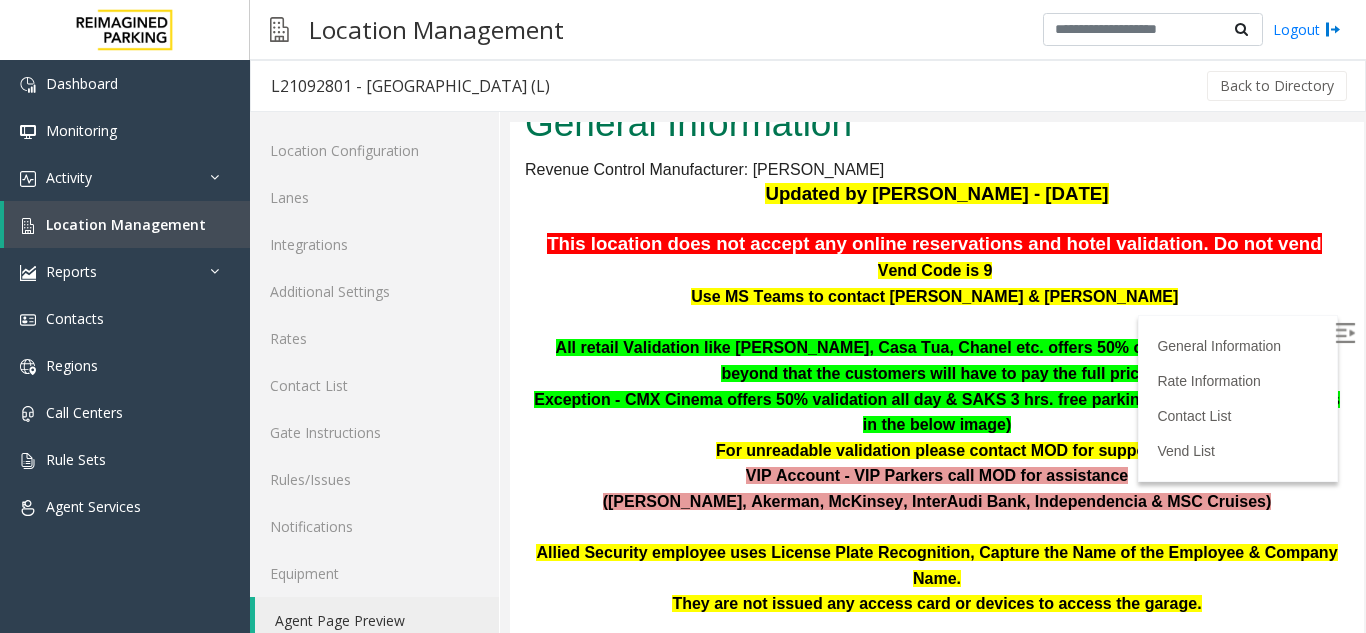 click at bounding box center [1345, 333] 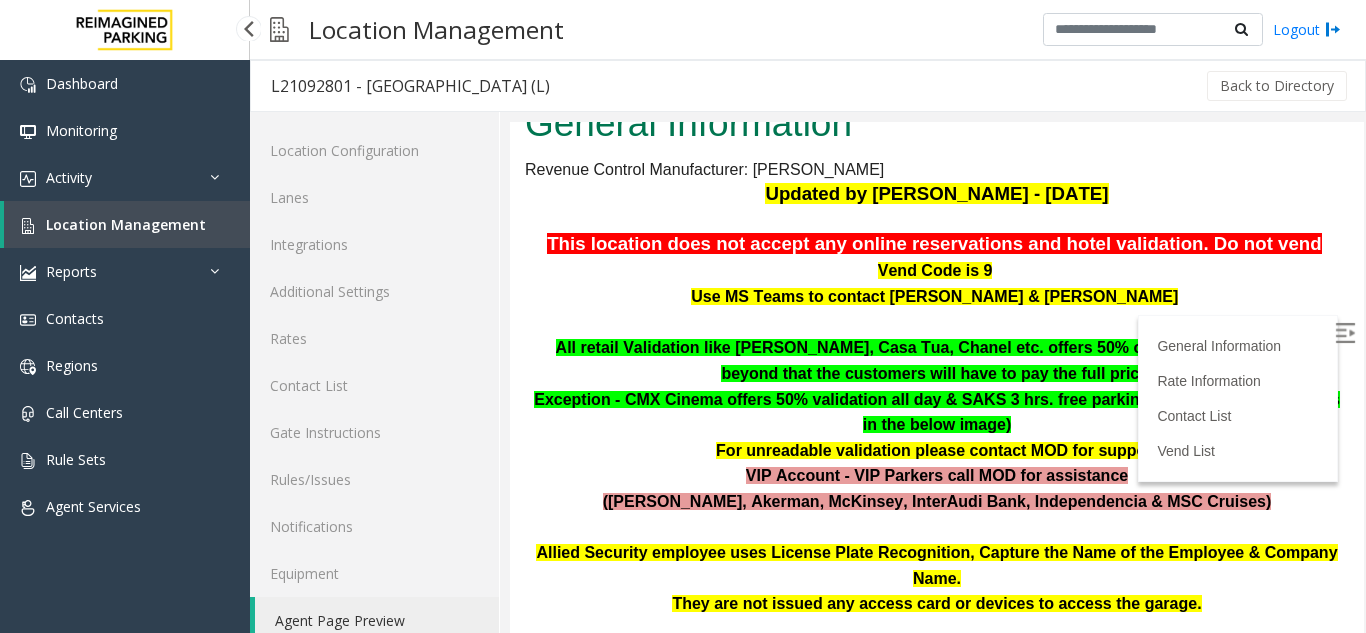 click on "Location Management" at bounding box center [127, 224] 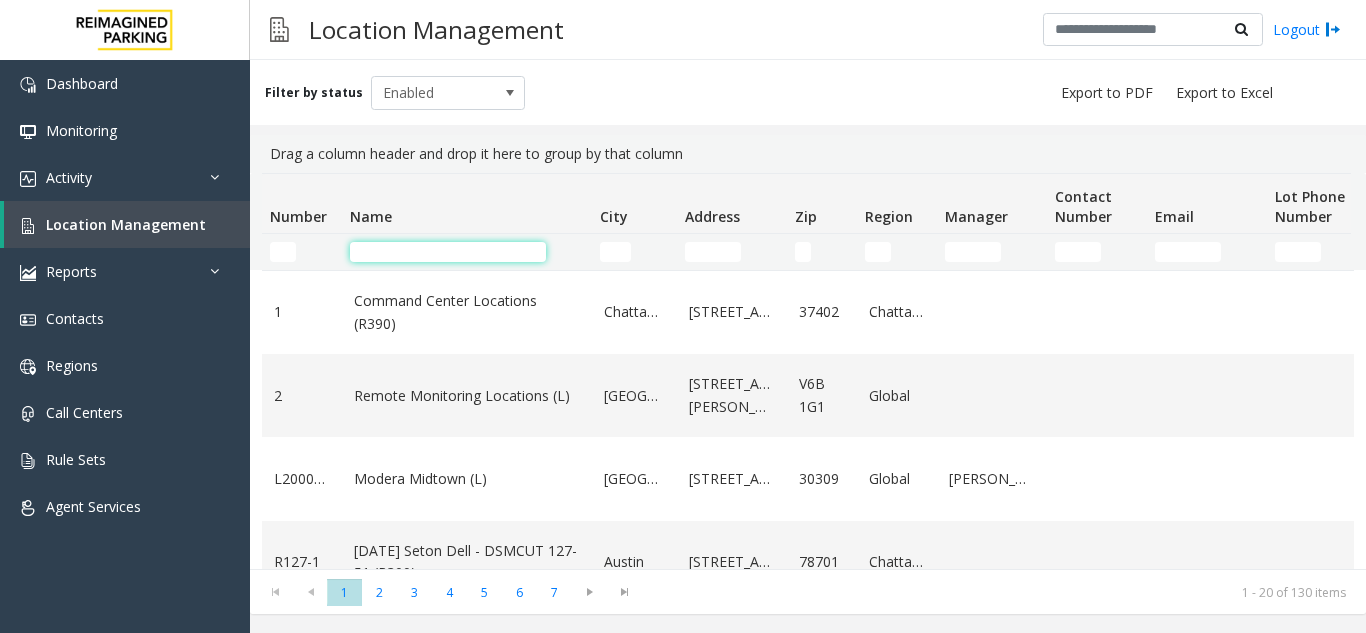click 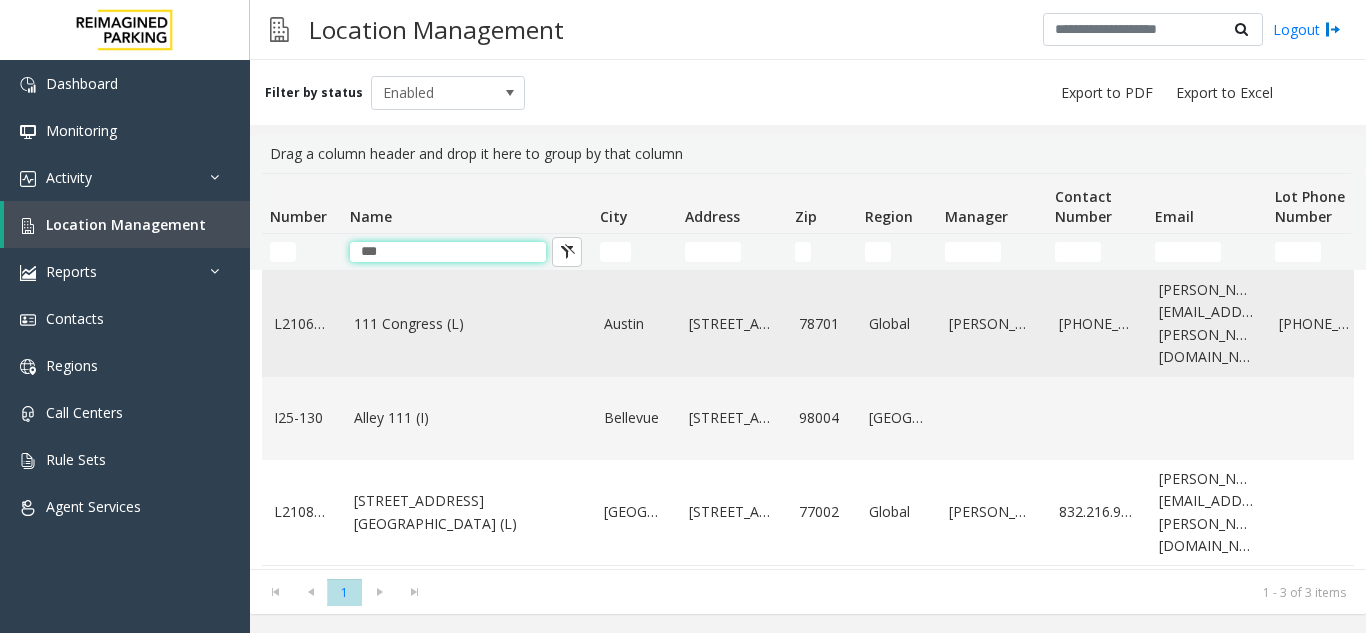 type on "***" 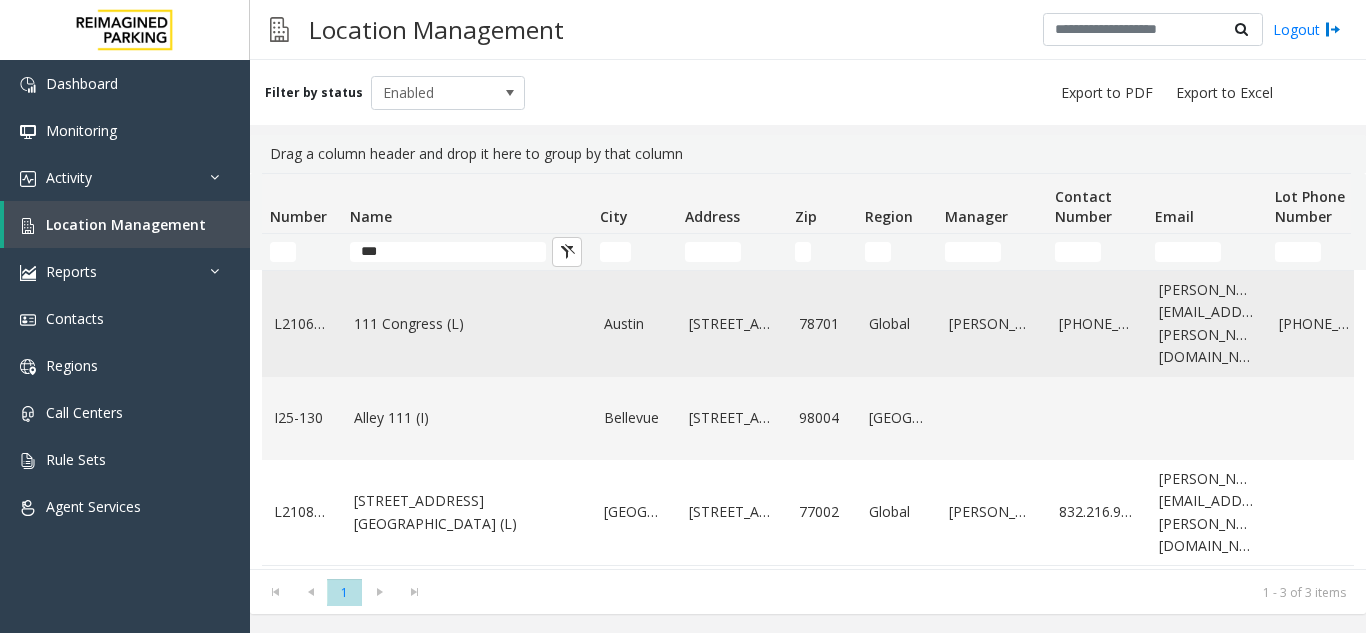 click on "111 Congress (L)" 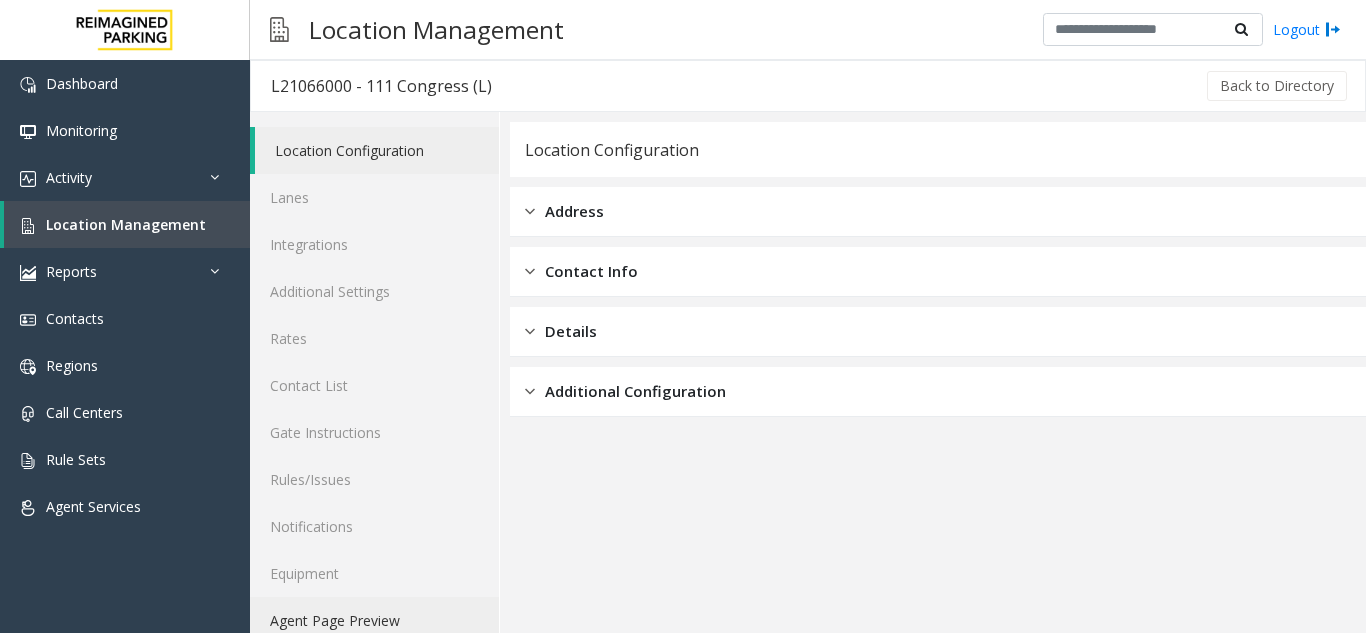 click on "Agent Page Preview" 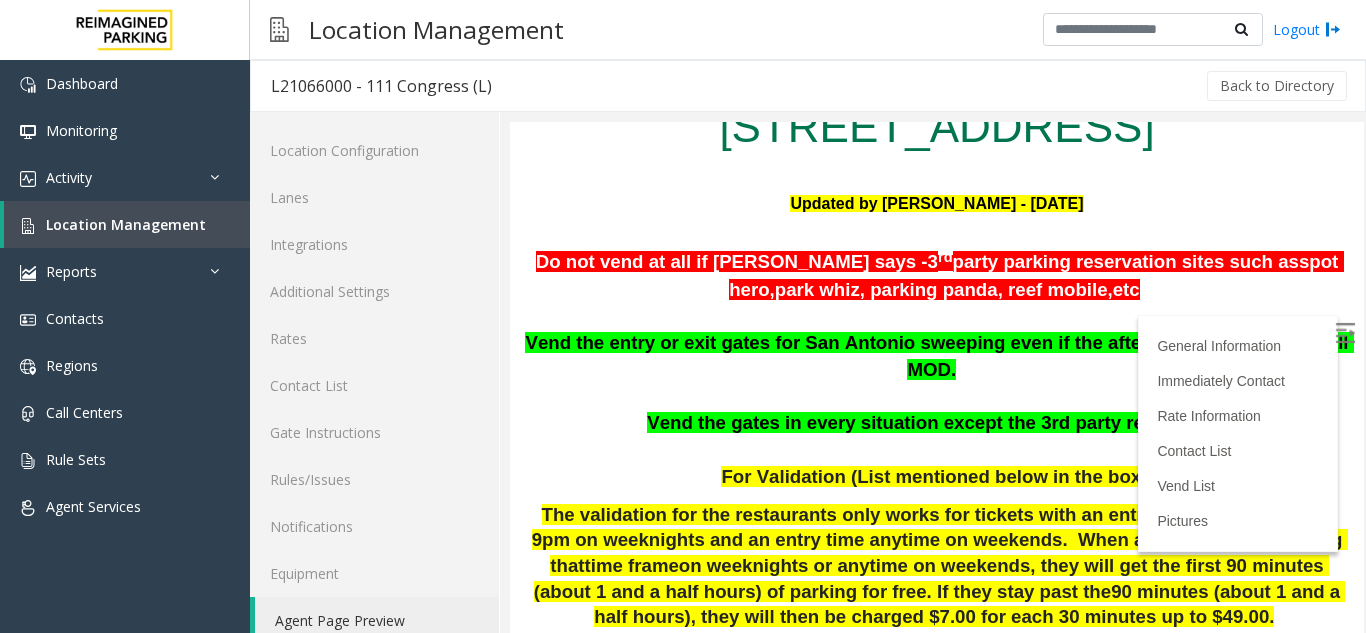 scroll, scrollTop: 200, scrollLeft: 0, axis: vertical 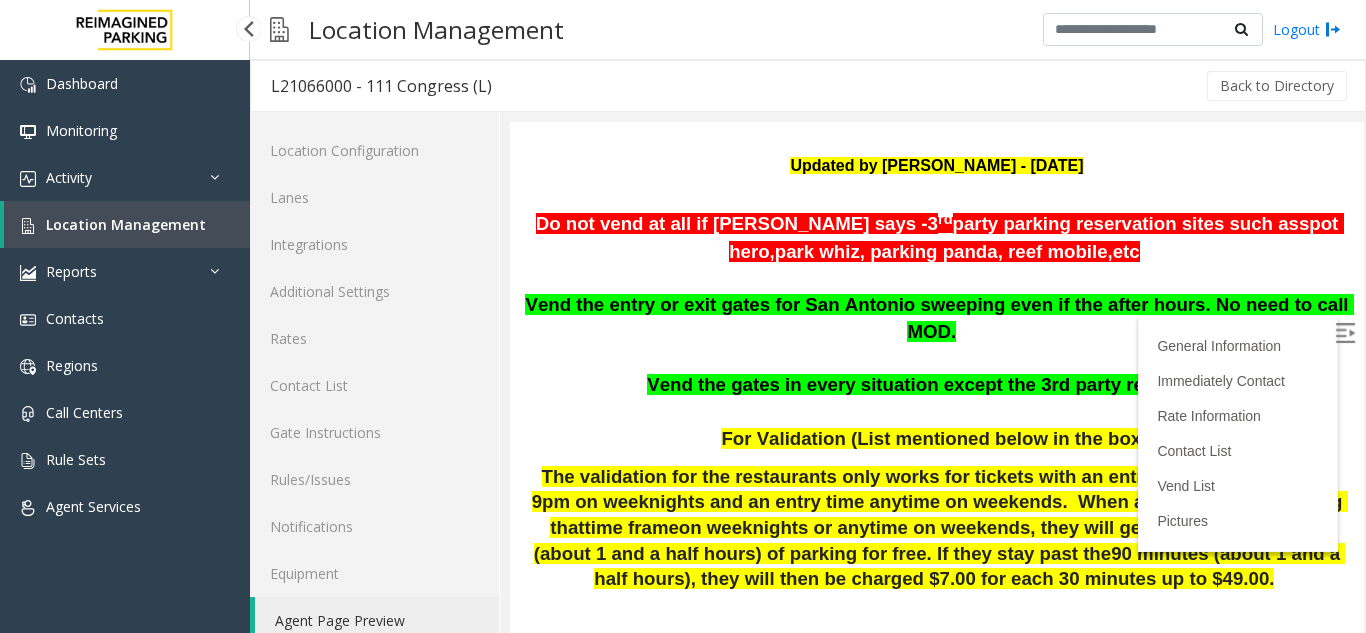 click on "Location Management" at bounding box center [126, 224] 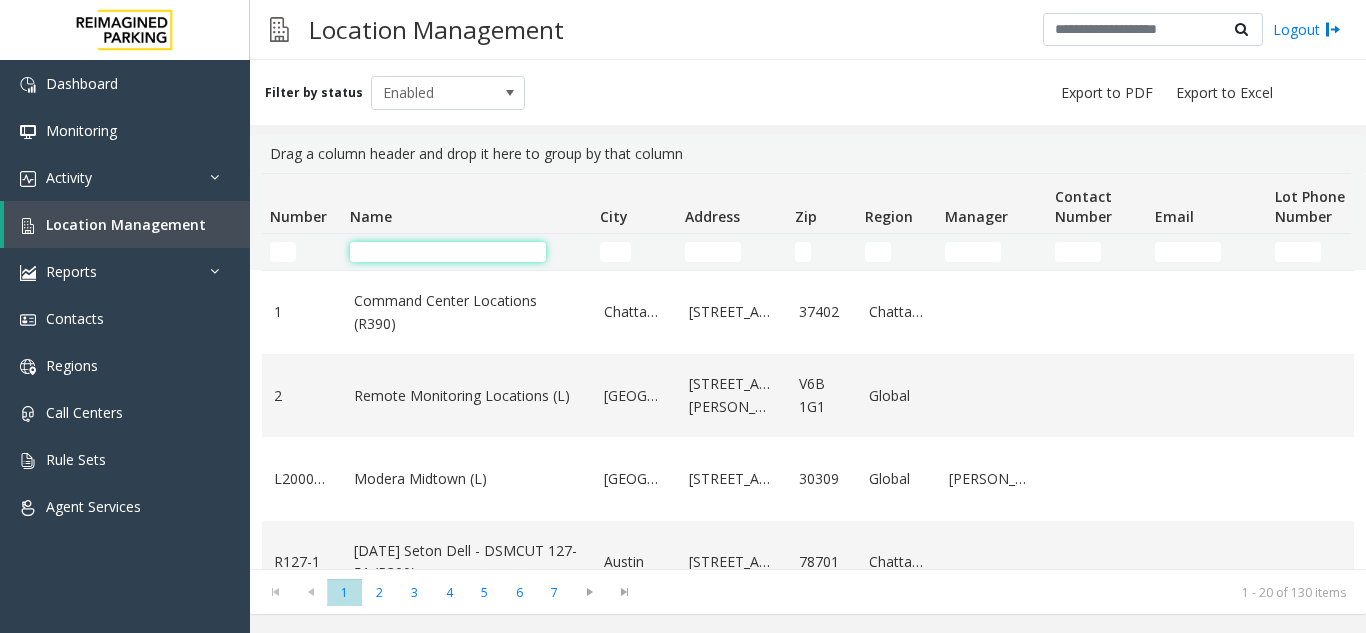 click 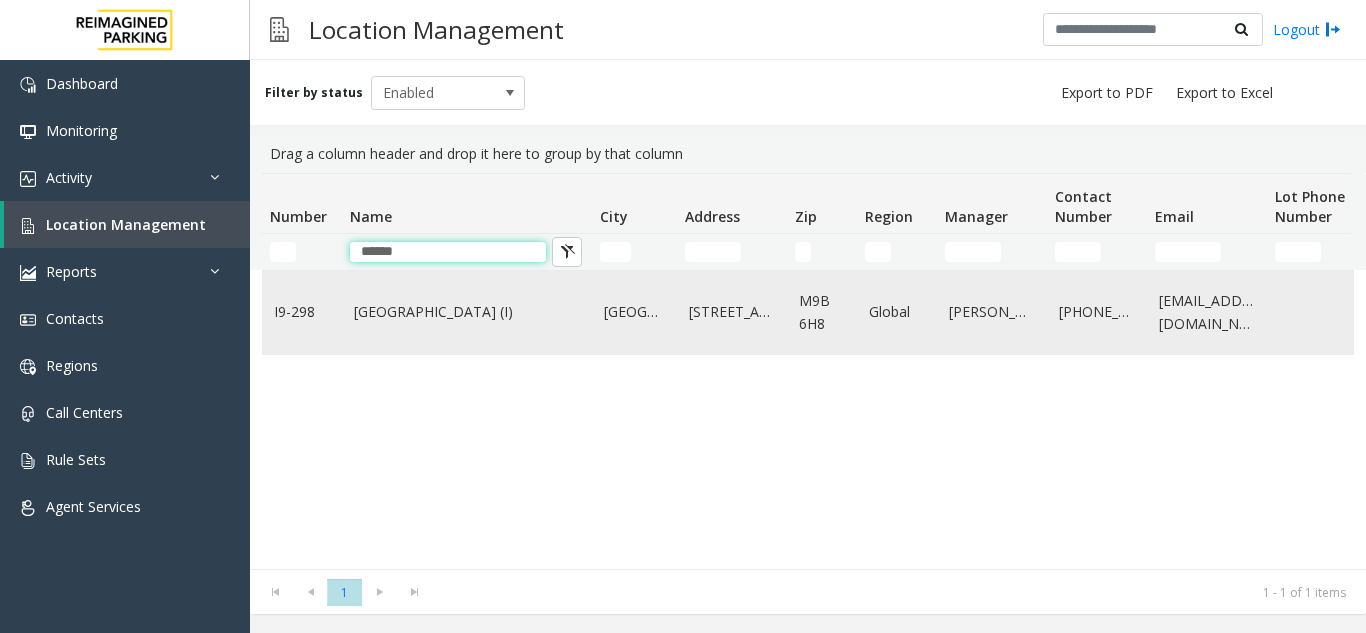 type on "******" 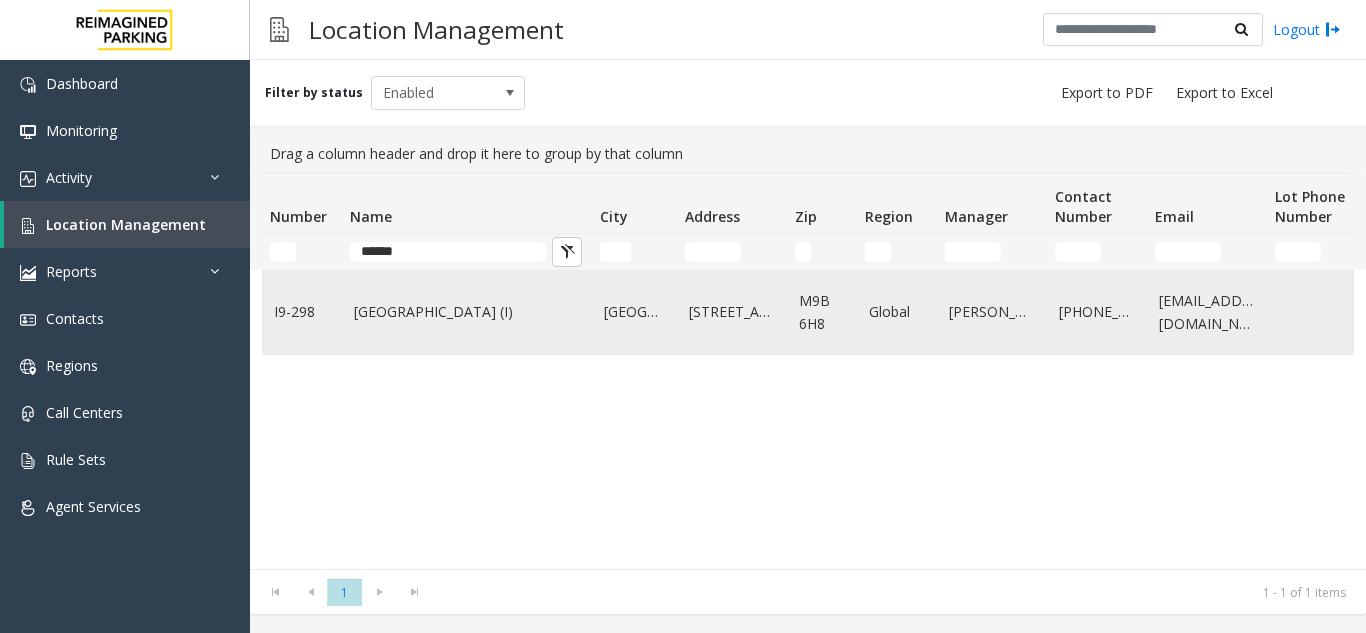 click on "[GEOGRAPHIC_DATA] (I)" 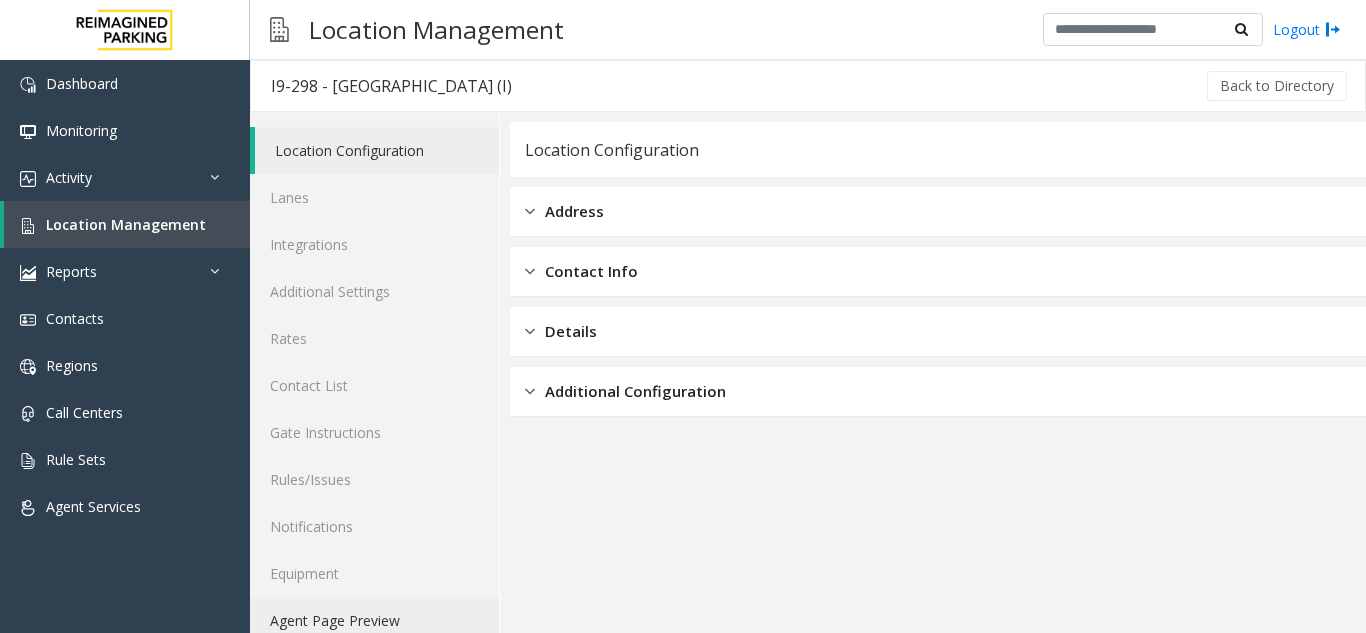 click on "Agent Page Preview" 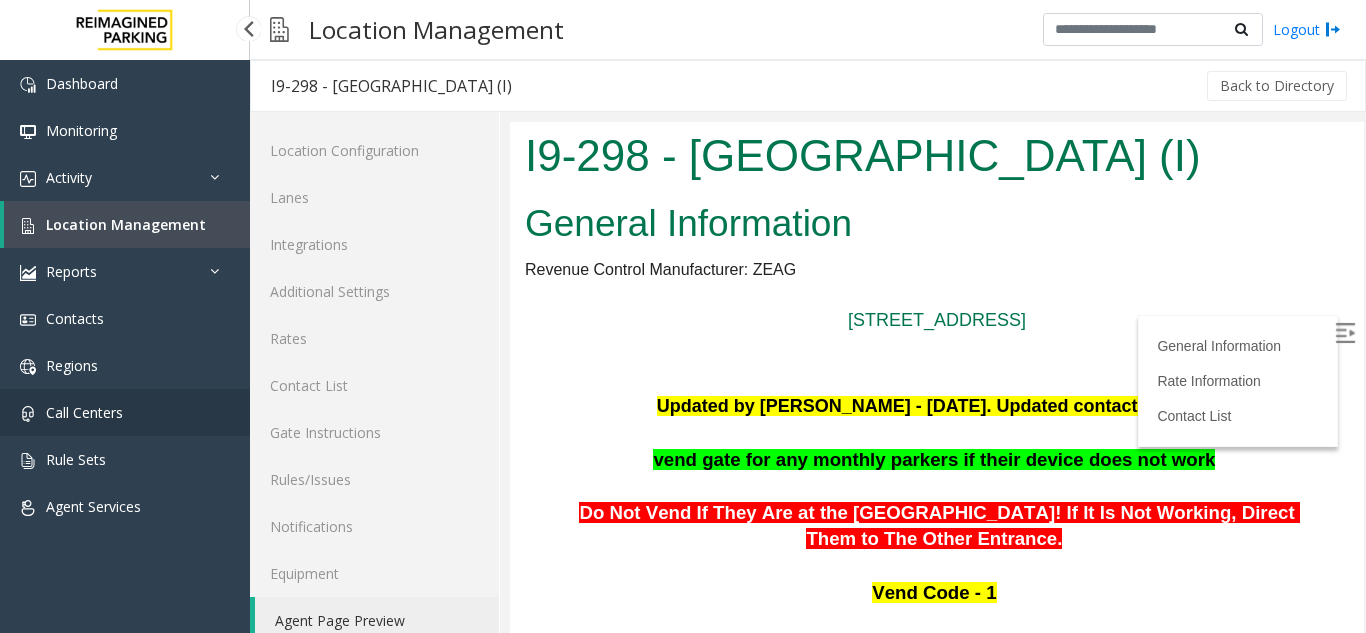 scroll, scrollTop: 1321, scrollLeft: 0, axis: vertical 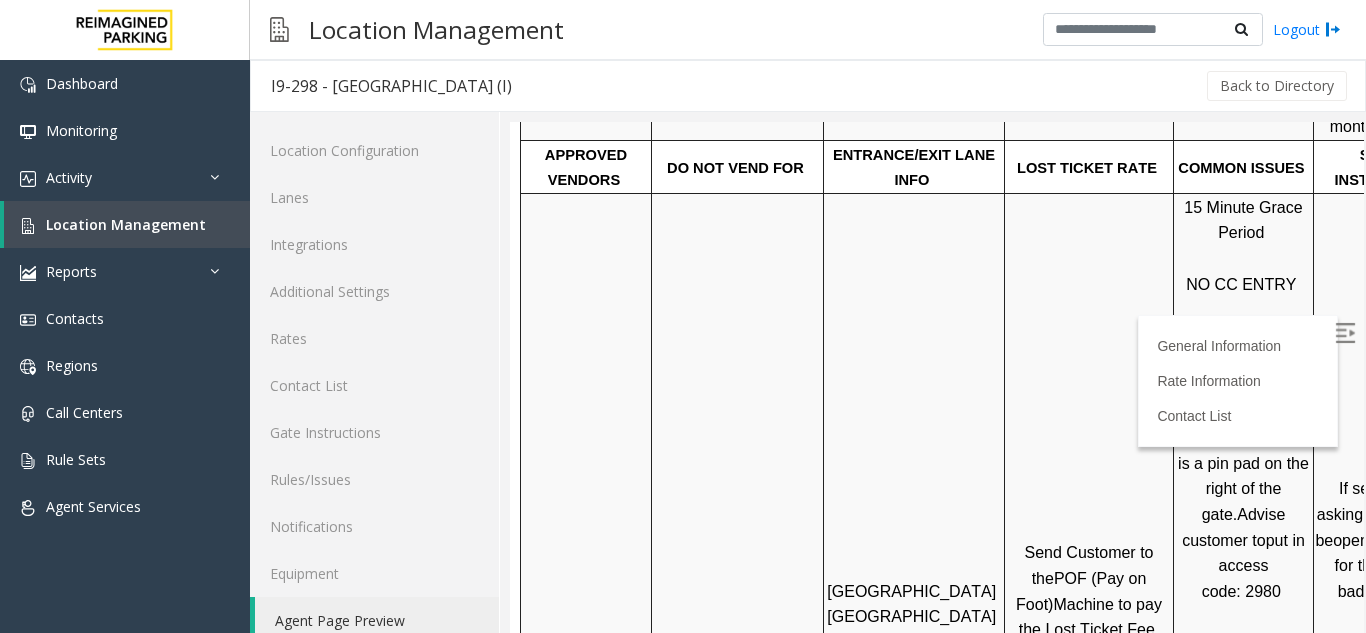 click at bounding box center (1345, 333) 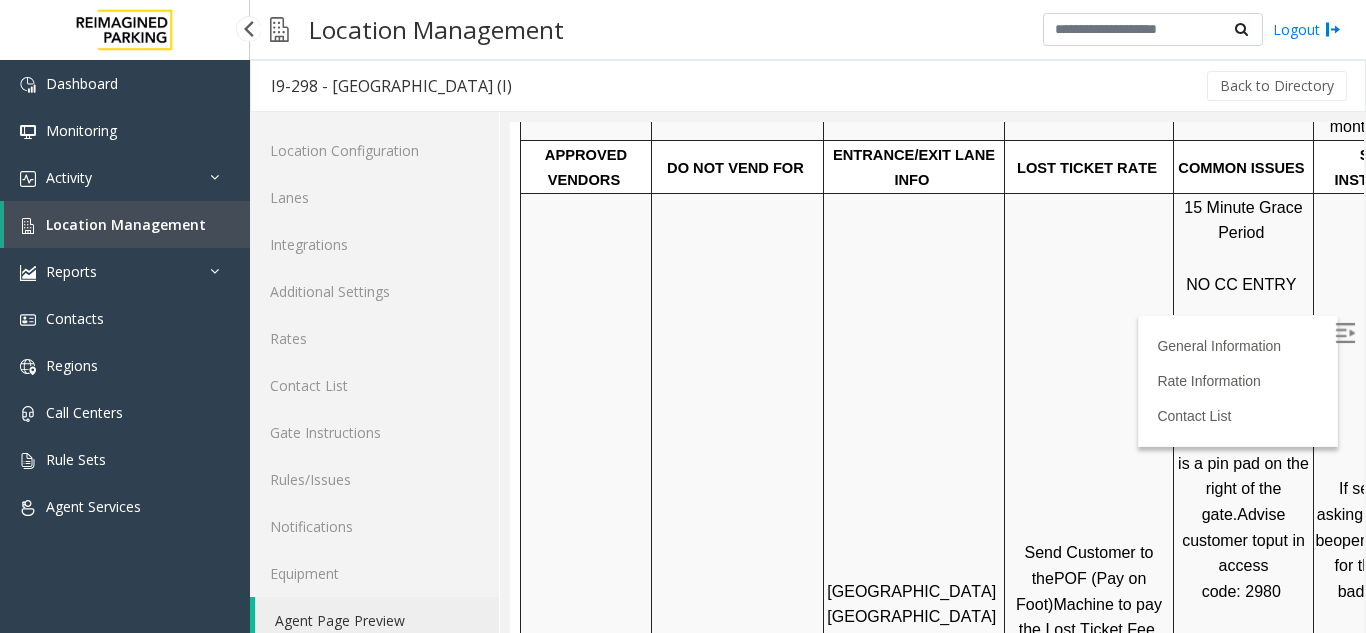 click on "Location Management" at bounding box center (127, 224) 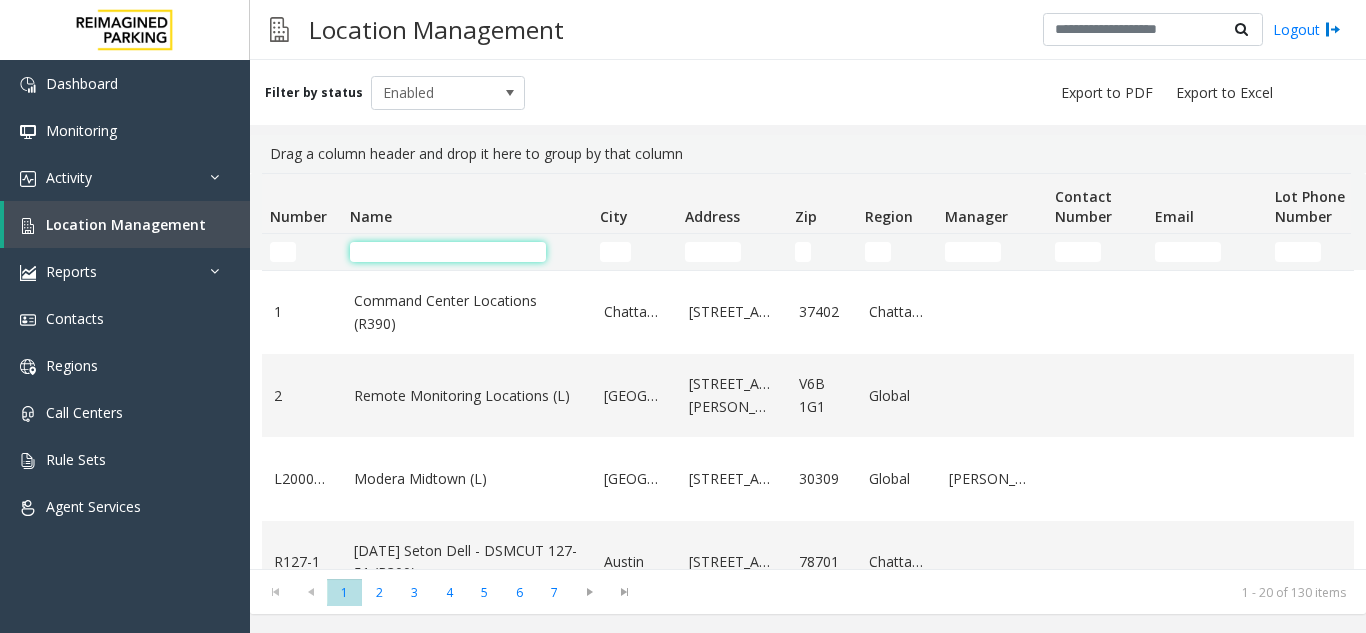 click 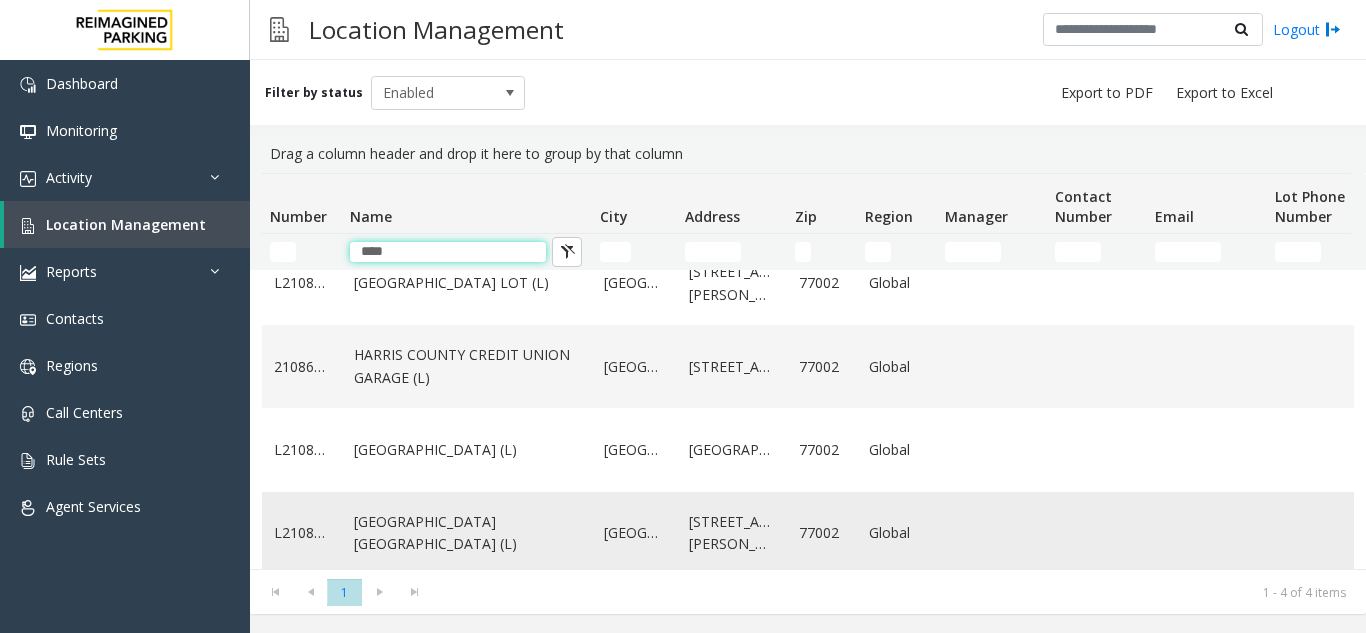 scroll, scrollTop: 51, scrollLeft: 0, axis: vertical 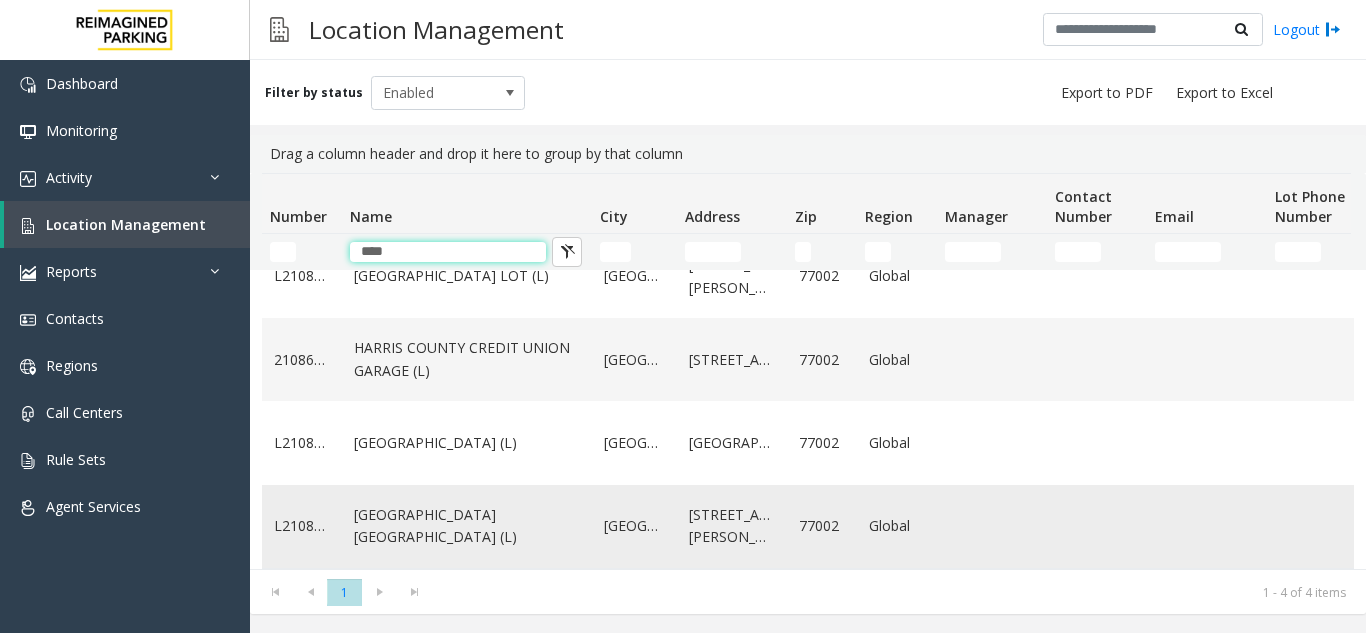 type on "****" 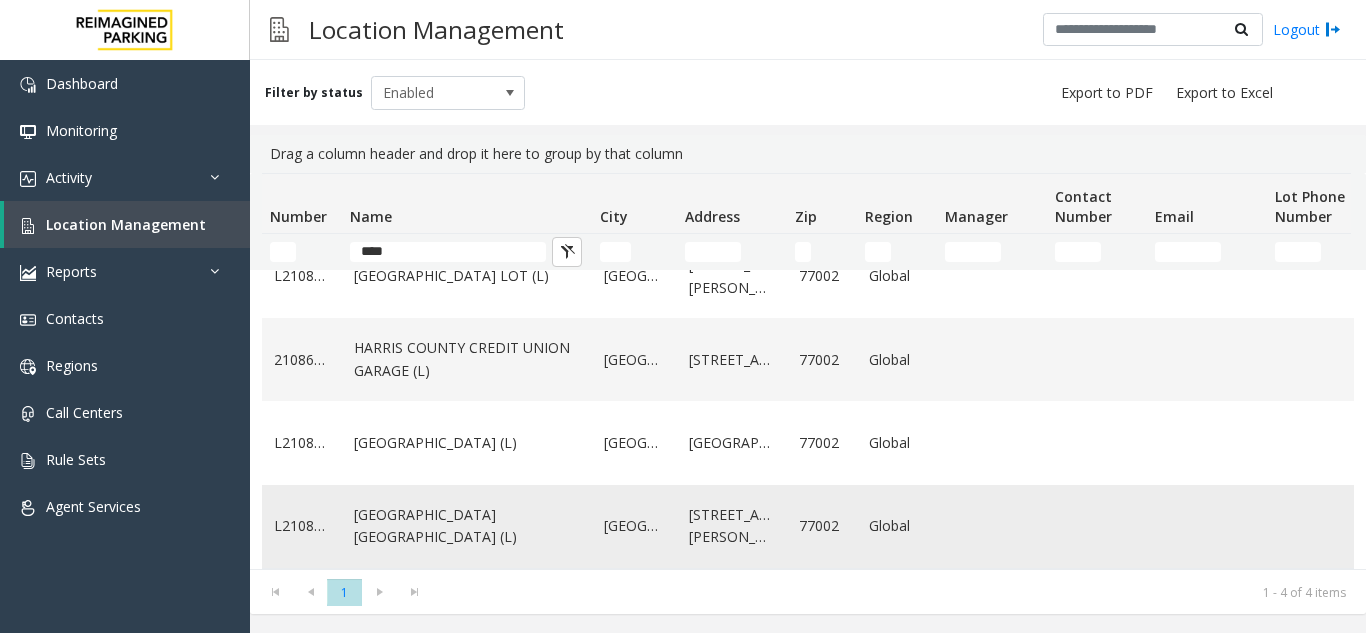 click on "[GEOGRAPHIC_DATA] [GEOGRAPHIC_DATA] (L)" 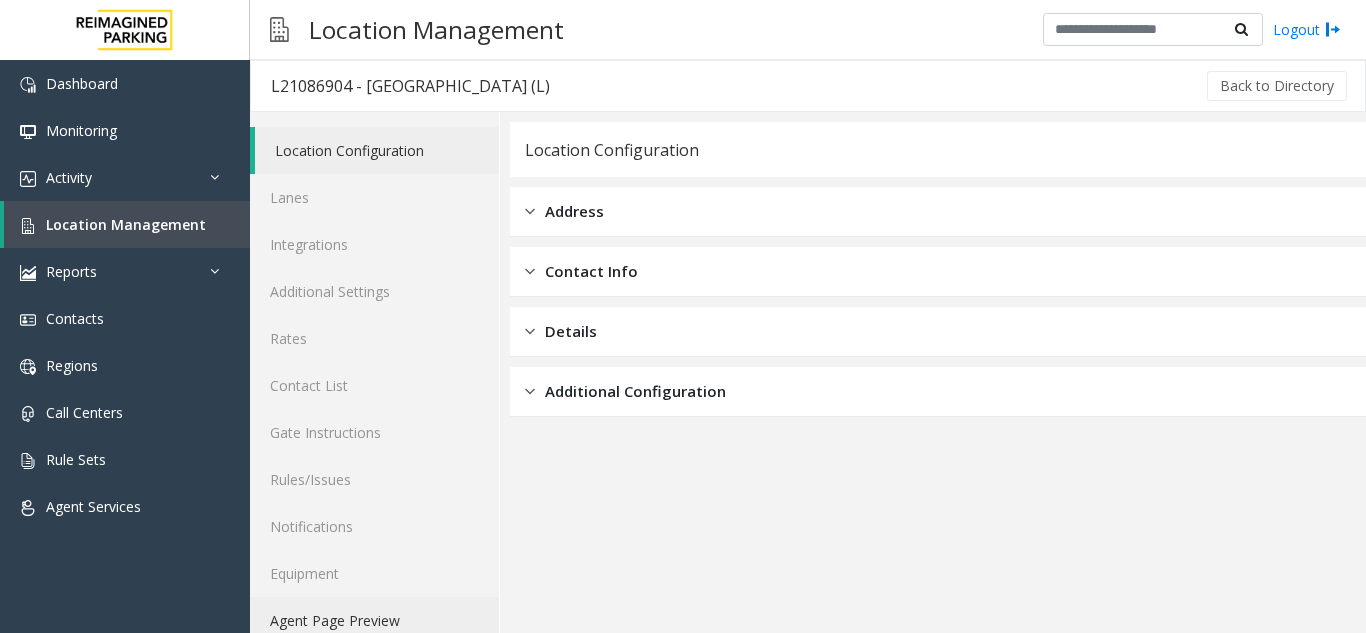 click on "Agent Page Preview" 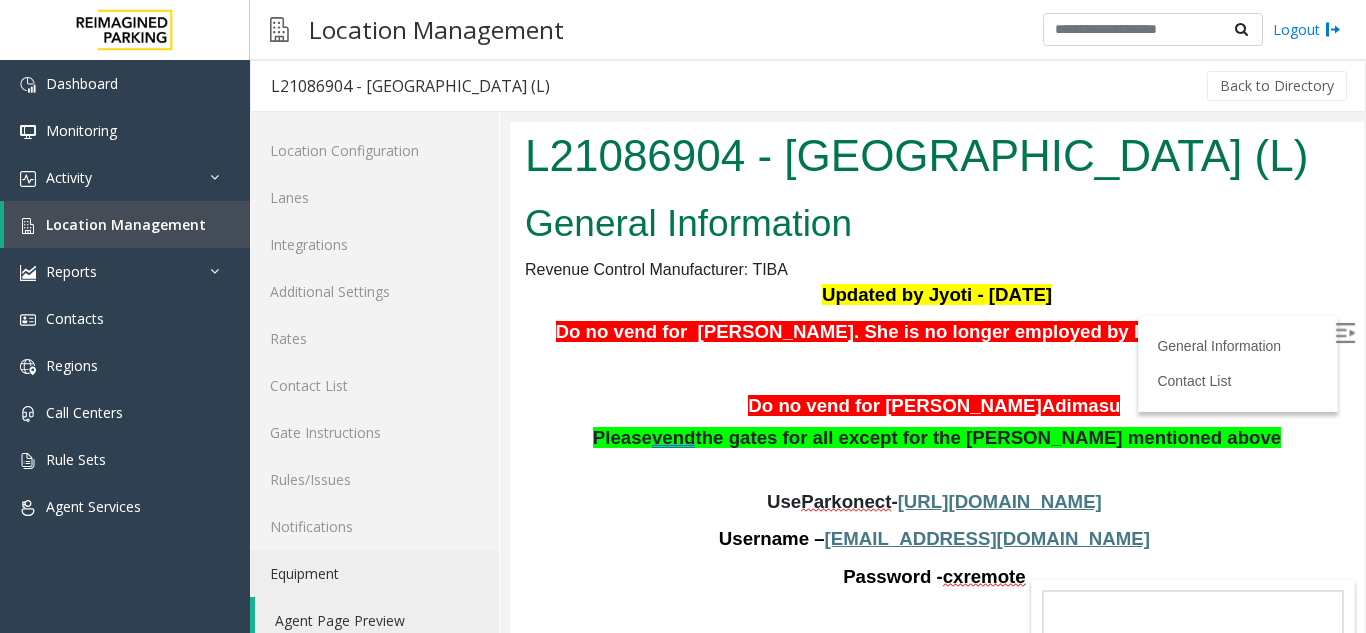 scroll, scrollTop: 0, scrollLeft: 0, axis: both 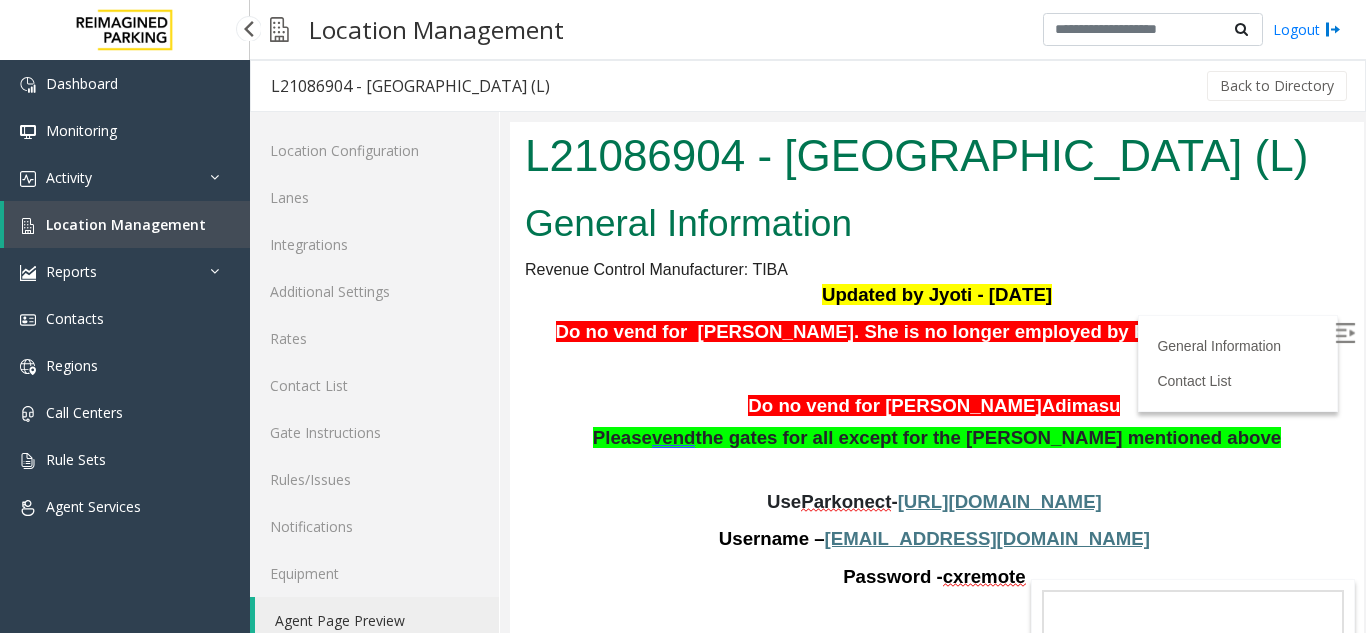 click on "Location Management" at bounding box center (127, 224) 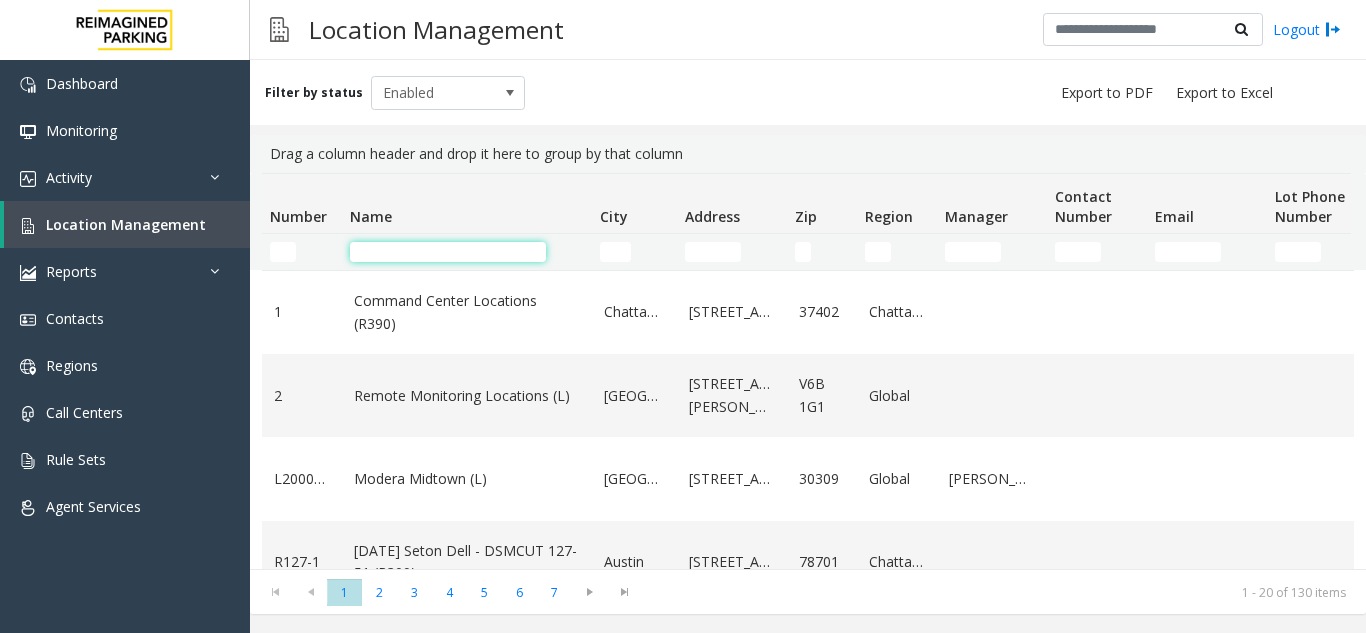 click 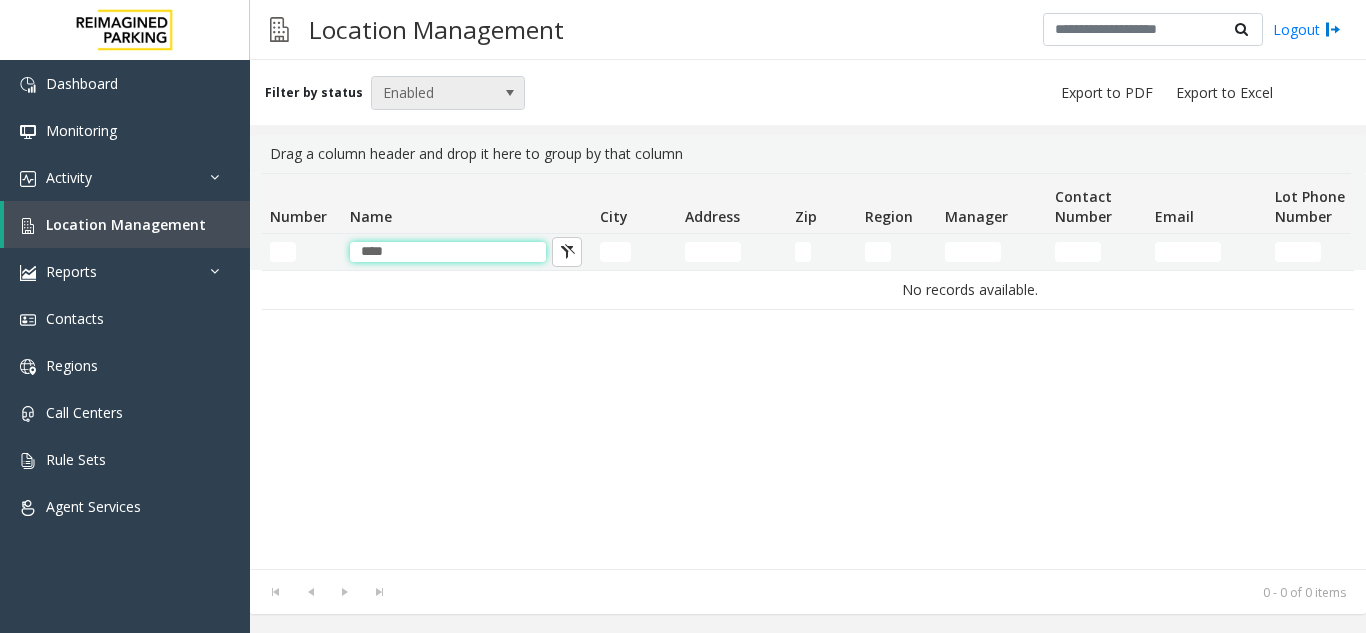 type on "****" 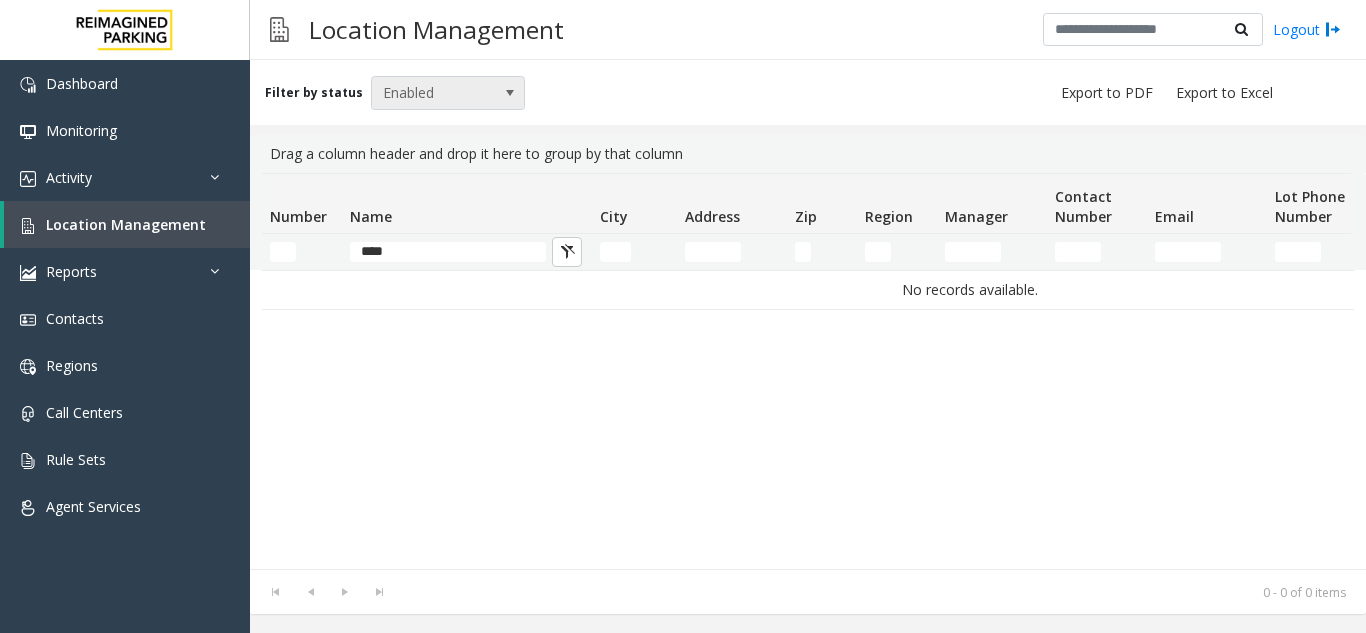 click at bounding box center [510, 93] 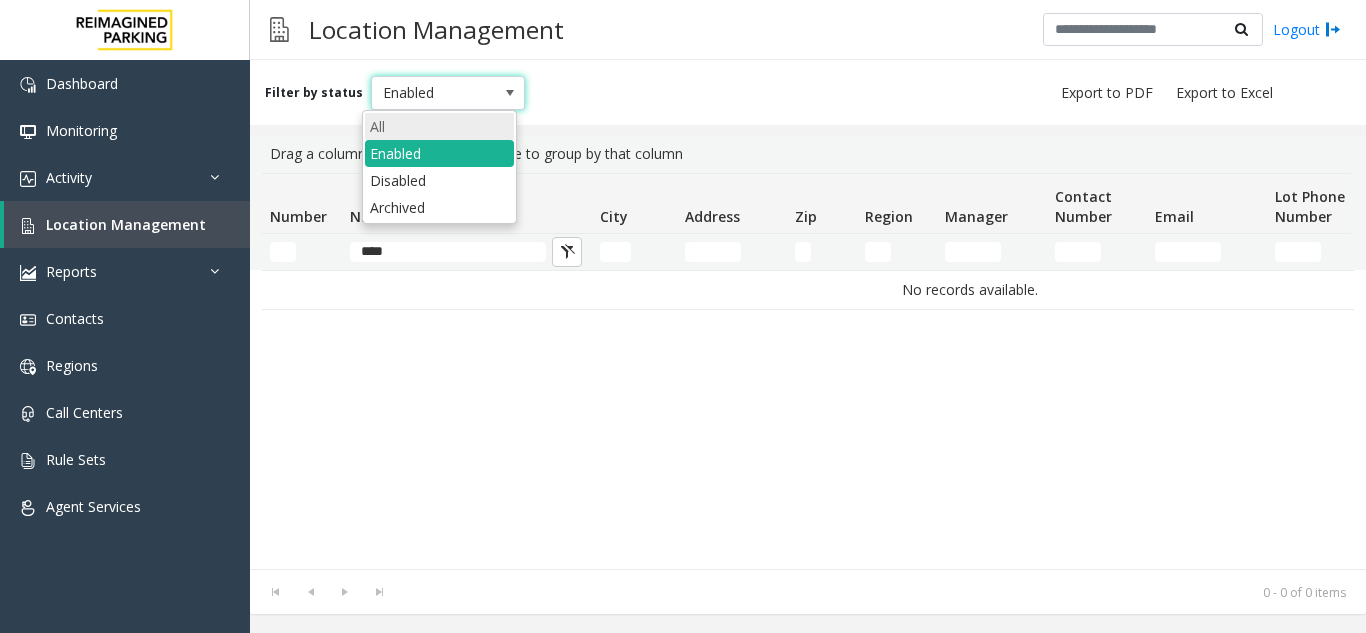 click on "All" at bounding box center (439, 126) 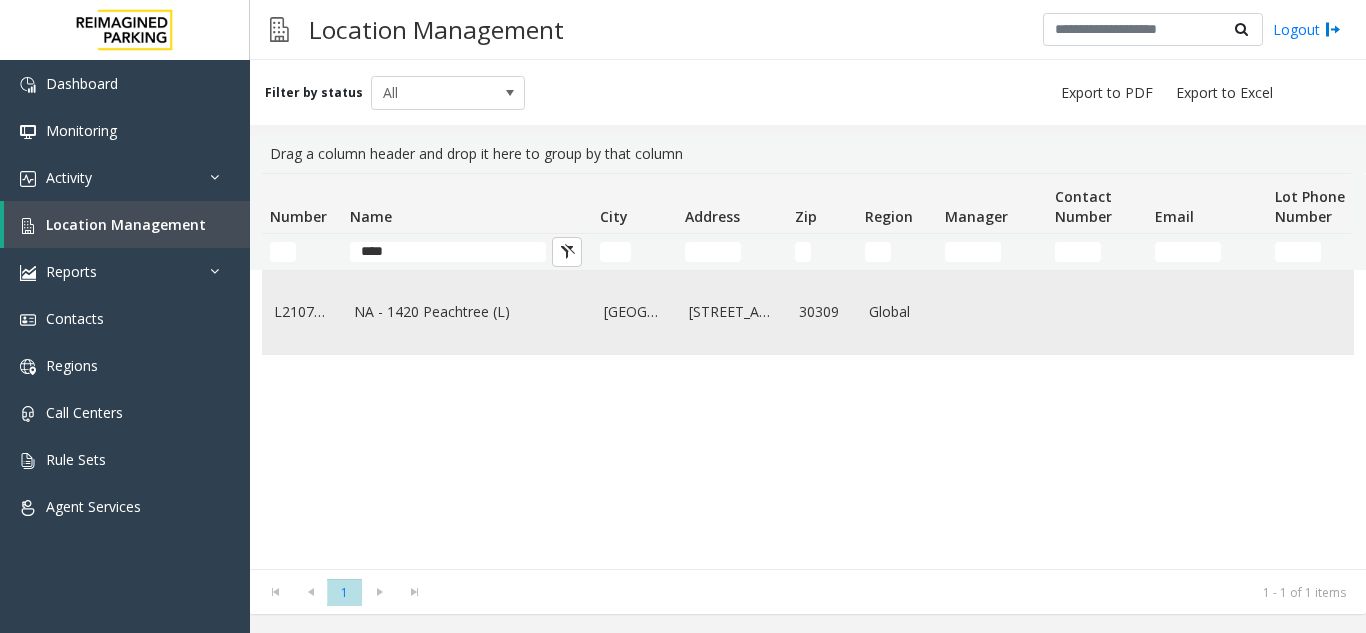 click on "NA - 1420 Peachtree (L)" 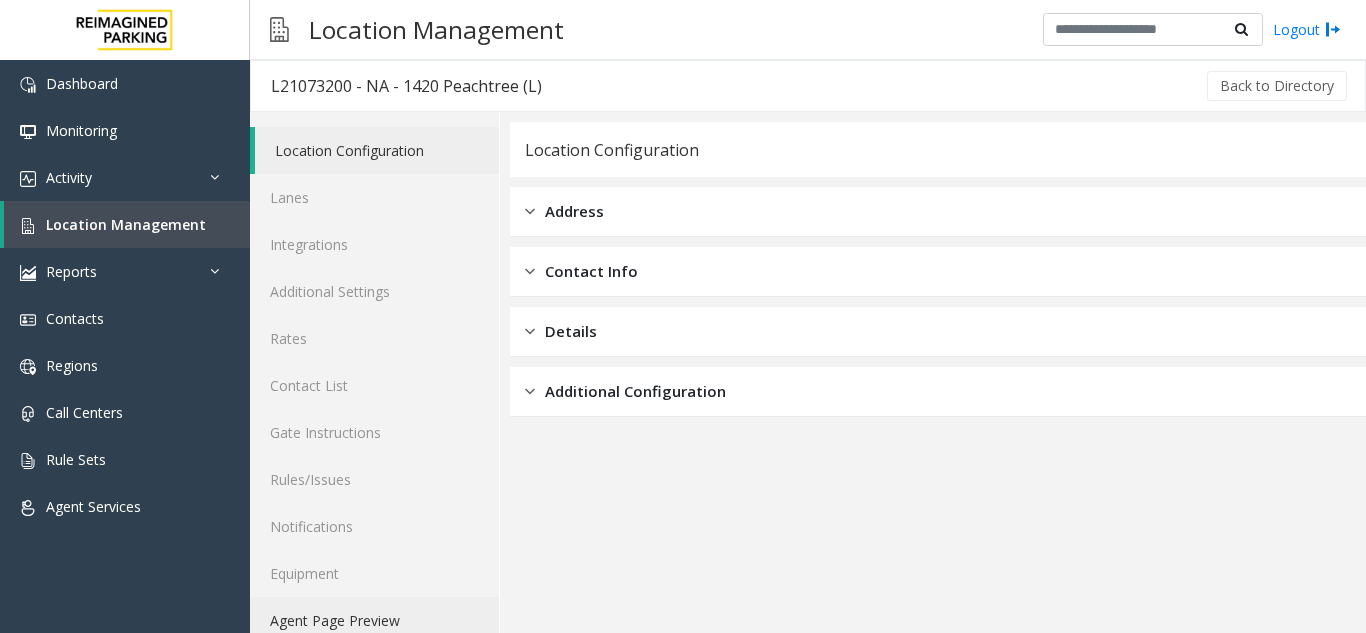 click on "Agent Page Preview" 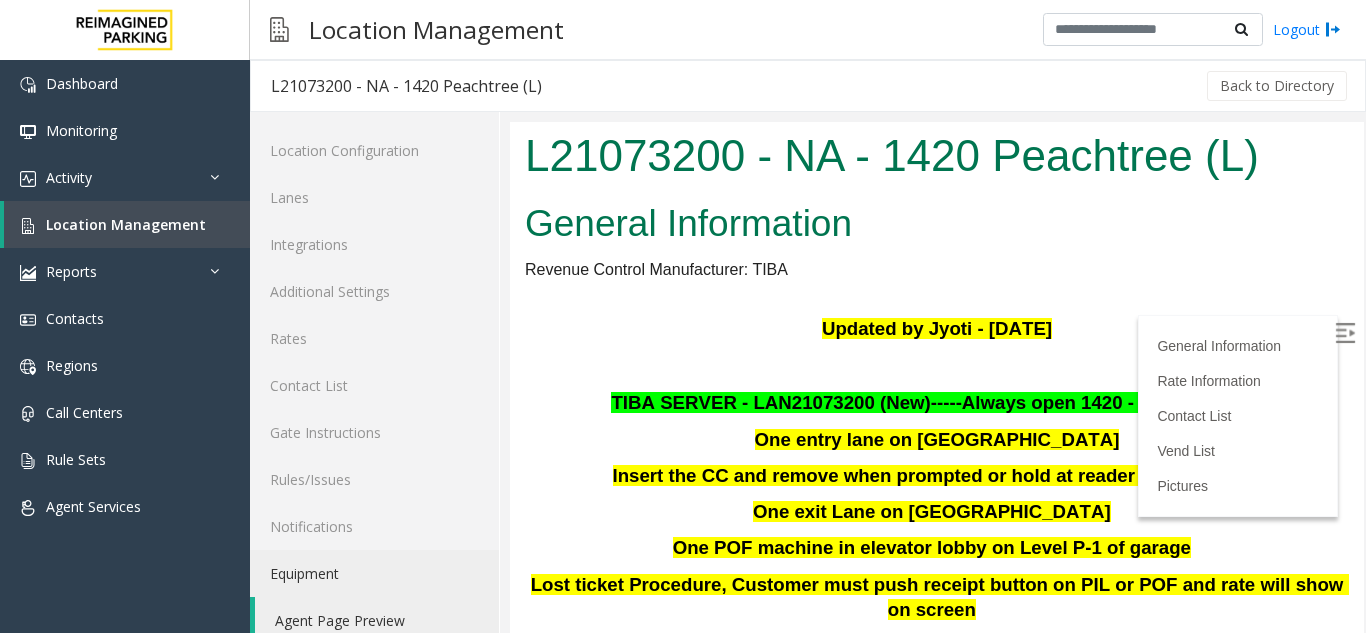 scroll, scrollTop: 200, scrollLeft: 0, axis: vertical 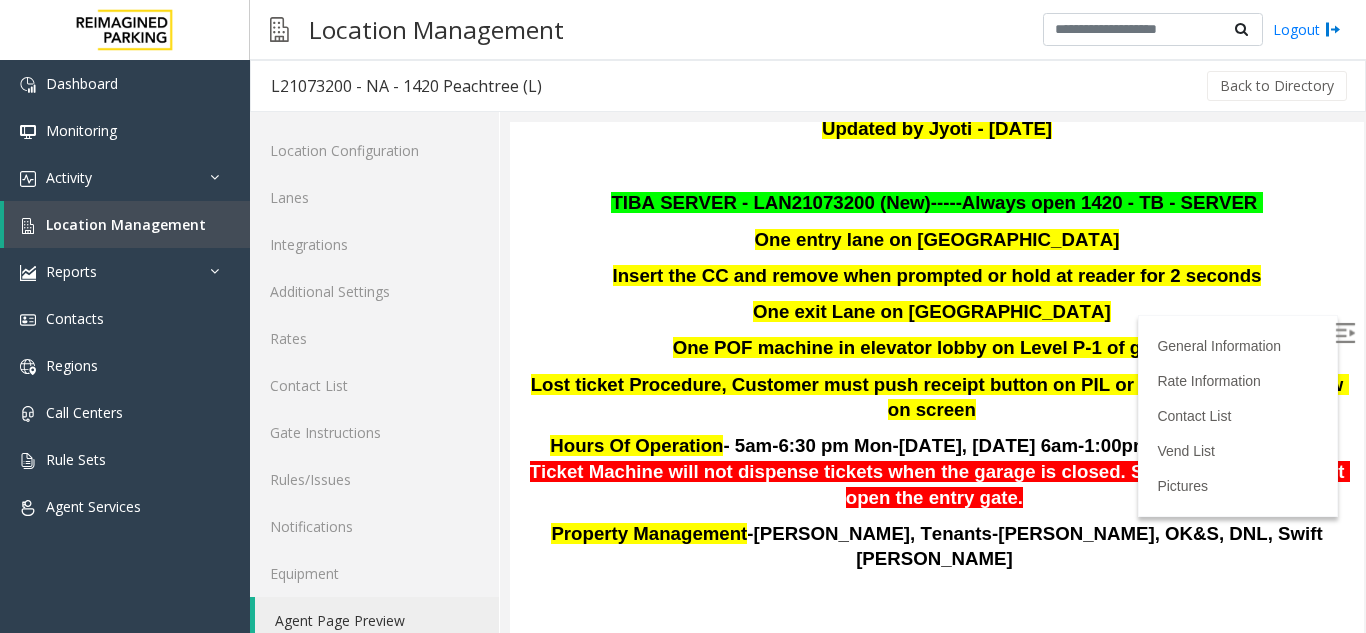 click at bounding box center (1345, 333) 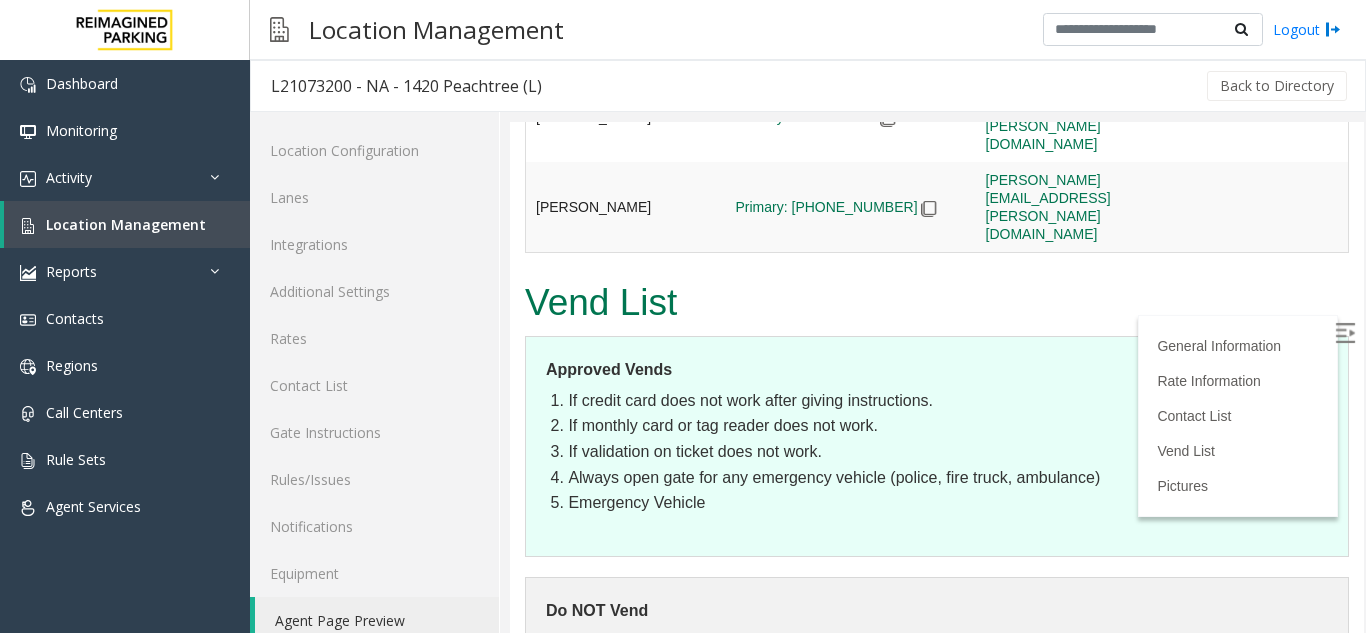 scroll, scrollTop: 3529, scrollLeft: 0, axis: vertical 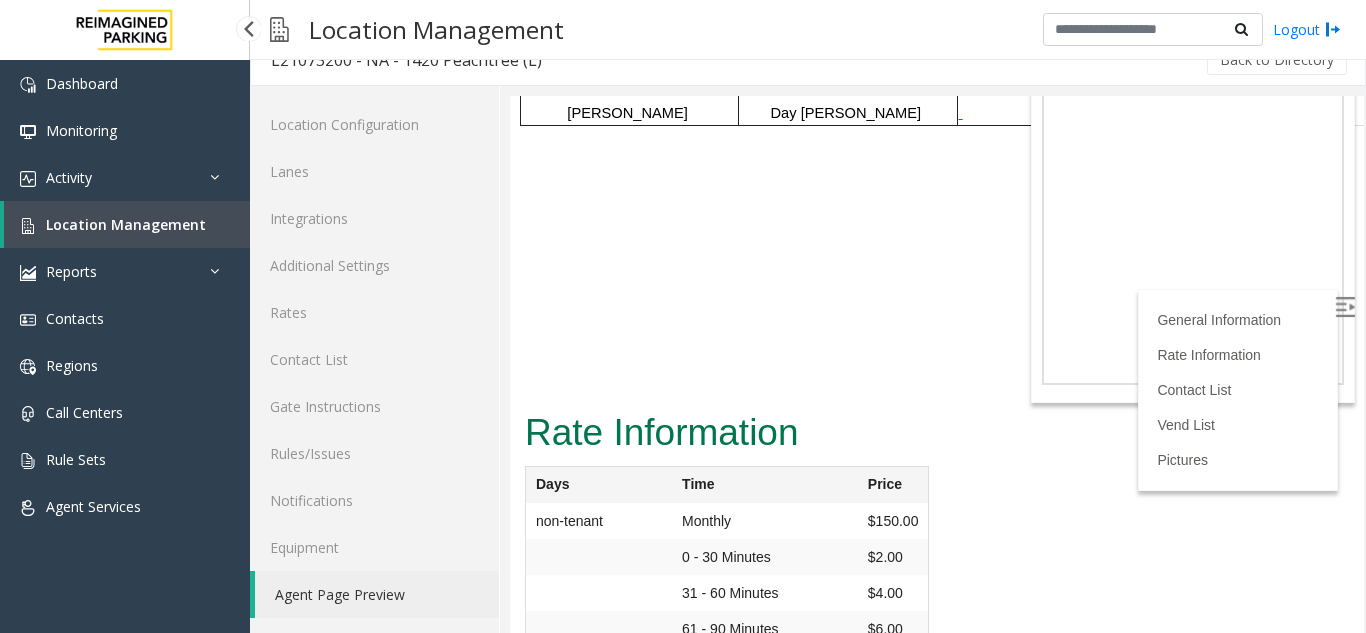 click on "Location Management" at bounding box center [127, 224] 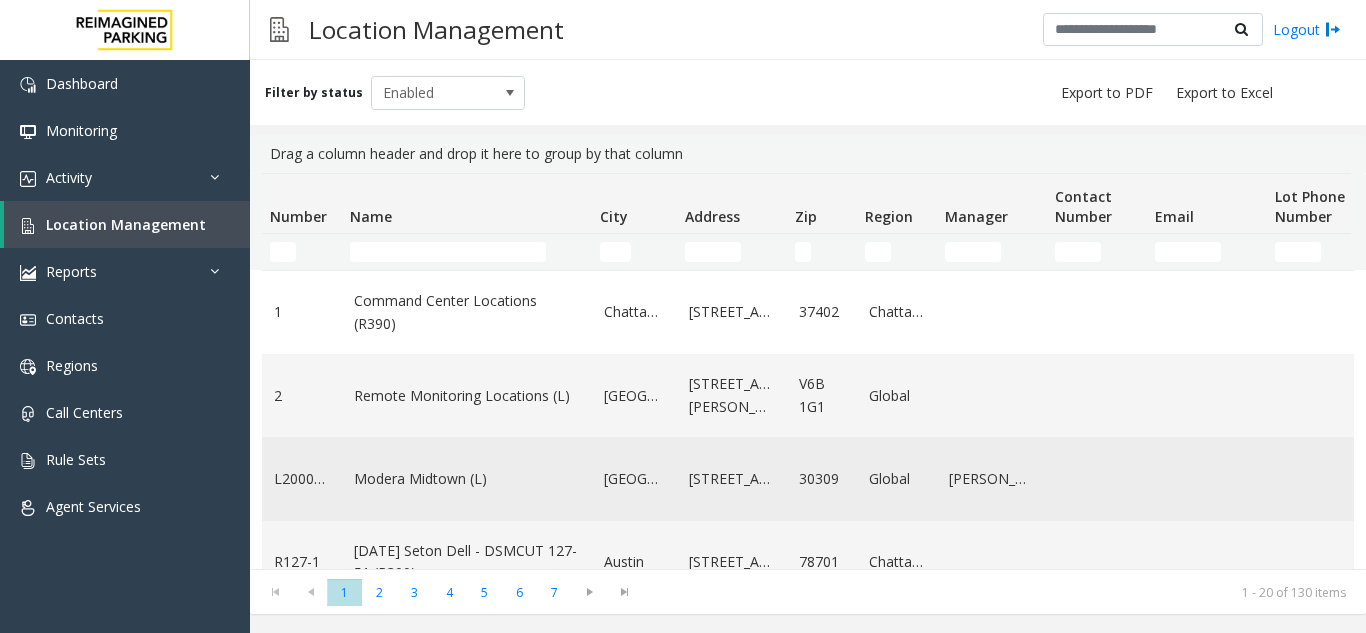 click on "Modera Midtown	(L)" 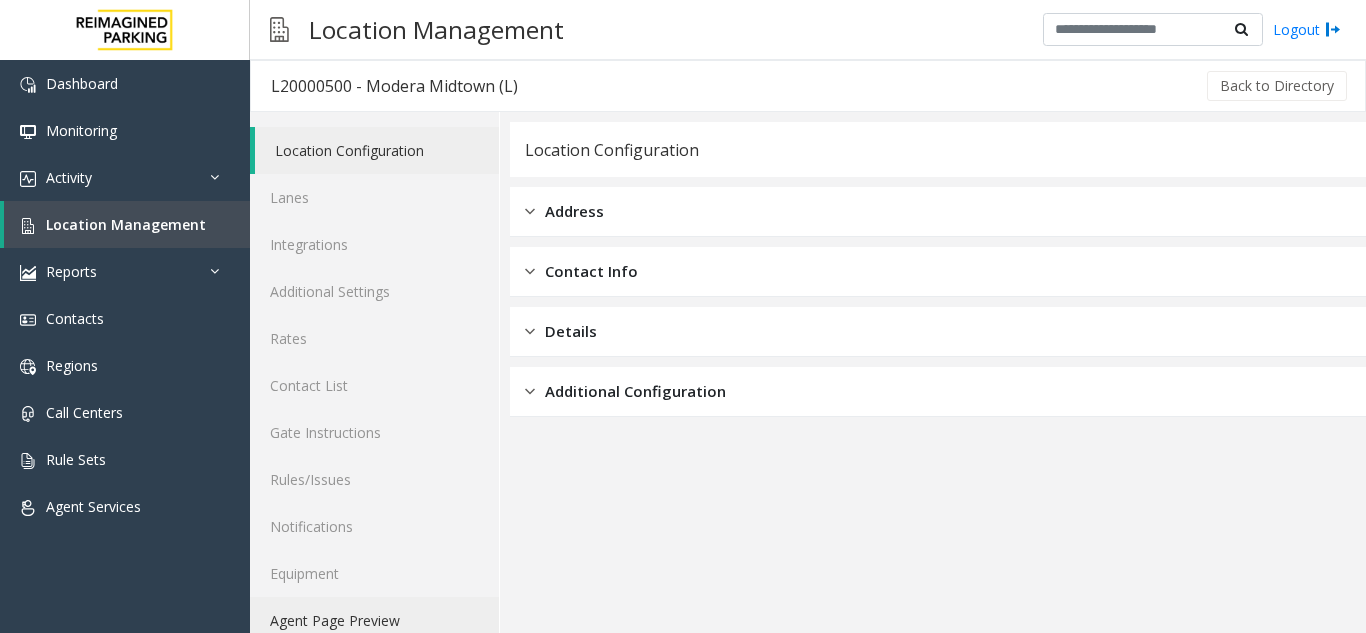 click on "Agent Page Preview" 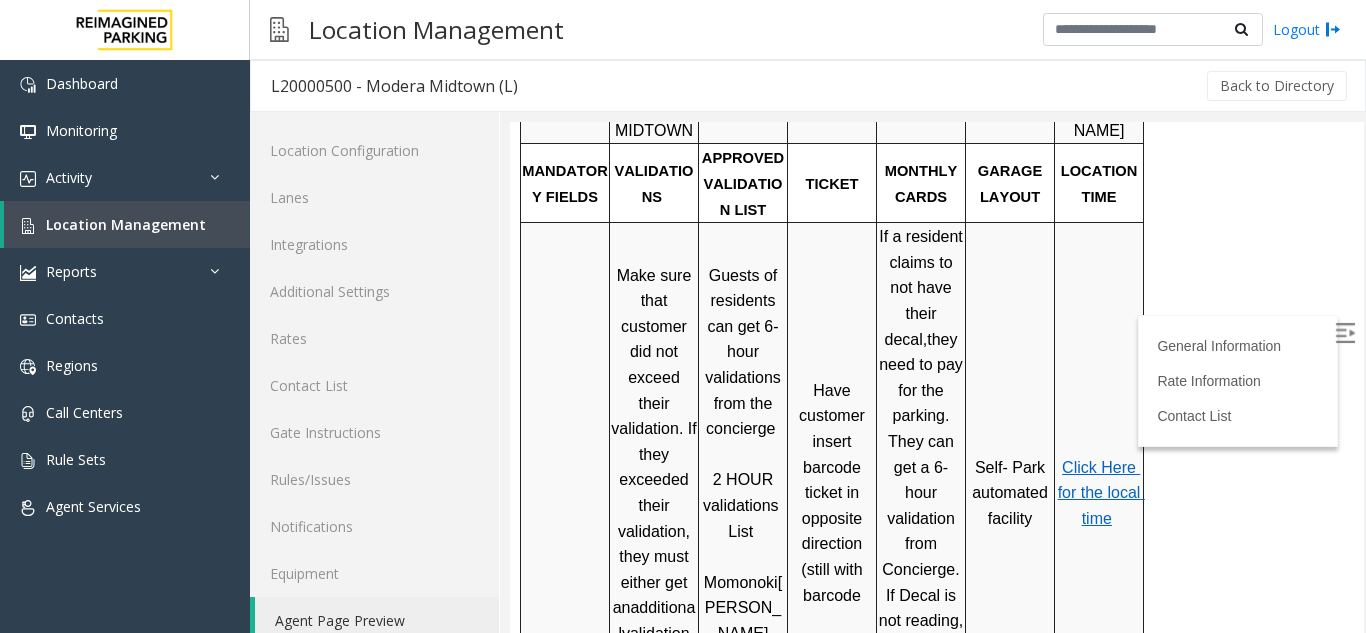 scroll, scrollTop: 830, scrollLeft: 0, axis: vertical 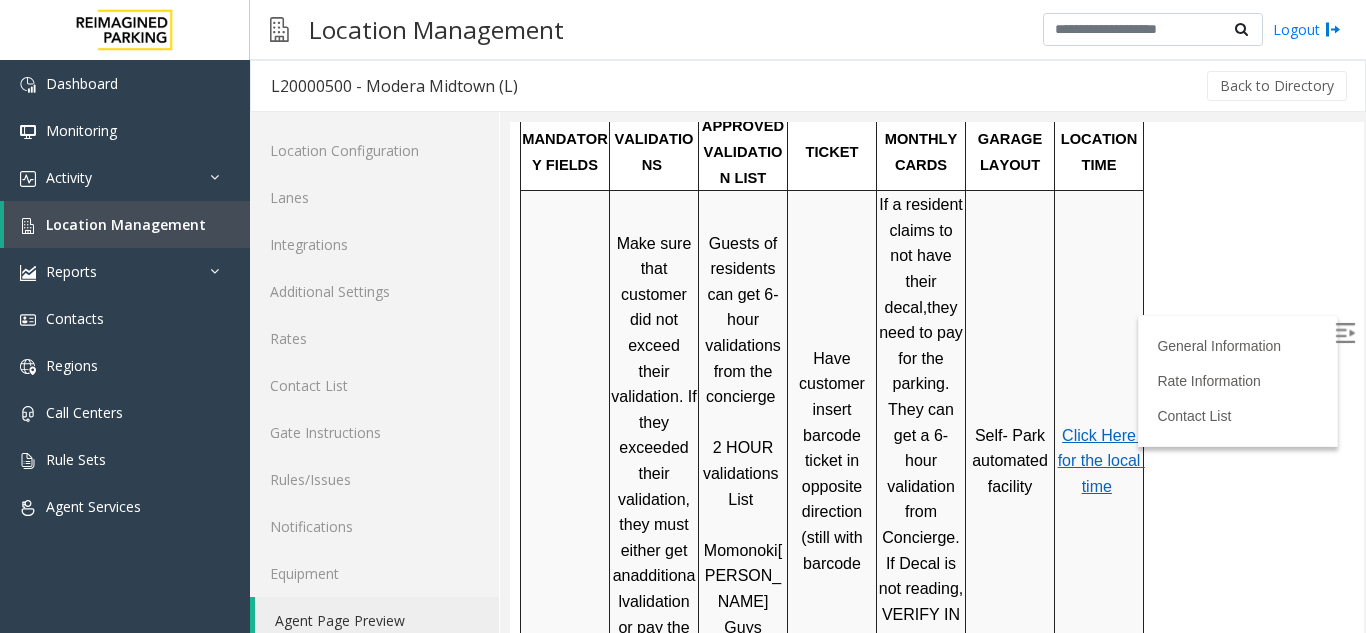 click at bounding box center [1345, 333] 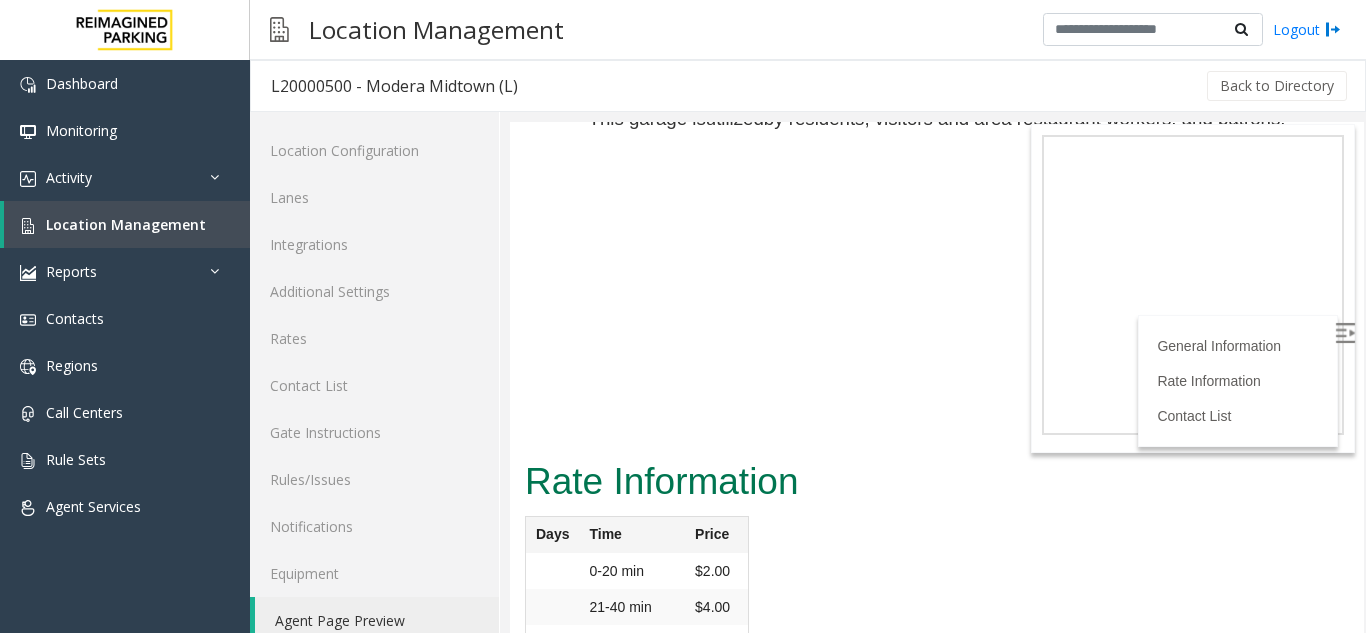 scroll, scrollTop: 2148, scrollLeft: 0, axis: vertical 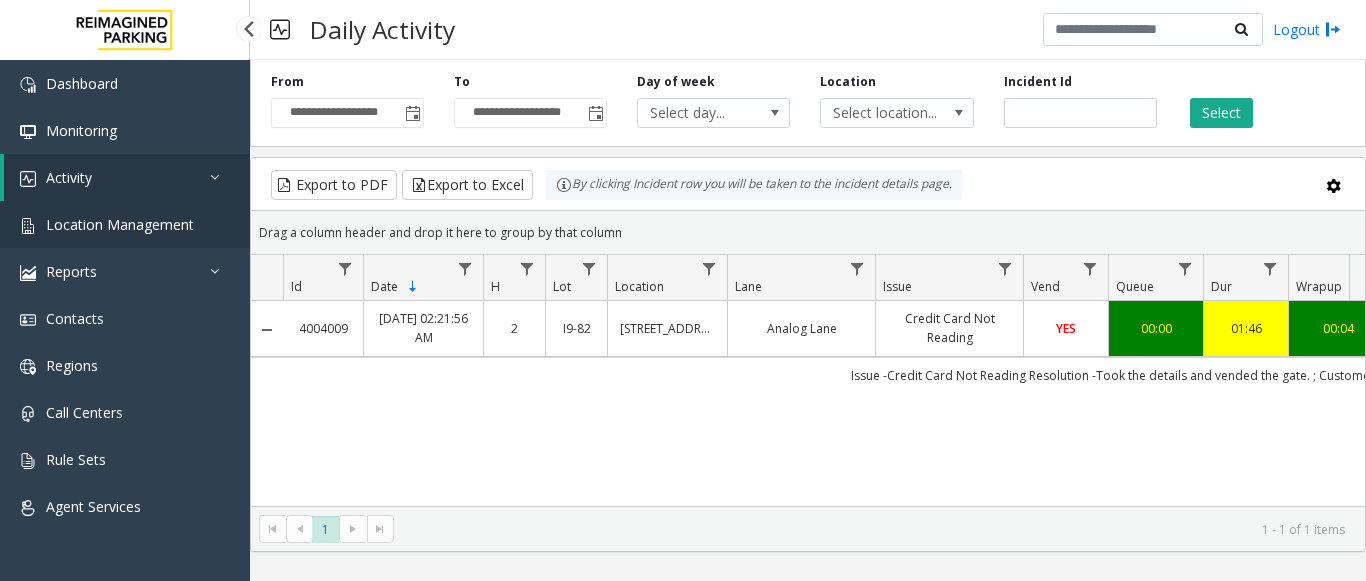 click on "Location Management" at bounding box center (120, 224) 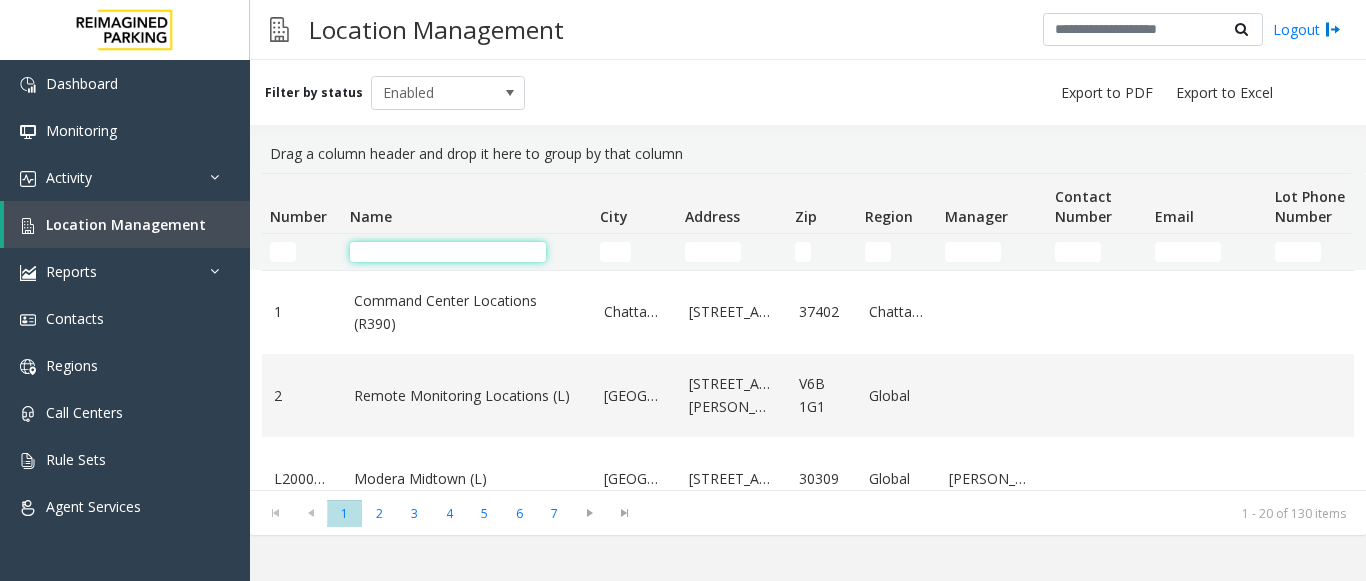 click 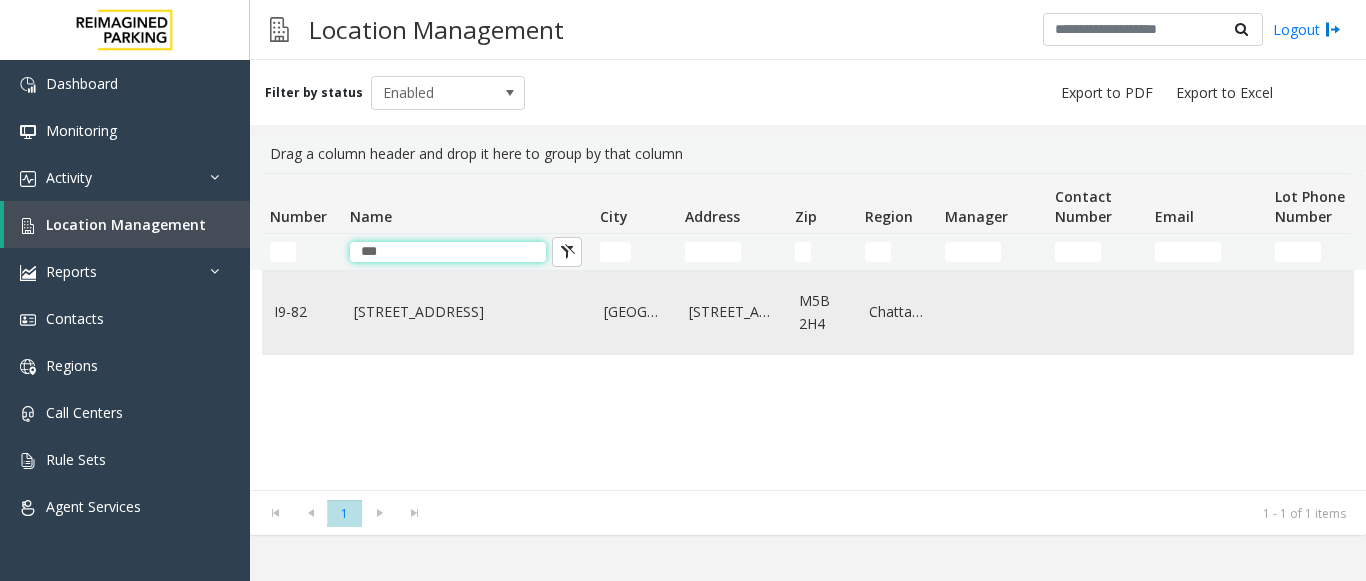 type on "***" 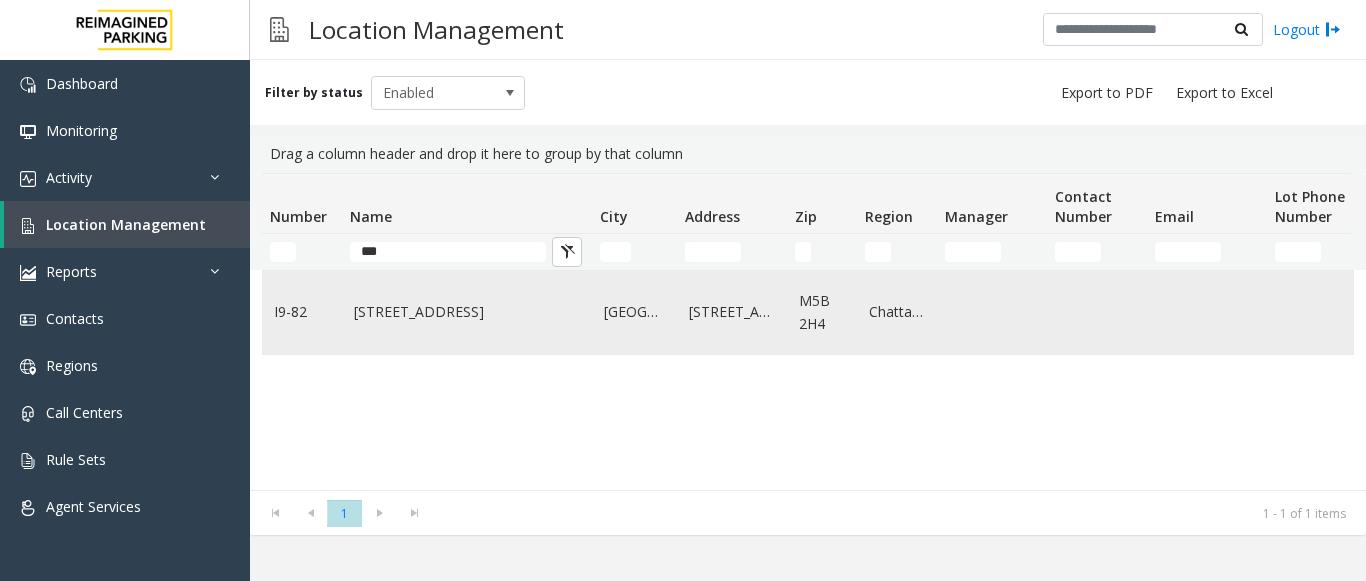 click on "[STREET_ADDRESS]" 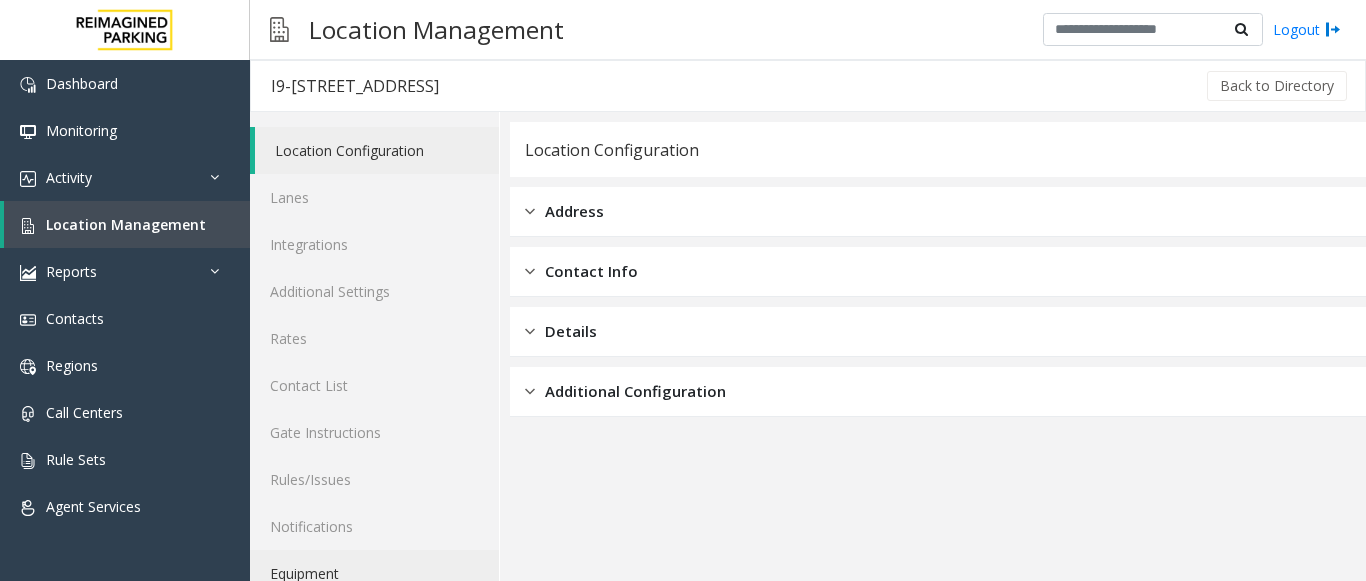 scroll, scrollTop: 78, scrollLeft: 0, axis: vertical 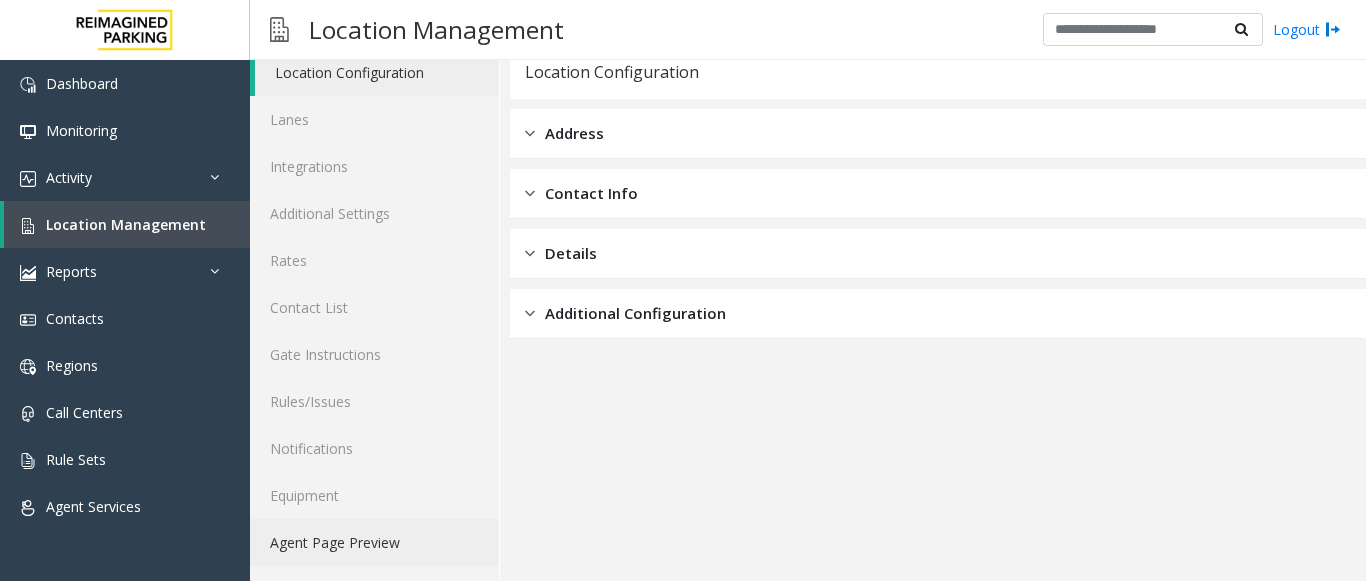 click on "Agent Page Preview" 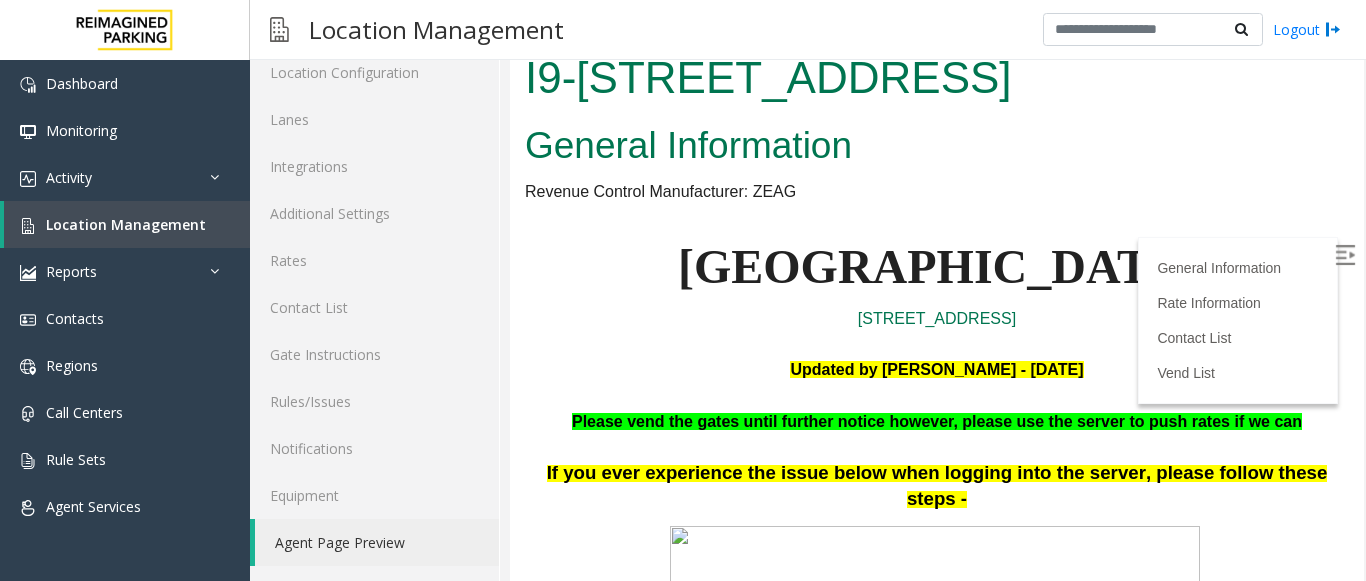 scroll, scrollTop: 0, scrollLeft: 0, axis: both 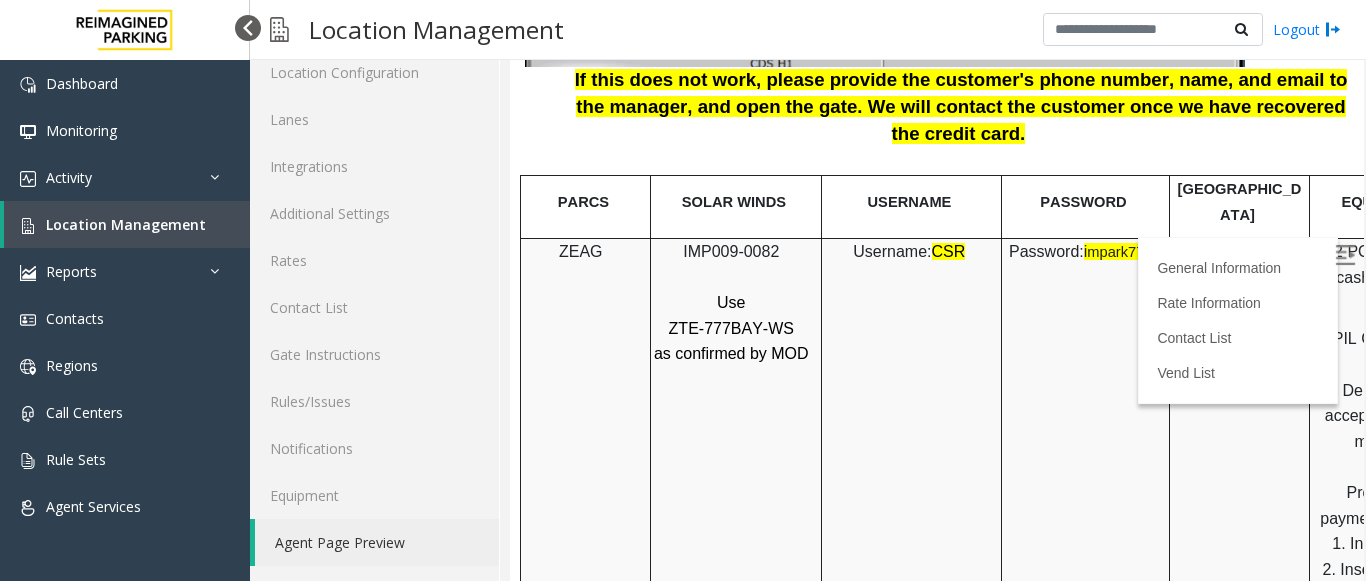 click at bounding box center [248, 28] 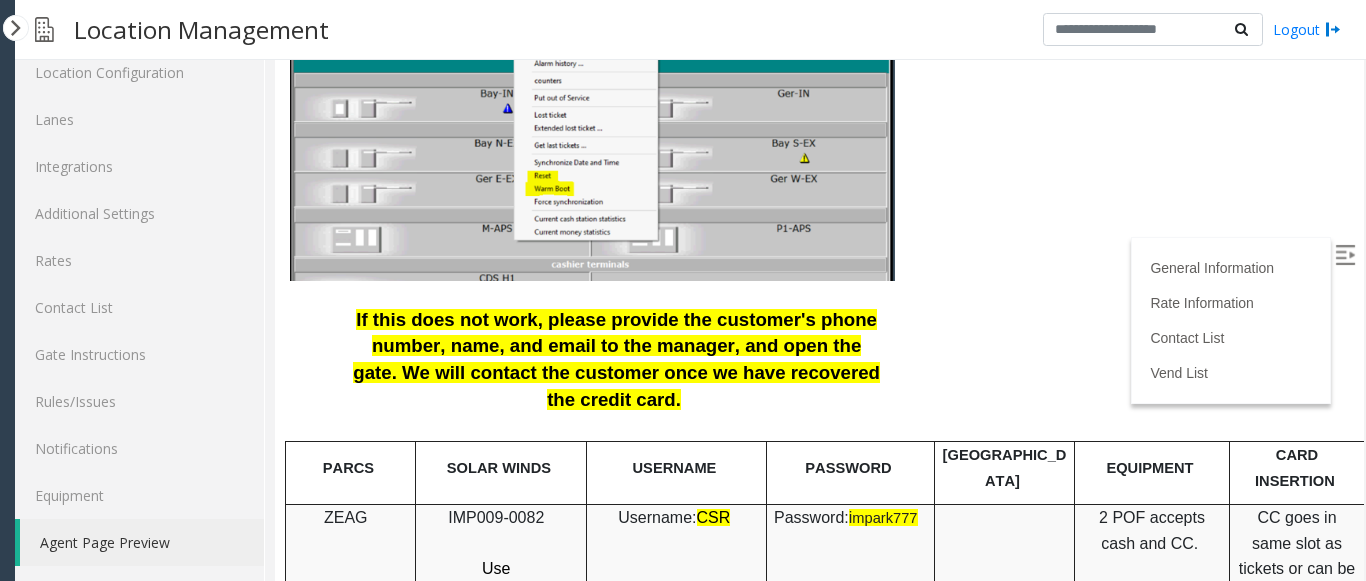 scroll, scrollTop: 2419, scrollLeft: 0, axis: vertical 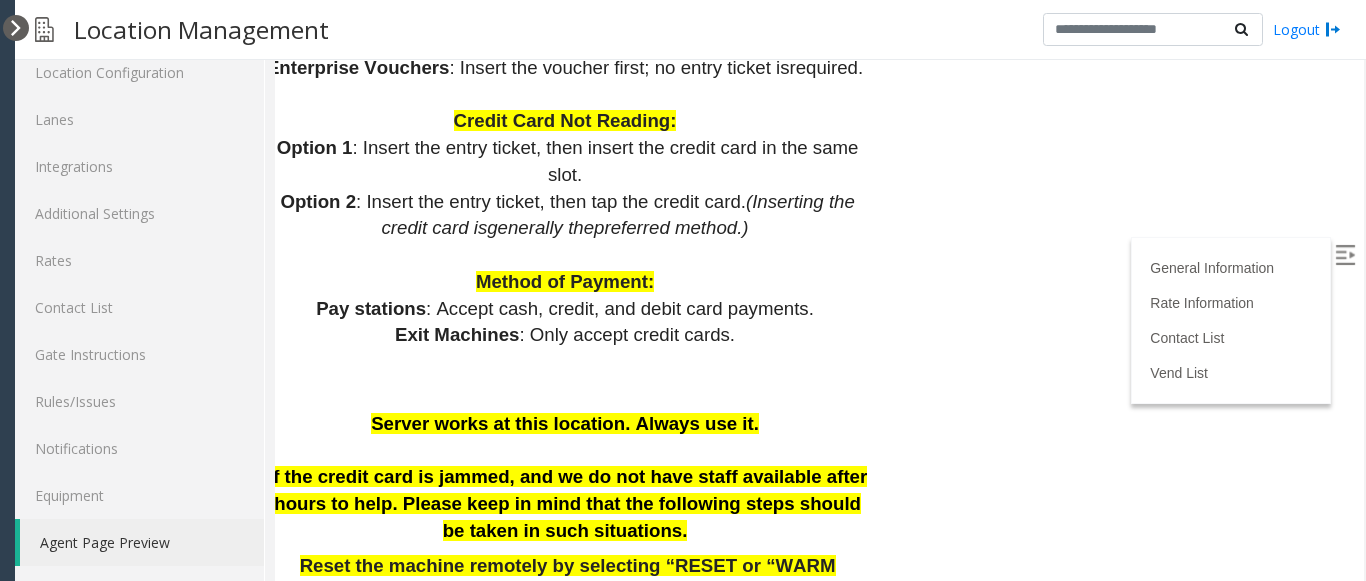 click at bounding box center (16, 28) 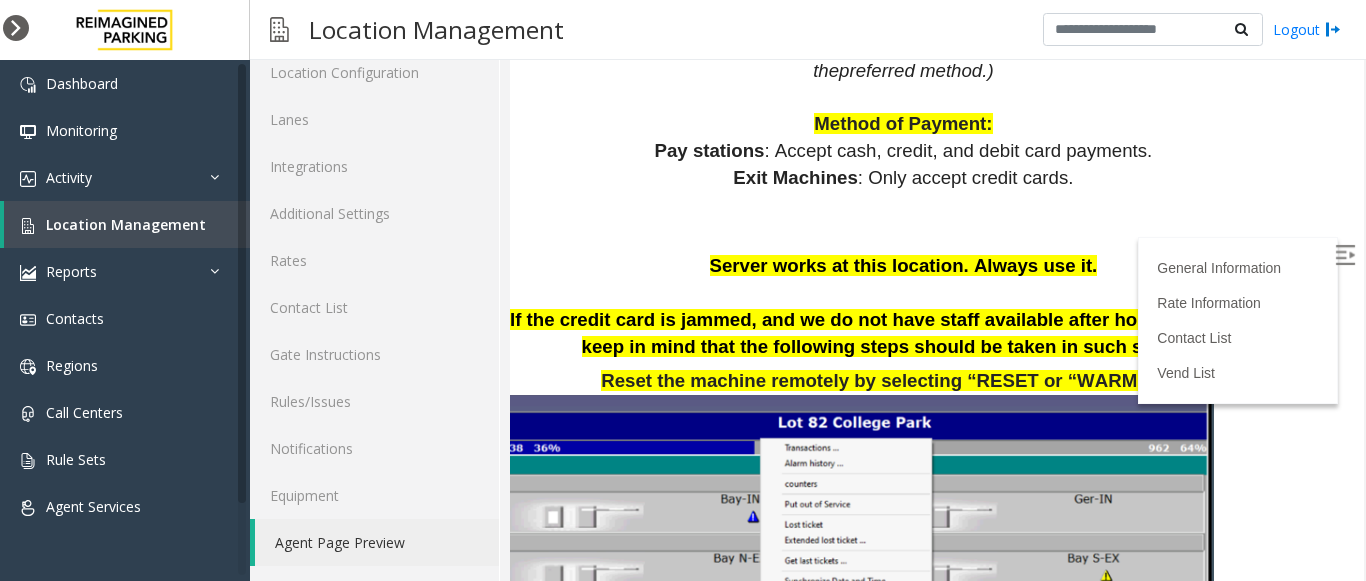 scroll, scrollTop: 1772, scrollLeft: 31, axis: both 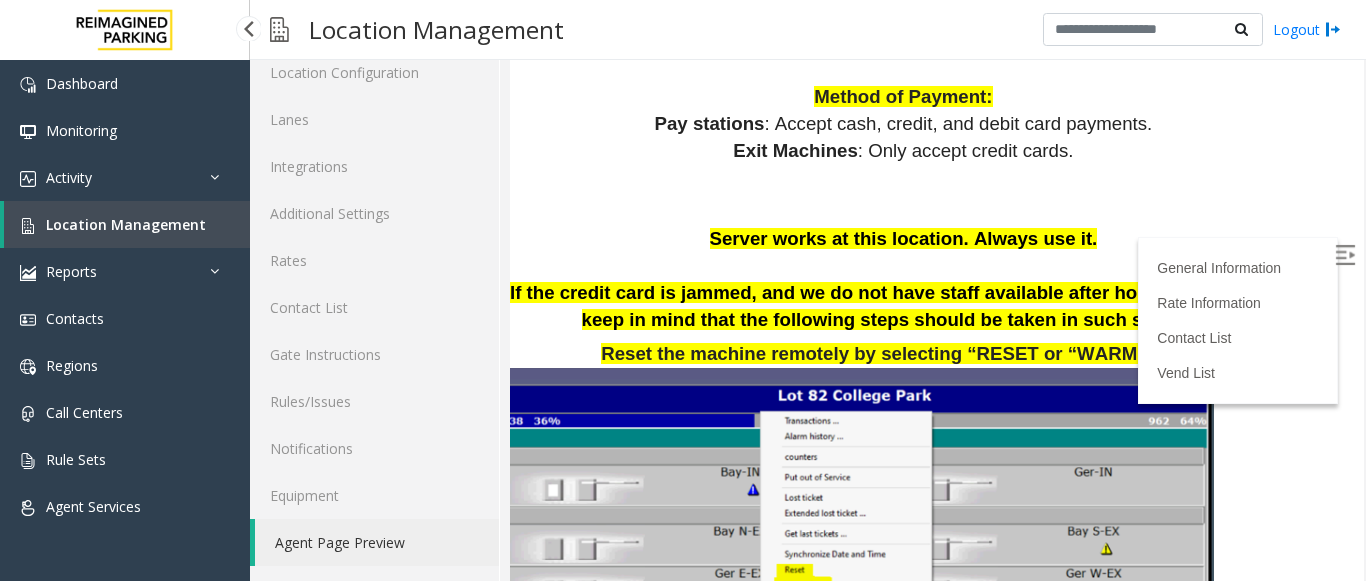 click on "Location Management" at bounding box center [126, 224] 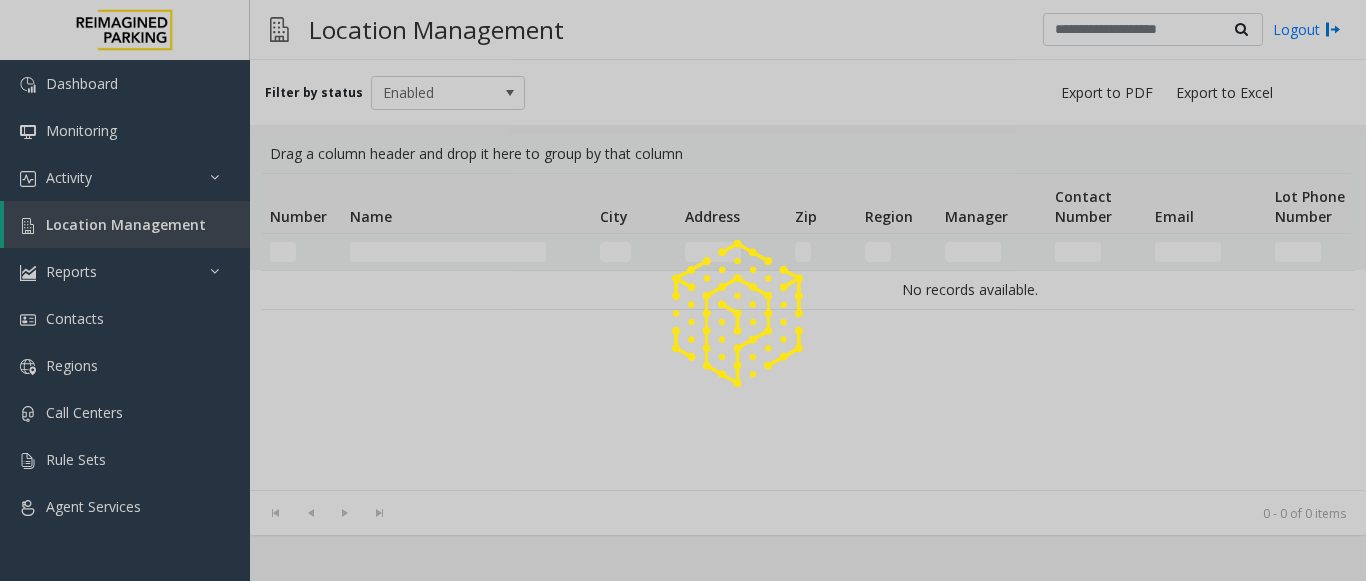 scroll, scrollTop: 0, scrollLeft: 0, axis: both 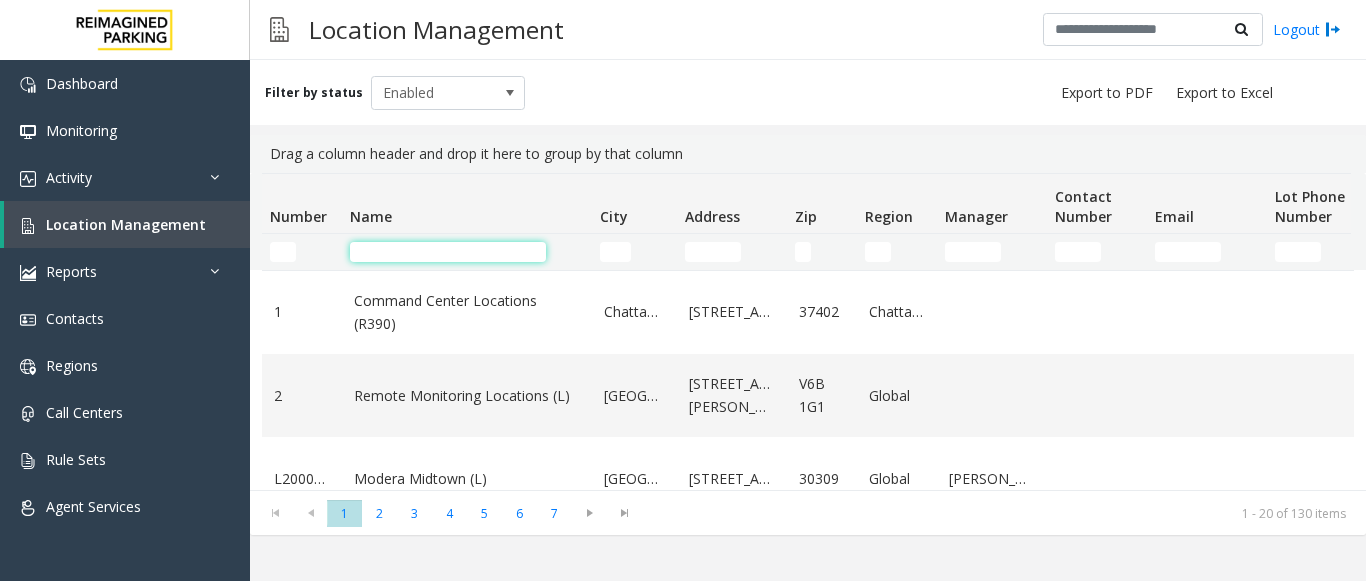 click 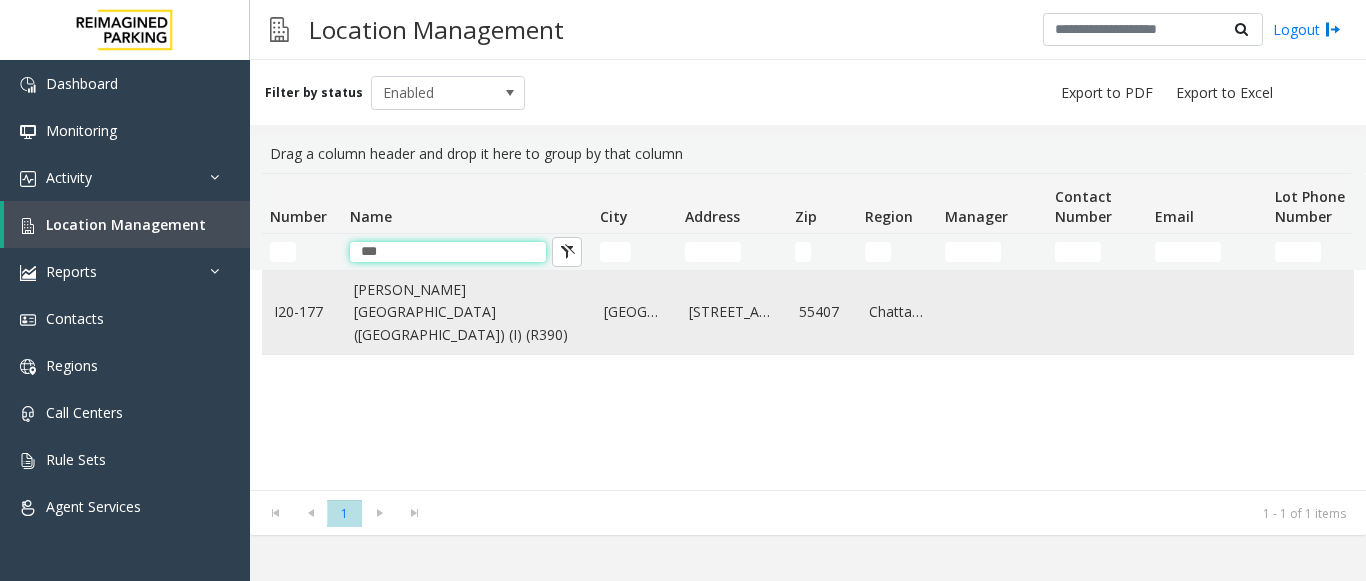 type on "***" 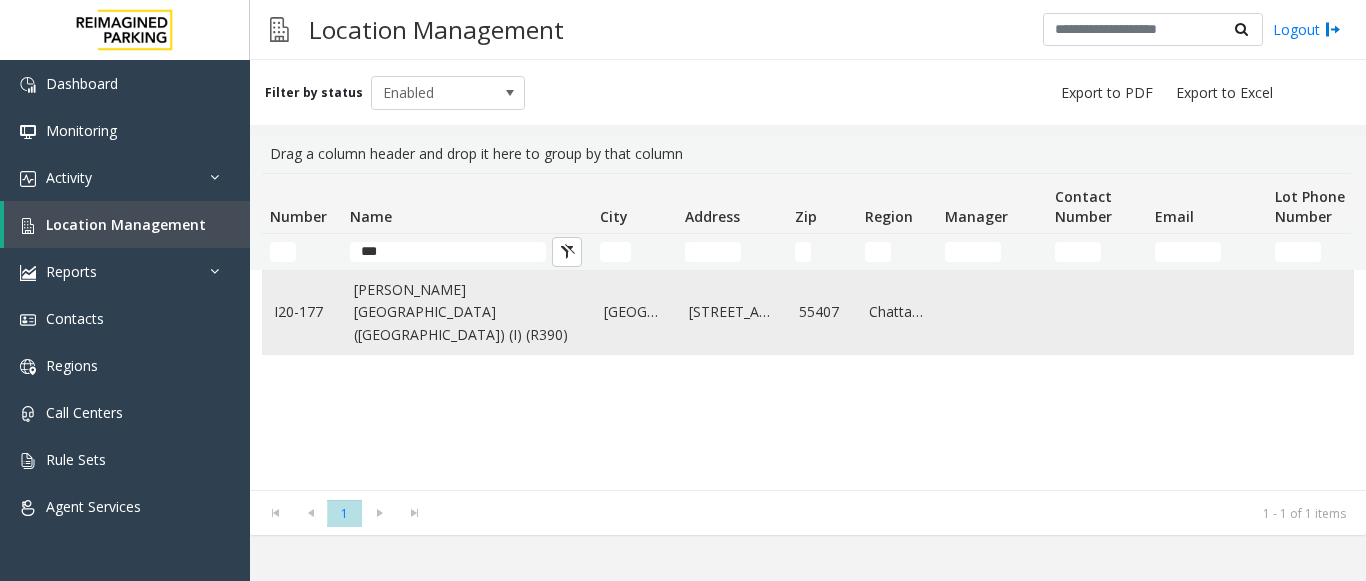 click on "[PERSON_NAME][GEOGRAPHIC_DATA] ([GEOGRAPHIC_DATA]) (I) (R390)" 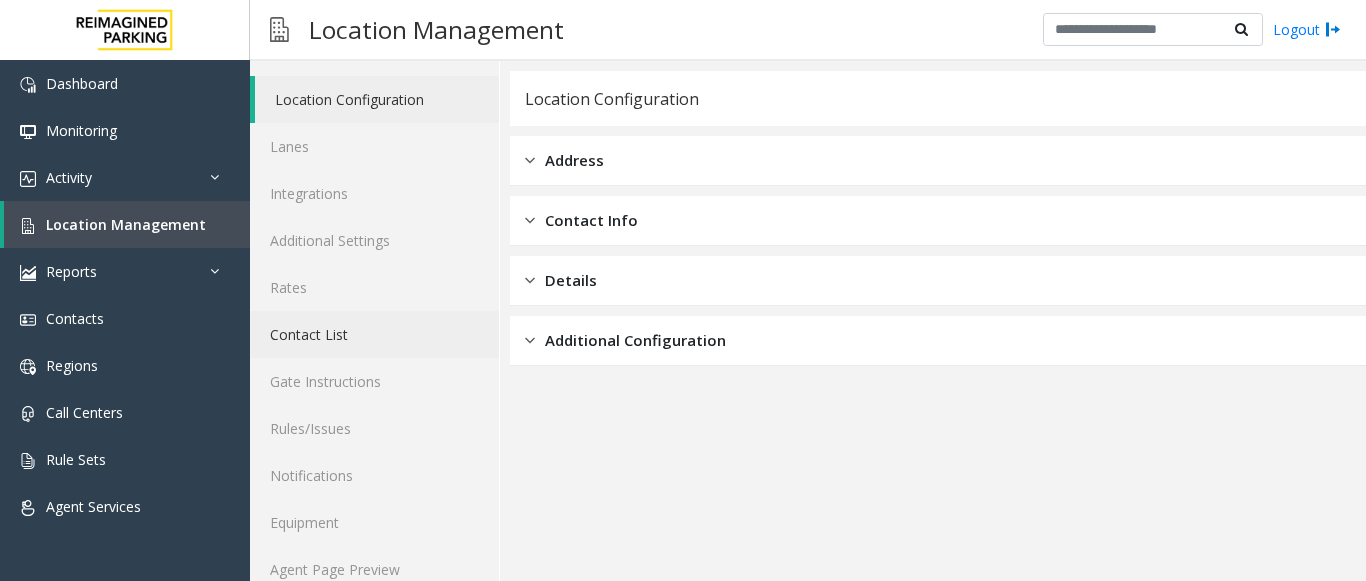 scroll, scrollTop: 78, scrollLeft: 0, axis: vertical 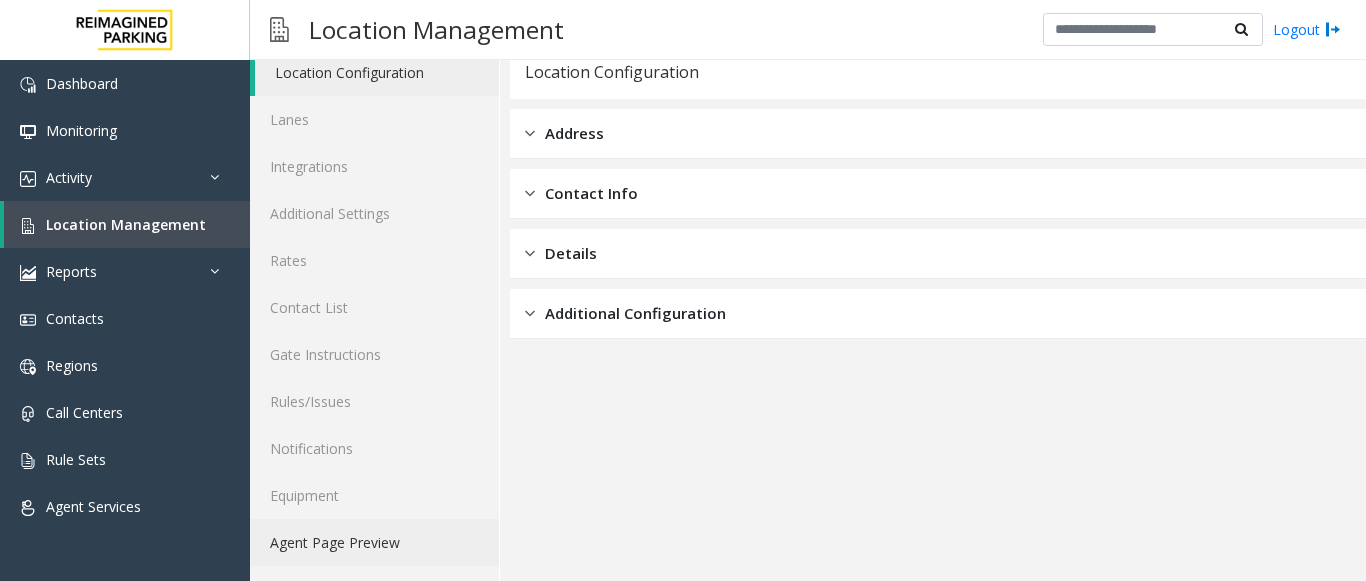 click on "Agent Page Preview" 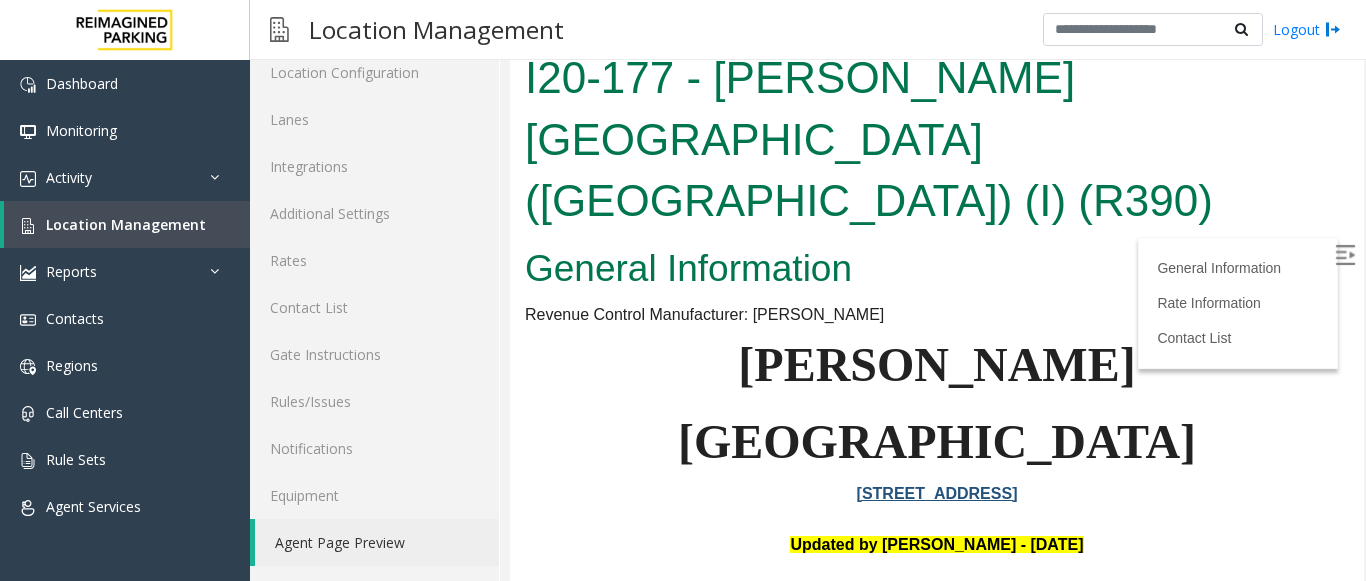 scroll, scrollTop: 0, scrollLeft: 0, axis: both 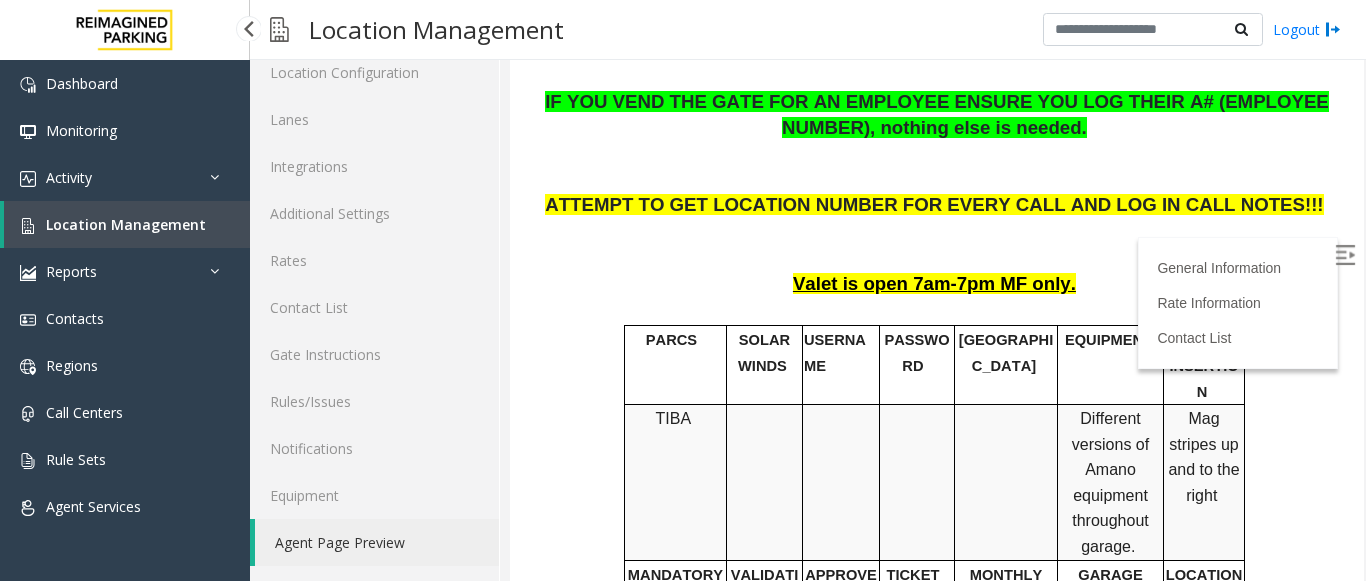 click on "Location Management" at bounding box center [126, 224] 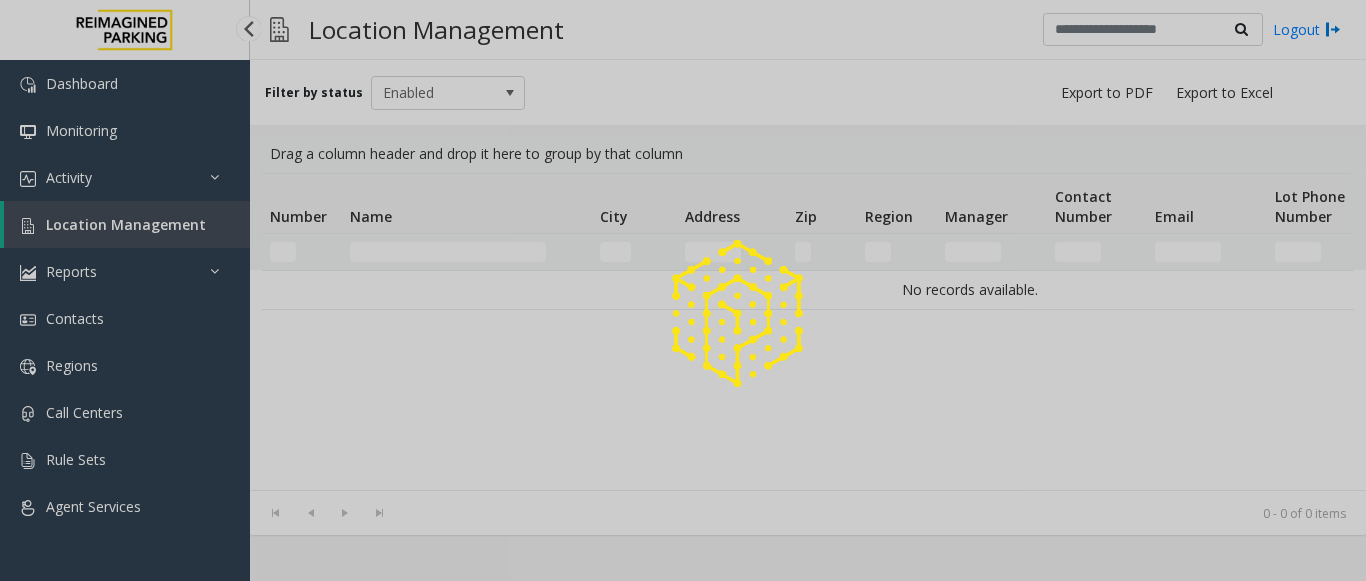 scroll, scrollTop: 0, scrollLeft: 0, axis: both 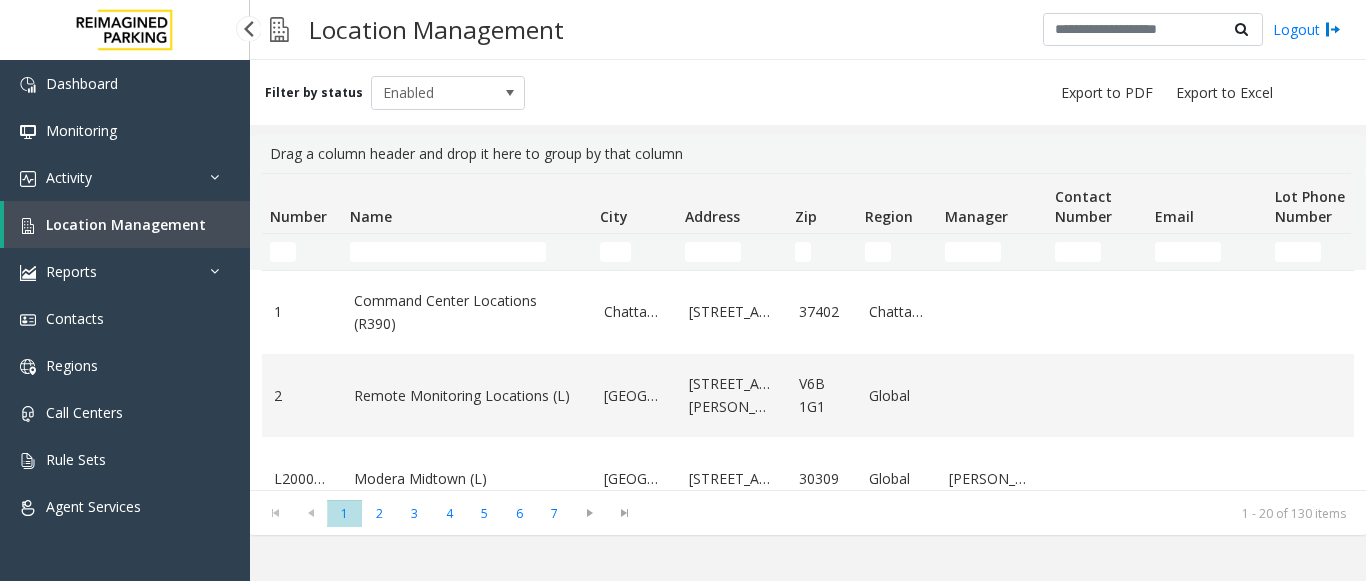 click on "Location Management" at bounding box center [126, 224] 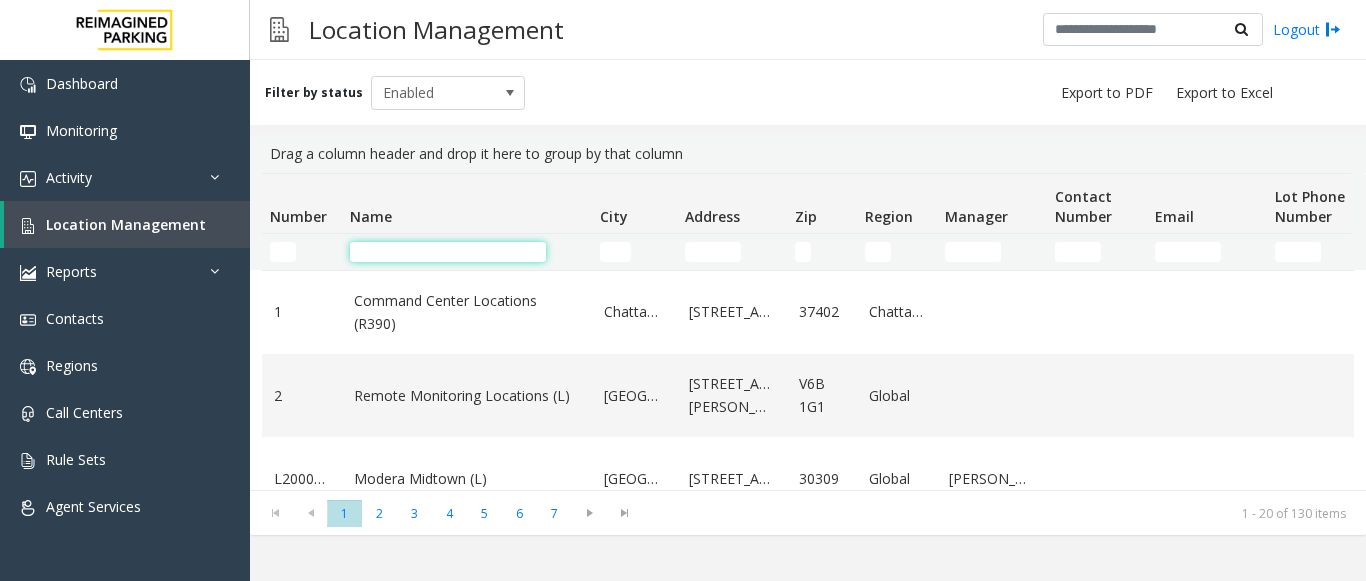 click 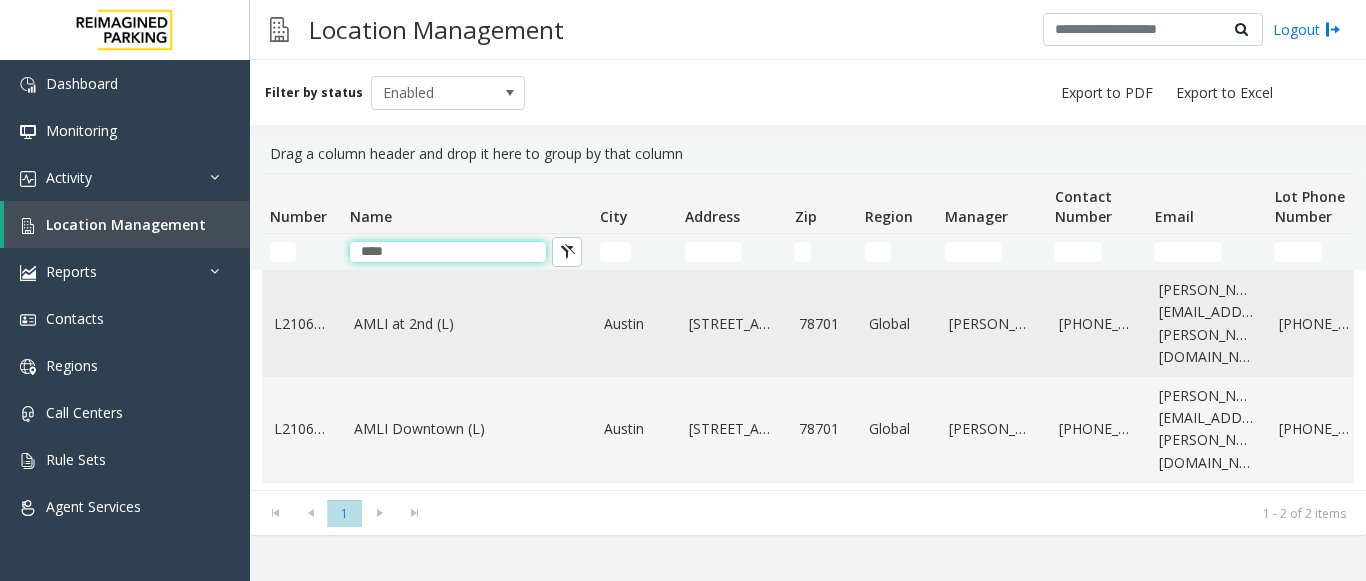type on "****" 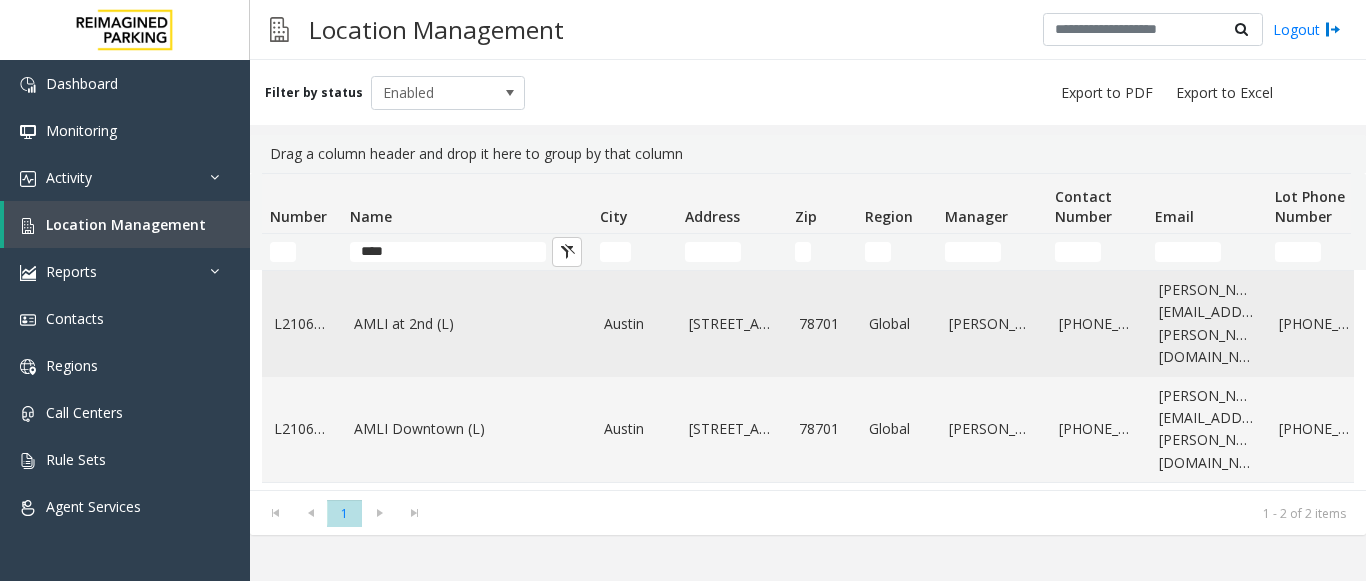 click on "AMLI at 2nd (L)" 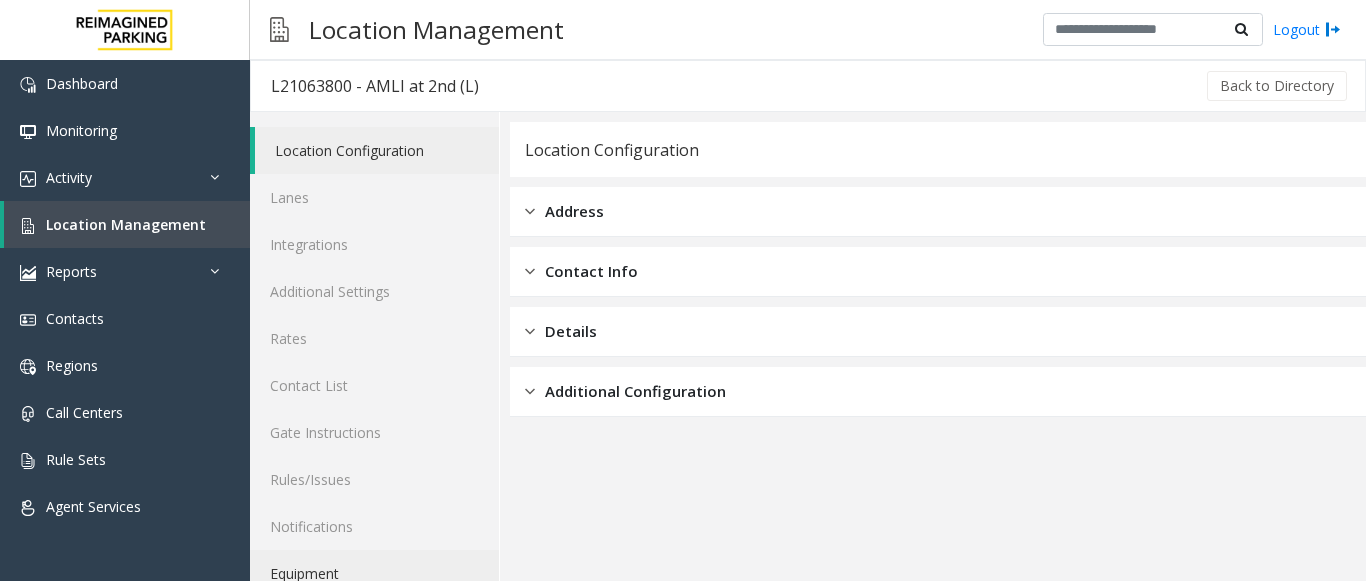 scroll, scrollTop: 78, scrollLeft: 0, axis: vertical 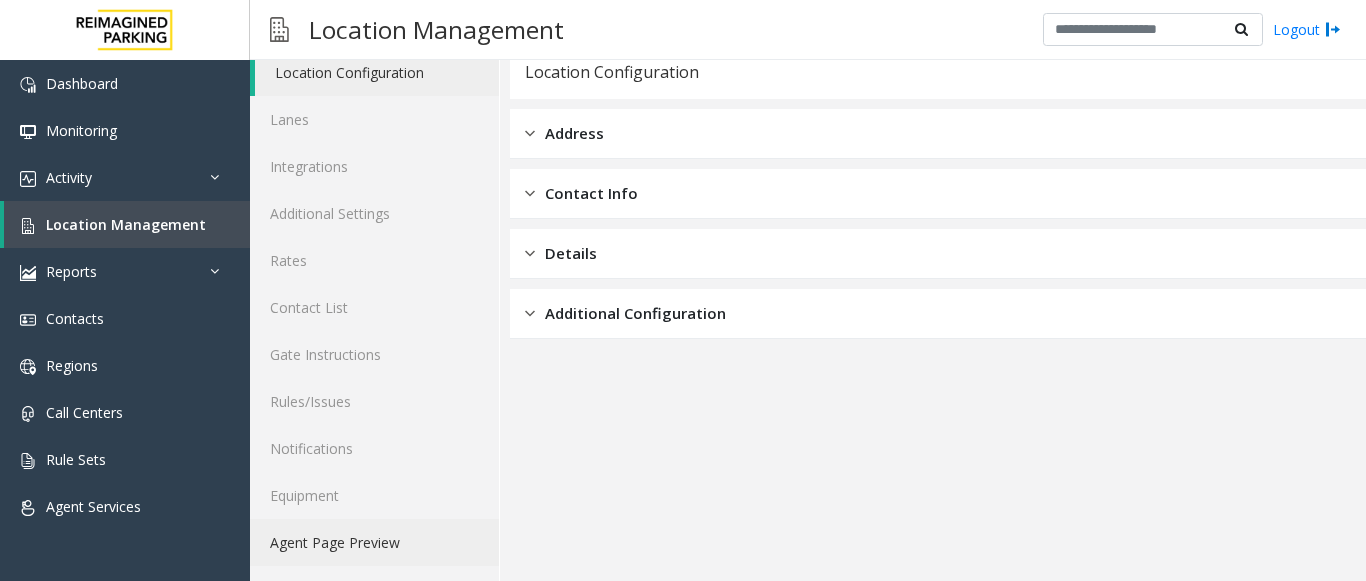 click on "Agent Page Preview" 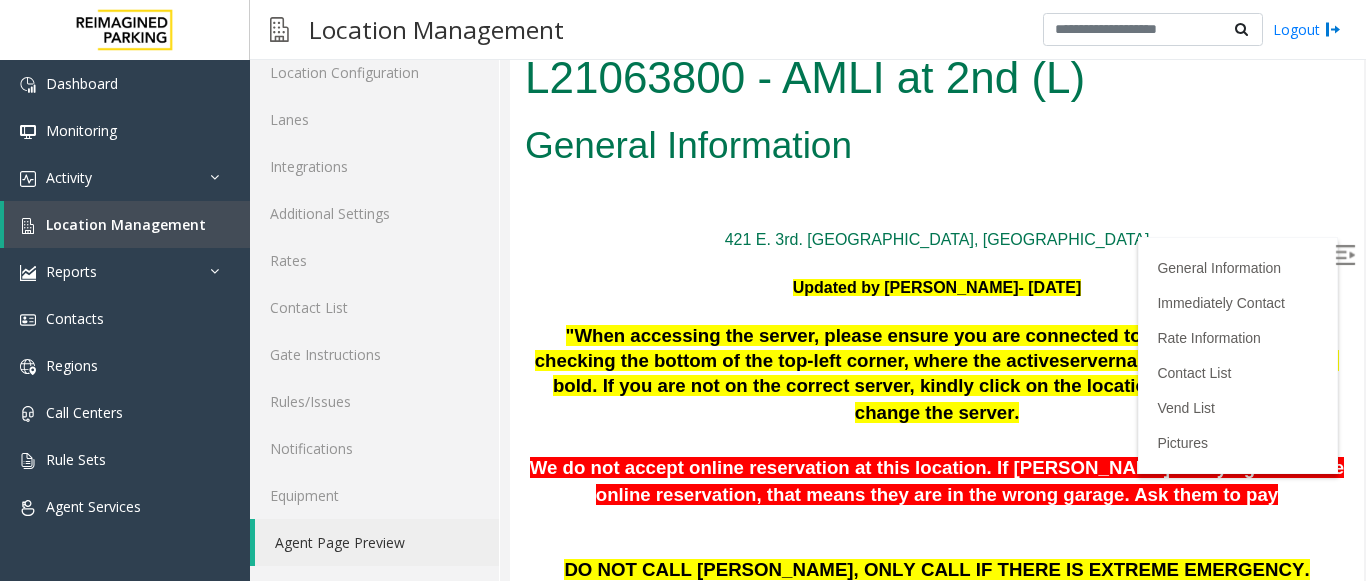 scroll, scrollTop: 1000, scrollLeft: 0, axis: vertical 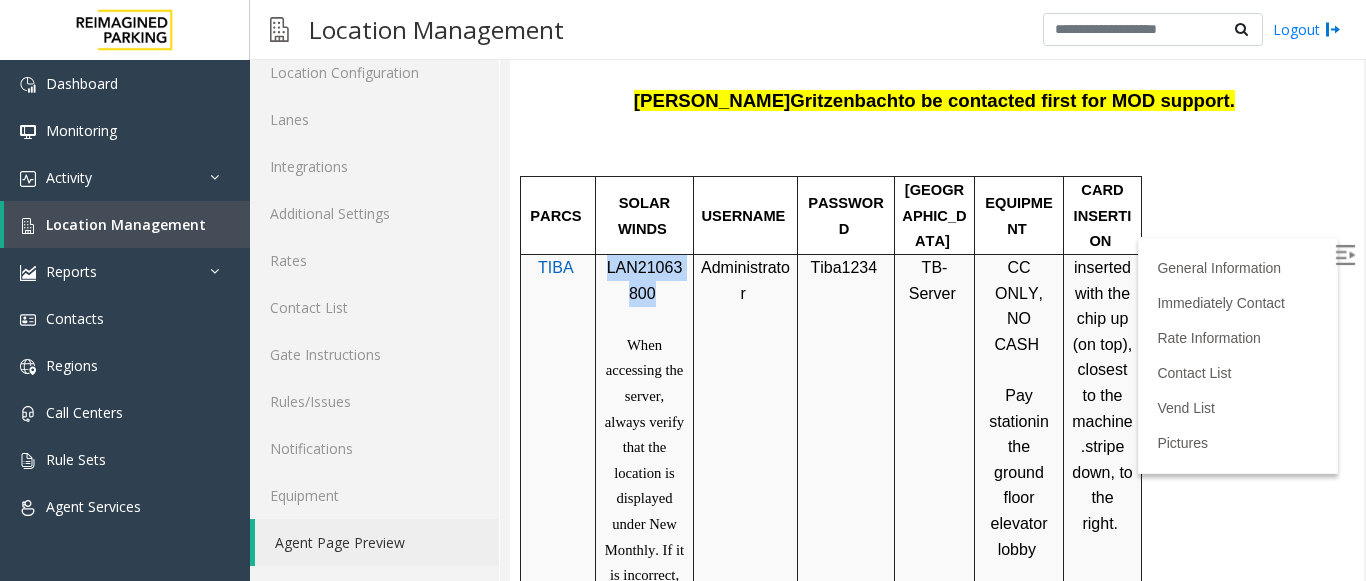 drag, startPoint x: 651, startPoint y: 296, endPoint x: 604, endPoint y: 268, distance: 54.708317 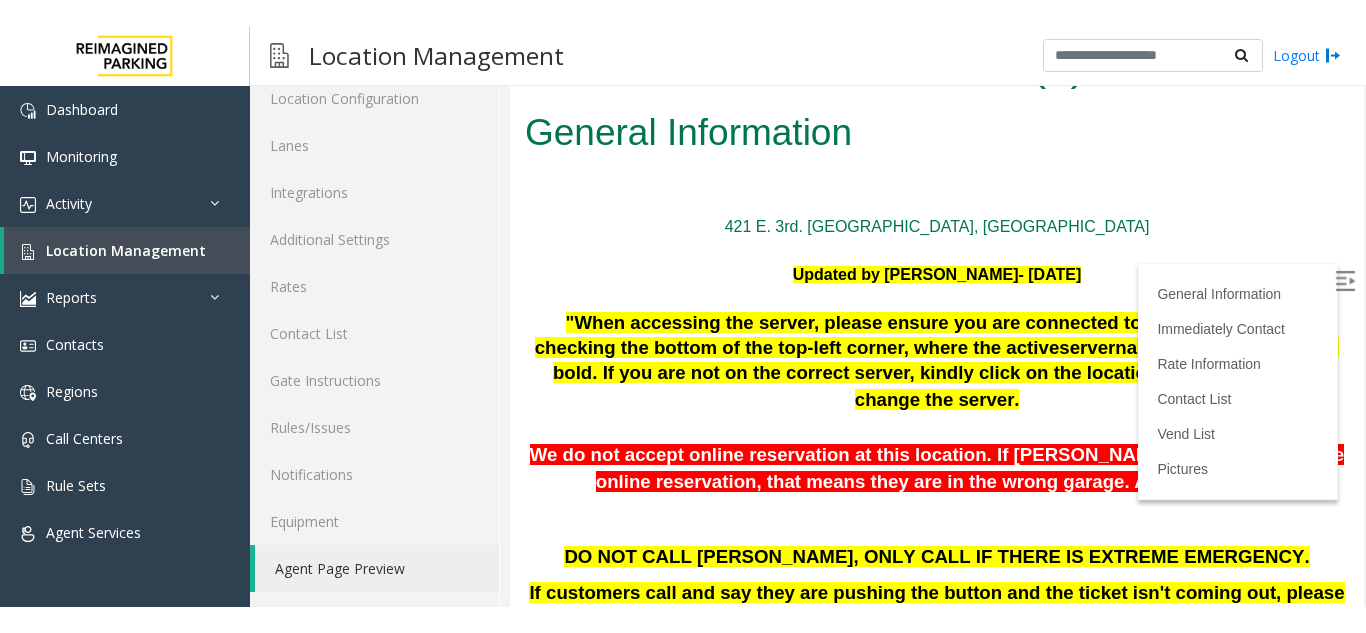 scroll, scrollTop: 0, scrollLeft: 0, axis: both 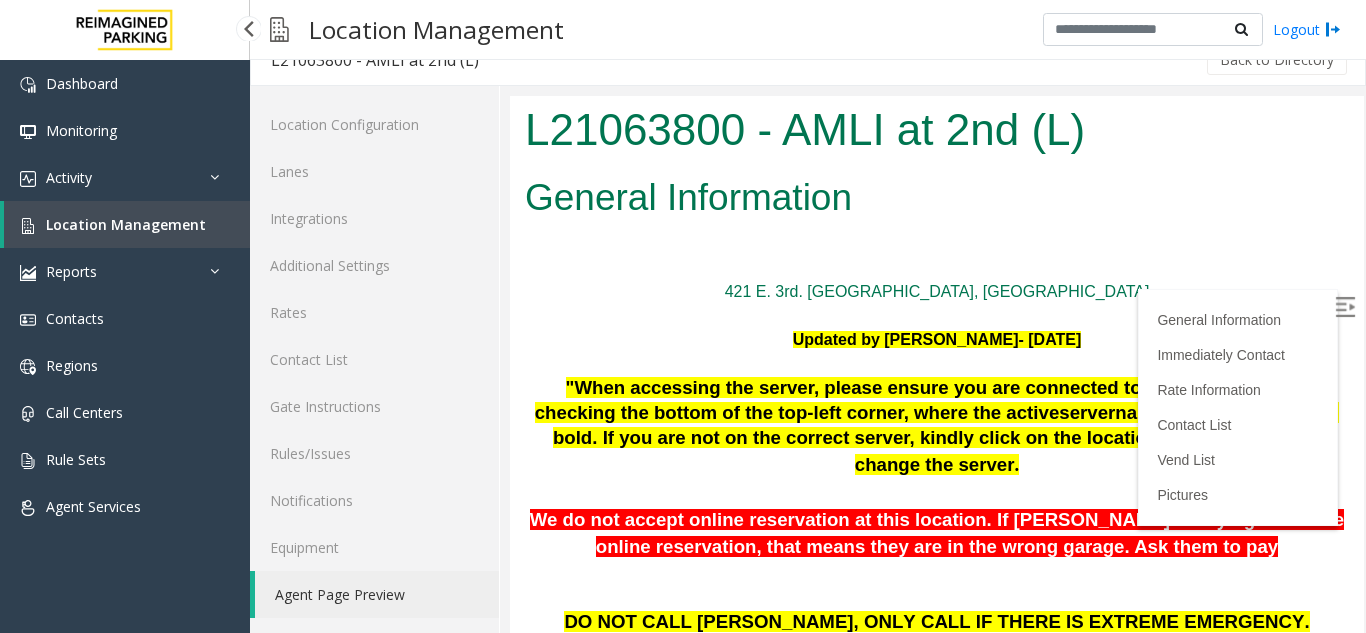 click on "Location Management" at bounding box center [126, 224] 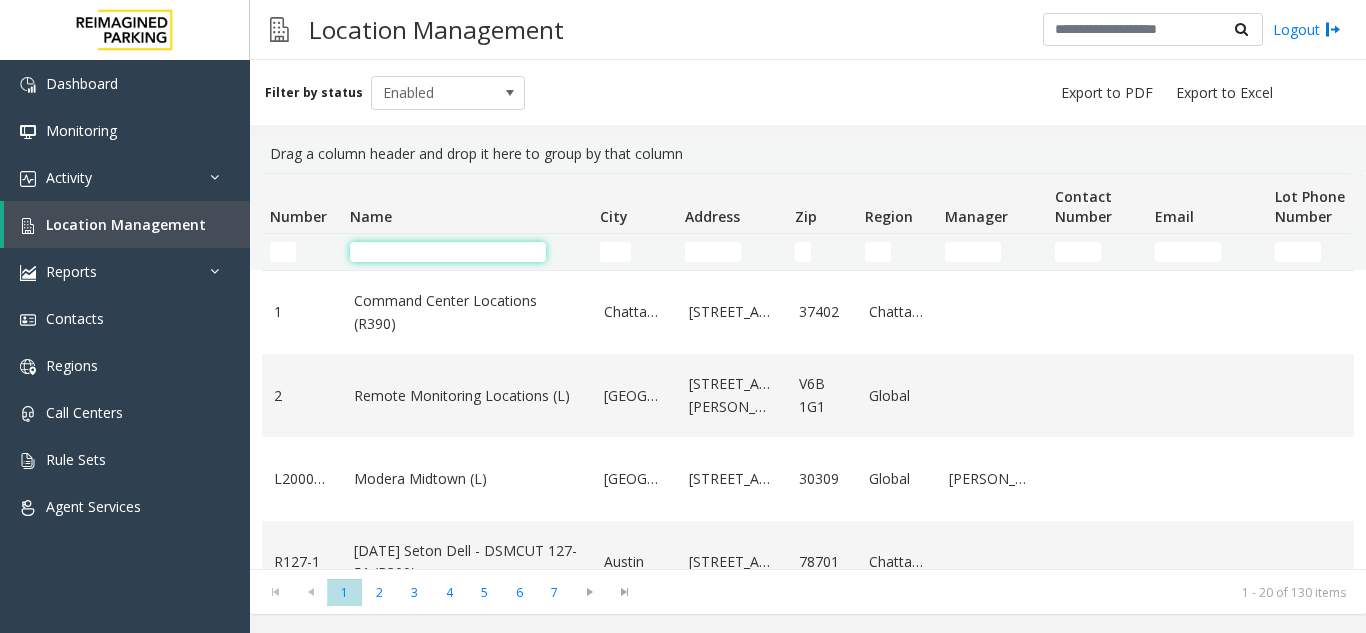 click 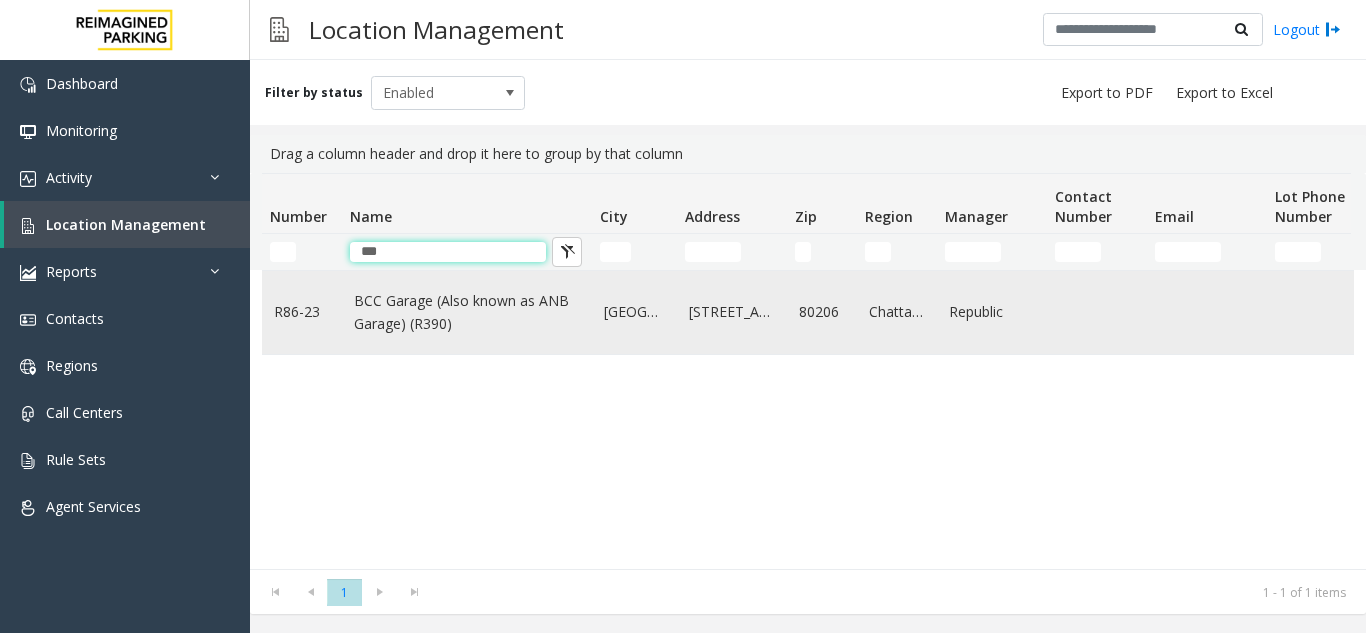 type on "***" 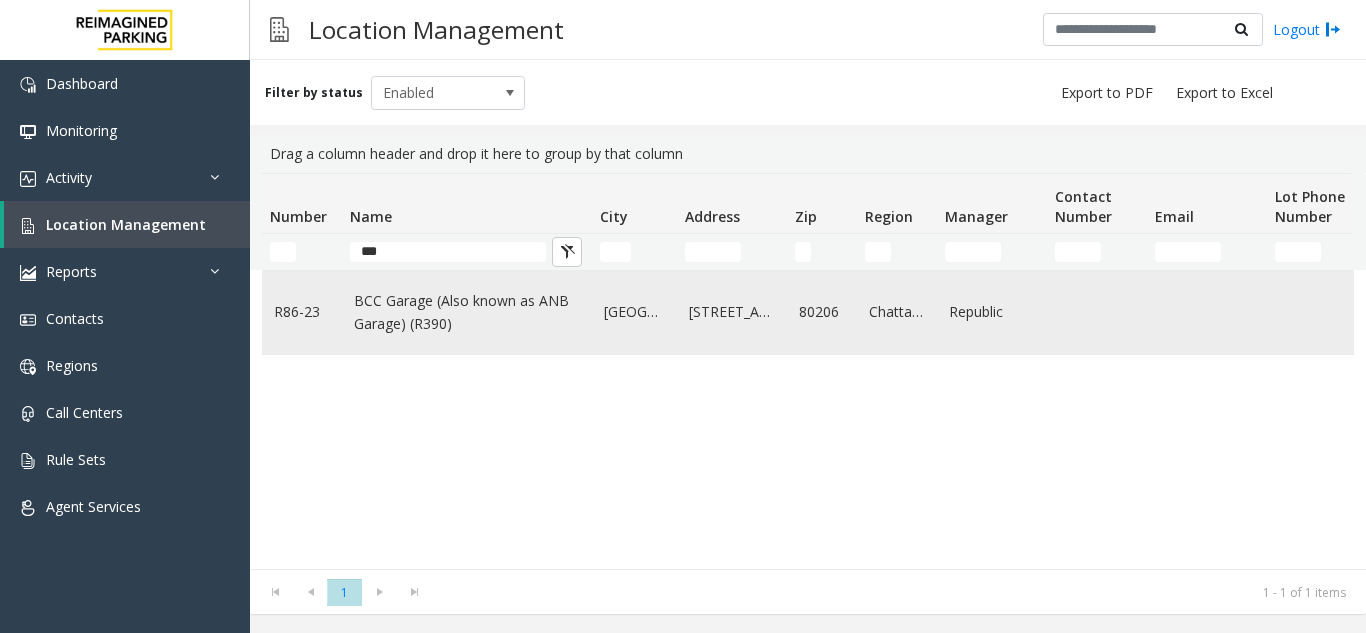 click on "BCC Garage (Also known as ANB Garage) (R390)" 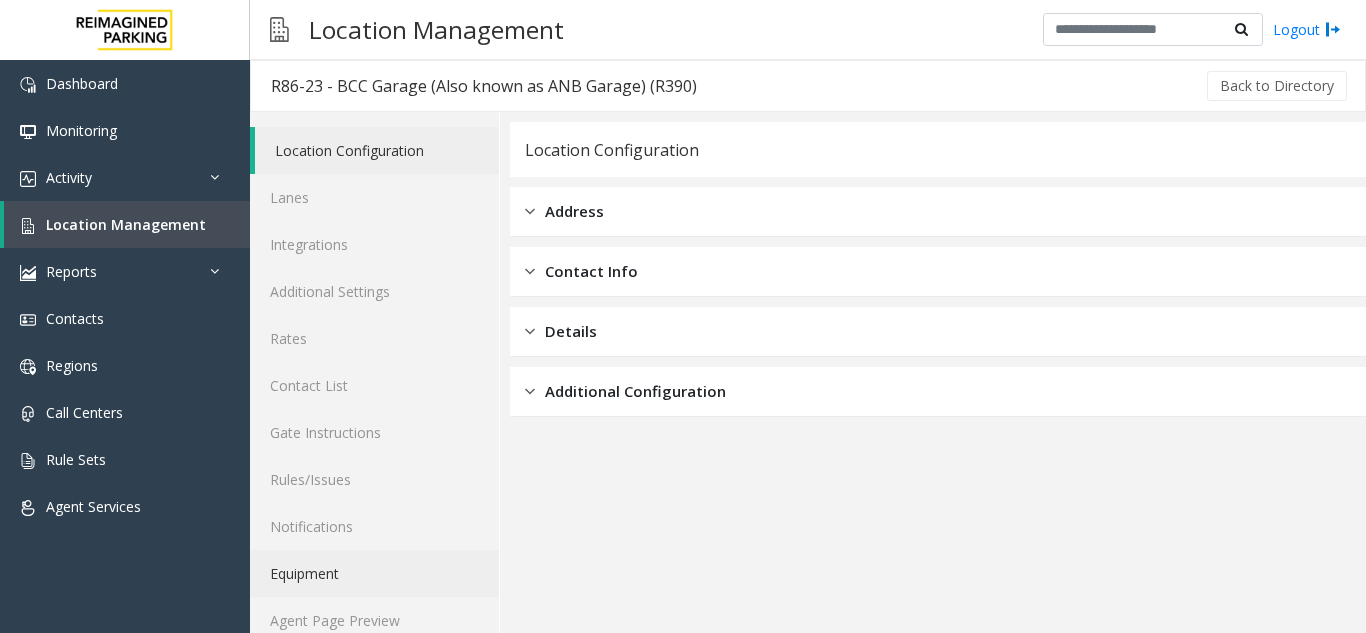 scroll, scrollTop: 26, scrollLeft: 0, axis: vertical 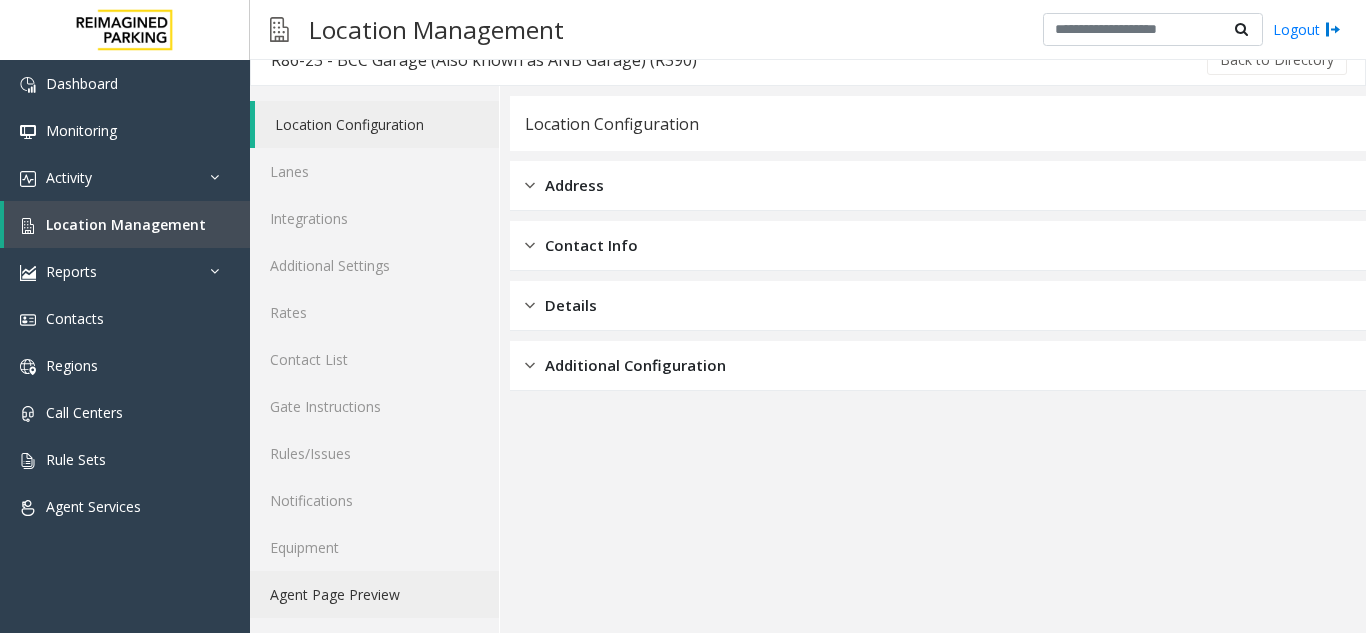 click on "Agent Page Preview" 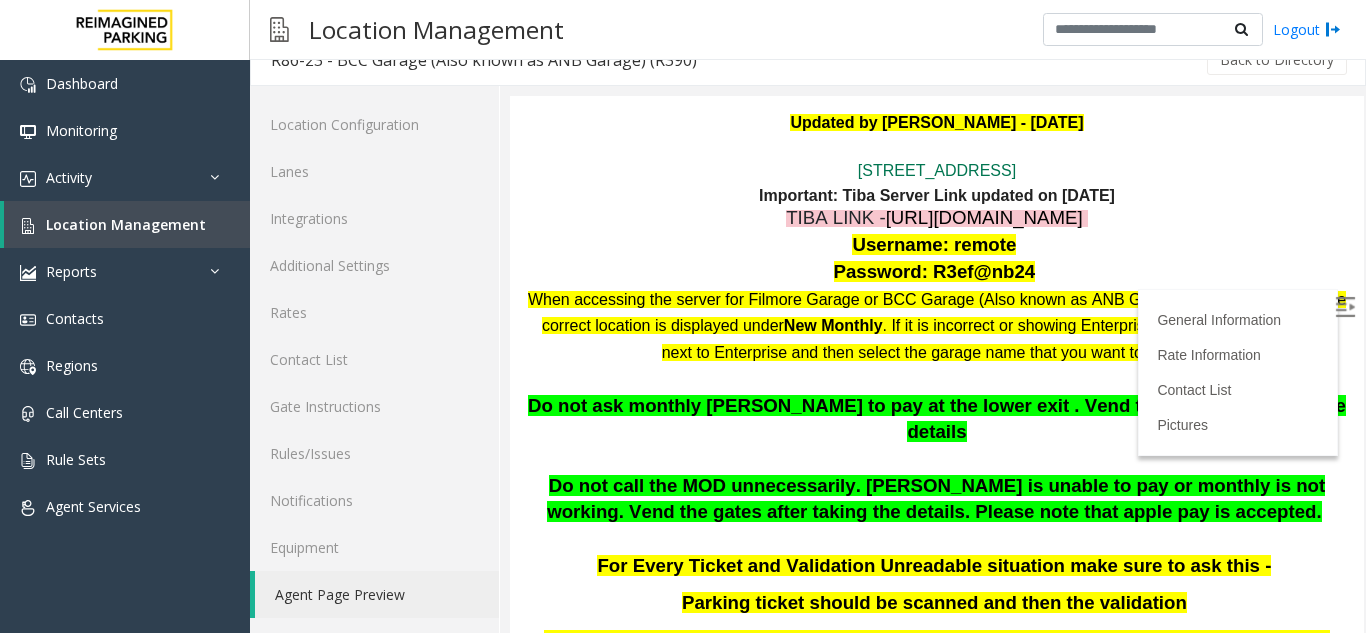 scroll, scrollTop: 200, scrollLeft: 0, axis: vertical 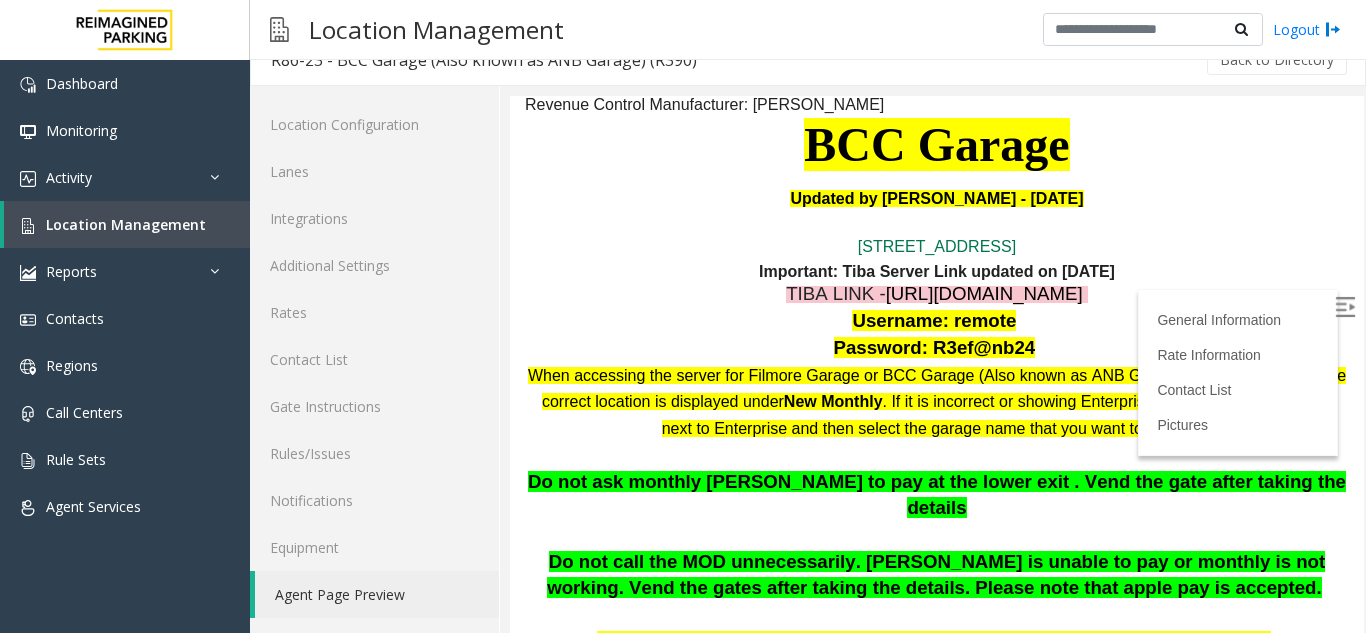 click on "https://fillmore-web.sp.tibaparking.net/" at bounding box center [984, 293] 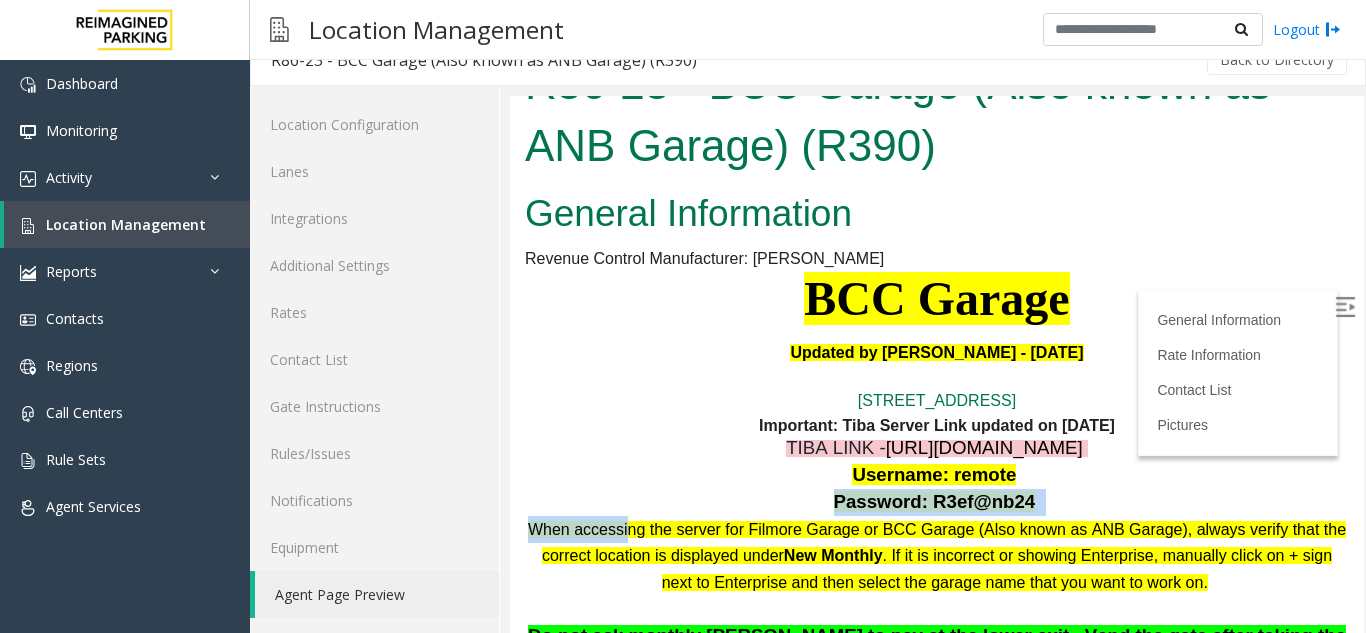 scroll, scrollTop: 0, scrollLeft: 0, axis: both 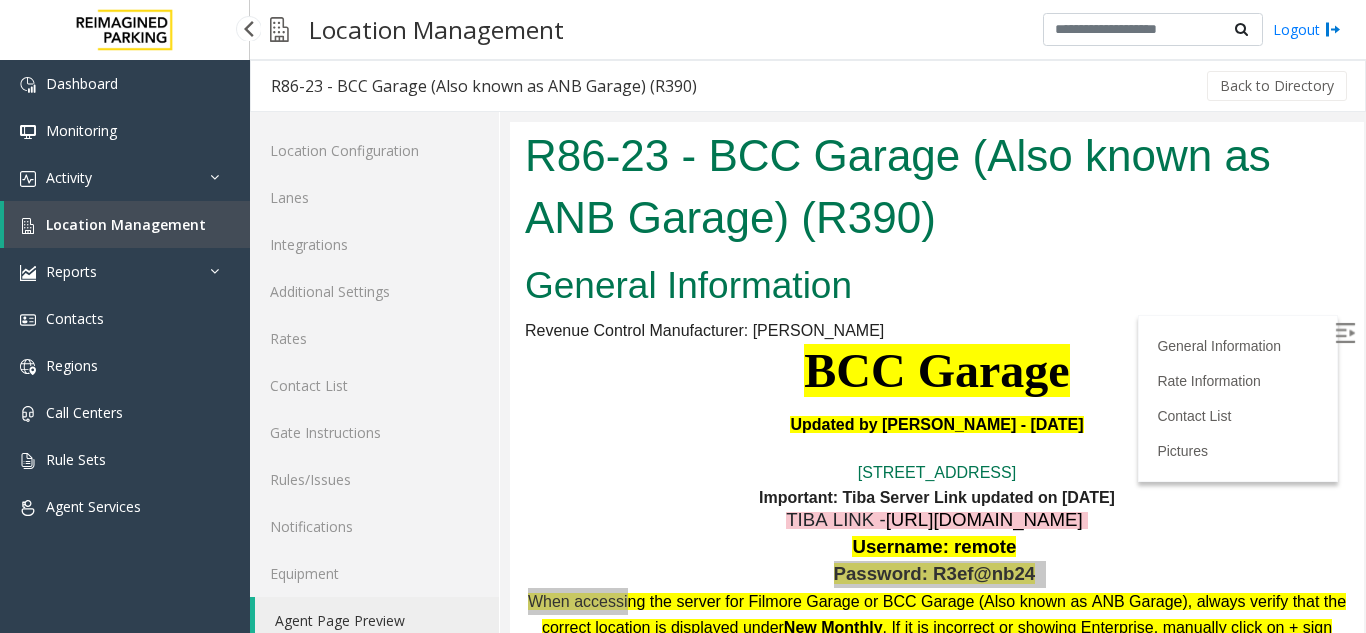 click on "Location Management" at bounding box center [126, 224] 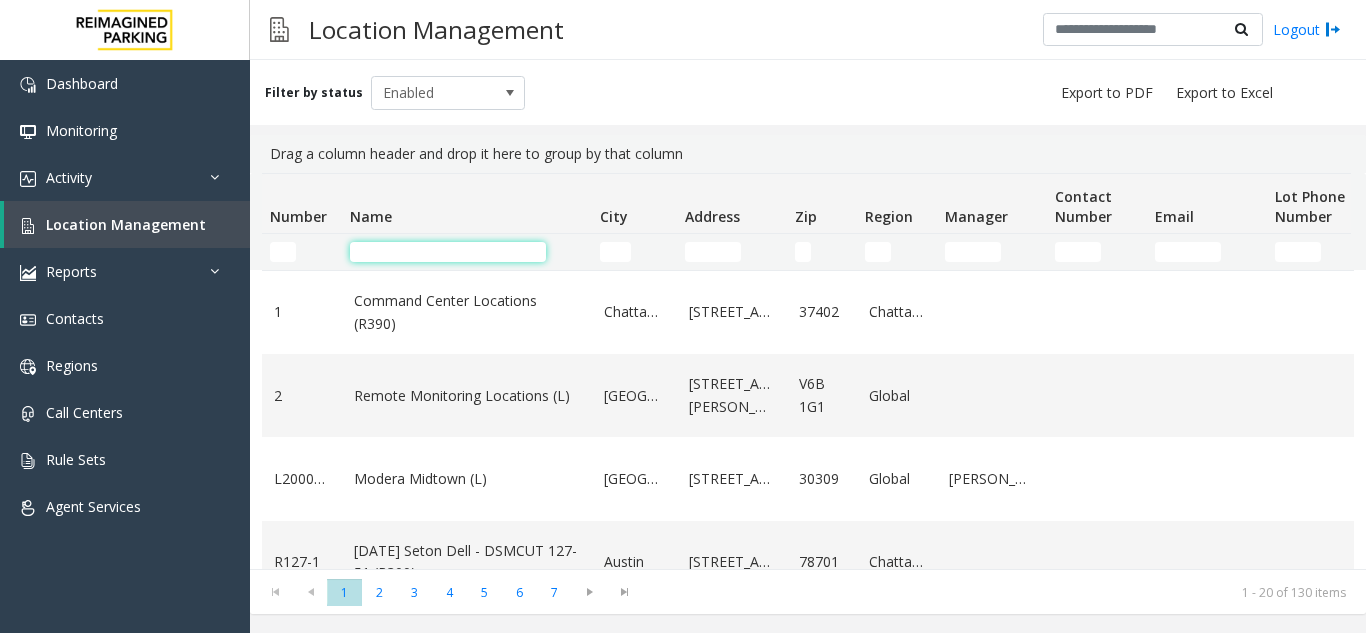 click 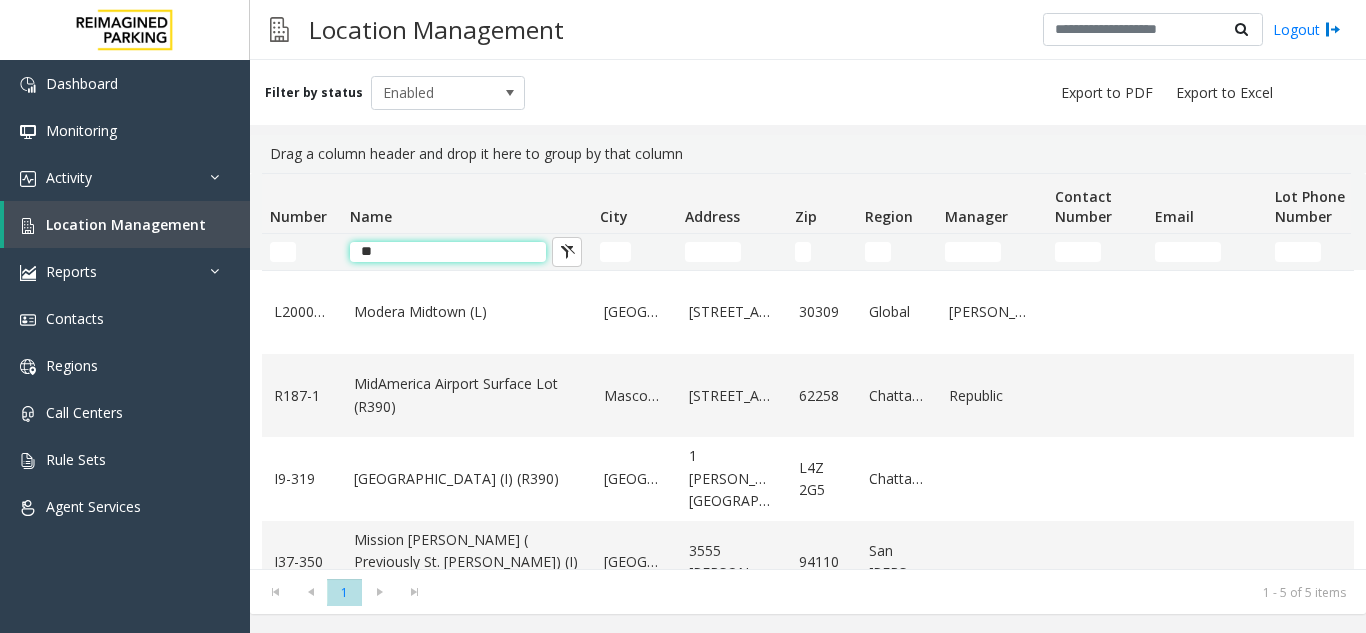 click on "**" 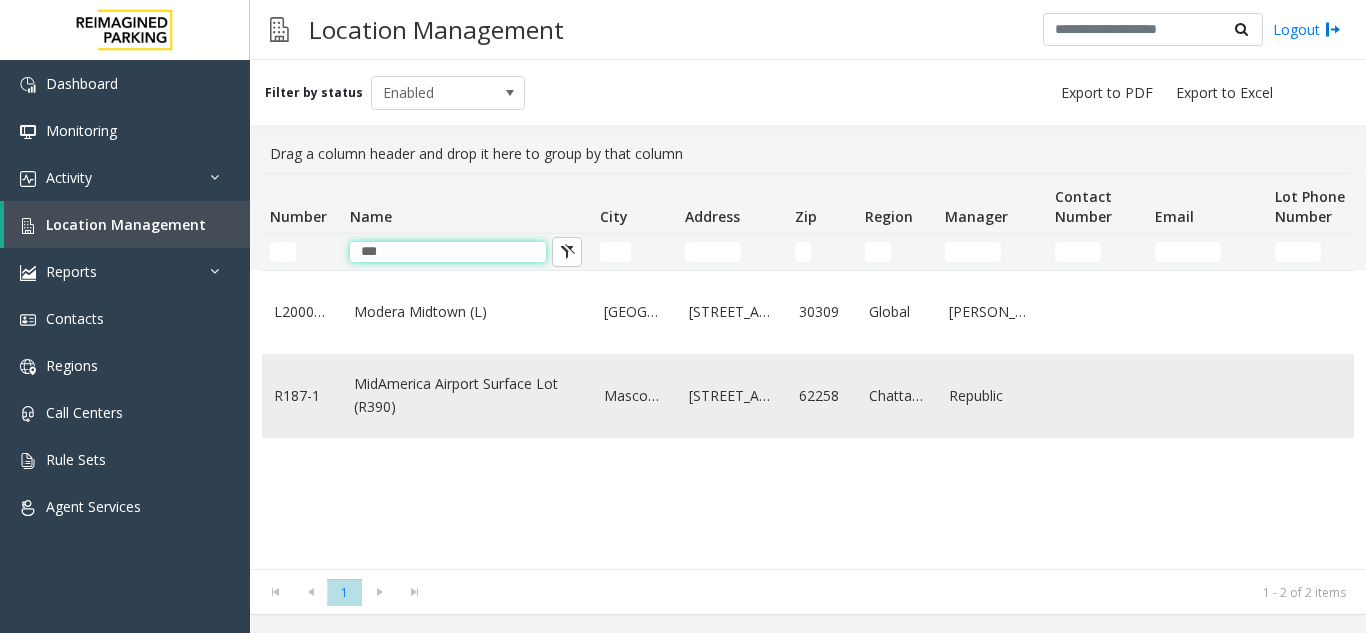 type on "***" 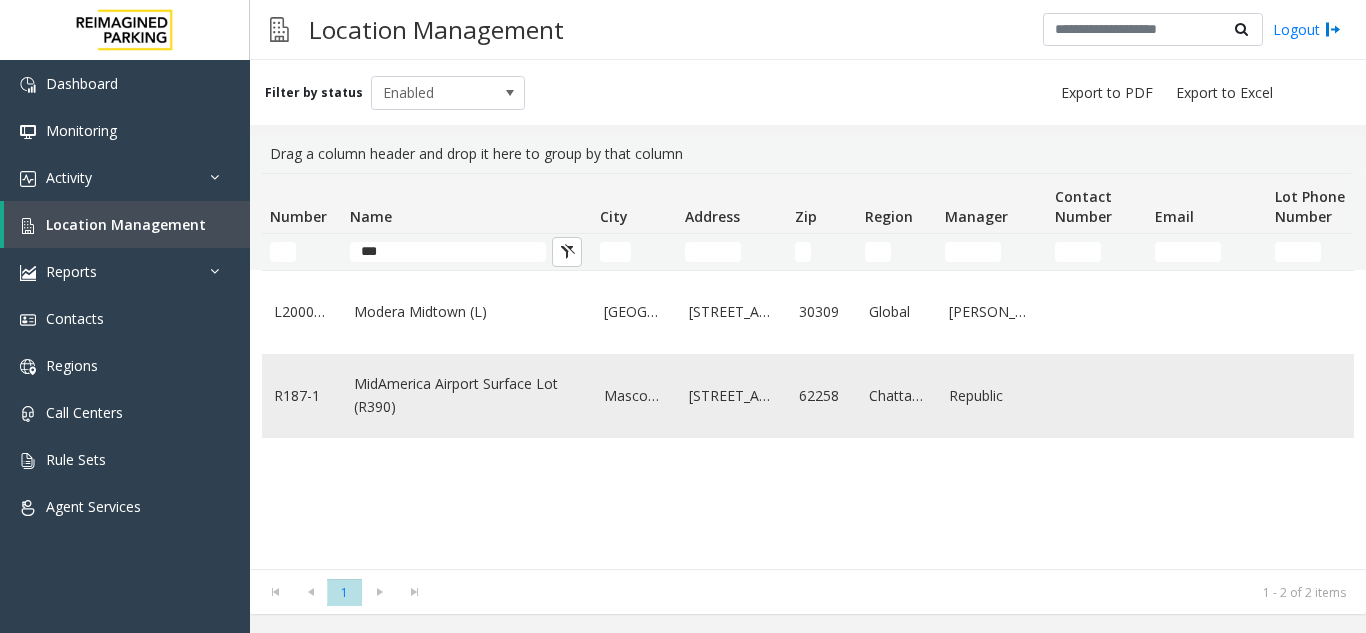 click on "MidAmerica Airport Surface Lot (R390)" 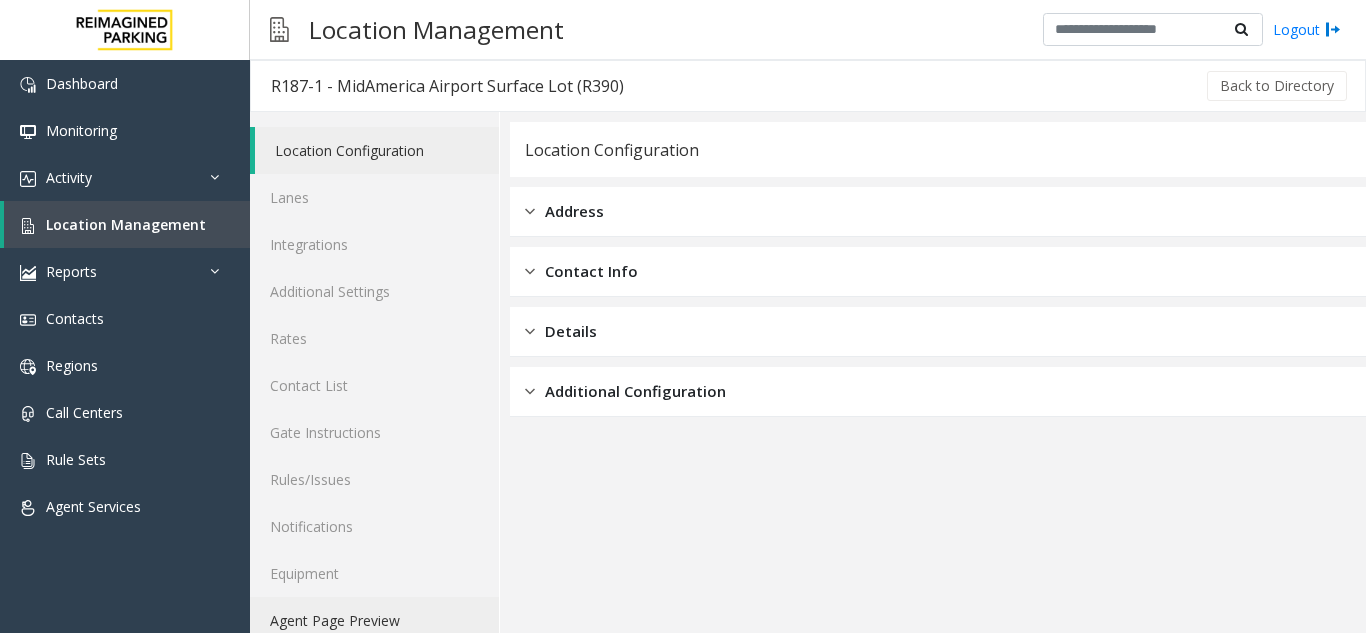 scroll, scrollTop: 26, scrollLeft: 0, axis: vertical 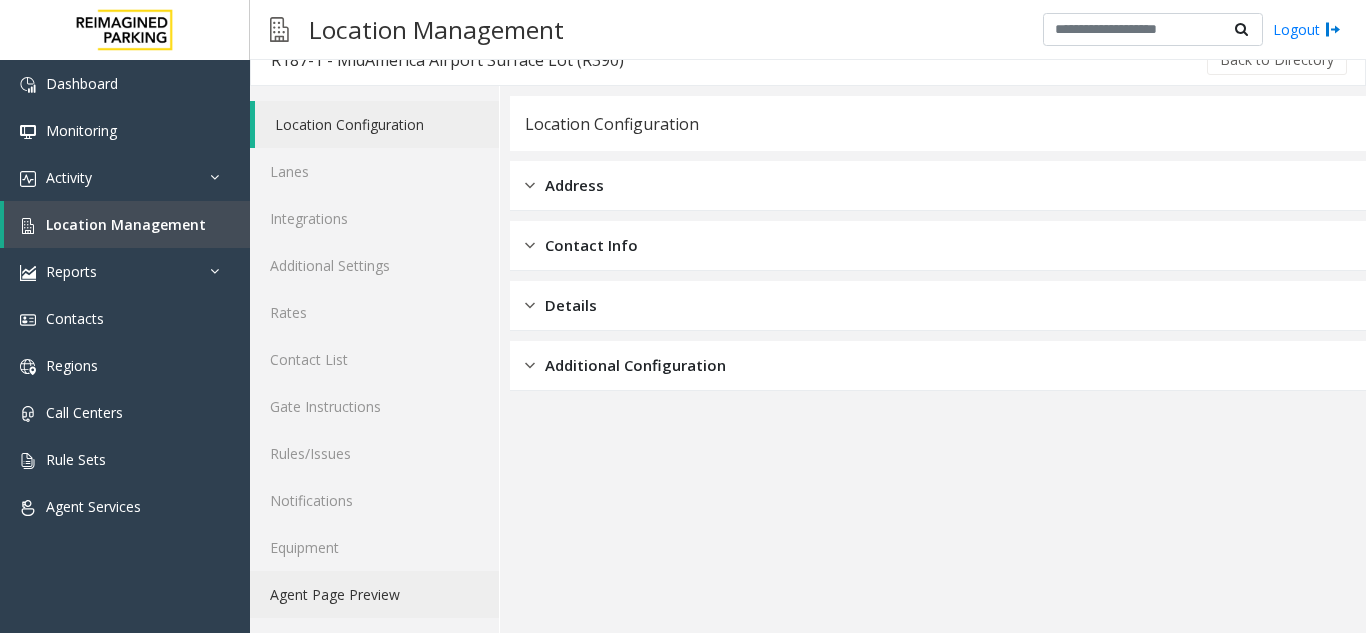 click on "Agent Page Preview" 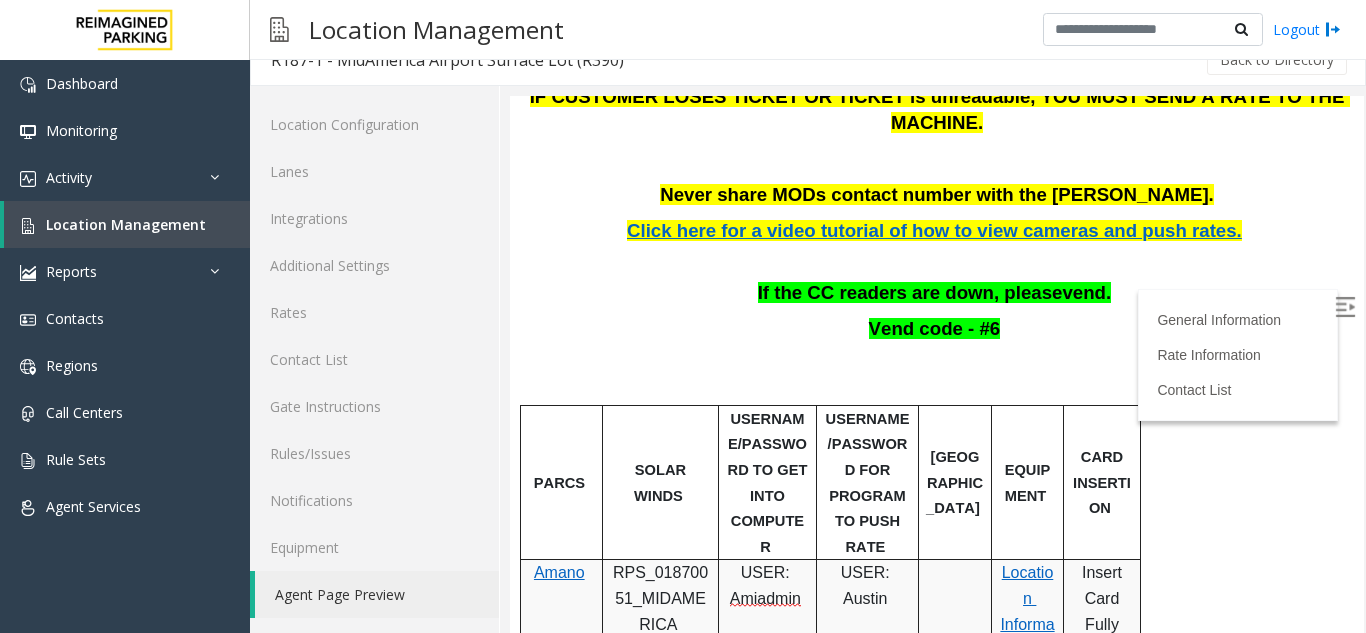 scroll, scrollTop: 644, scrollLeft: 0, axis: vertical 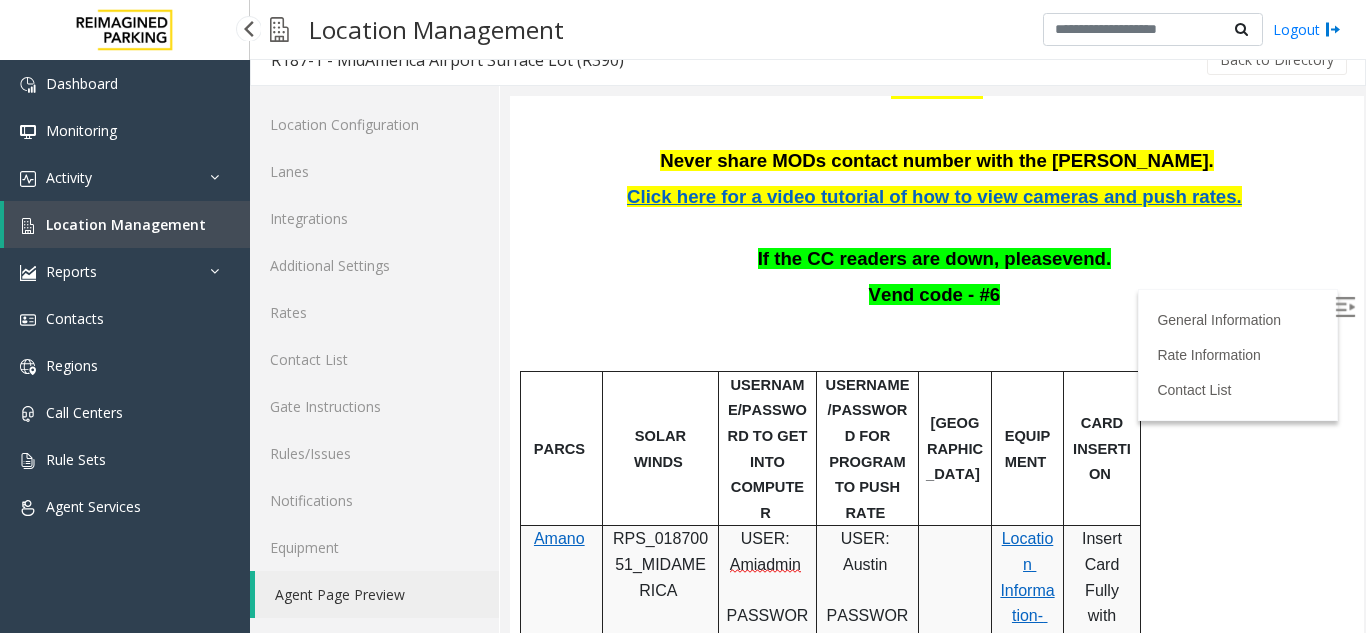 click on "Location Management" at bounding box center [126, 224] 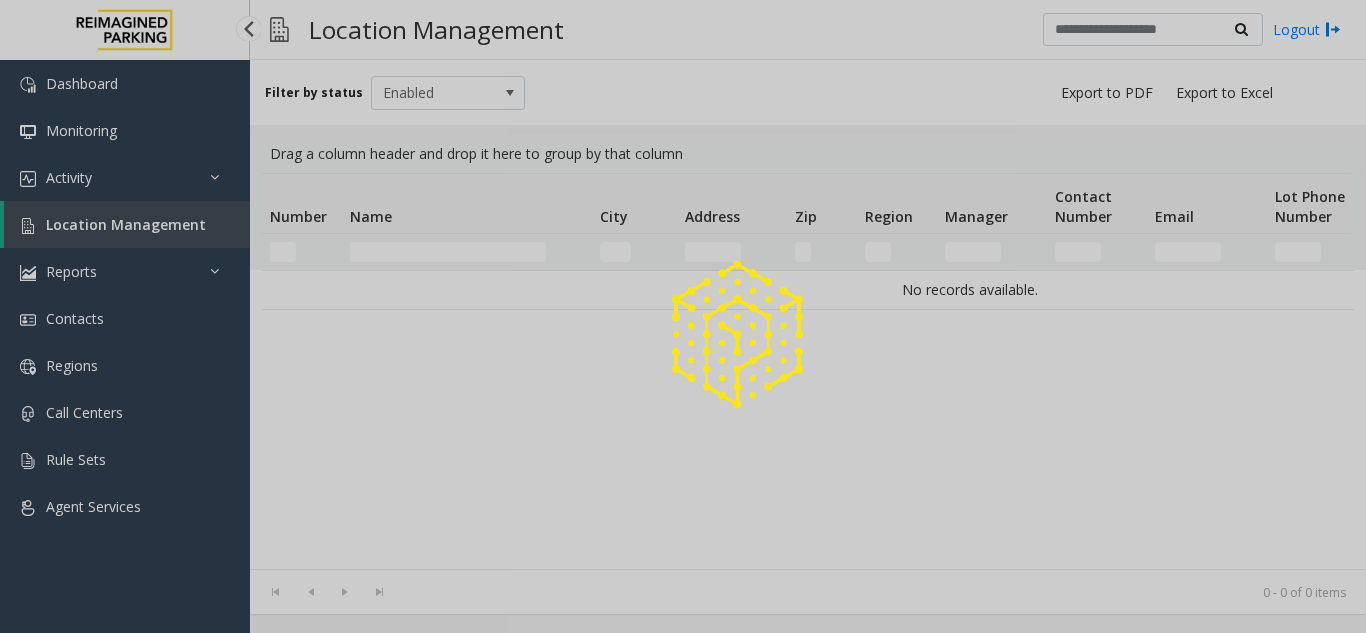 scroll, scrollTop: 0, scrollLeft: 0, axis: both 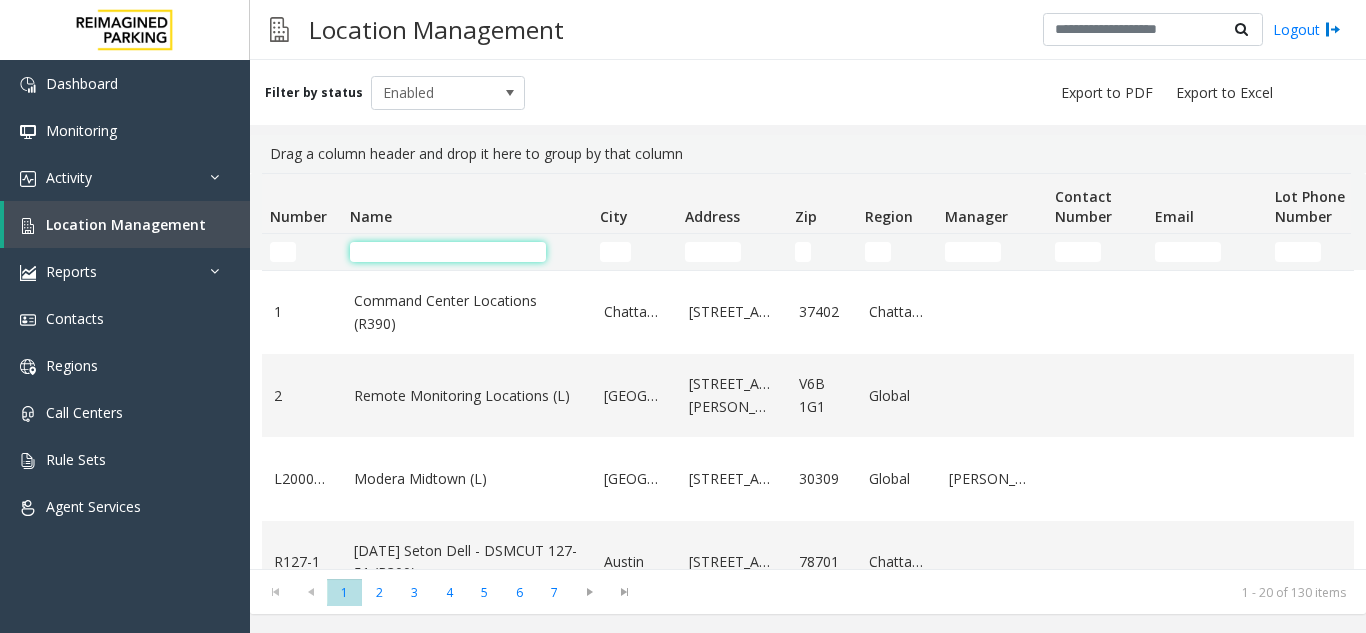 click 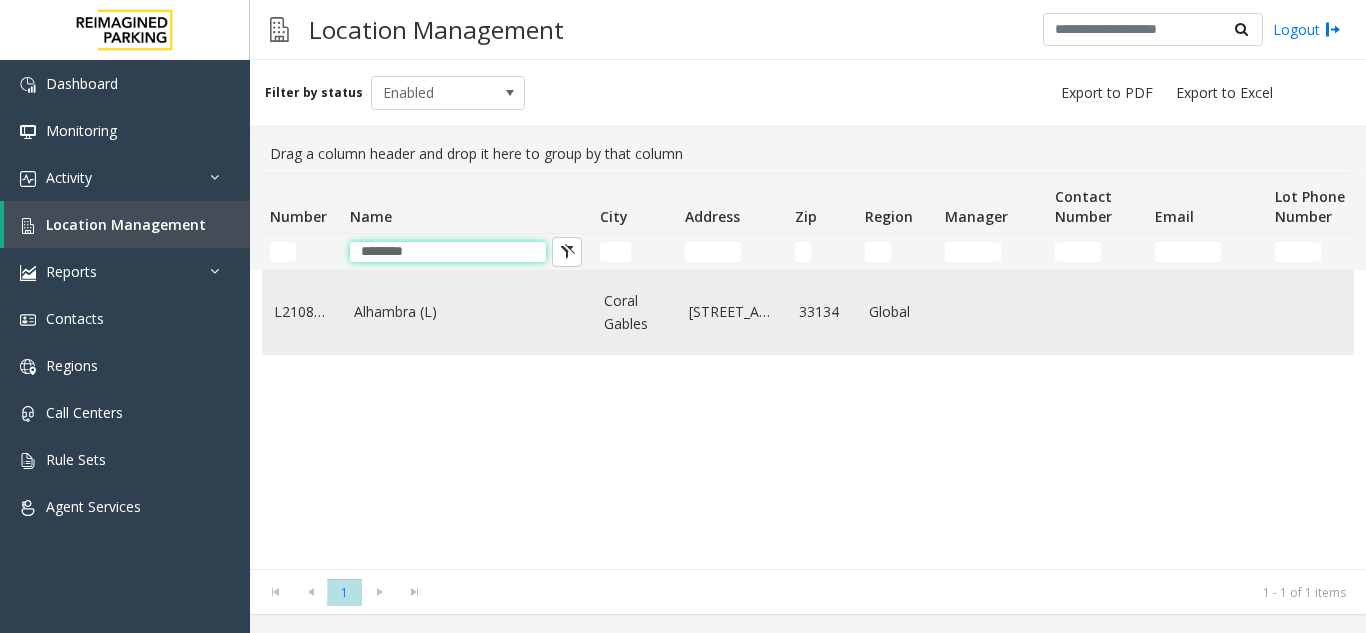 type on "********" 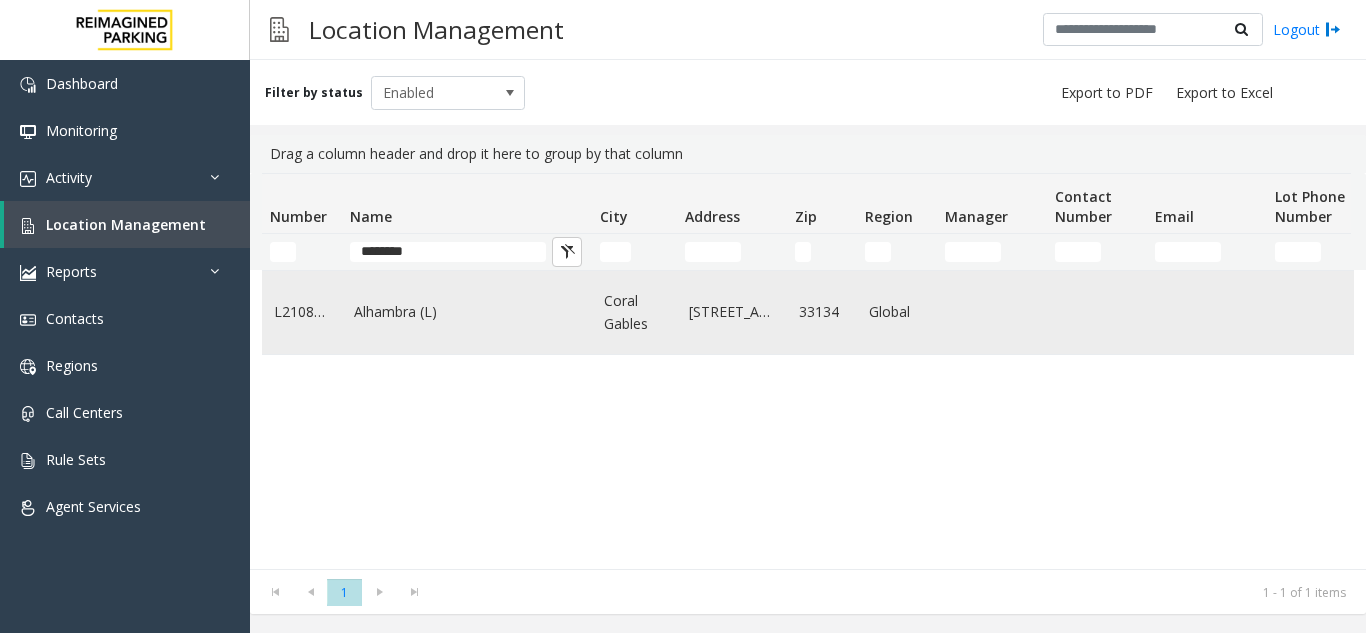 click on "Alhambra (L)" 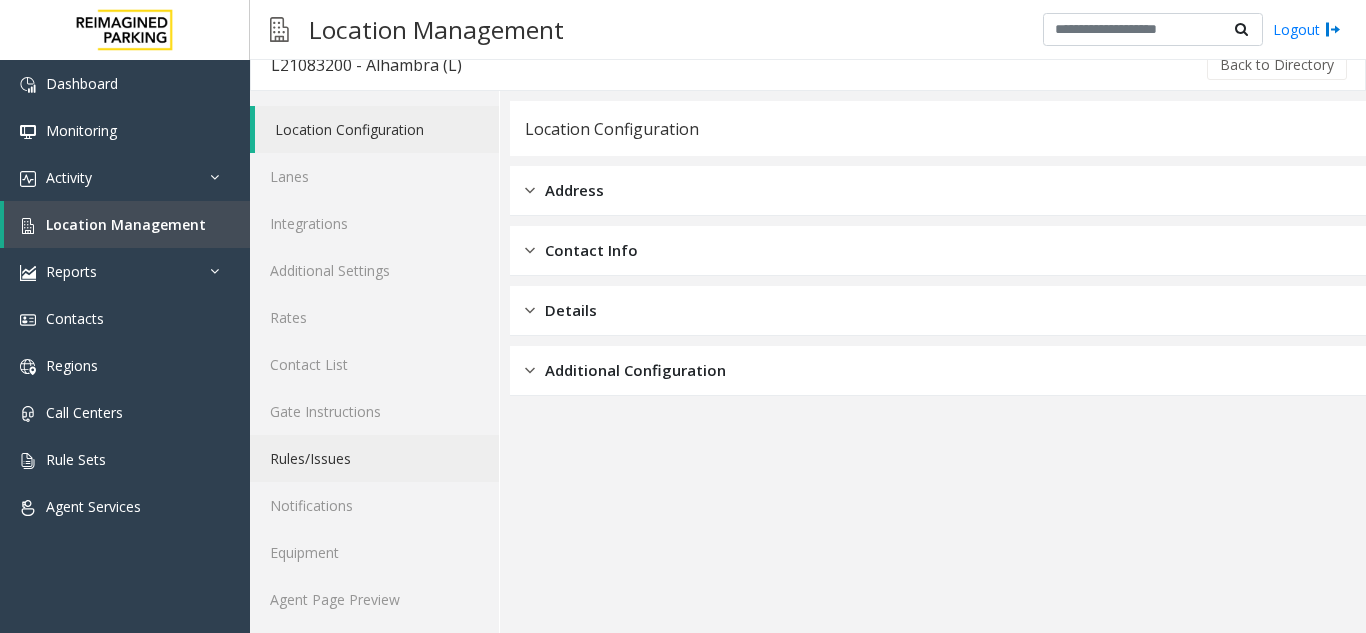 scroll, scrollTop: 26, scrollLeft: 0, axis: vertical 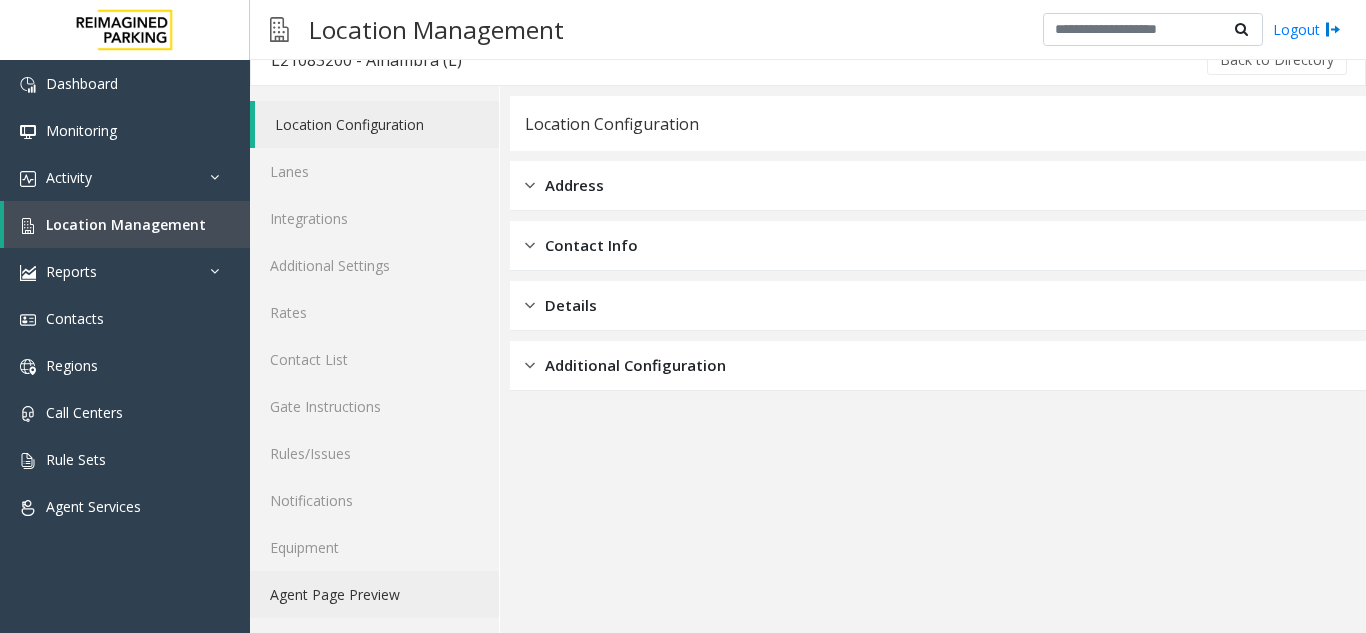 click on "Agent Page Preview" 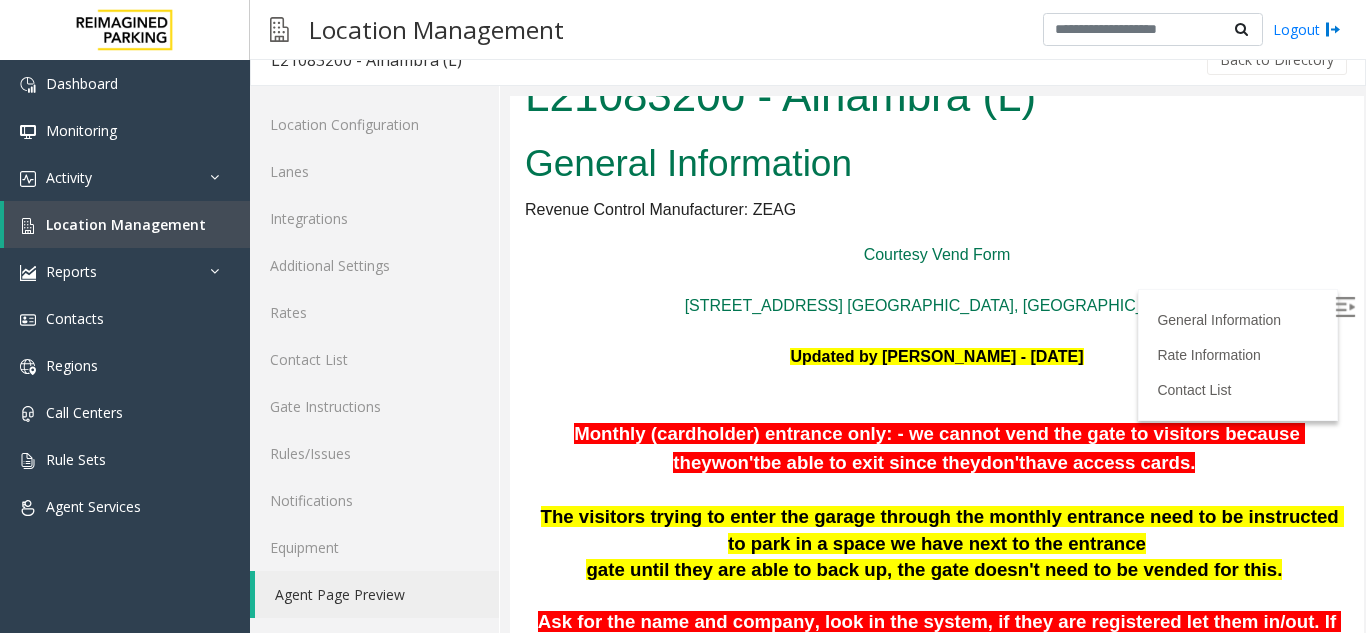 scroll, scrollTop: 0, scrollLeft: 0, axis: both 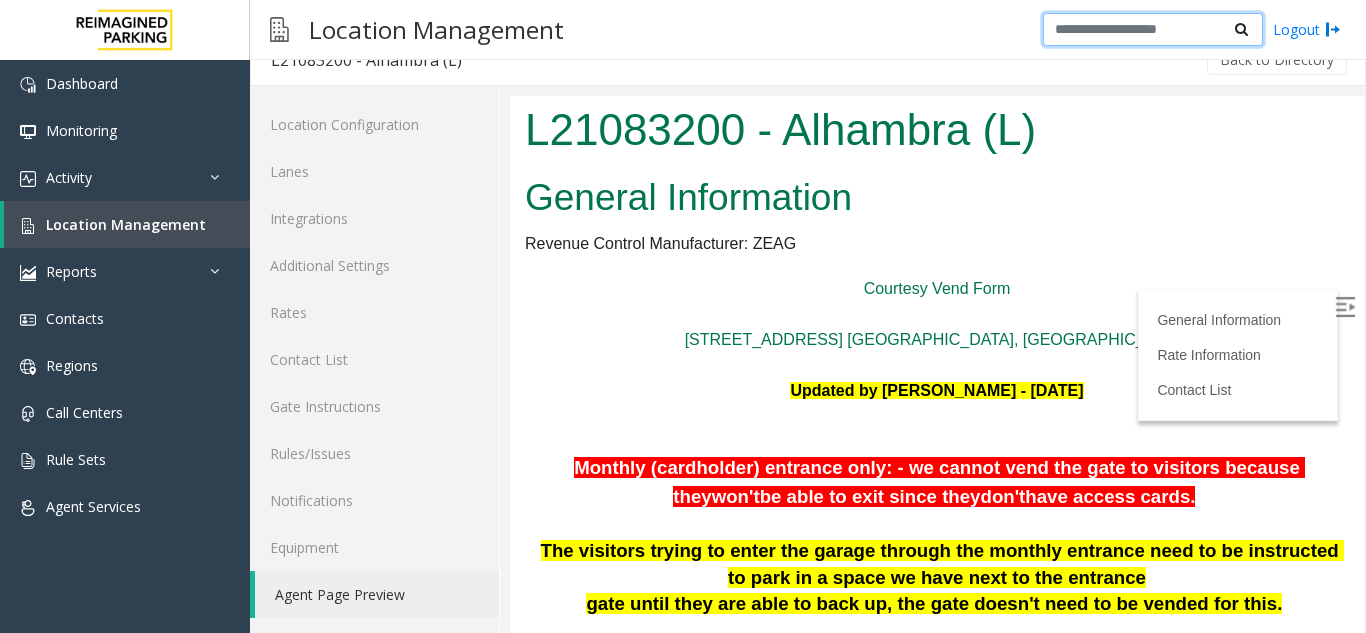 click at bounding box center [1153, 30] 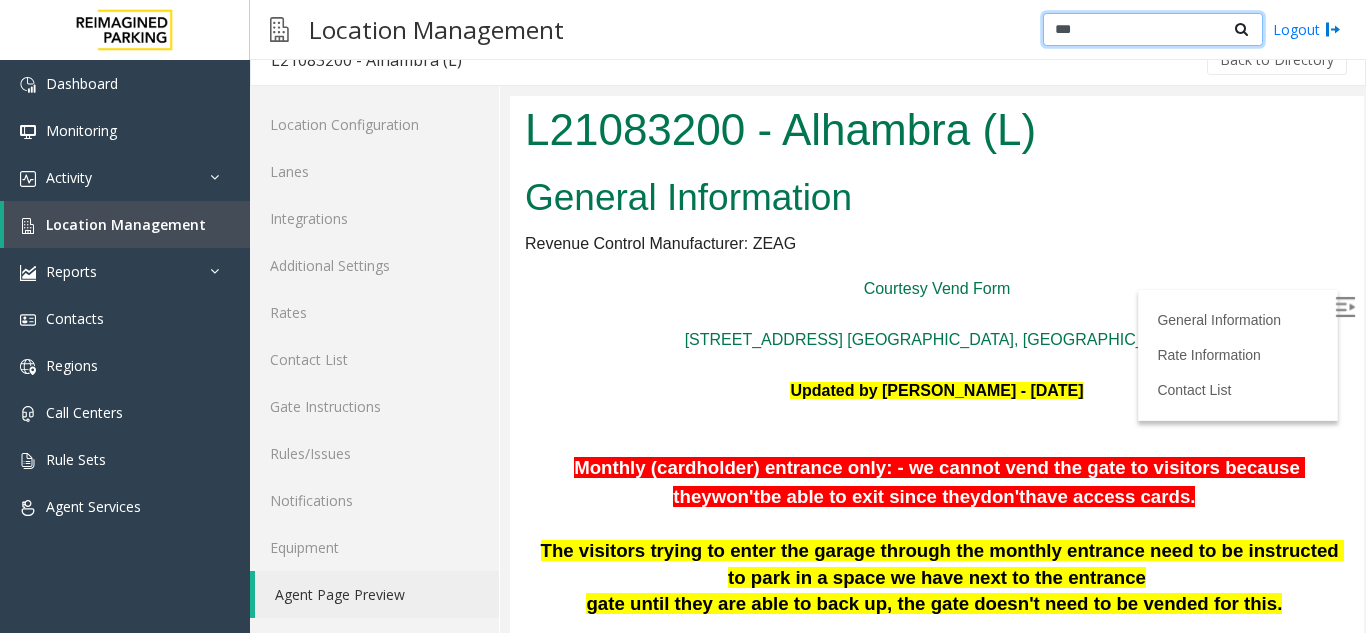 type on "***" 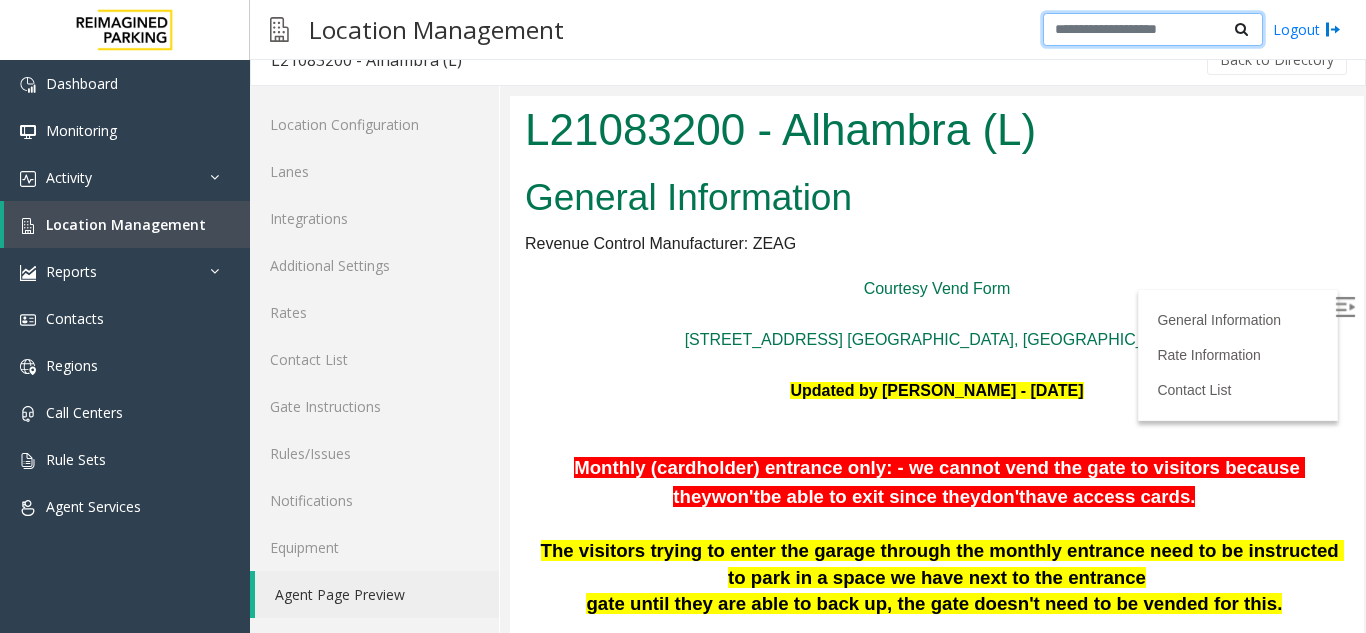 scroll, scrollTop: 0, scrollLeft: 0, axis: both 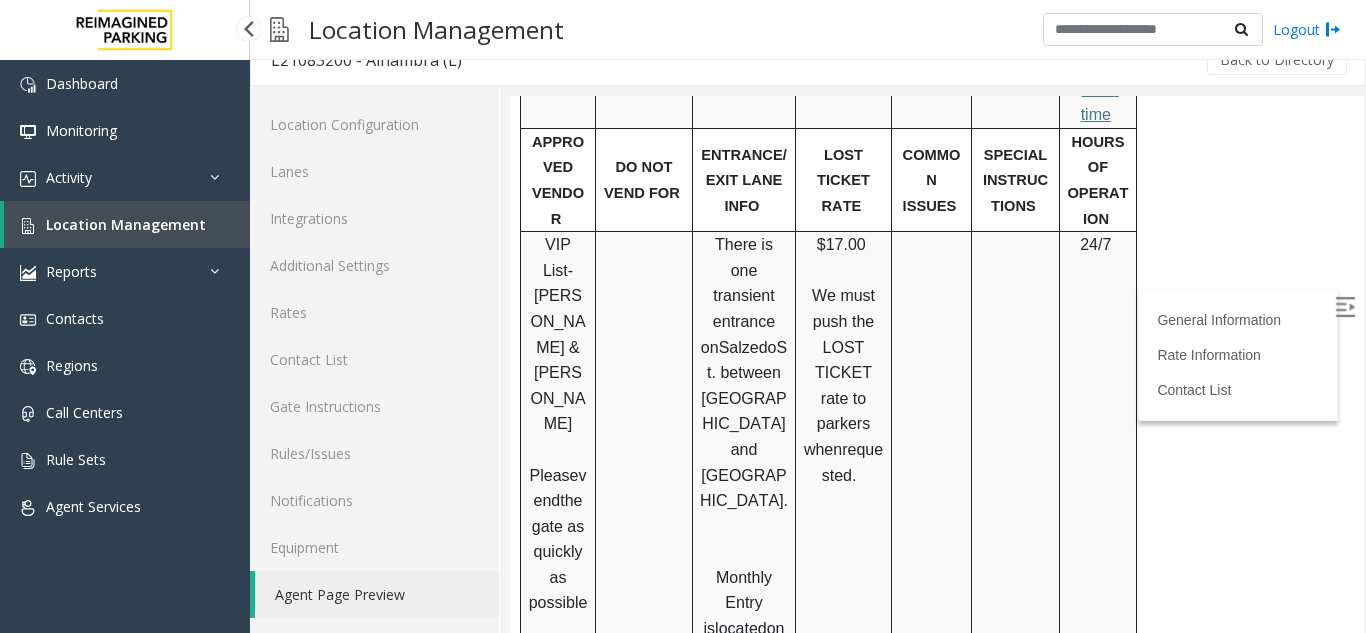 click on "Location Management" at bounding box center [126, 224] 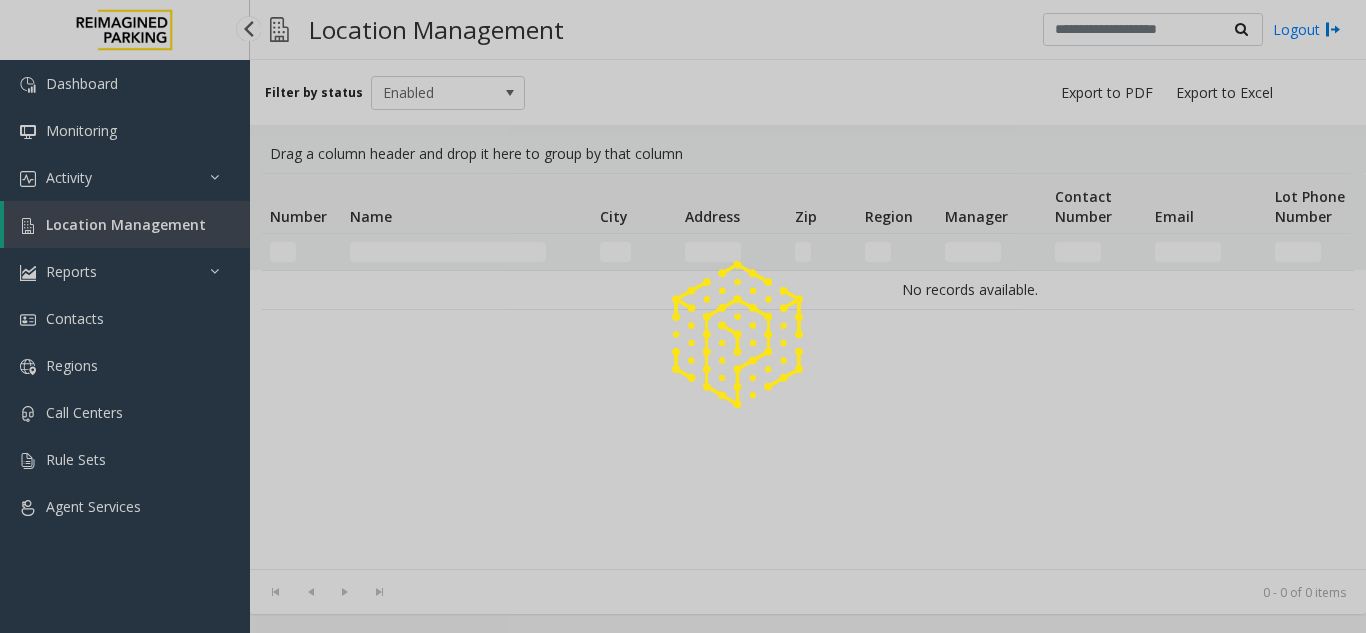 scroll, scrollTop: 0, scrollLeft: 0, axis: both 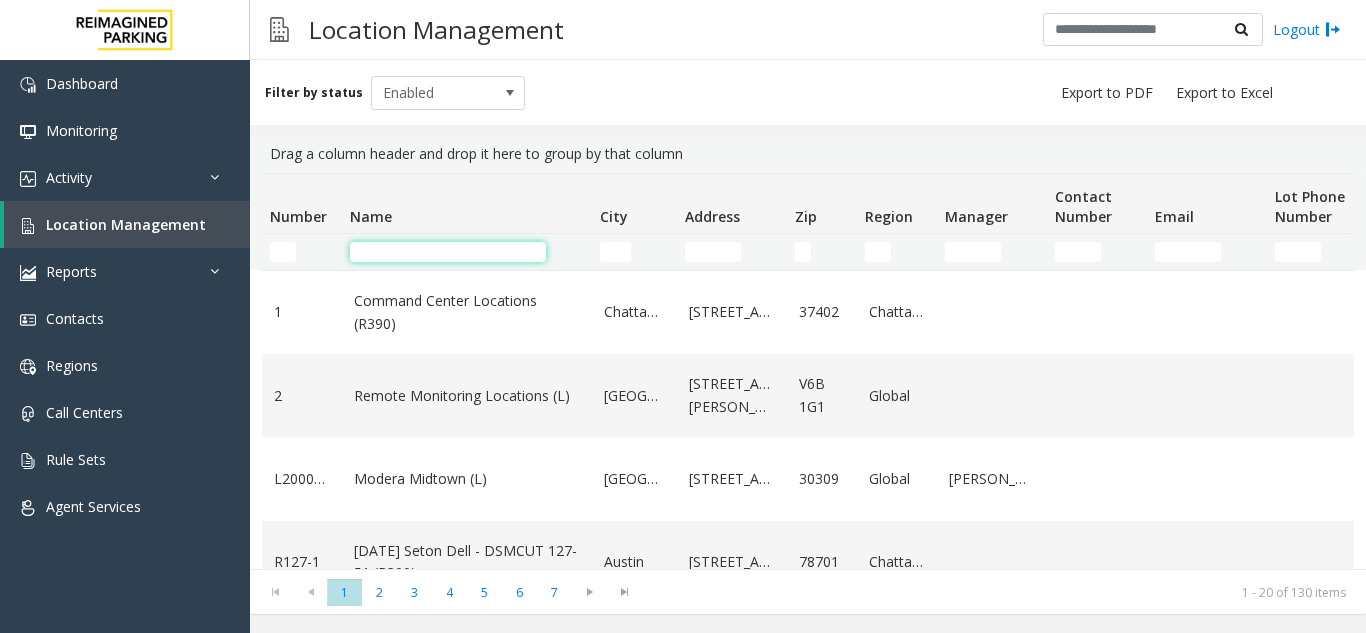 click 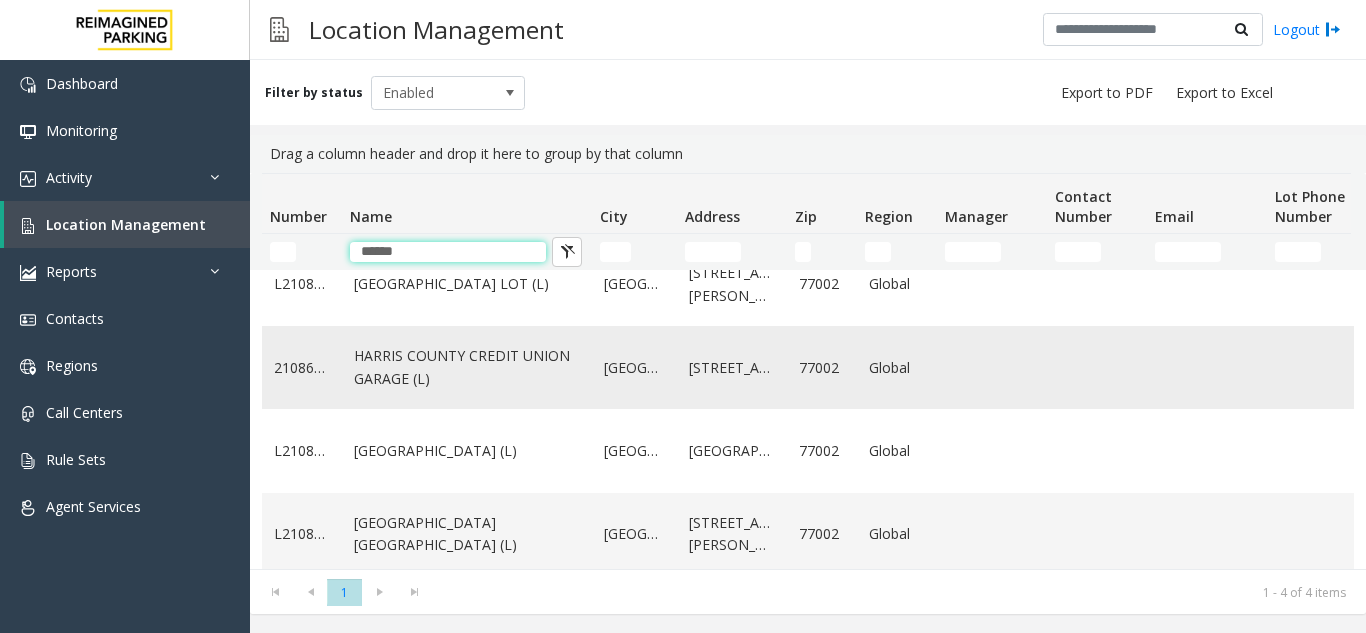 scroll, scrollTop: 51, scrollLeft: 0, axis: vertical 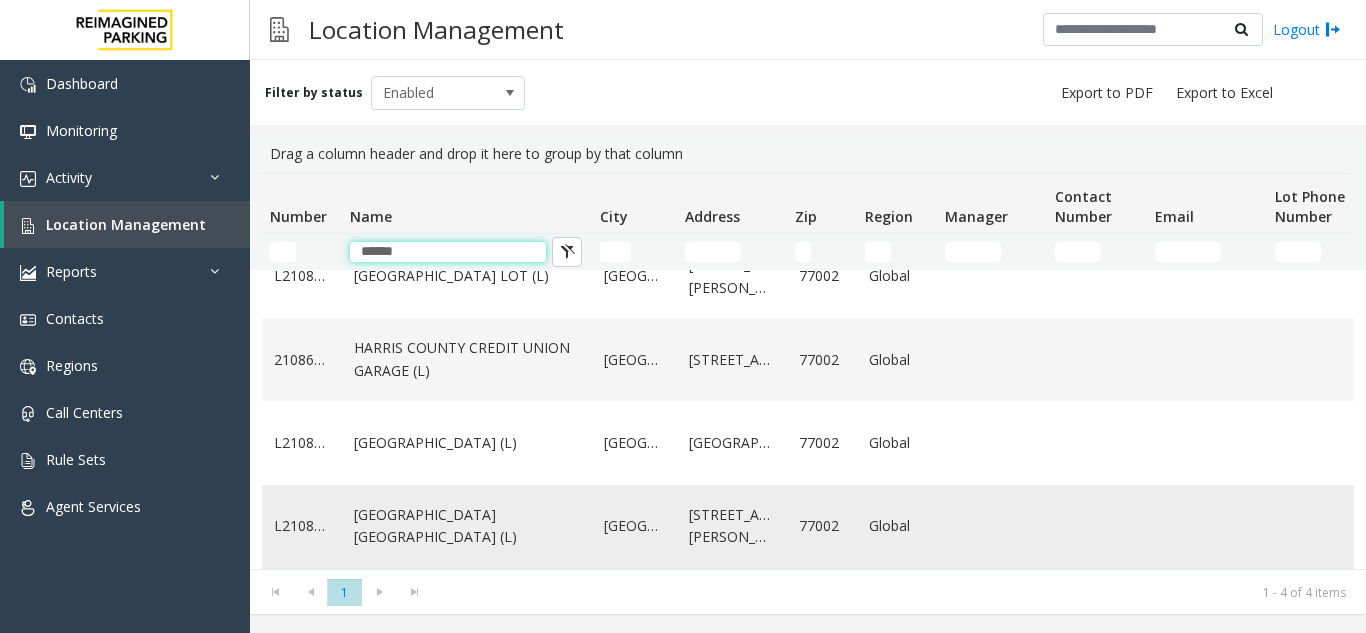 type on "******" 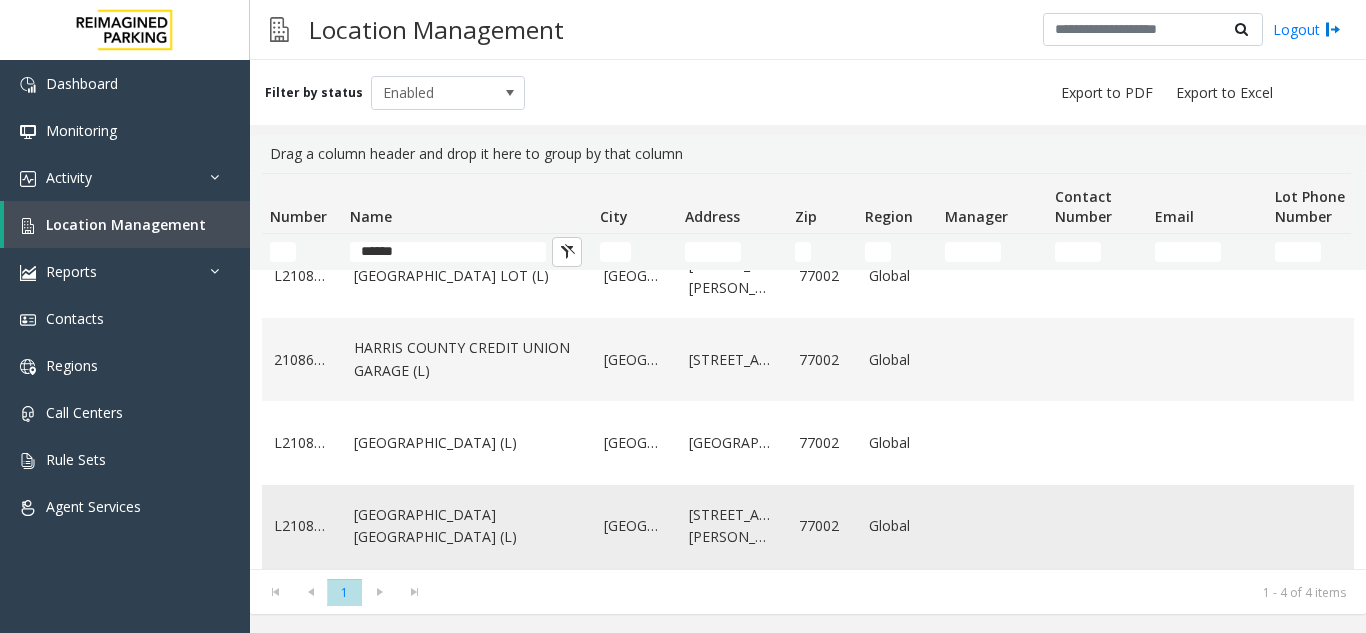 click on "[GEOGRAPHIC_DATA] [GEOGRAPHIC_DATA] (L)" 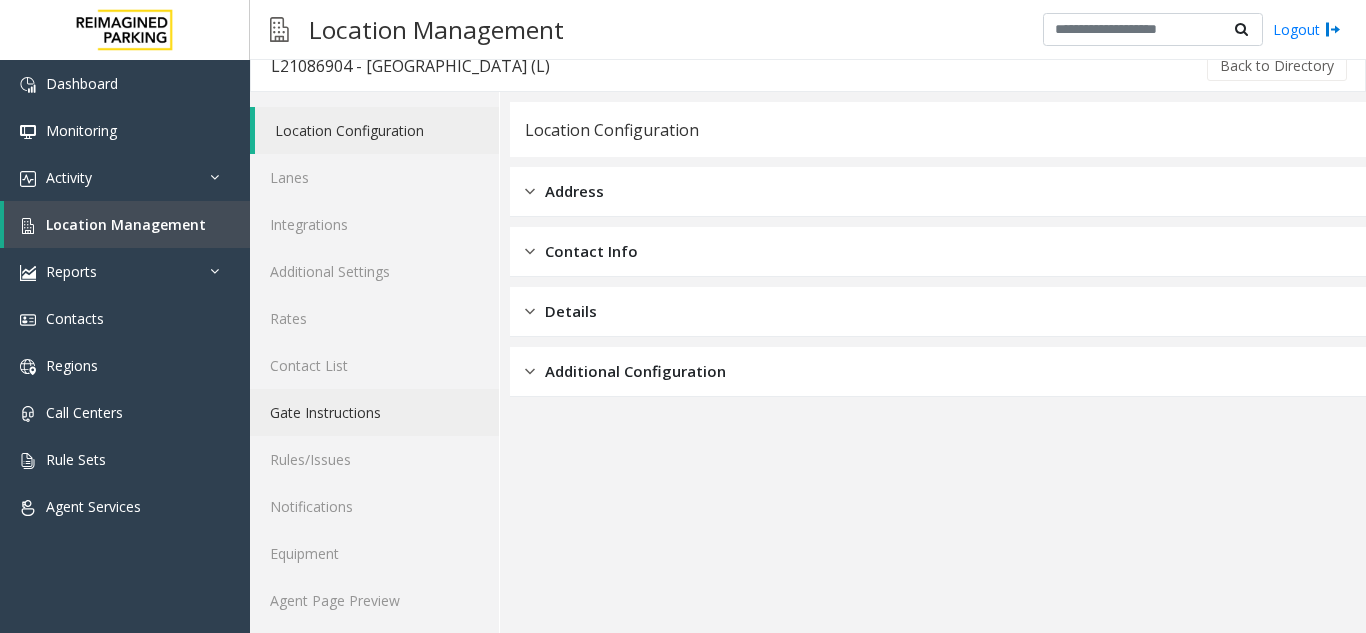 scroll, scrollTop: 26, scrollLeft: 0, axis: vertical 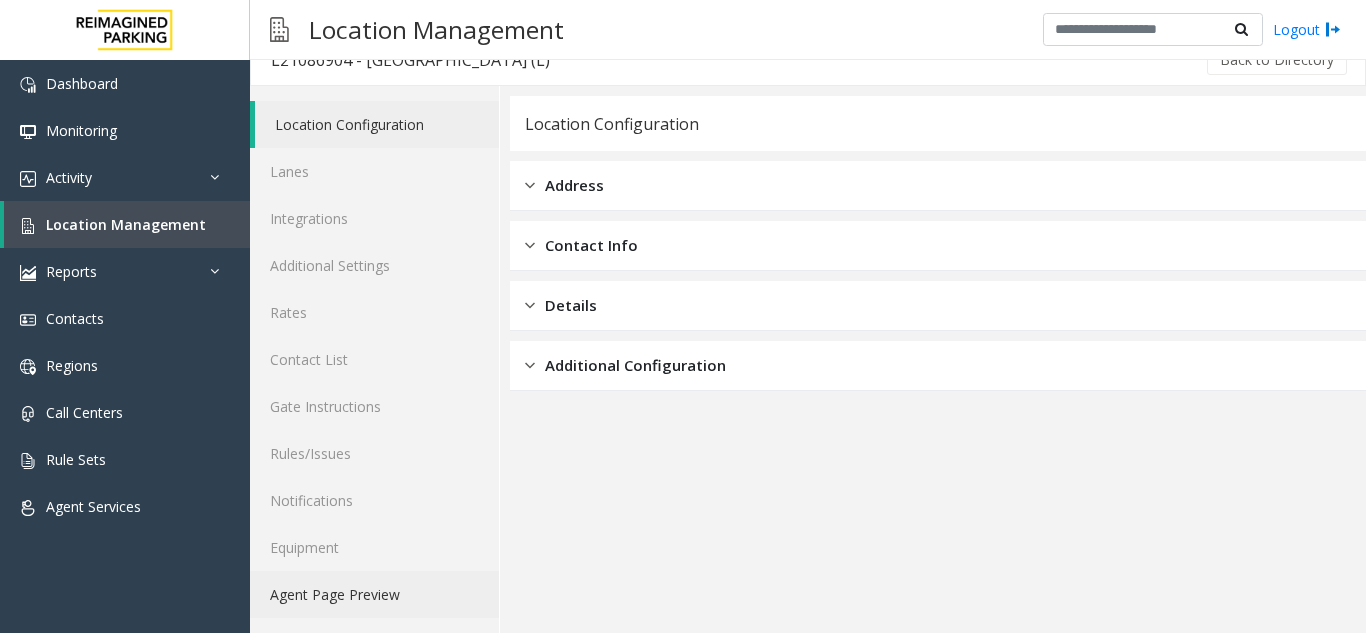 click on "Agent Page Preview" 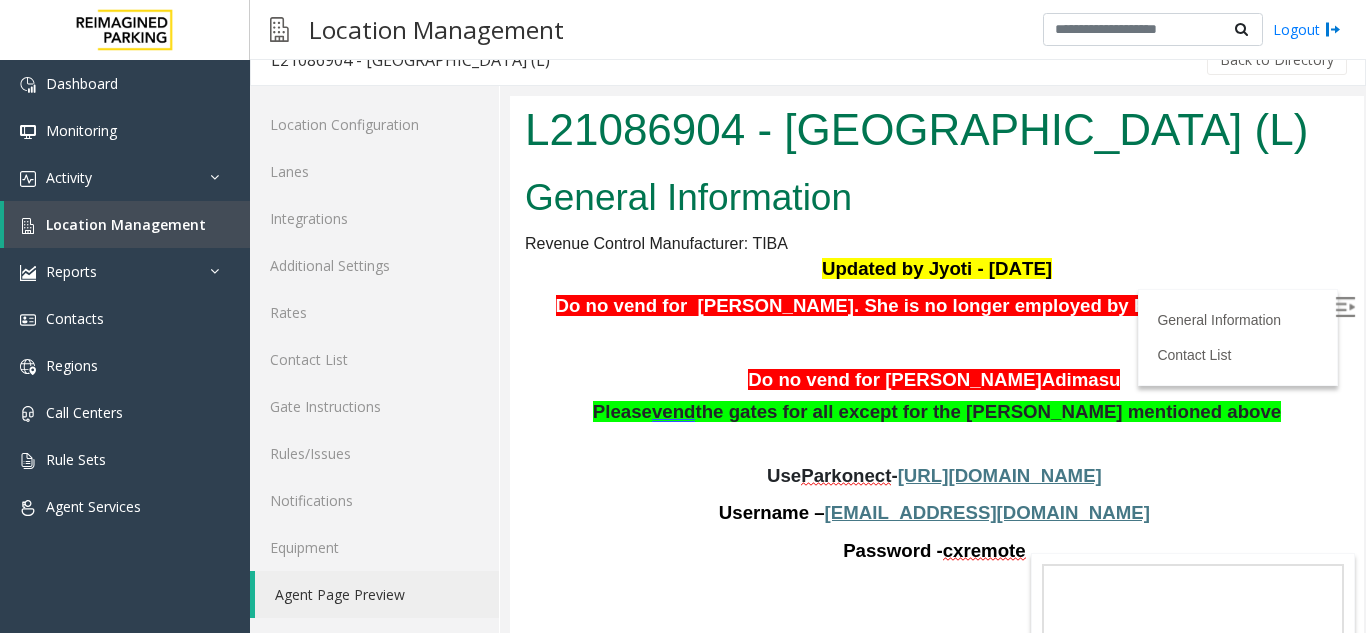 scroll, scrollTop: 0, scrollLeft: 0, axis: both 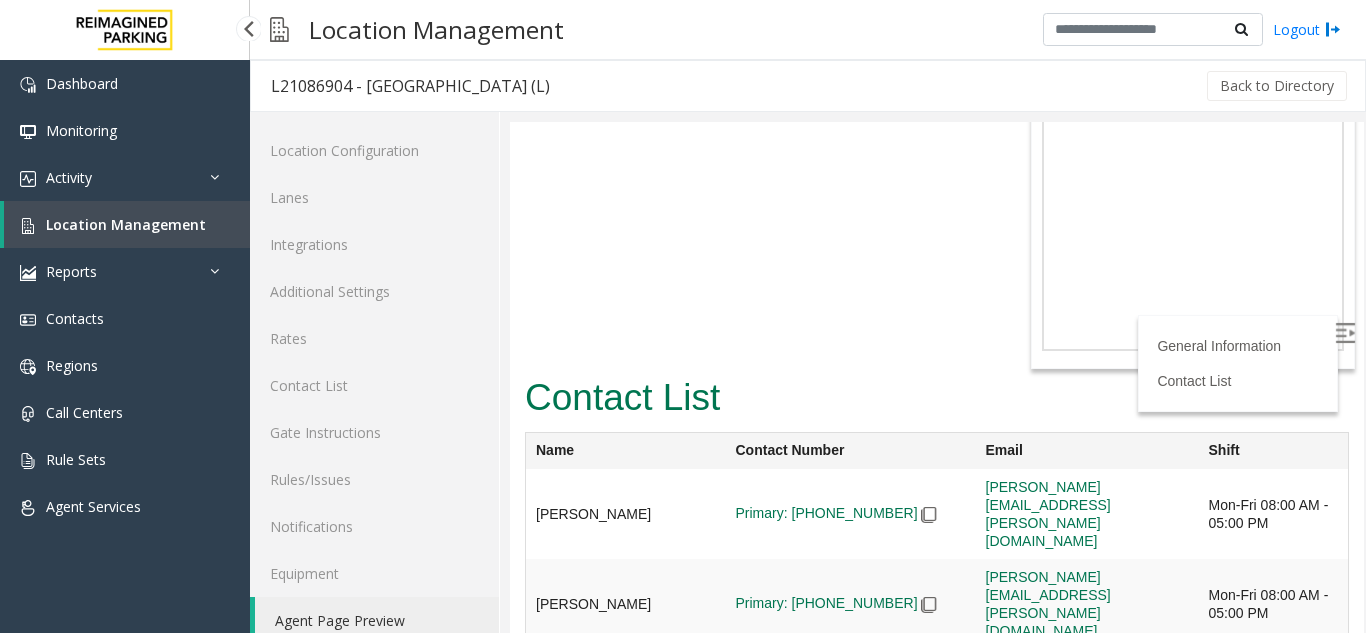 click on "Location Management" at bounding box center [126, 224] 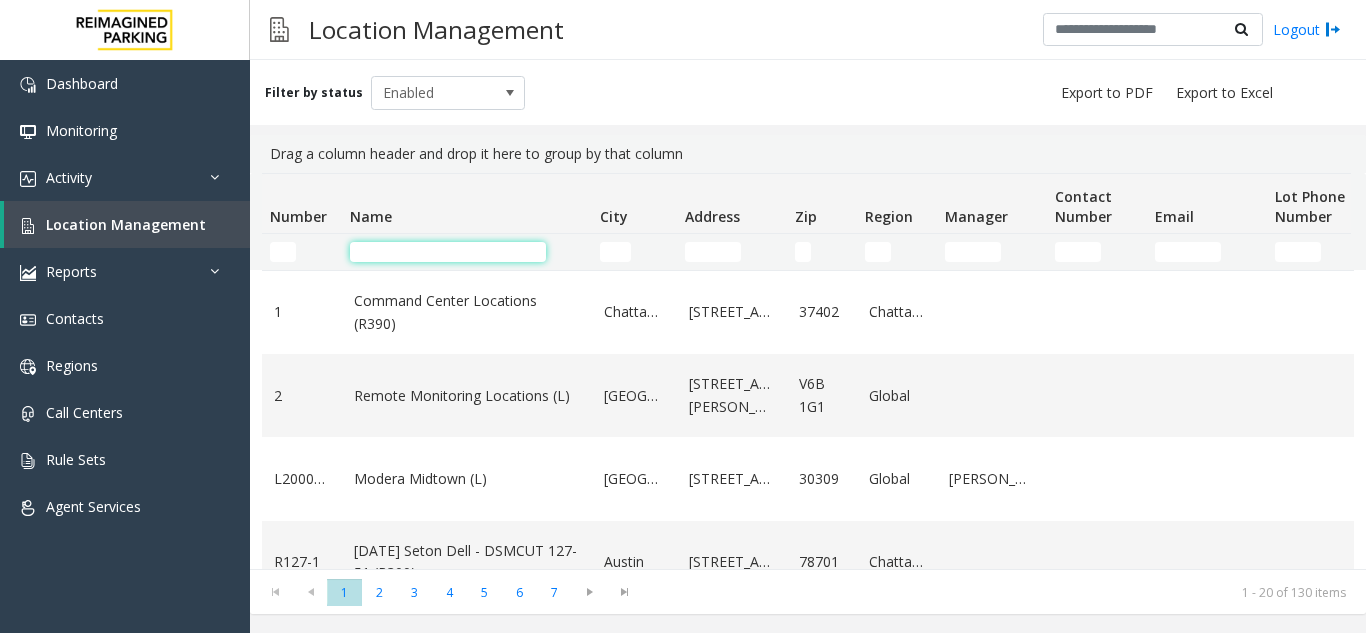 click 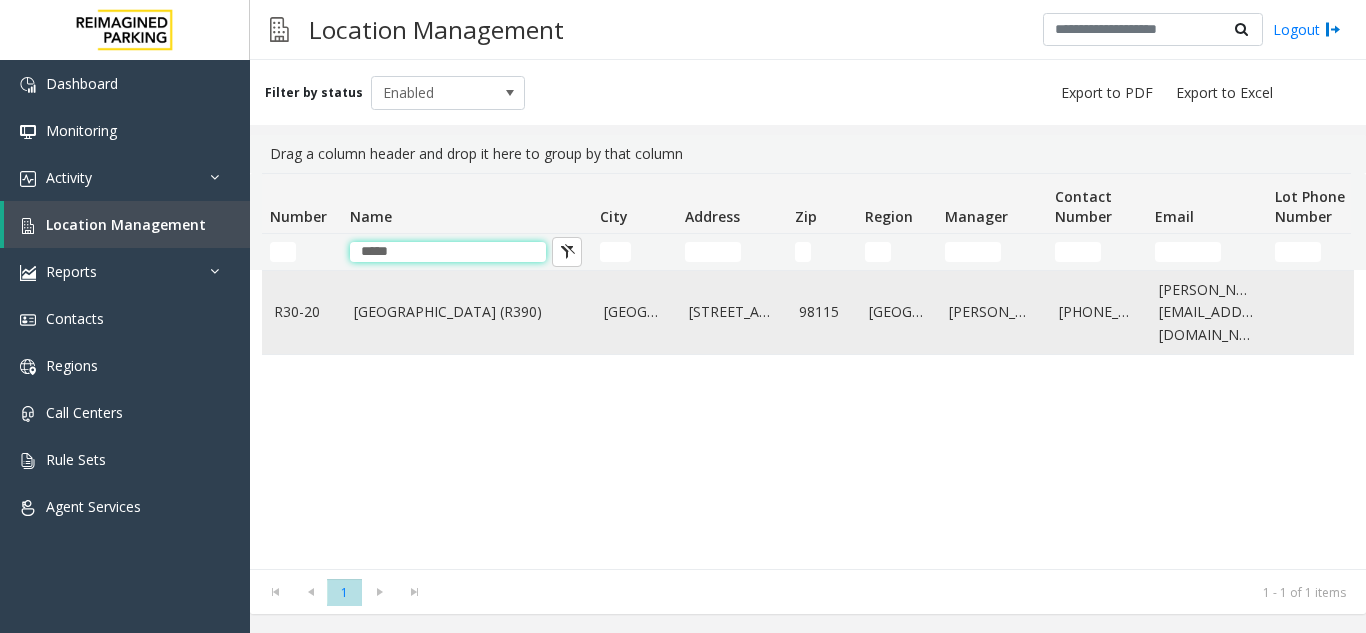 type on "*****" 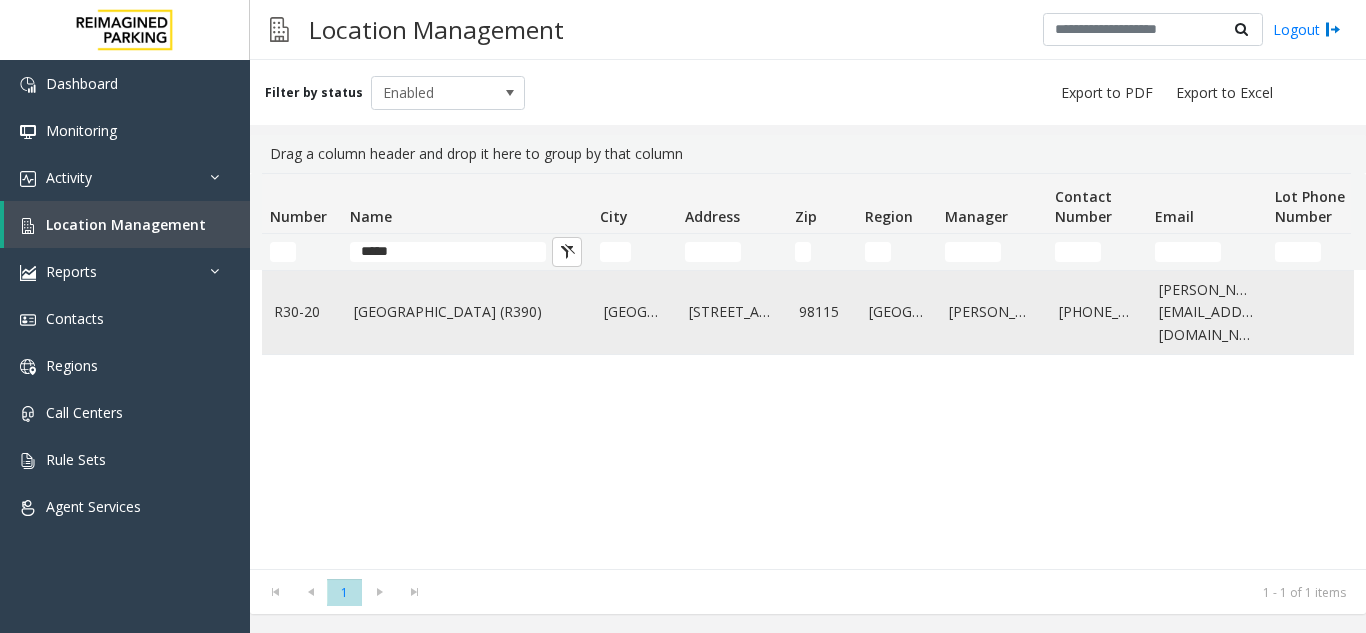 click on "[GEOGRAPHIC_DATA] (R390)" 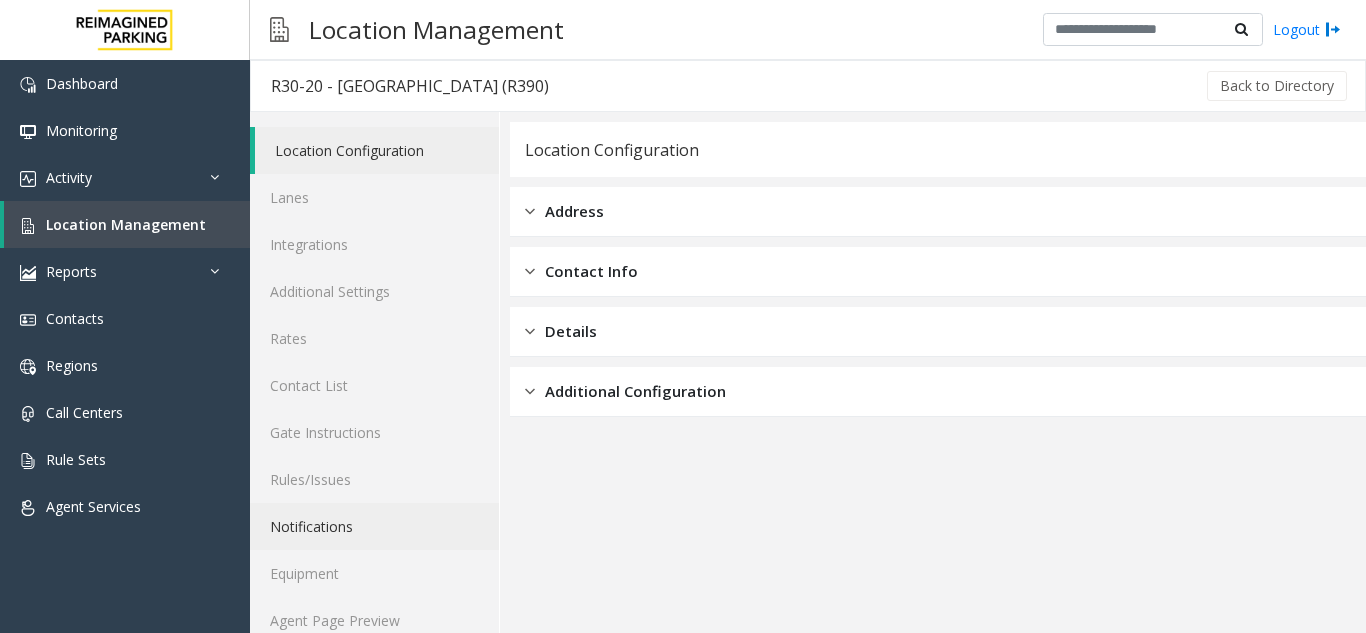 scroll, scrollTop: 26, scrollLeft: 0, axis: vertical 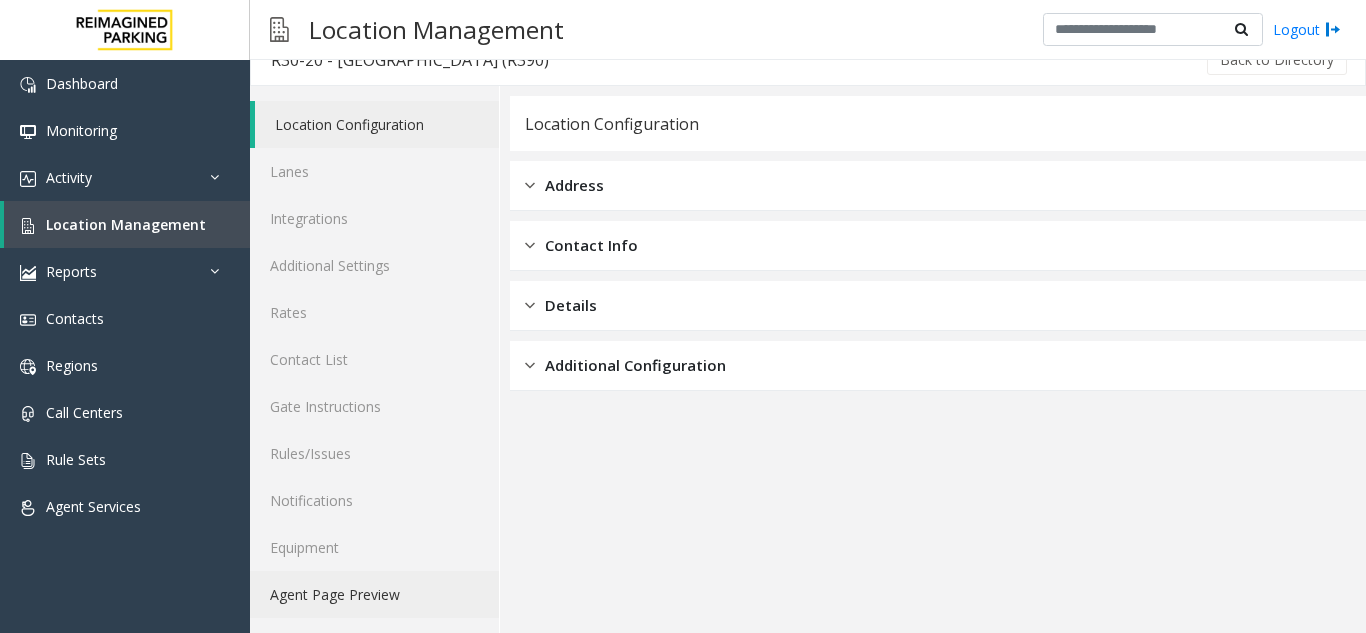 click on "Agent Page Preview" 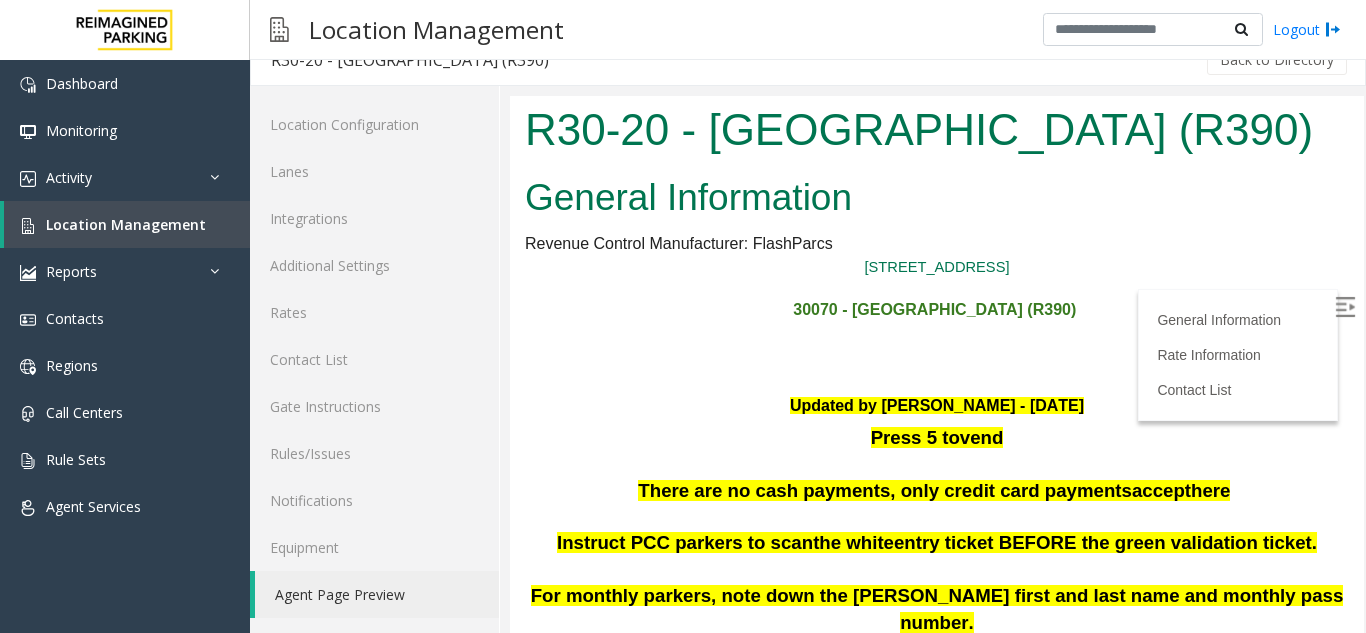 scroll, scrollTop: 0, scrollLeft: 0, axis: both 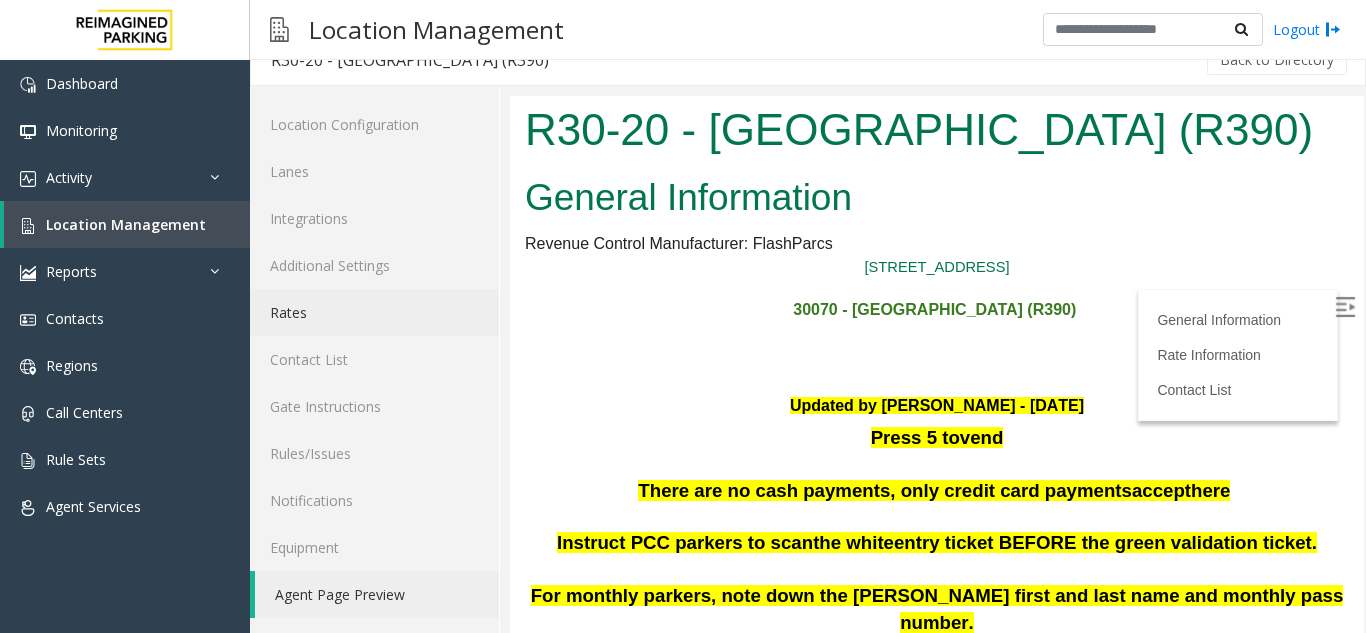 click on "Rates" 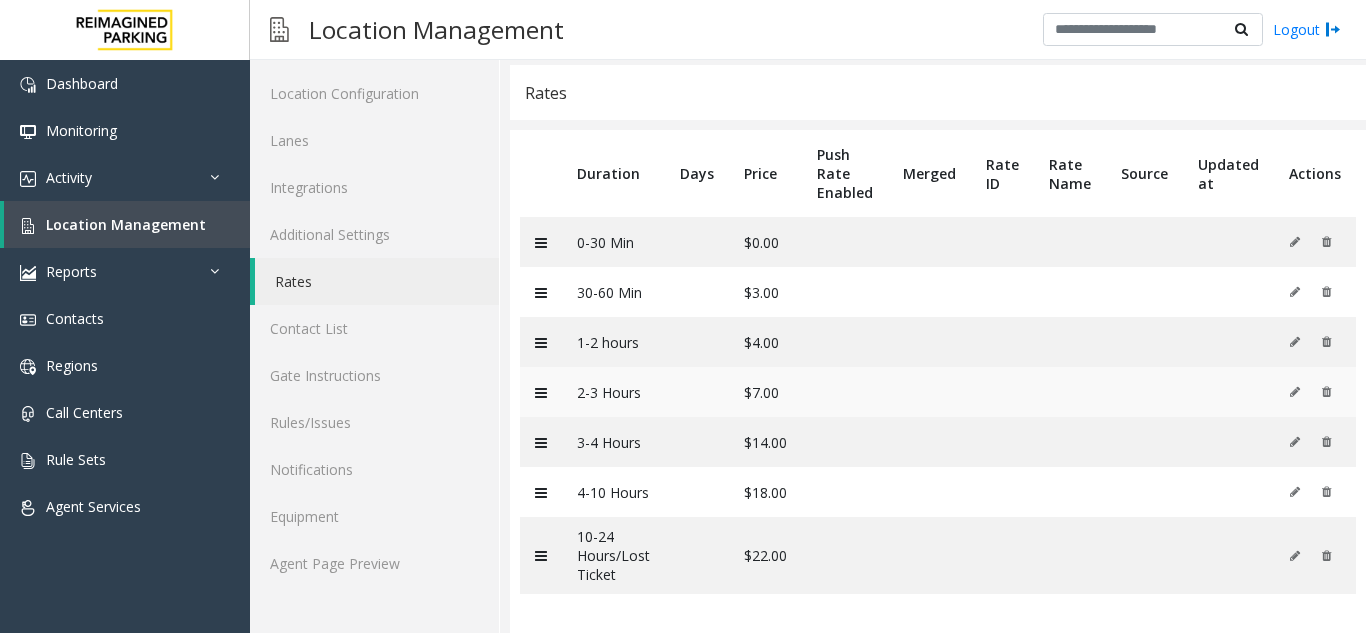 scroll, scrollTop: 73, scrollLeft: 0, axis: vertical 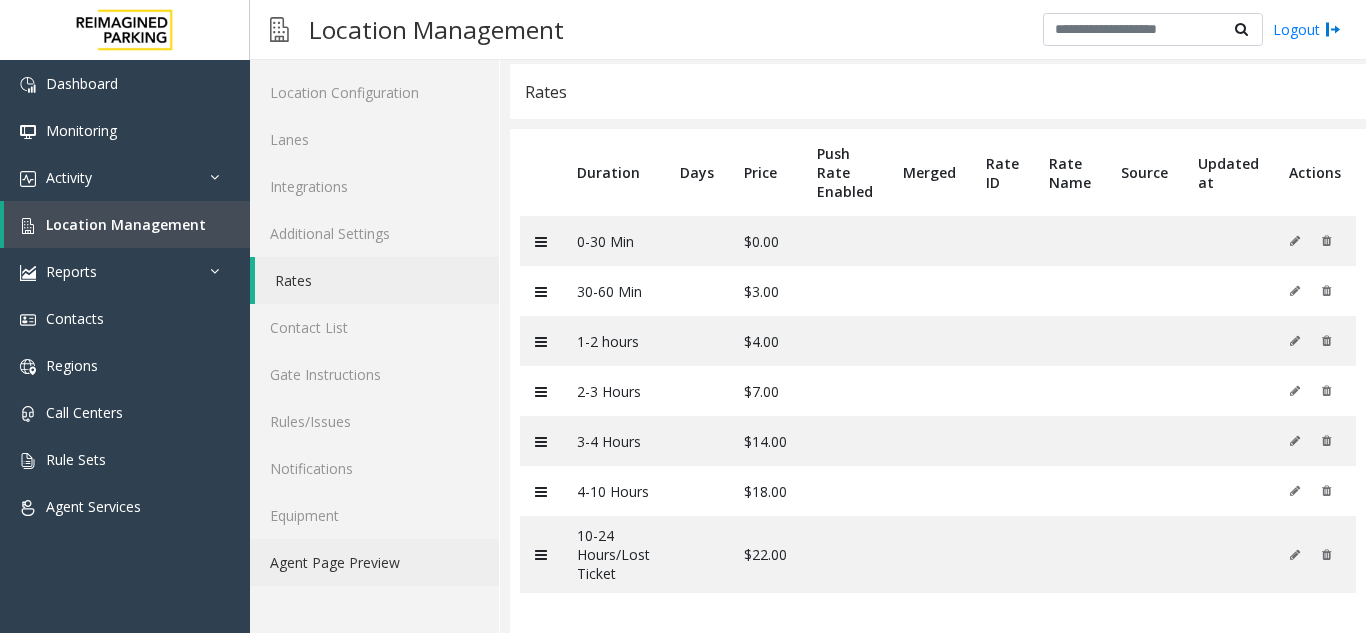 click on "Agent Page Preview" 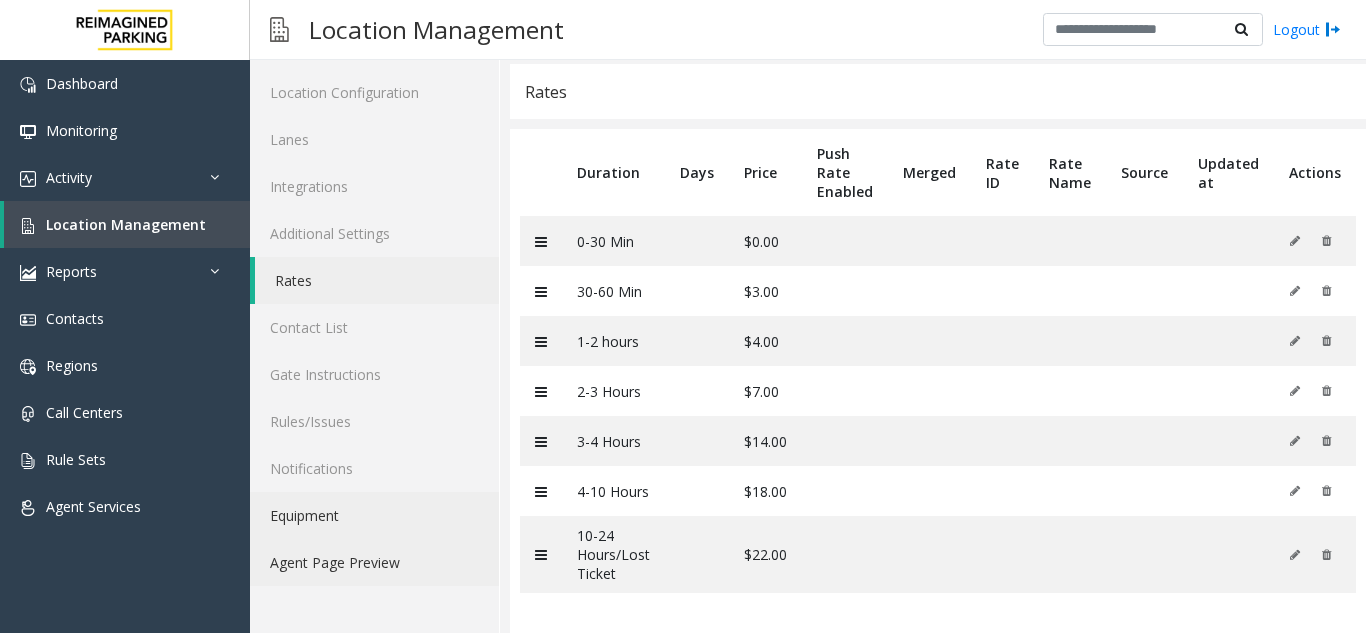 scroll, scrollTop: 26, scrollLeft: 0, axis: vertical 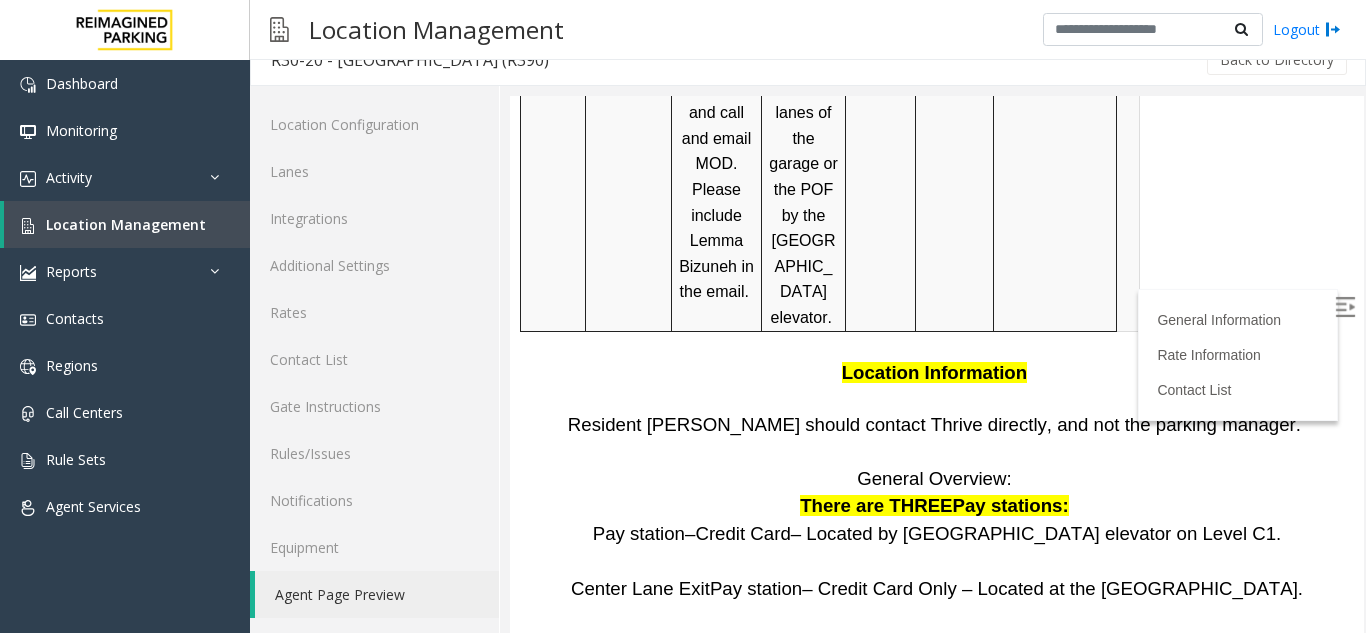 click at bounding box center [1345, 307] 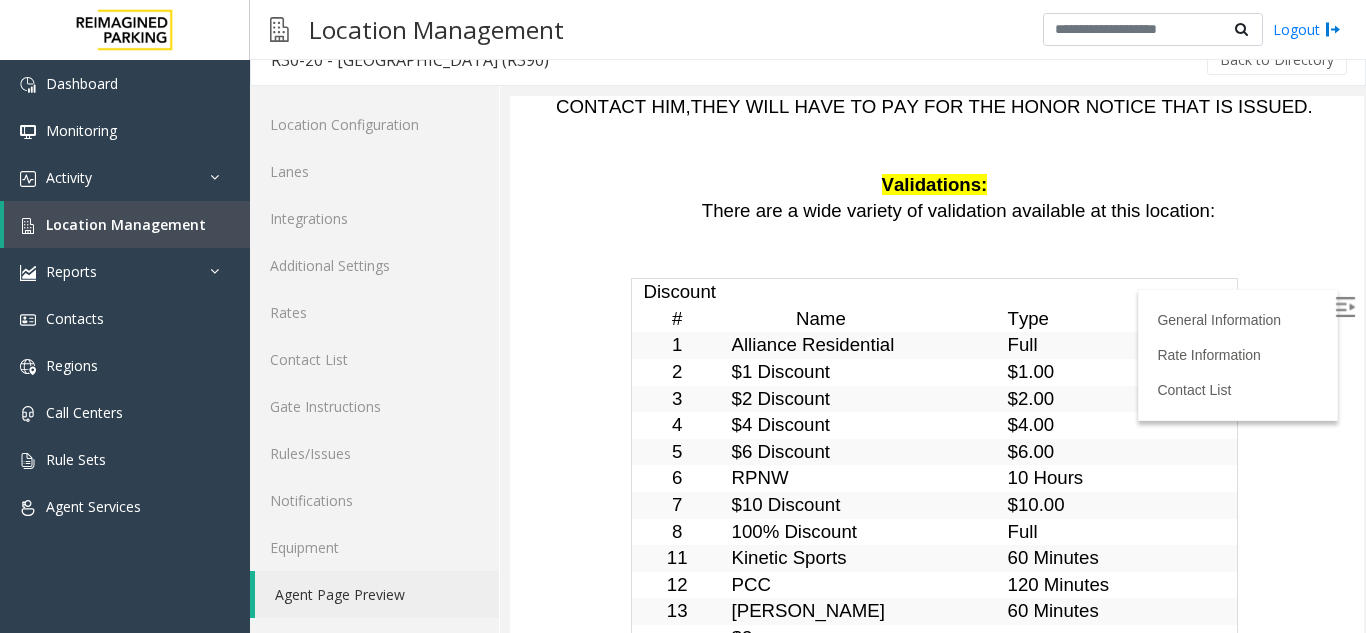 scroll, scrollTop: 4618, scrollLeft: 0, axis: vertical 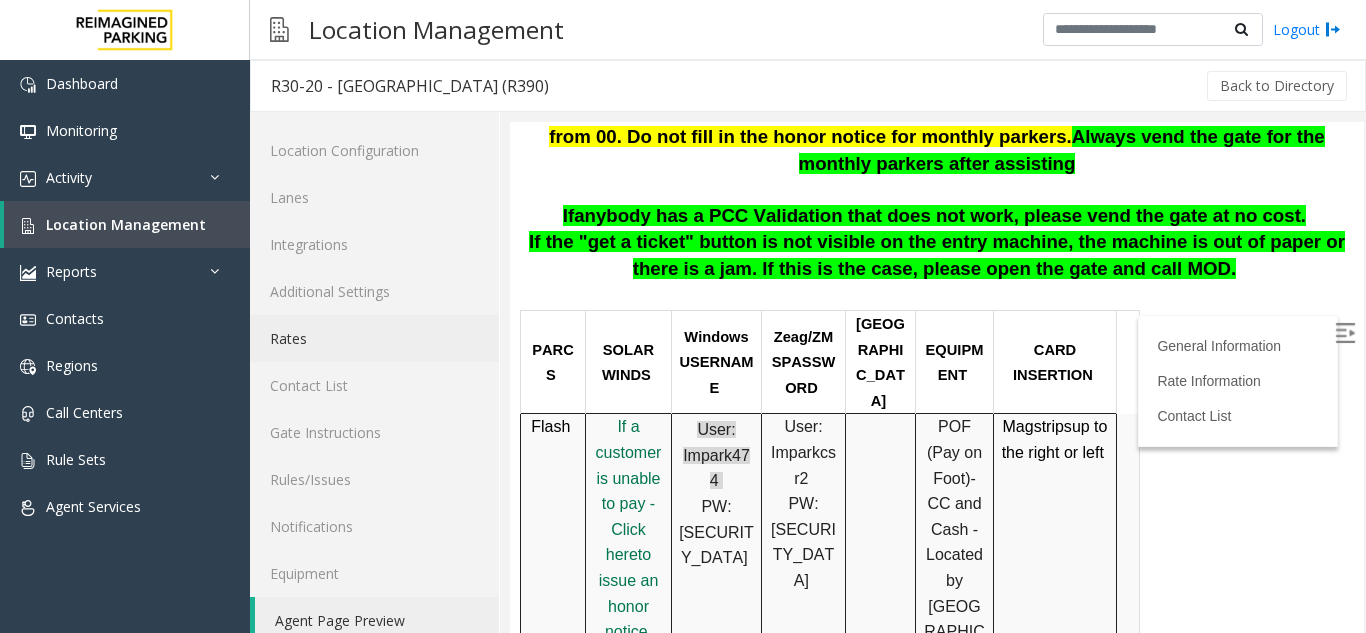 click on "Rates" 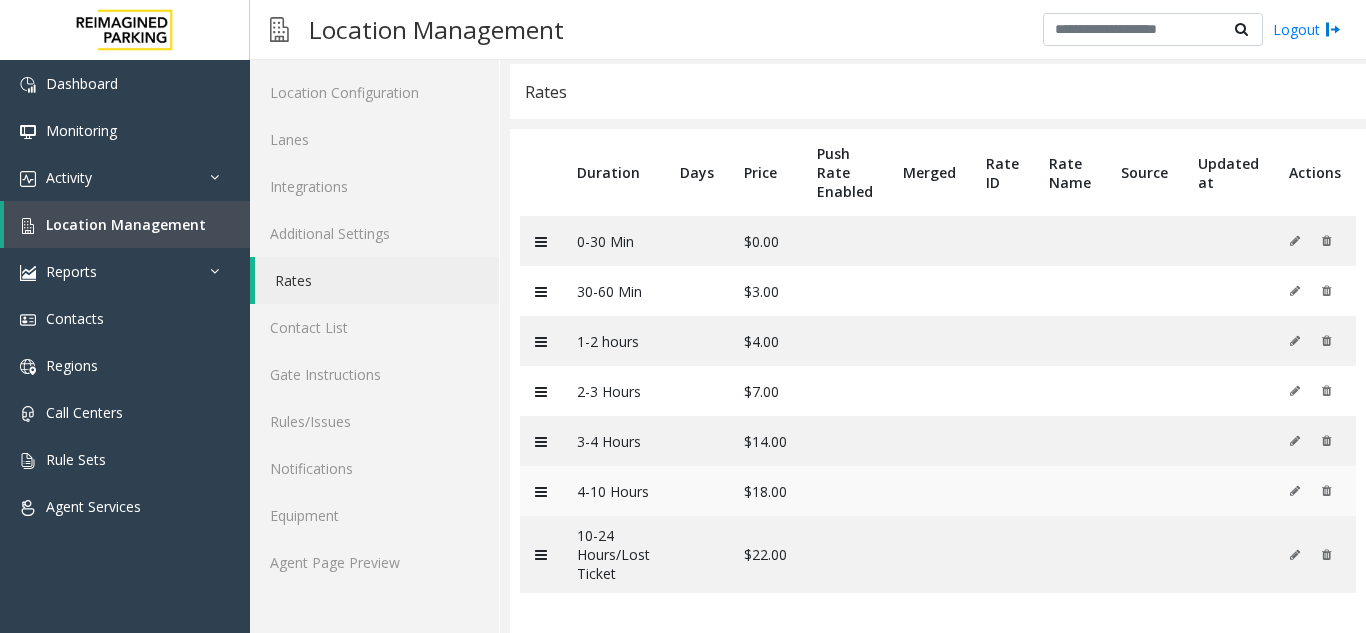 scroll, scrollTop: 73, scrollLeft: 0, axis: vertical 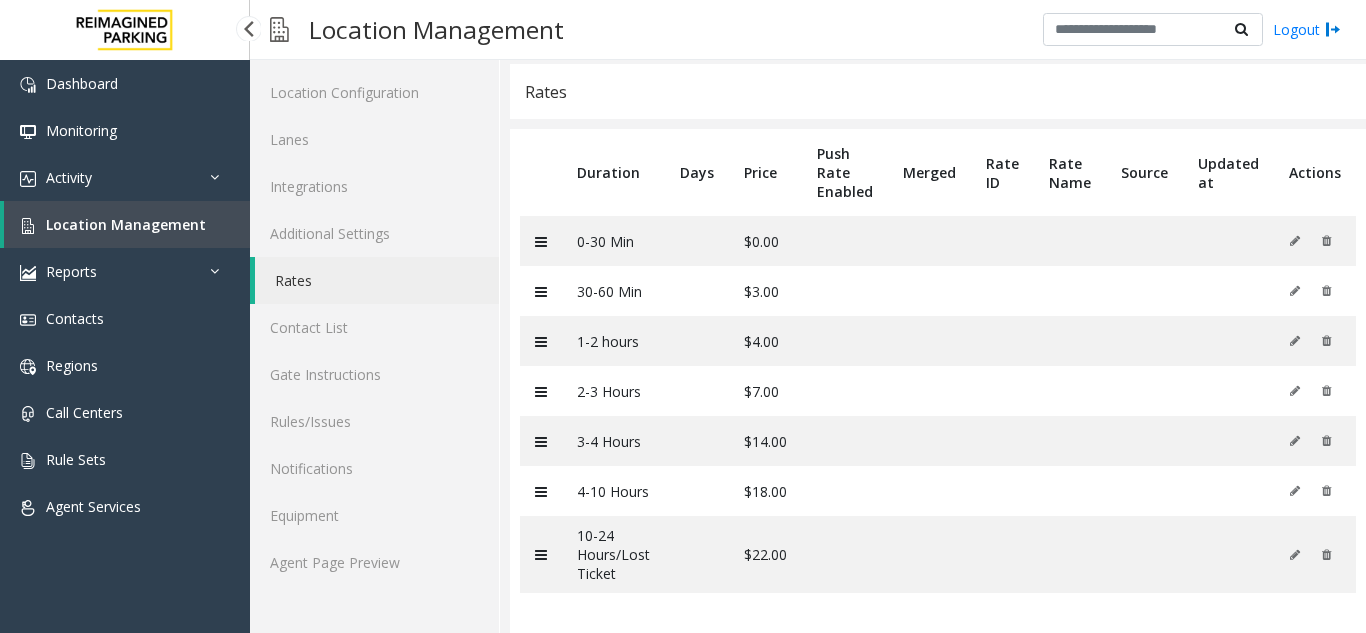 click on "Location Management" at bounding box center [127, 224] 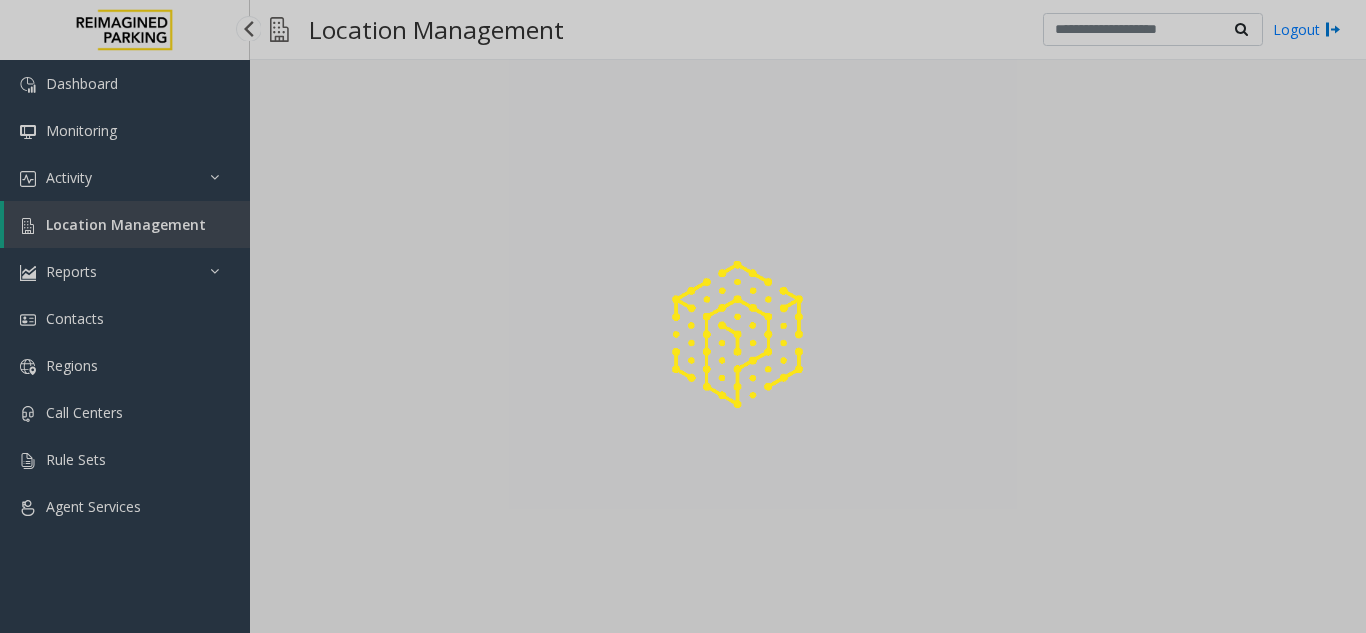 scroll, scrollTop: 0, scrollLeft: 0, axis: both 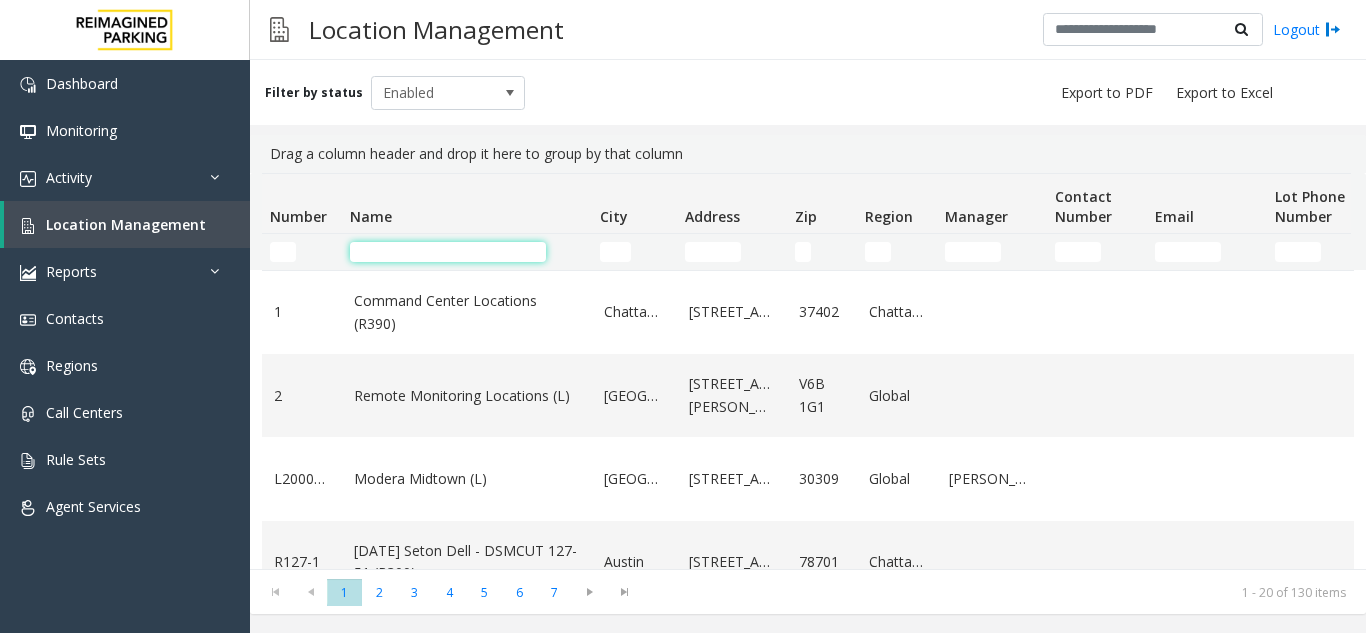click 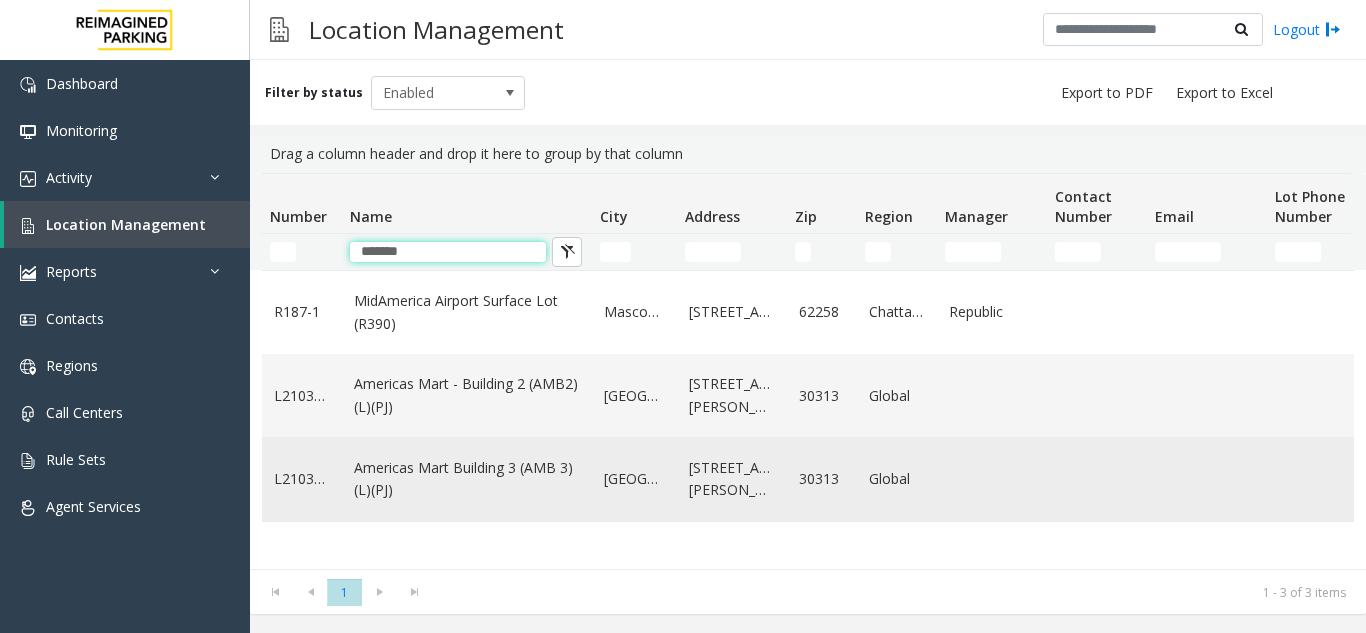 type on "*******" 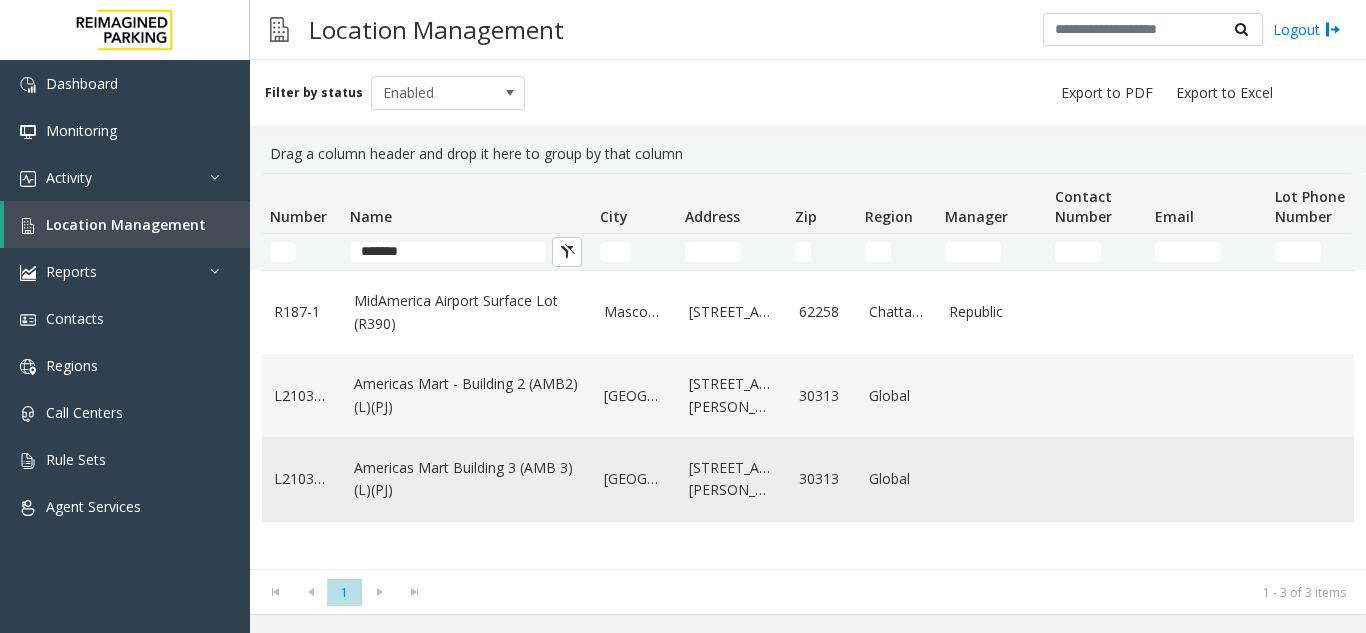click on "Americas Mart Building  3 (AMB 3) (L)(PJ)" 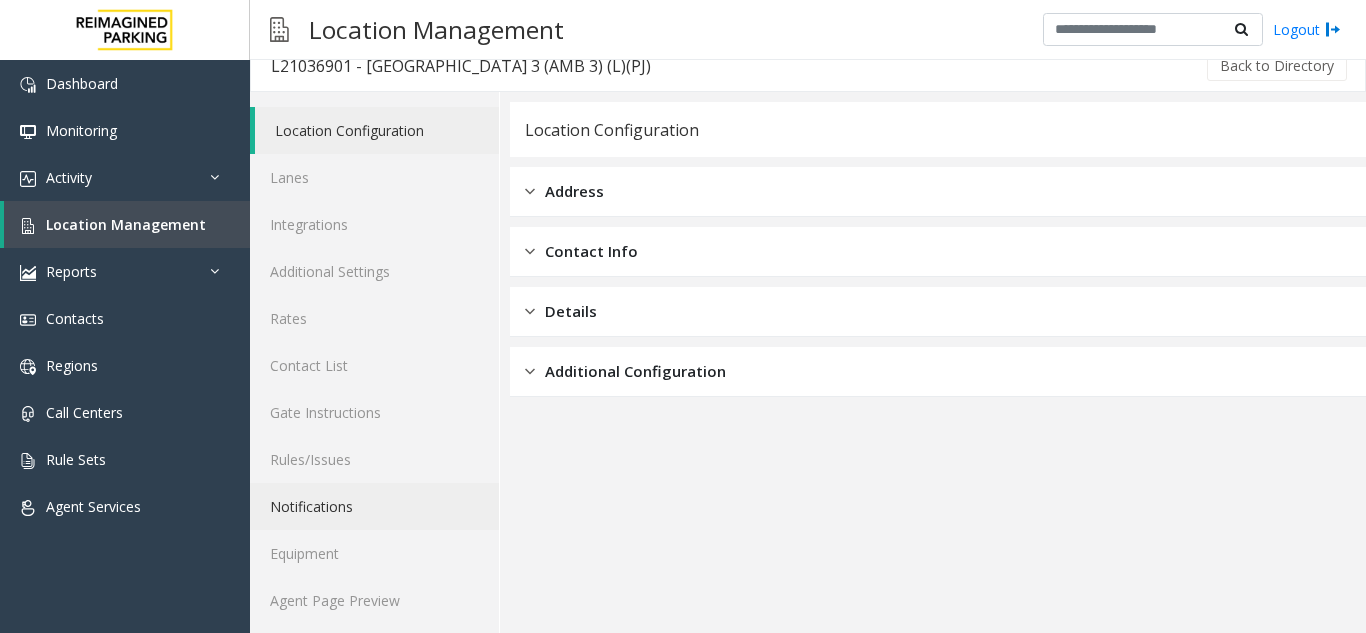 scroll, scrollTop: 26, scrollLeft: 0, axis: vertical 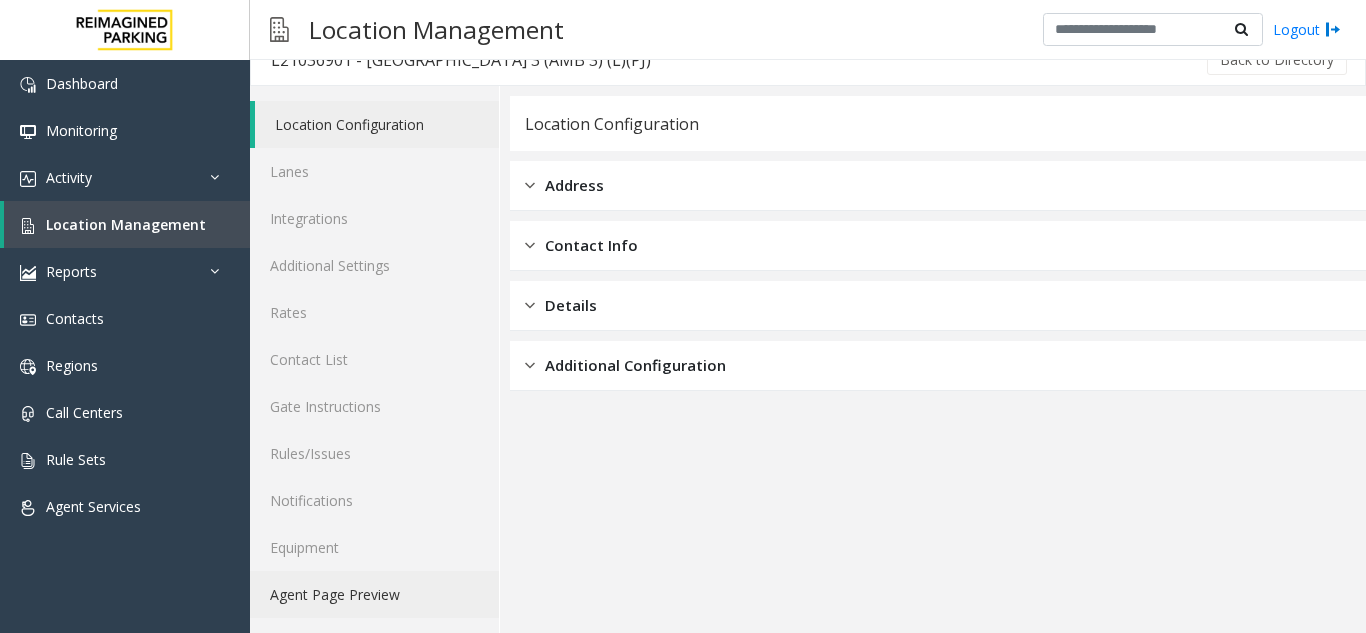 click on "Agent Page Preview" 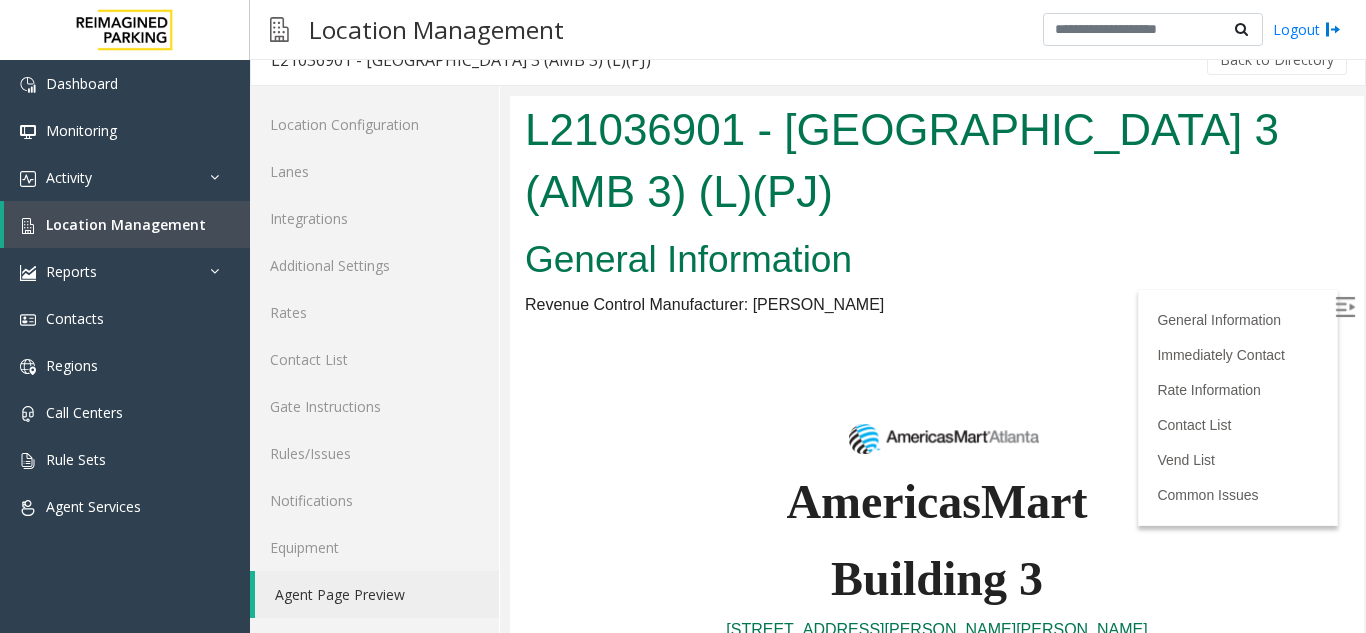 scroll, scrollTop: 638, scrollLeft: 0, axis: vertical 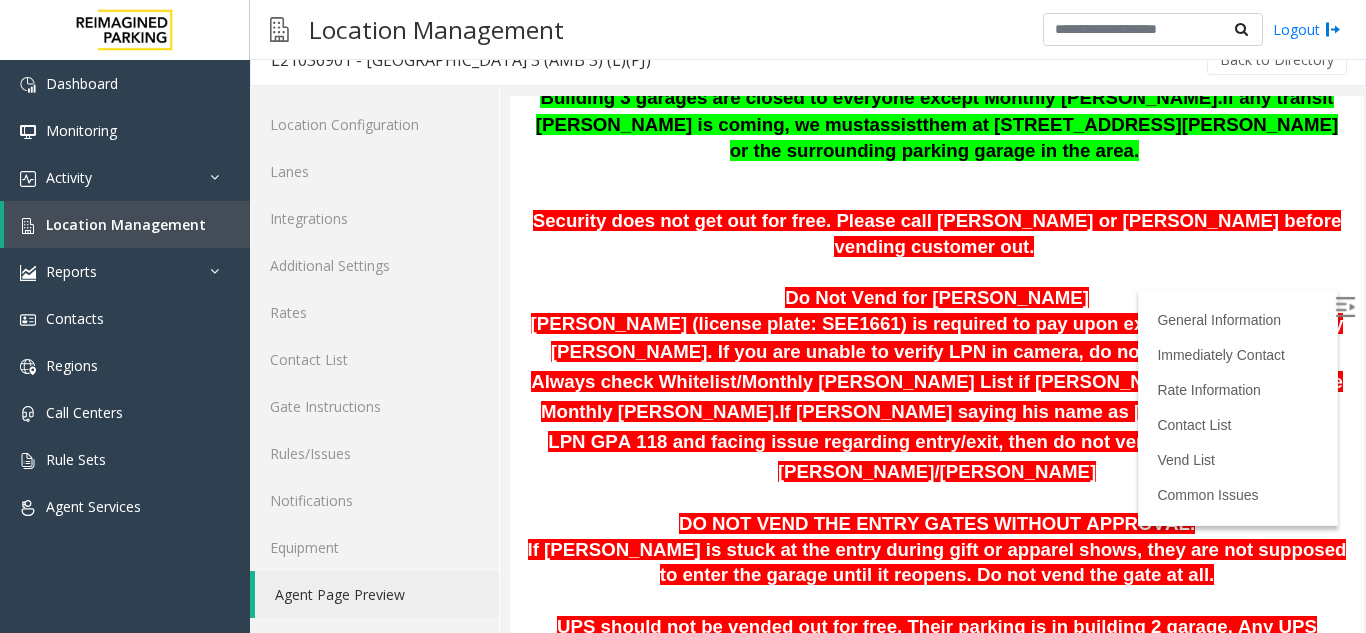 click at bounding box center (1345, 307) 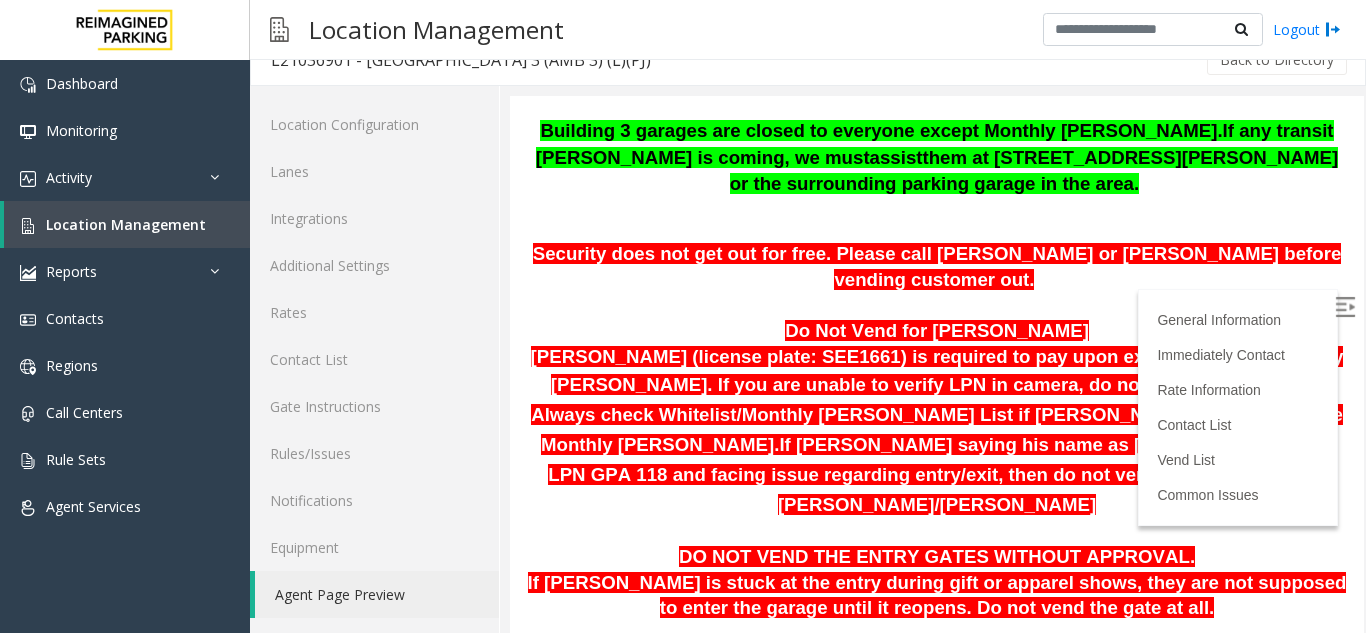 scroll, scrollTop: 638, scrollLeft: 0, axis: vertical 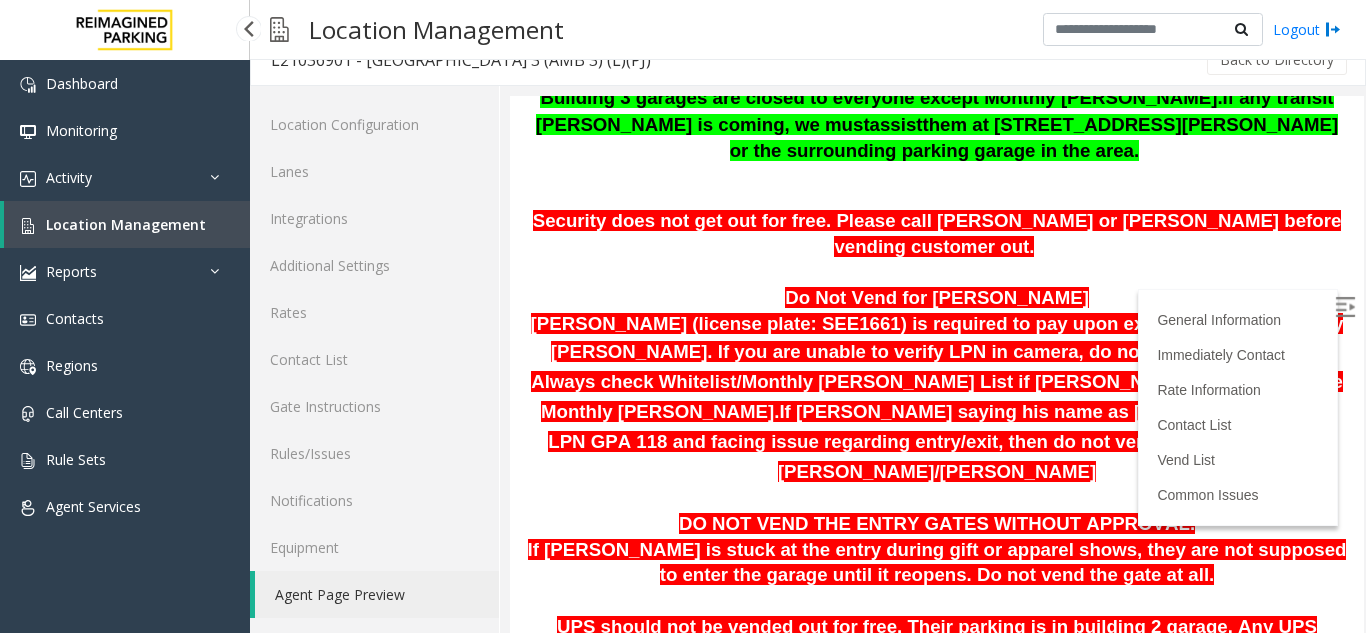click on "Location Management" at bounding box center [127, 224] 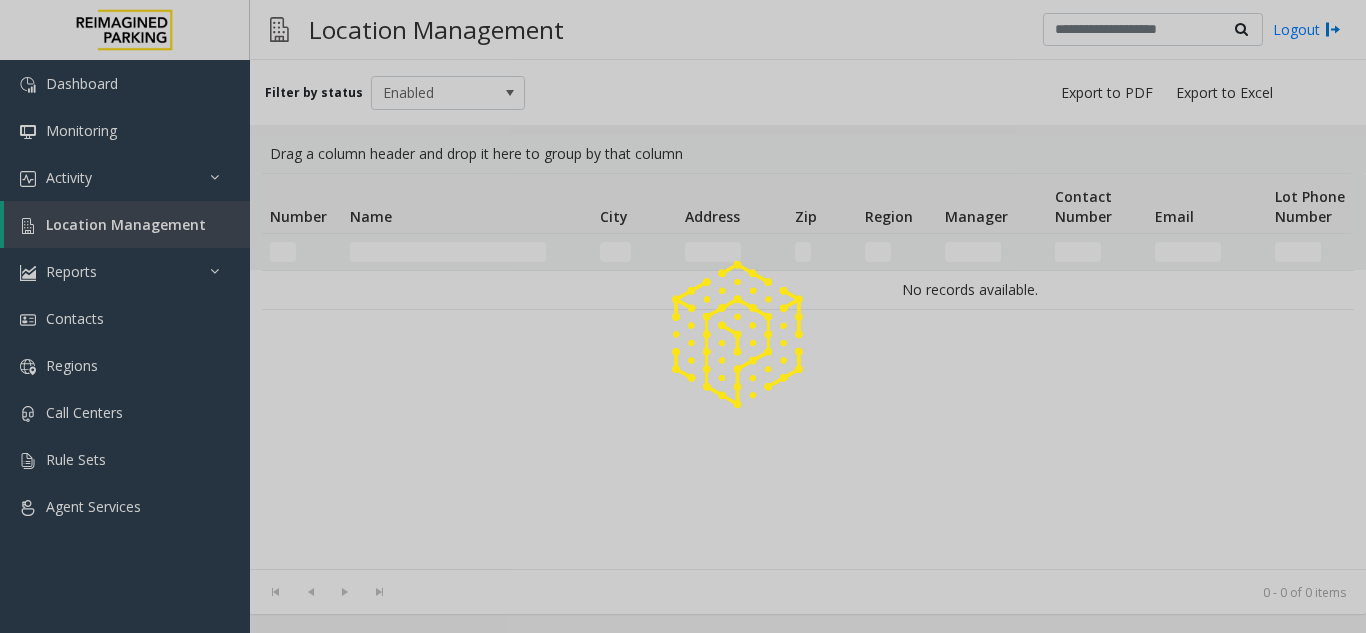 scroll, scrollTop: 0, scrollLeft: 0, axis: both 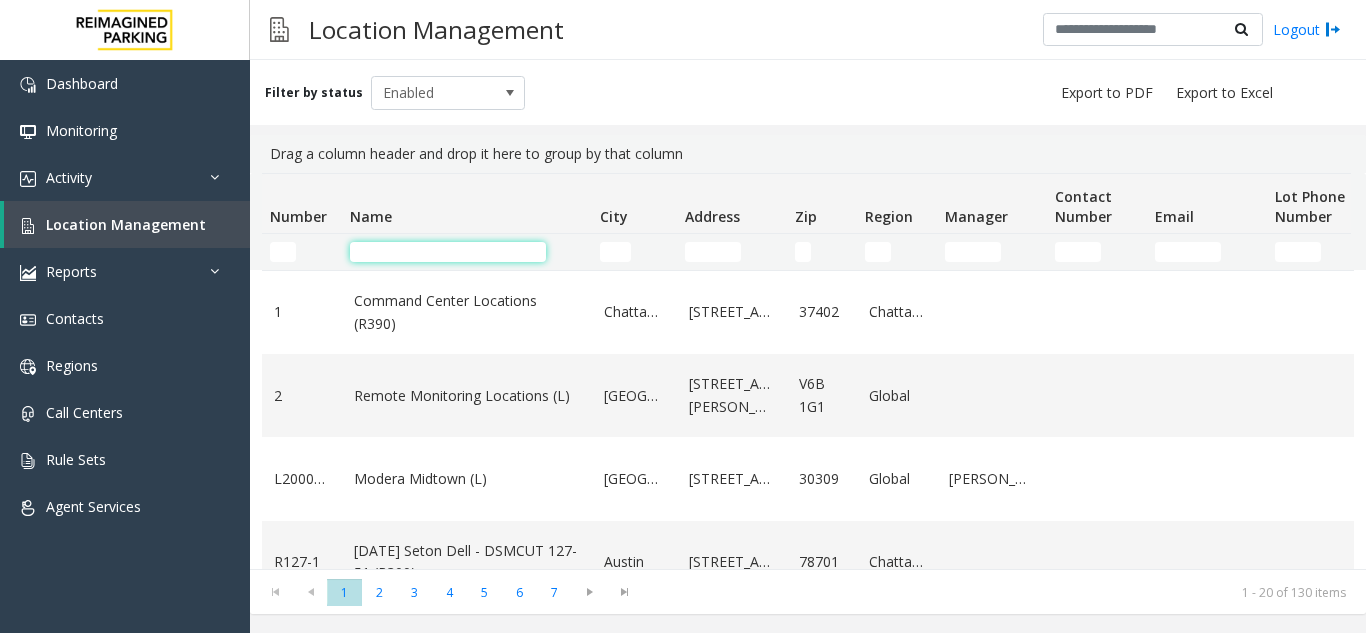 click 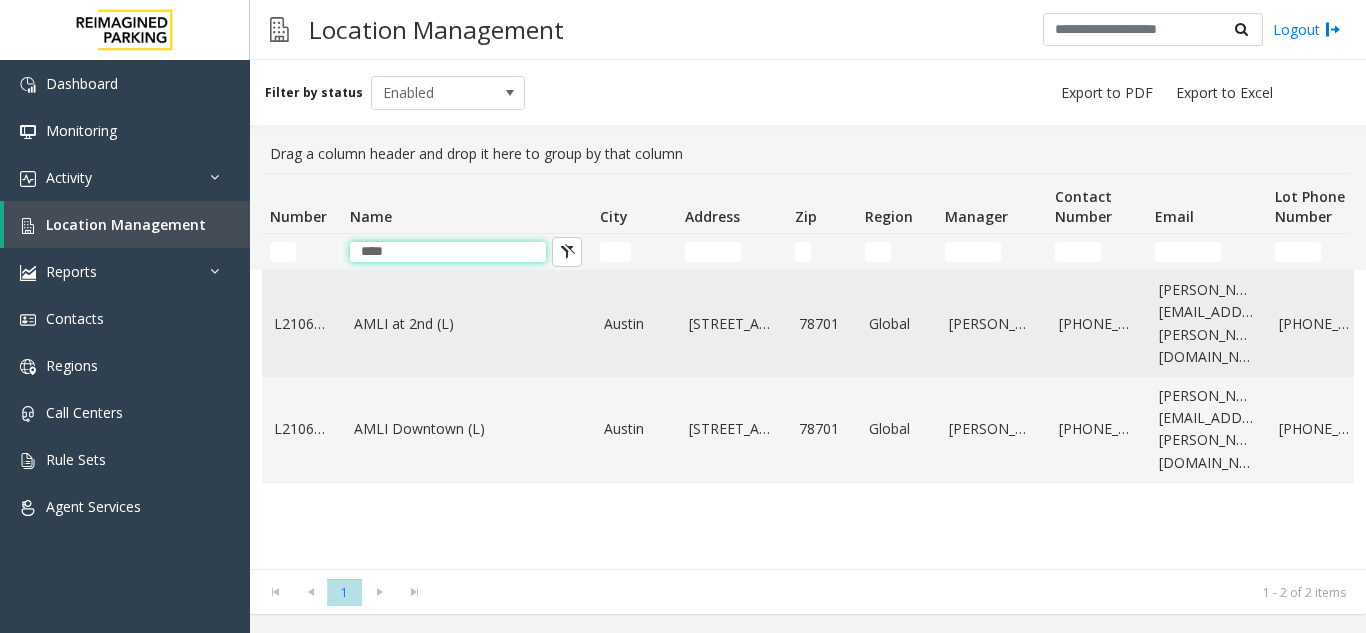 type on "****" 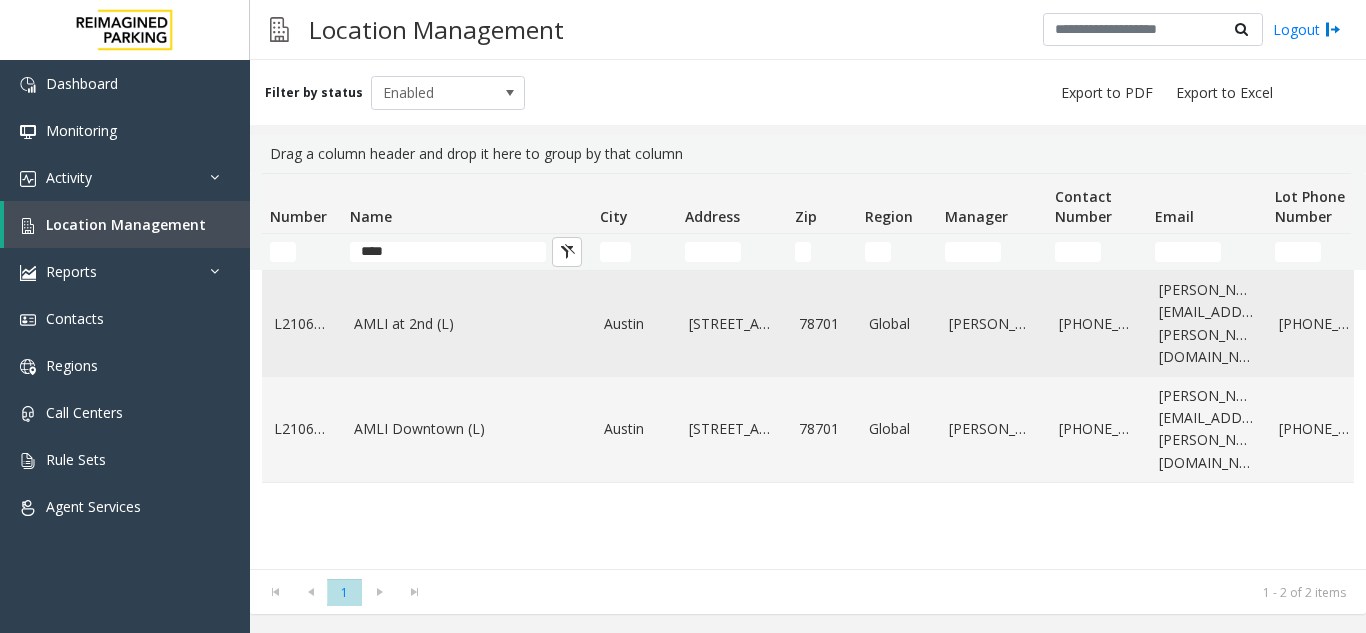 click on "AMLI at 2nd (L)" 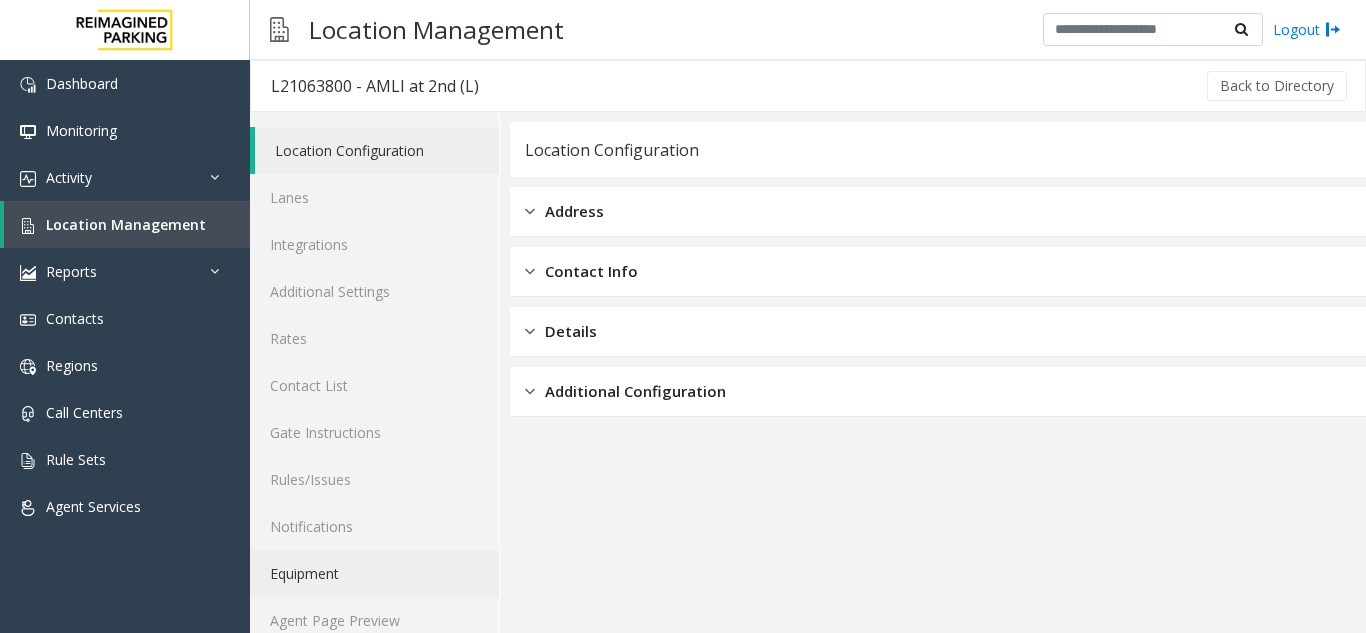 scroll, scrollTop: 26, scrollLeft: 0, axis: vertical 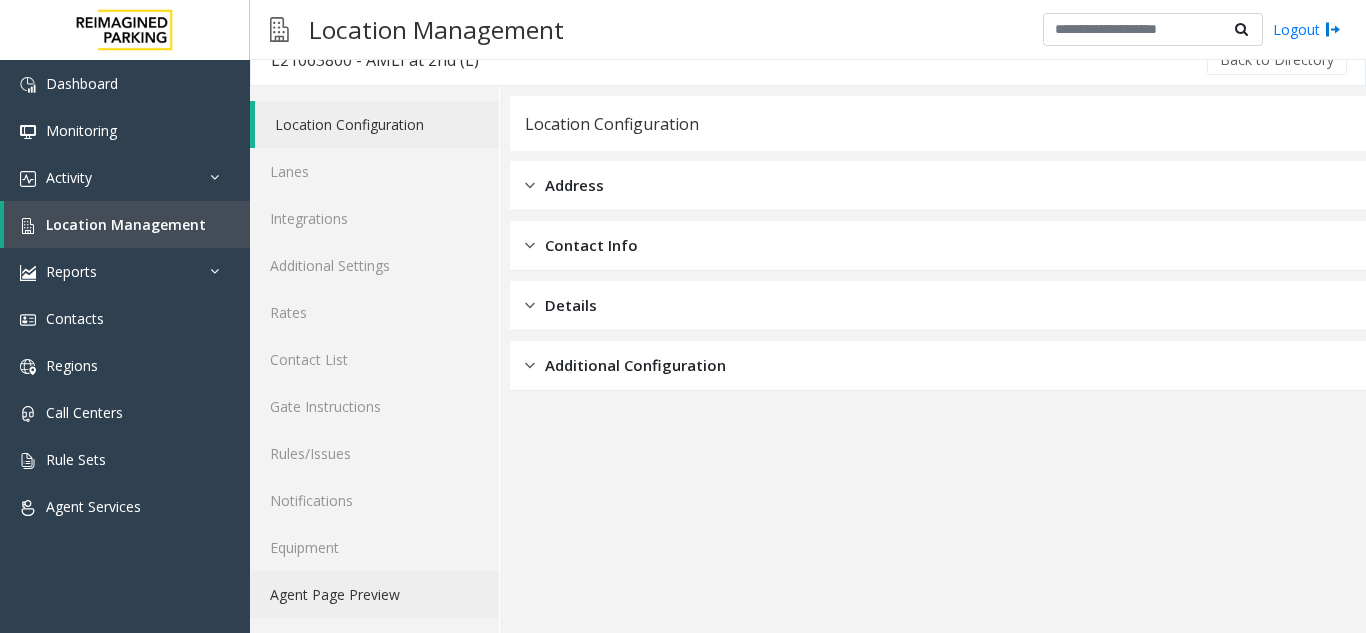 click on "Agent Page Preview" 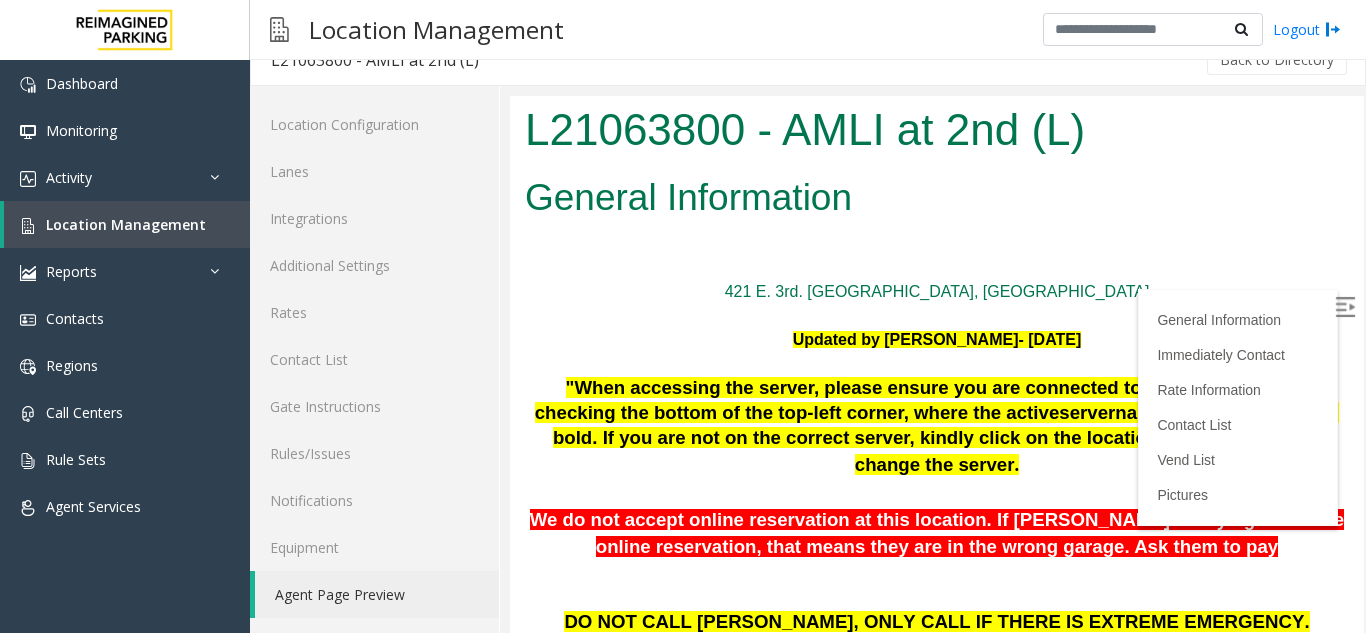 scroll, scrollTop: 0, scrollLeft: 0, axis: both 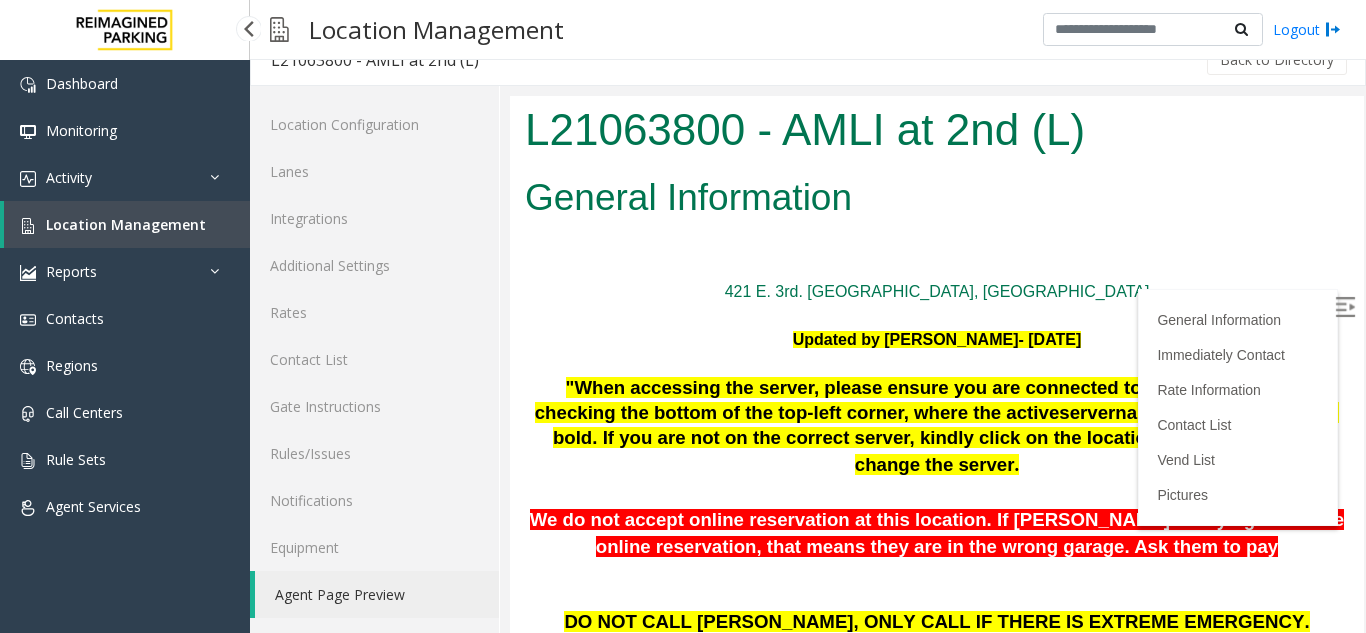 click on "Location Management" at bounding box center [126, 224] 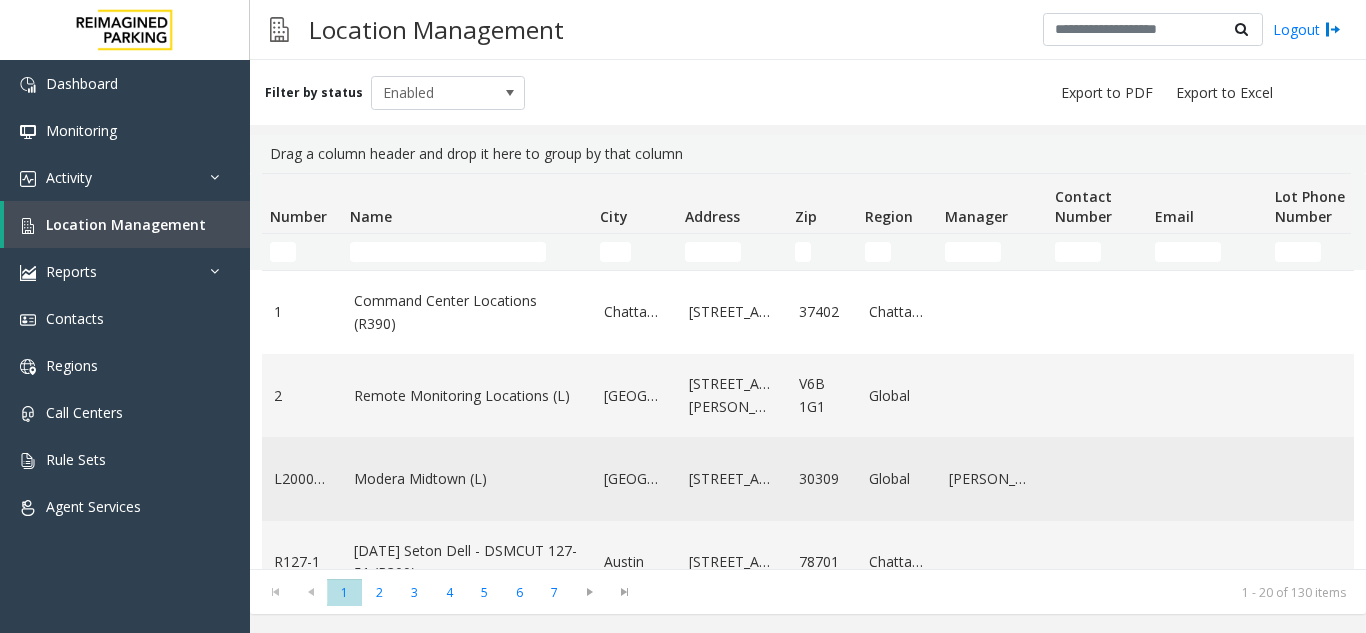 click on "Modera Midtown	(L)" 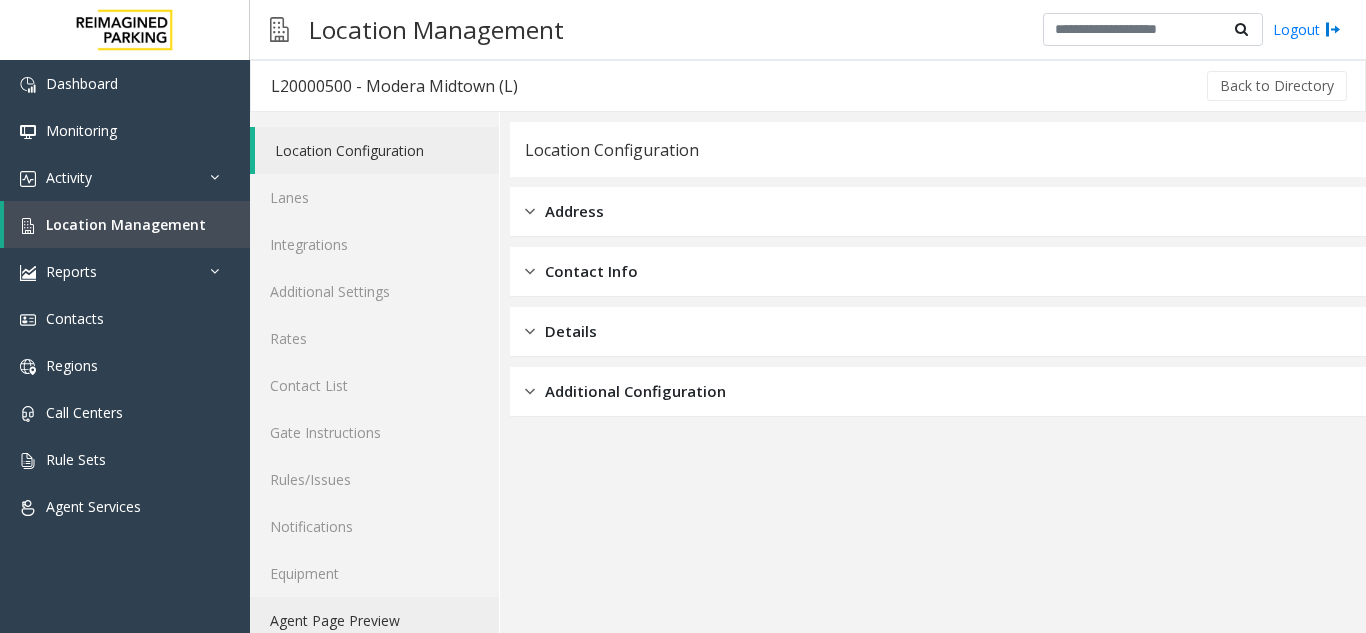 click on "Agent Page Preview" 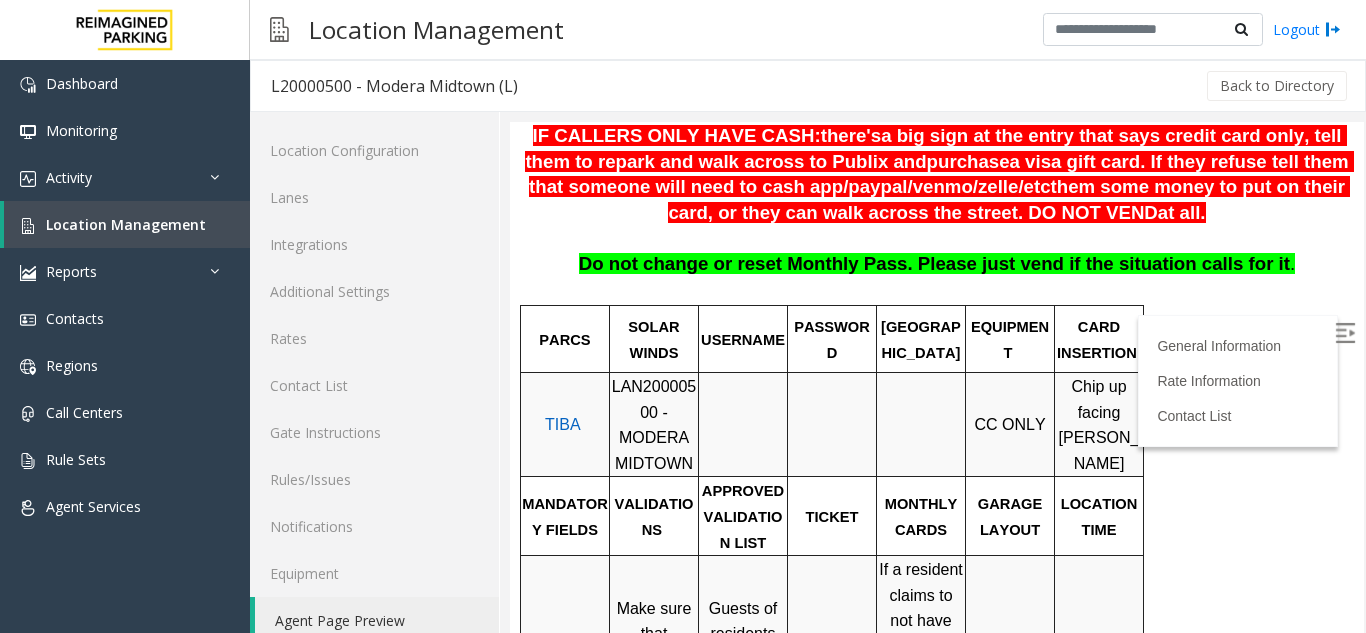 scroll, scrollTop: 500, scrollLeft: 0, axis: vertical 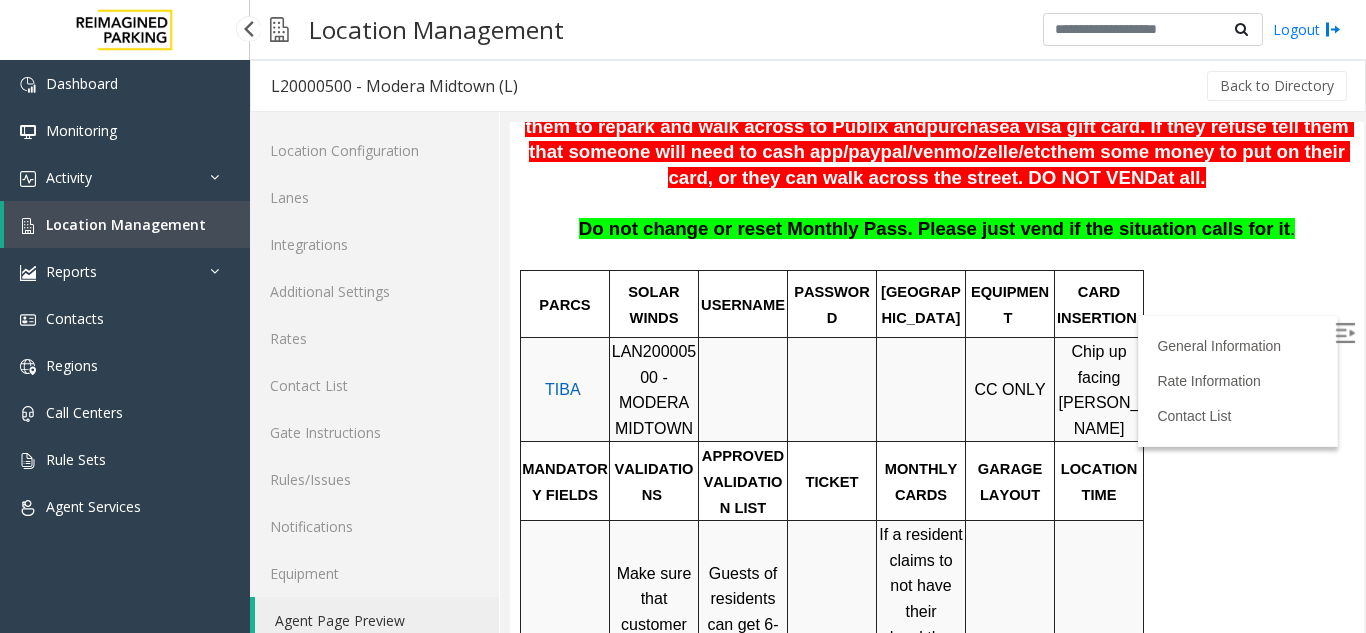 click on "Location Management" at bounding box center (126, 224) 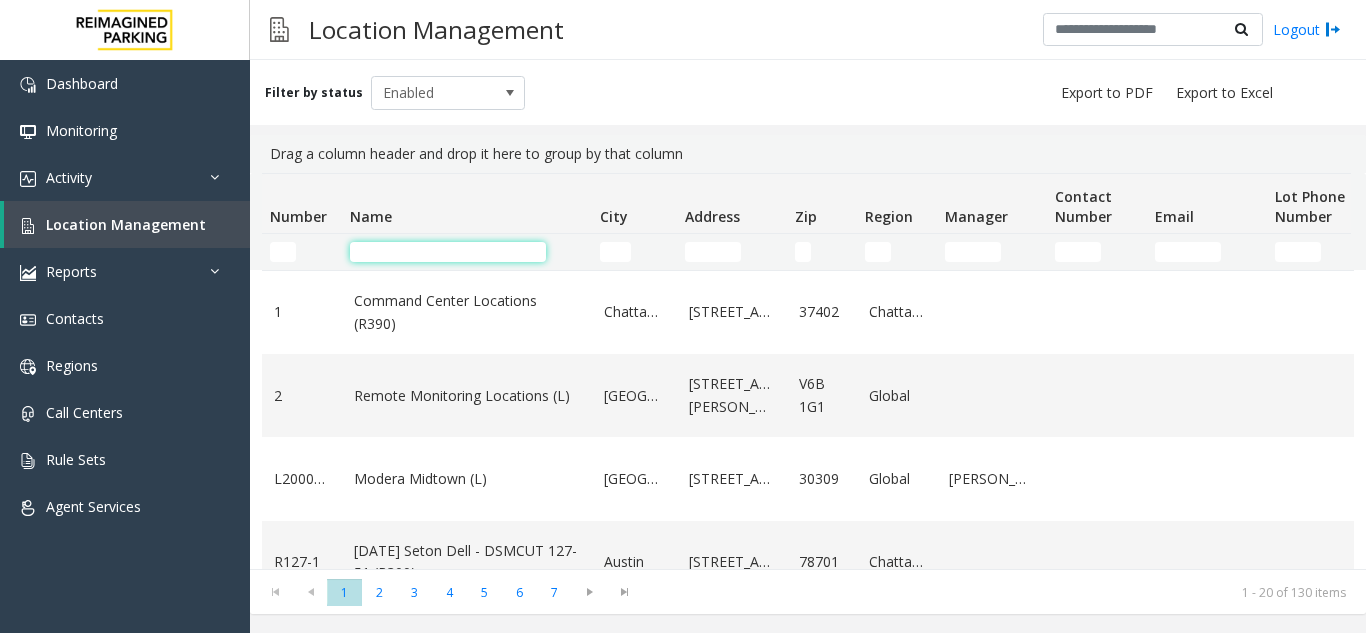 click 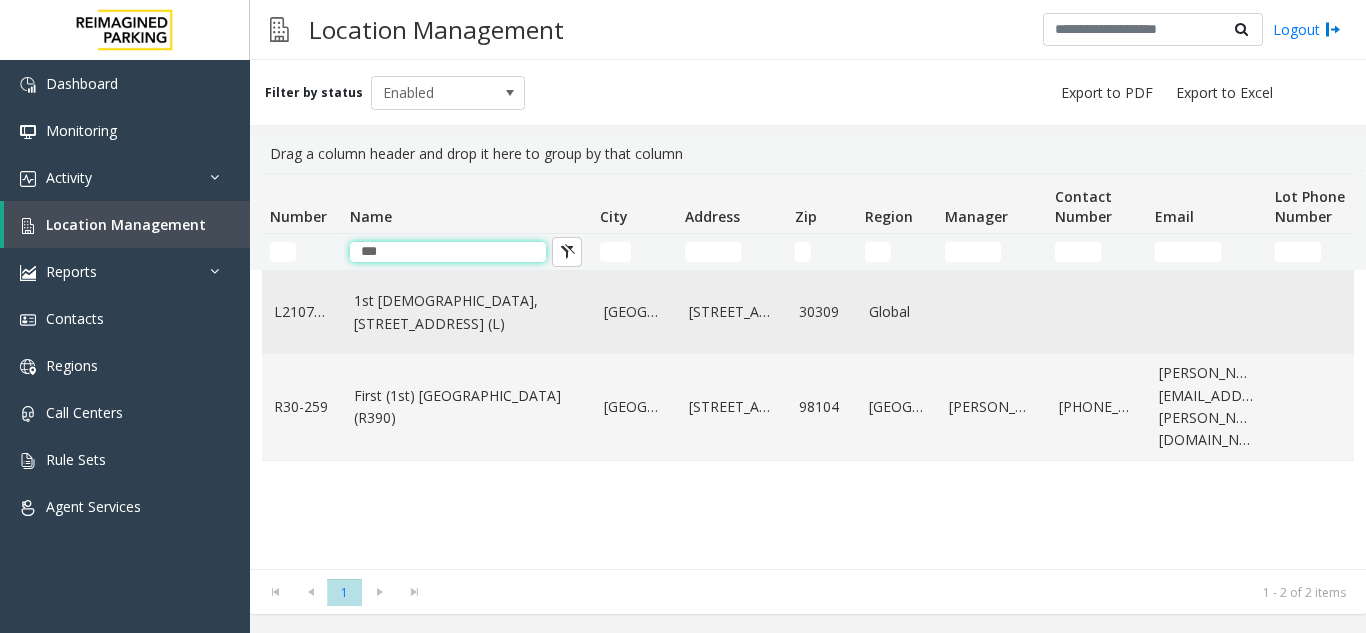 type on "***" 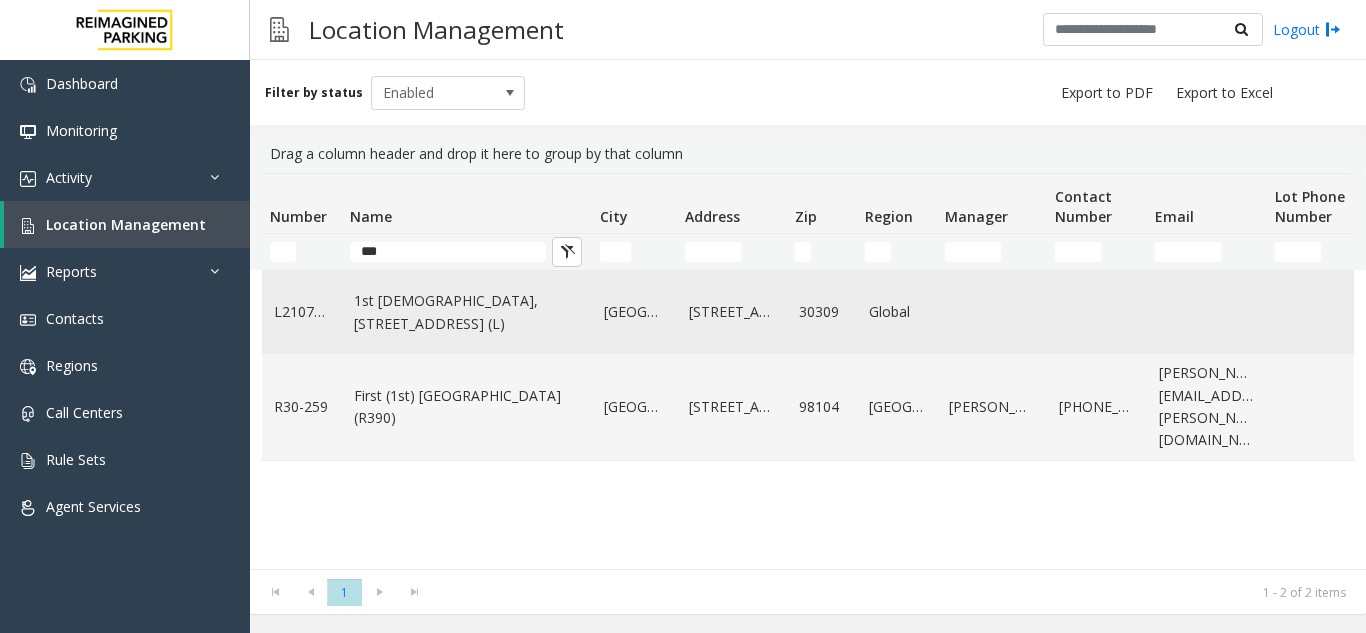 click on "1st [DEMOGRAPHIC_DATA], [STREET_ADDRESS] (L)" 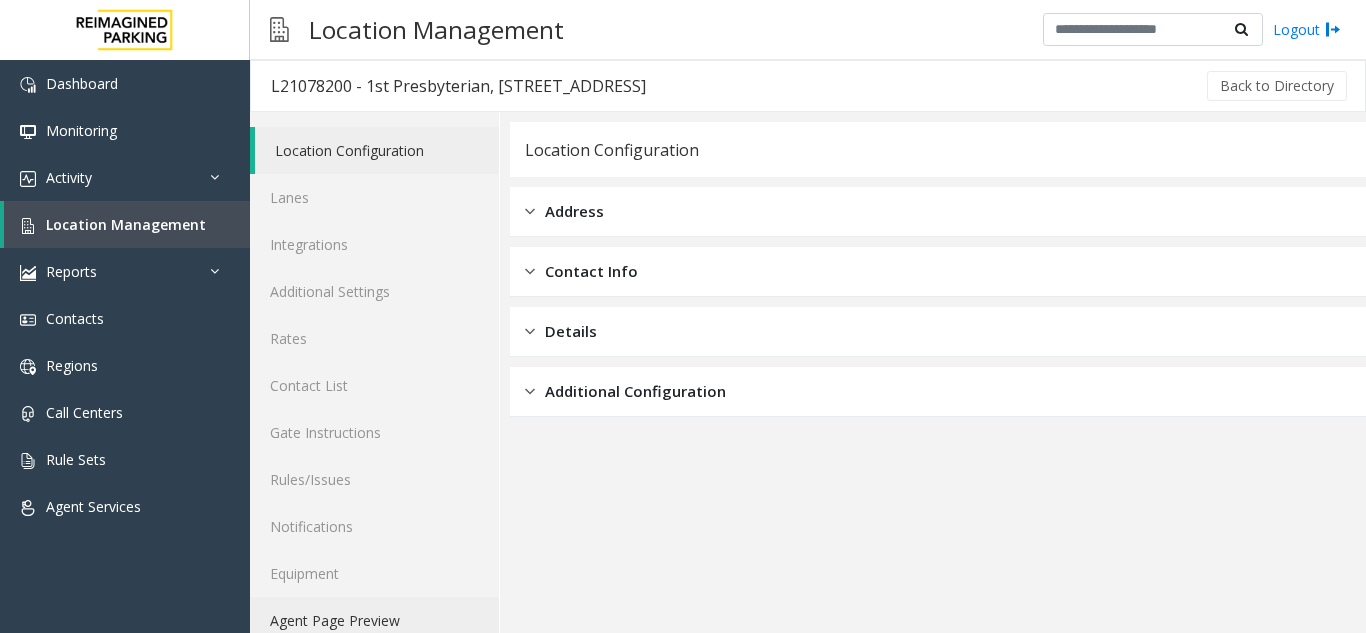 click on "Agent Page Preview" 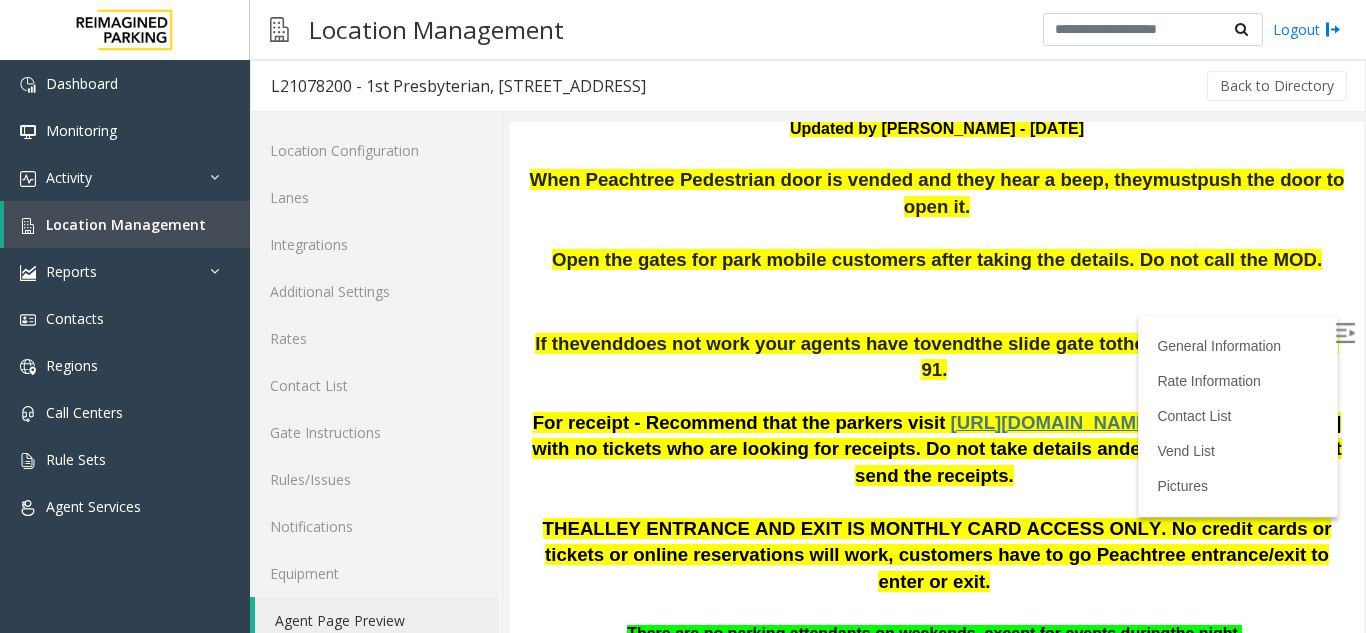scroll, scrollTop: 346, scrollLeft: 0, axis: vertical 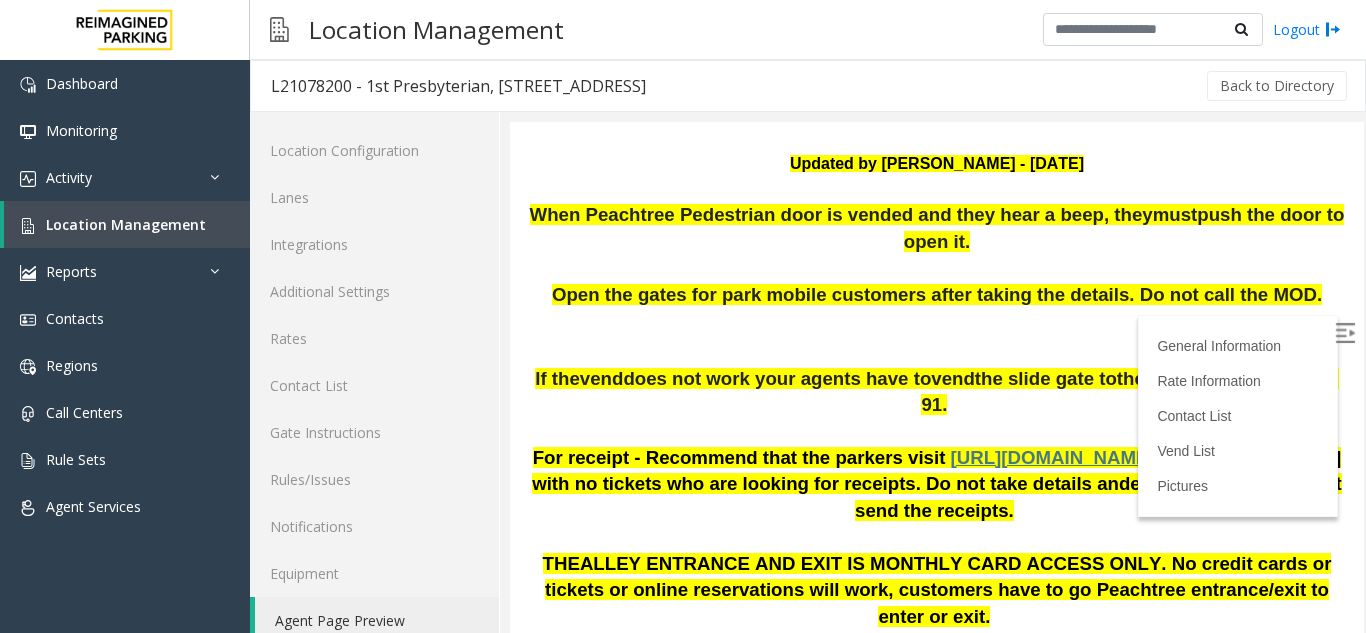 click at bounding box center [1345, 333] 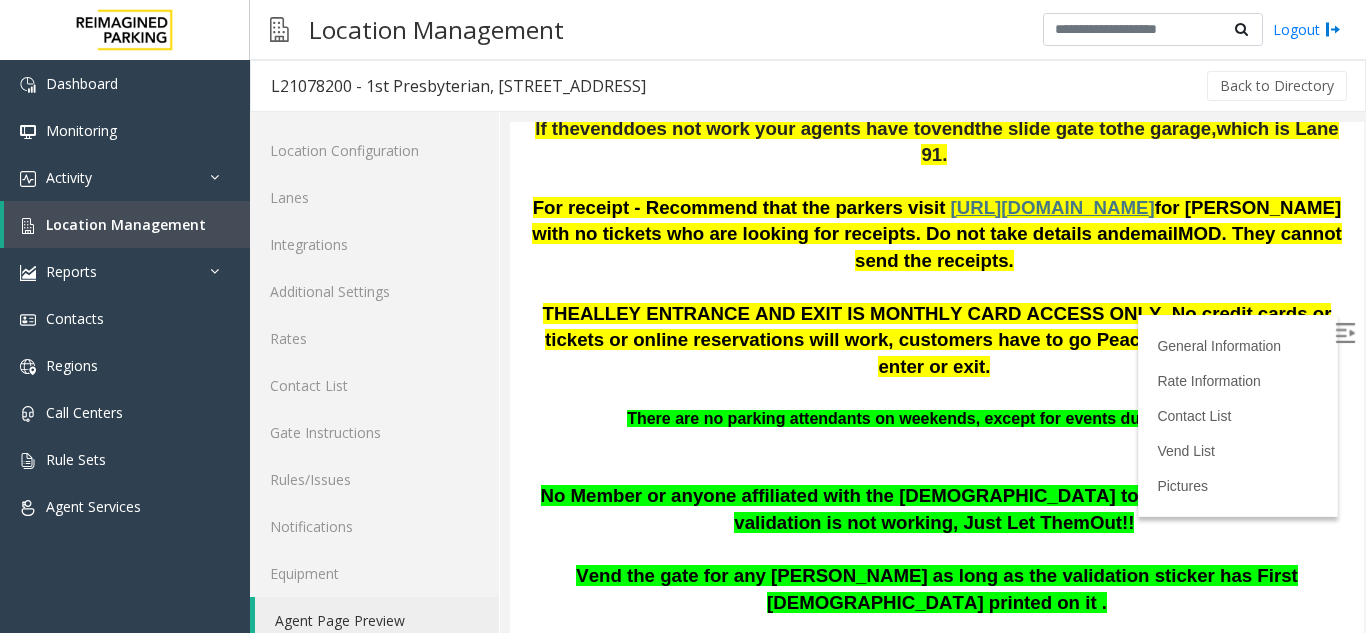 scroll, scrollTop: 646, scrollLeft: 0, axis: vertical 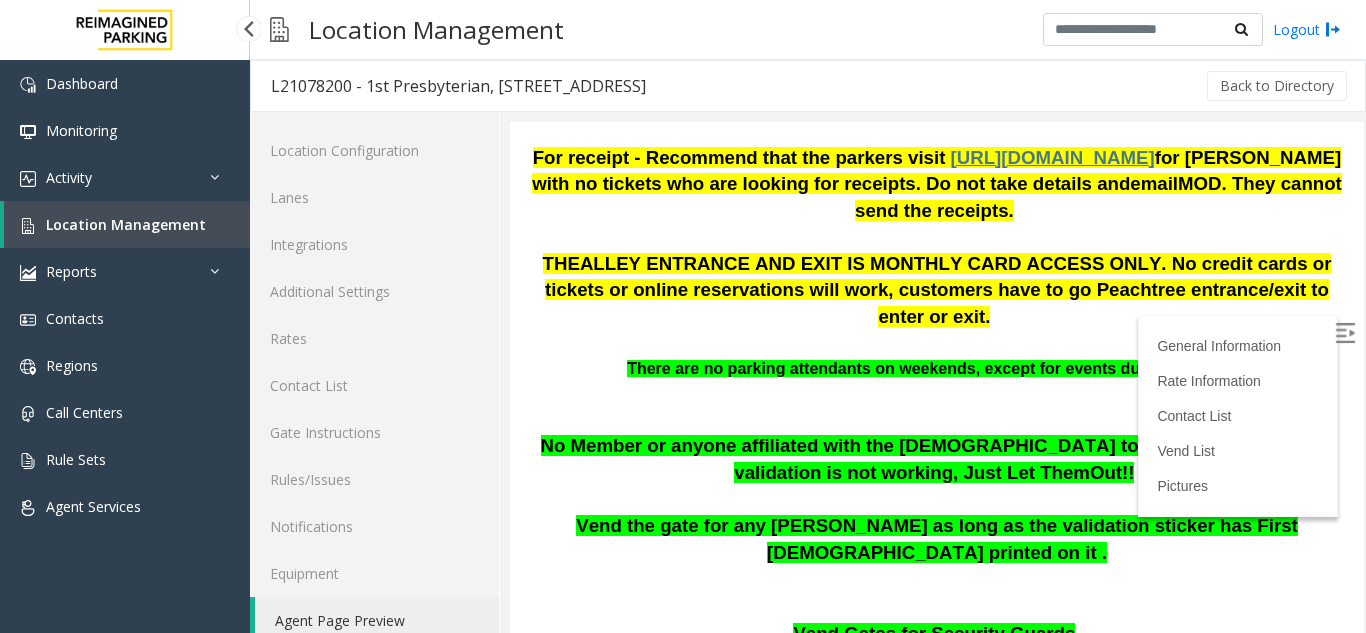 click on "Location Management" at bounding box center (127, 224) 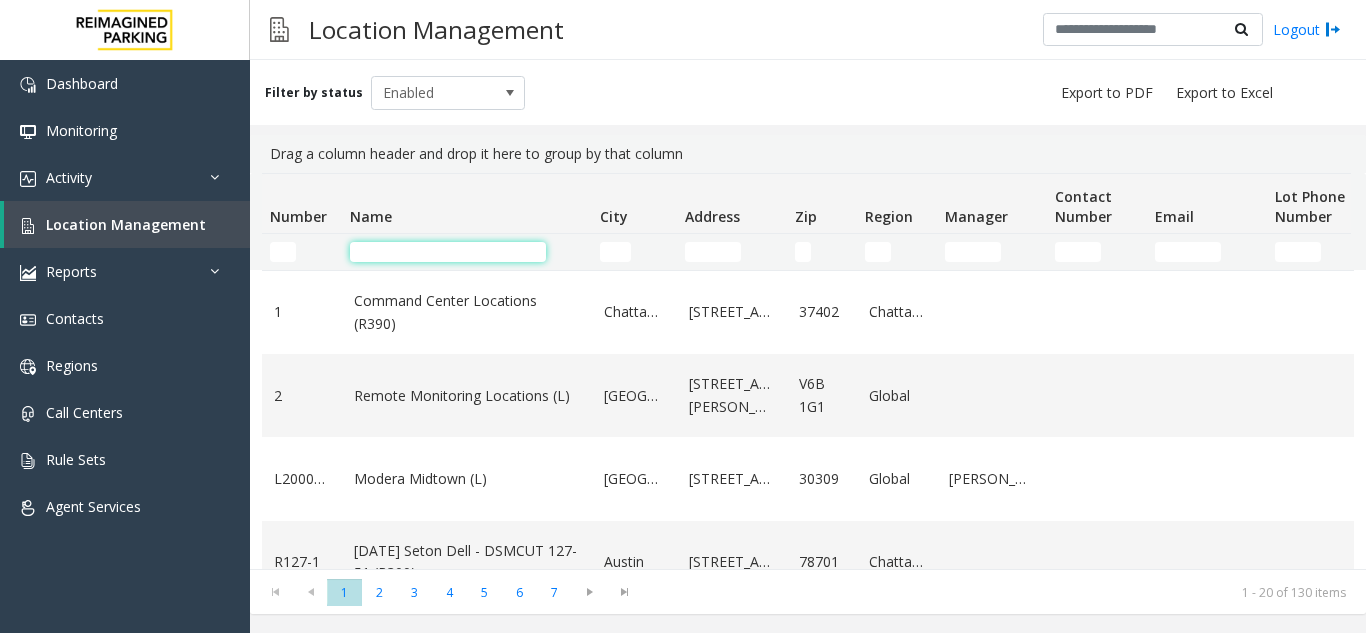 click 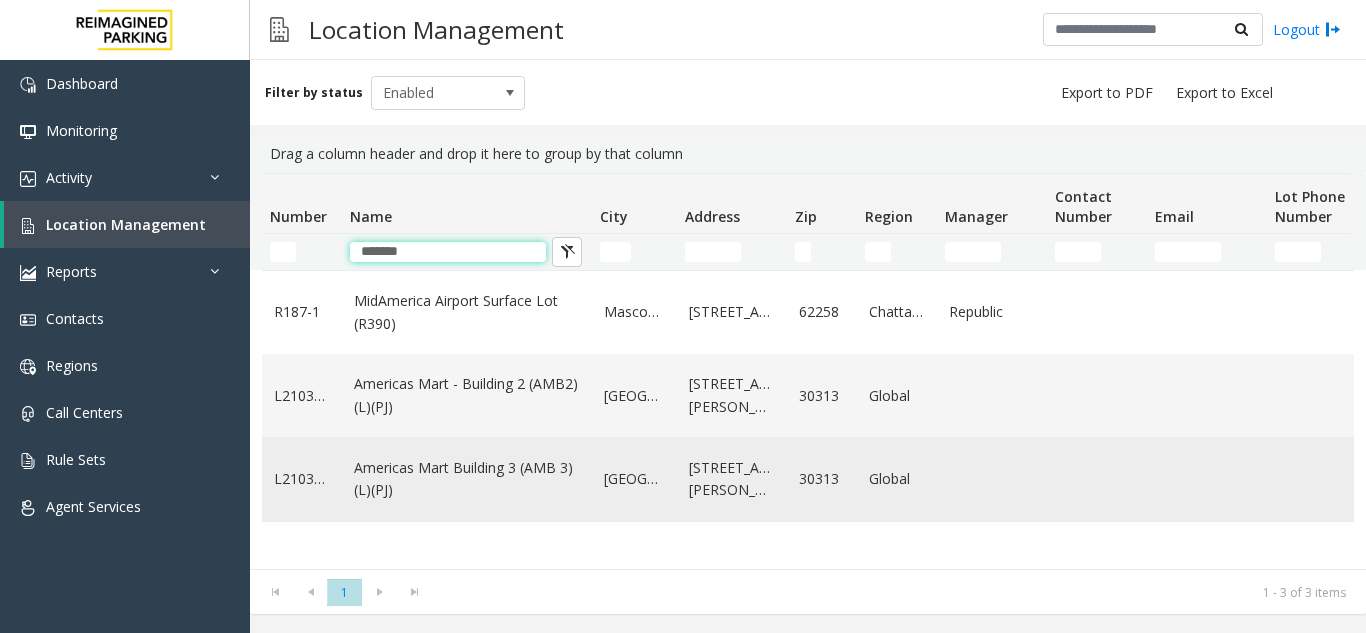 type on "*******" 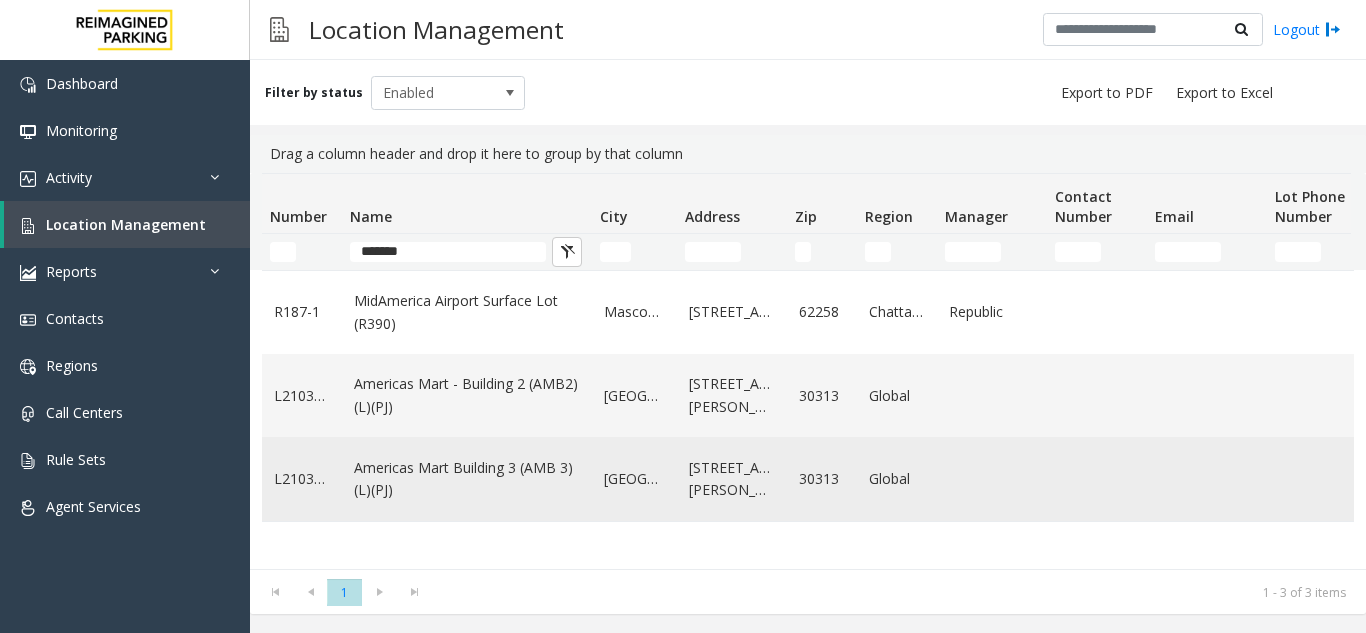 click on "Americas Mart Building  3 (AMB 3) (L)(PJ)" 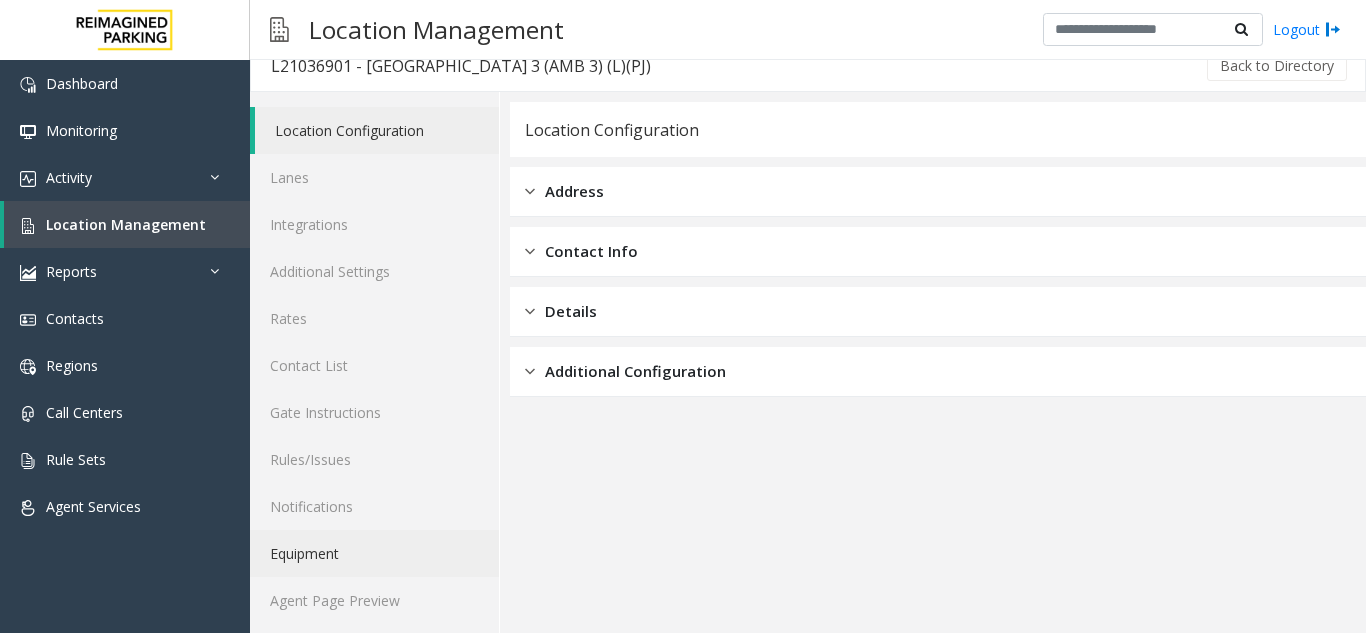 scroll, scrollTop: 26, scrollLeft: 0, axis: vertical 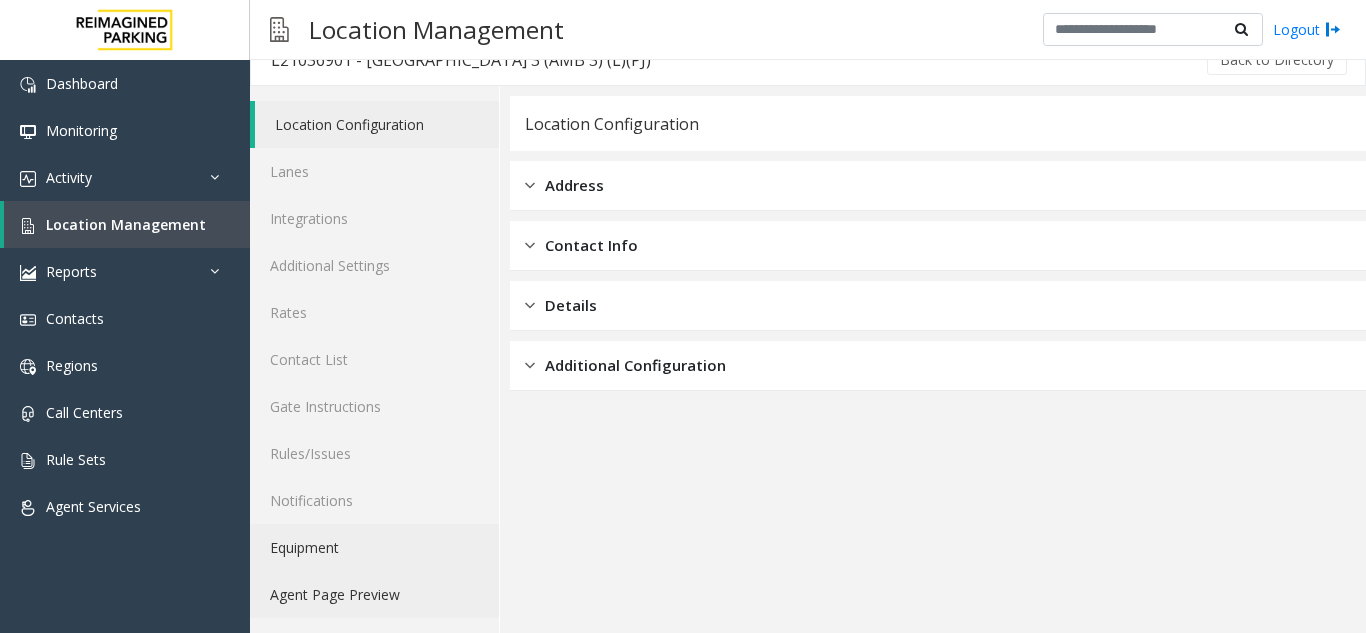 click on "Agent Page Preview" 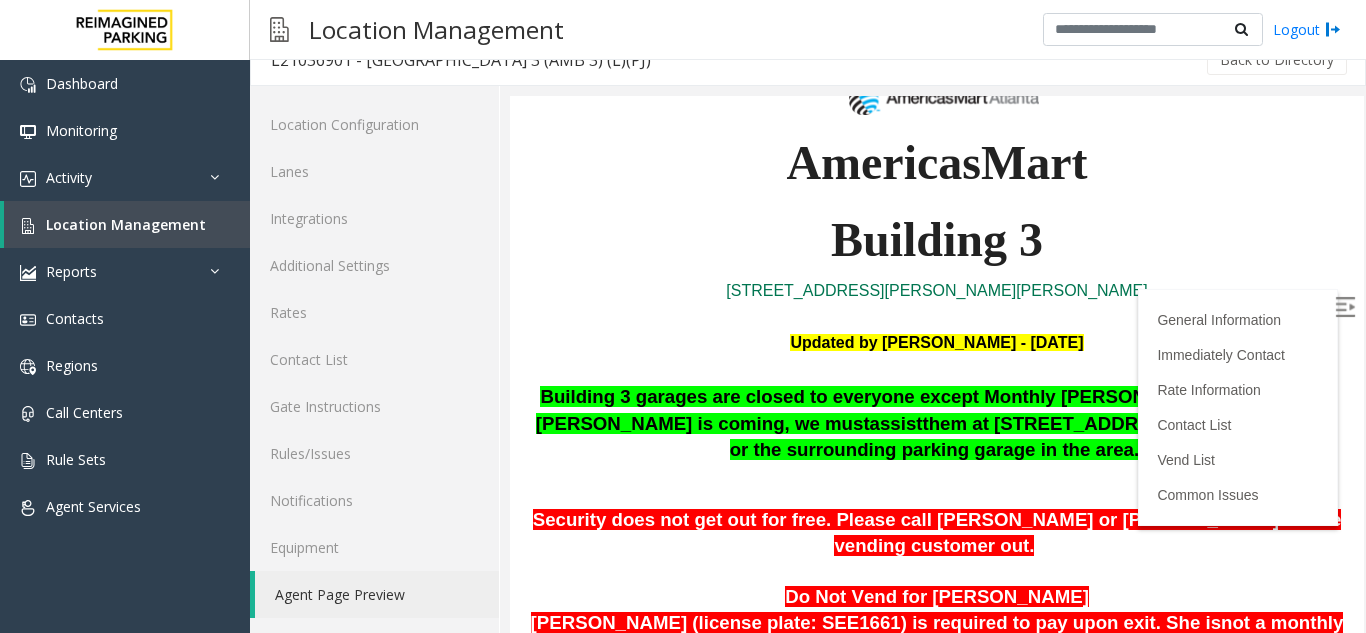 scroll, scrollTop: 400, scrollLeft: 0, axis: vertical 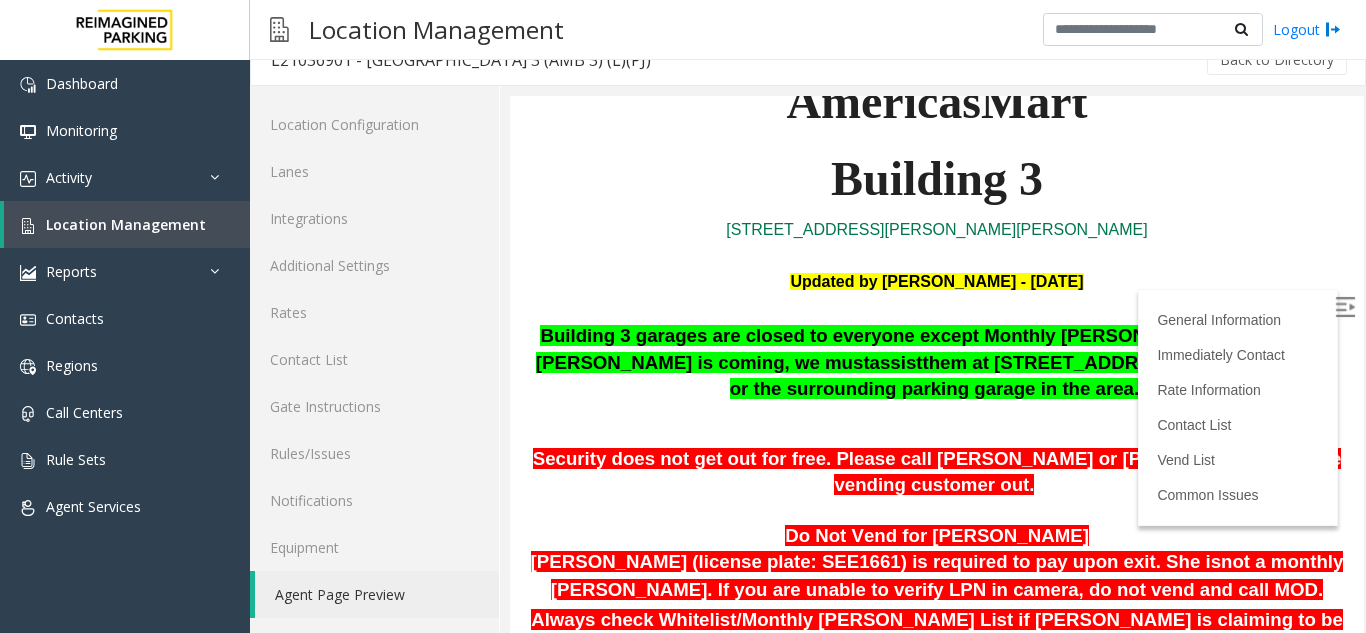 click at bounding box center (1345, 307) 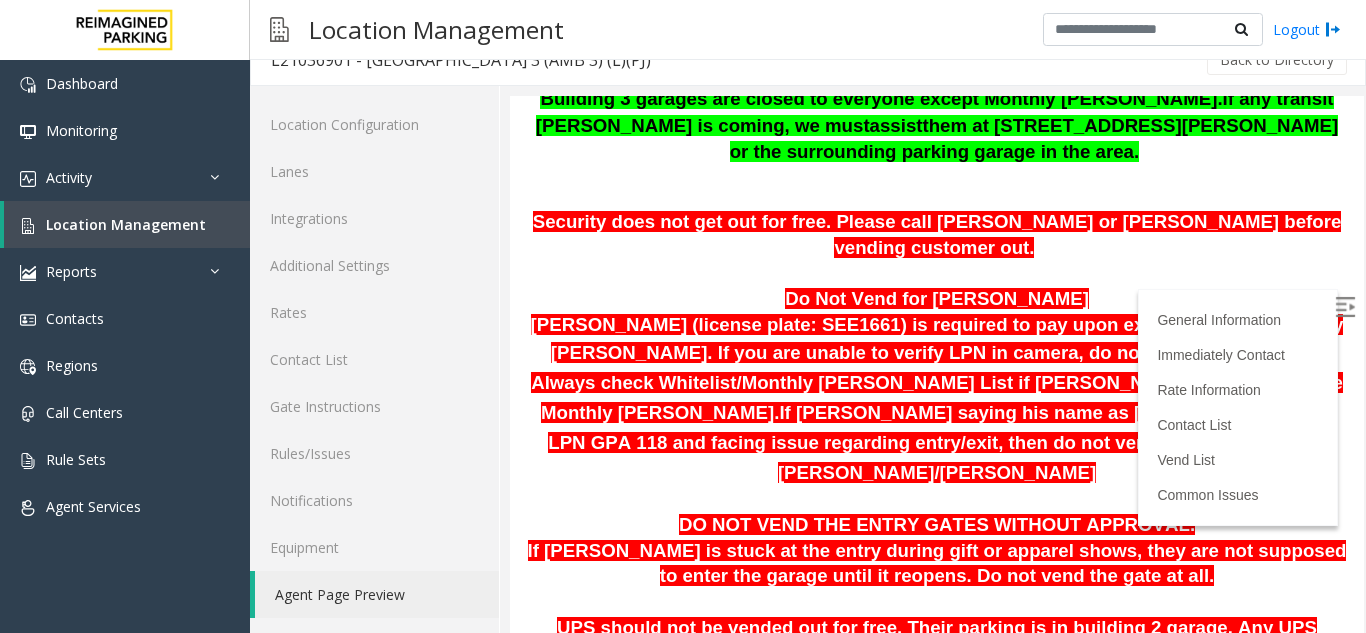 scroll, scrollTop: 700, scrollLeft: 0, axis: vertical 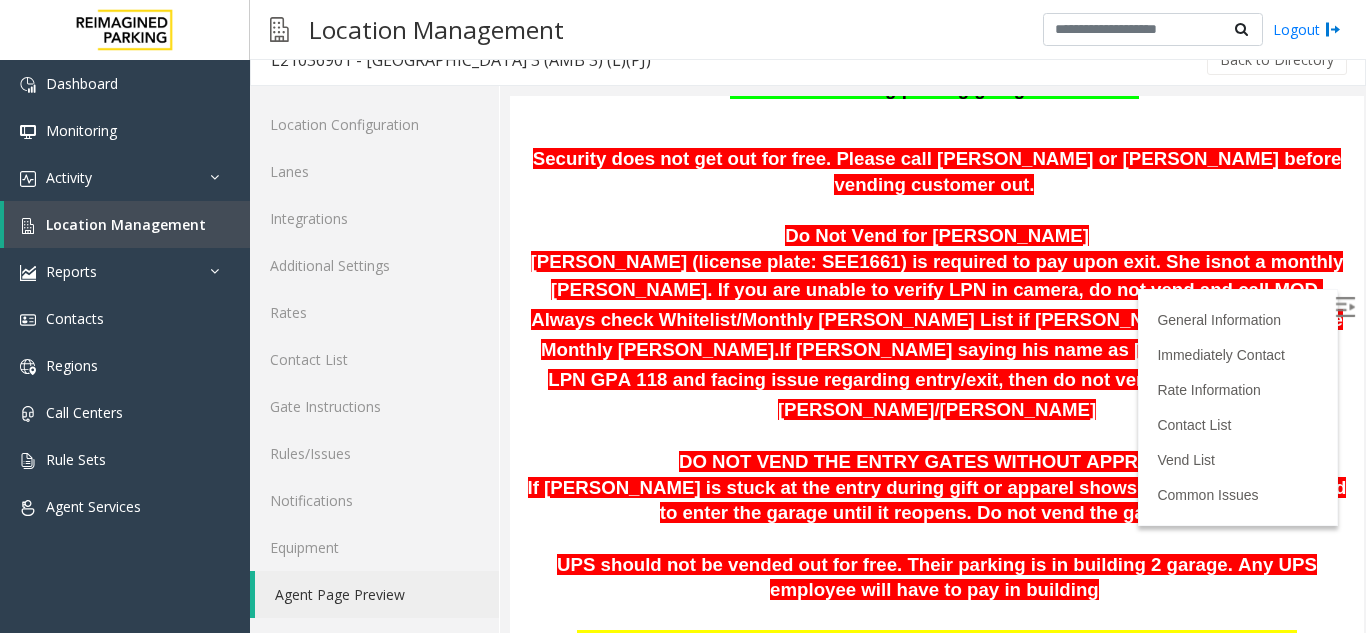 click at bounding box center [937, 212] 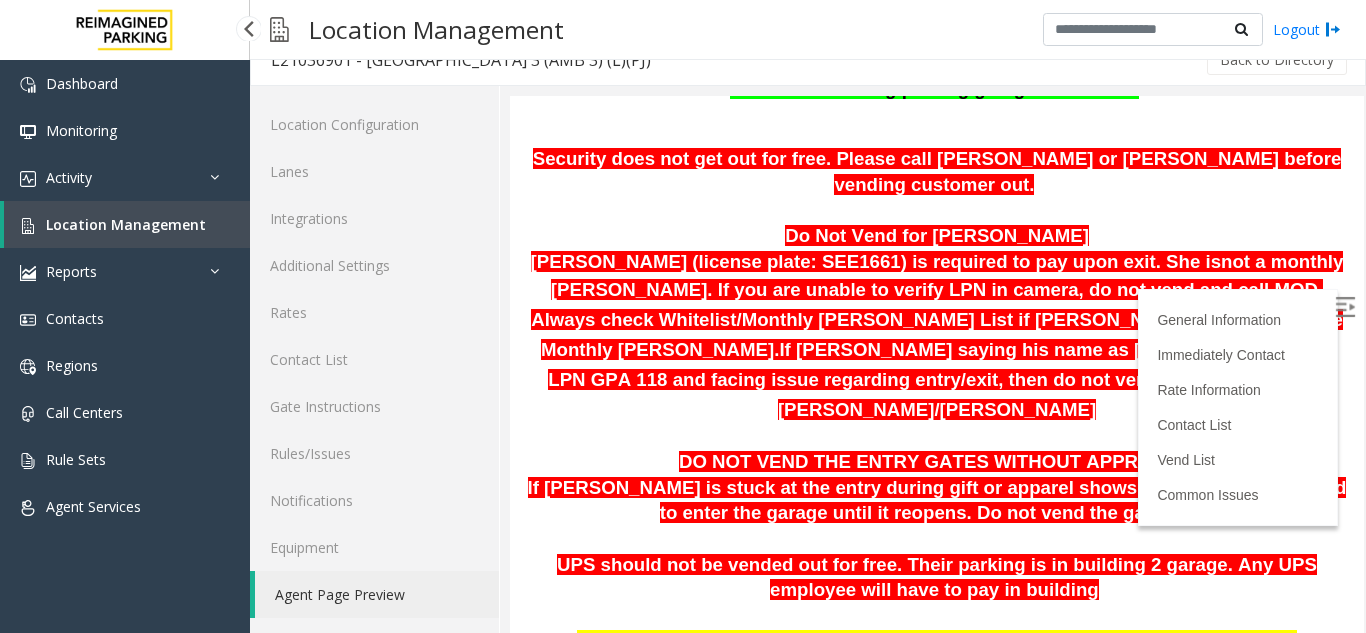 click on "Location Management" at bounding box center (126, 224) 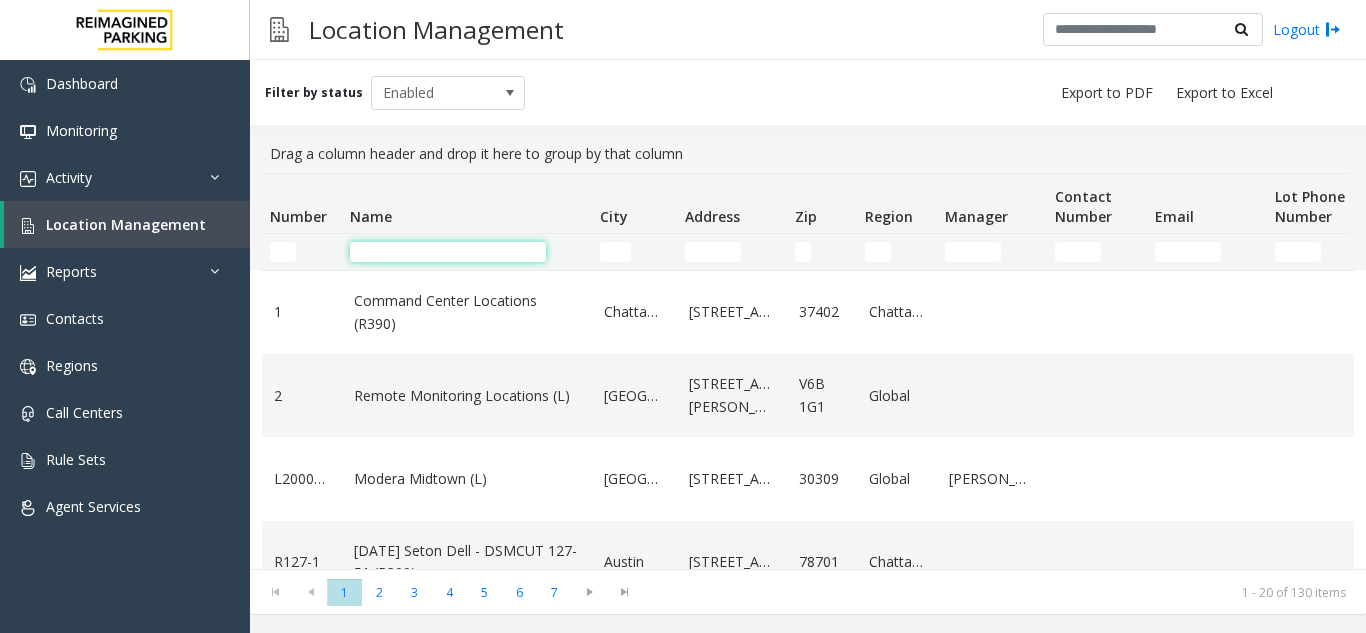 click 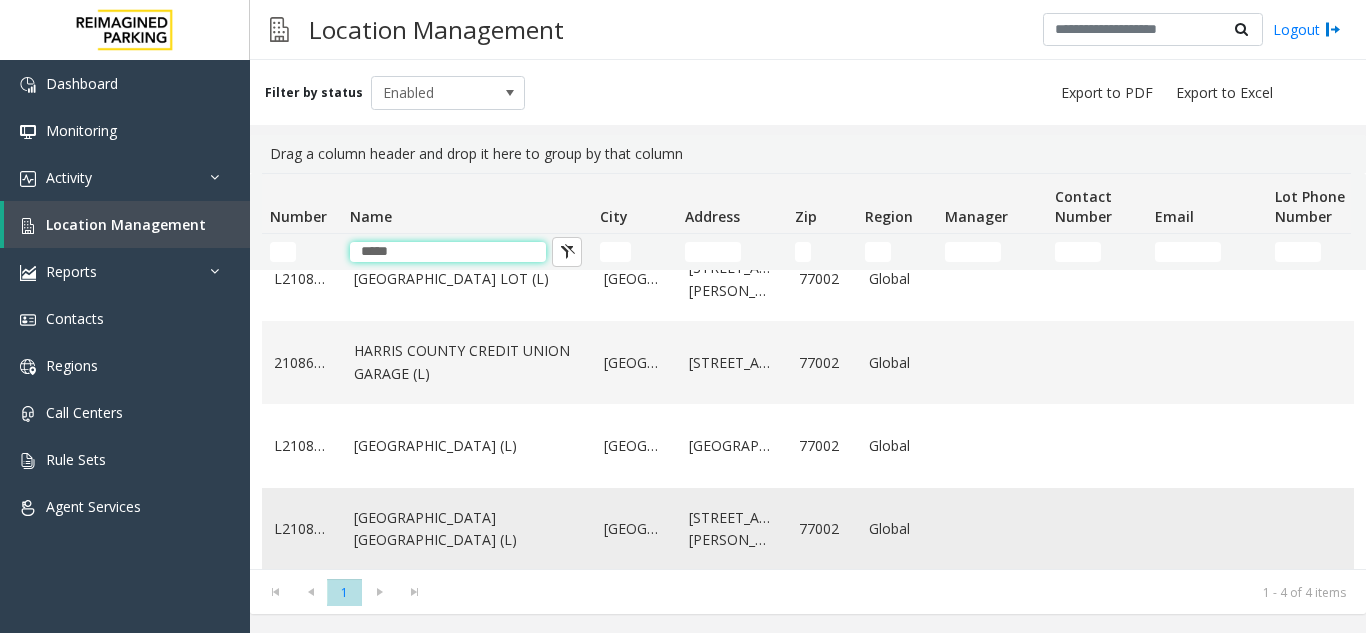 scroll, scrollTop: 51, scrollLeft: 0, axis: vertical 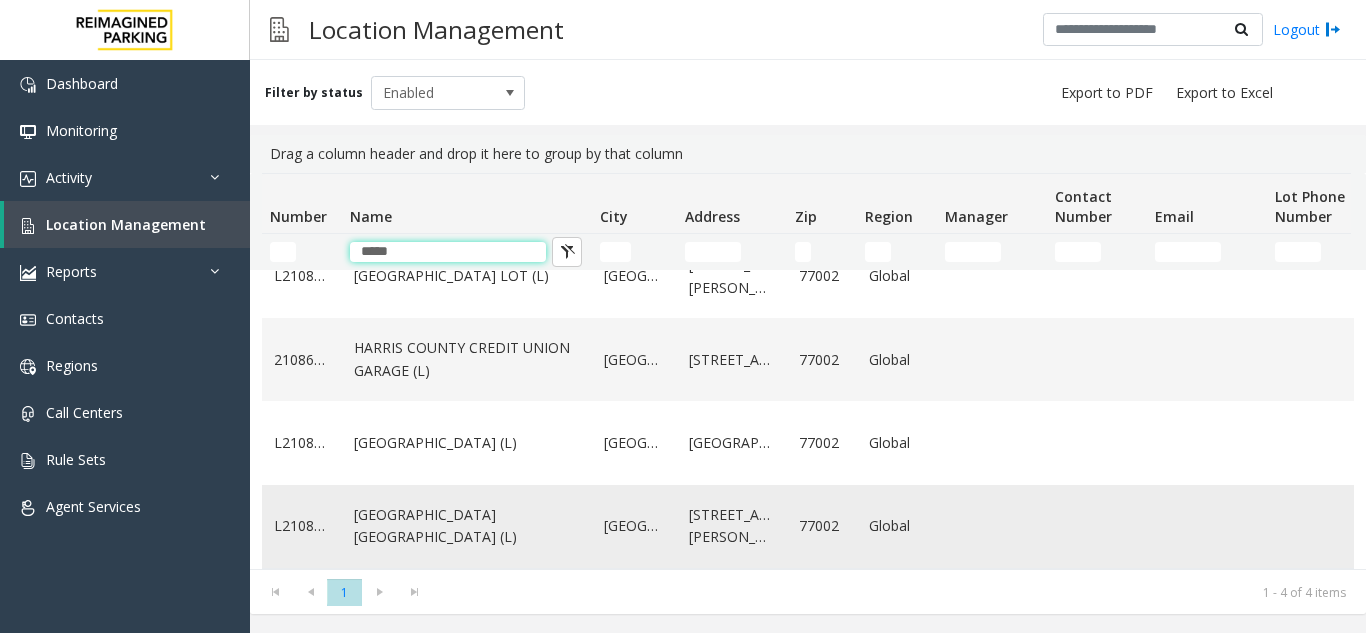 type on "*****" 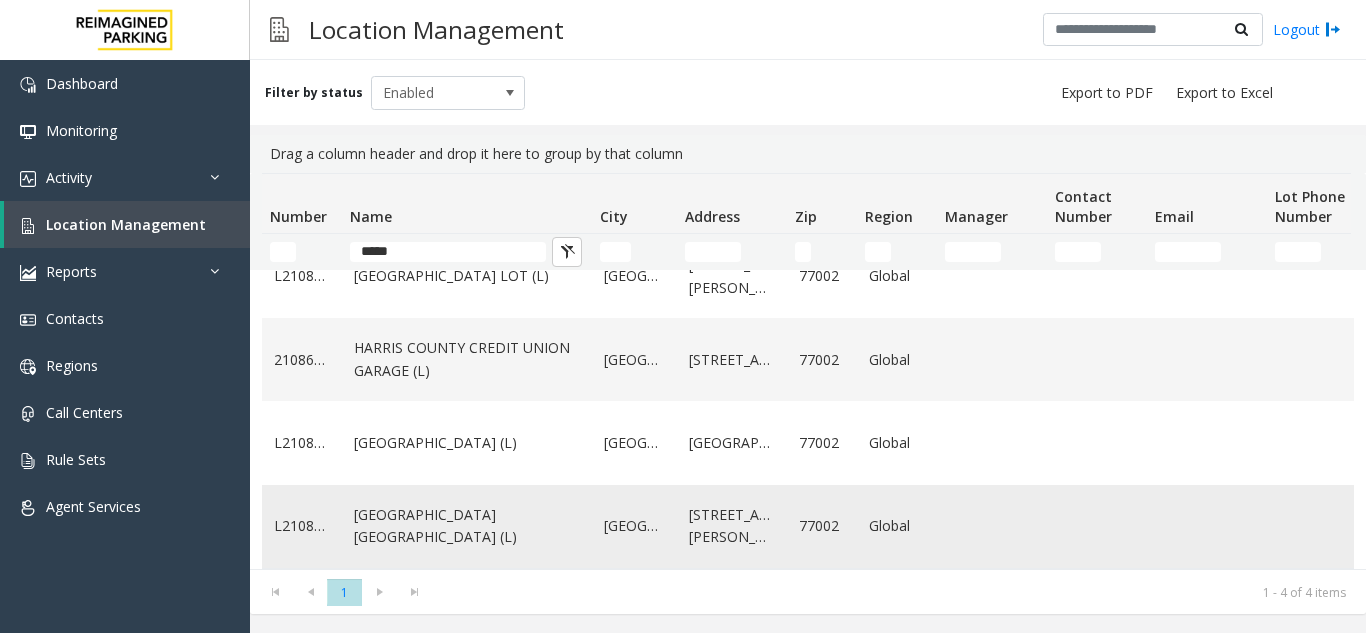 click on "[GEOGRAPHIC_DATA] [GEOGRAPHIC_DATA] (L)" 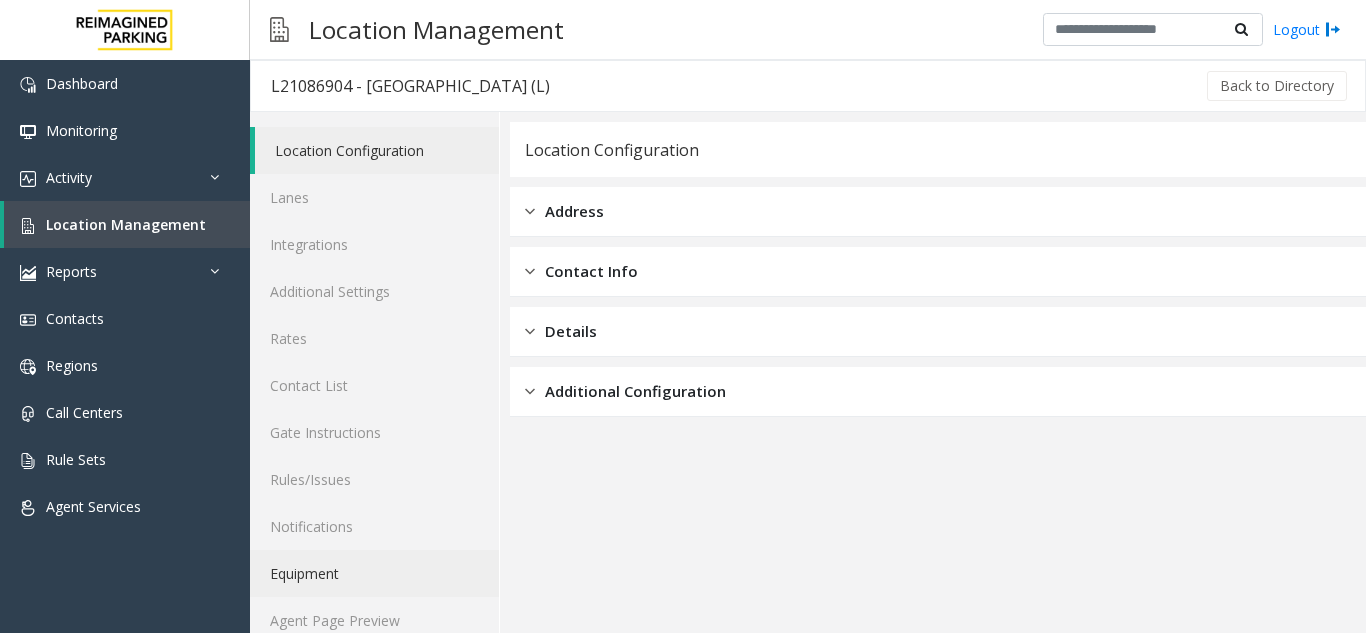 scroll, scrollTop: 26, scrollLeft: 0, axis: vertical 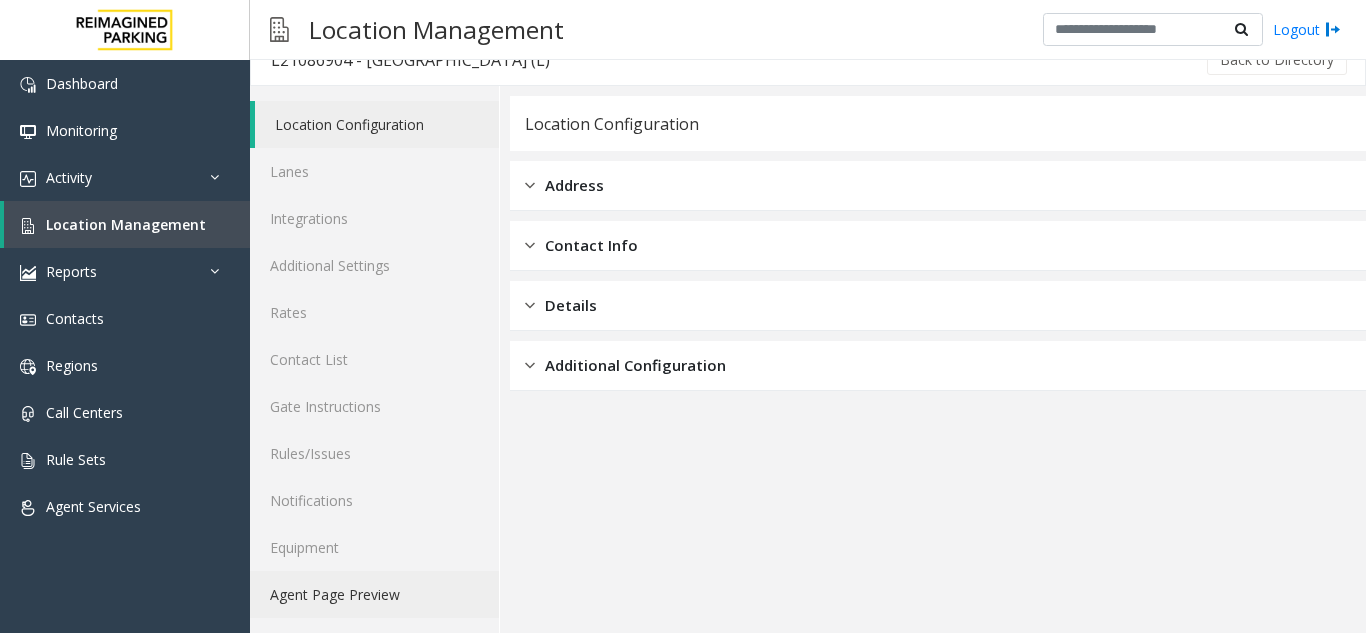 click on "Agent Page Preview" 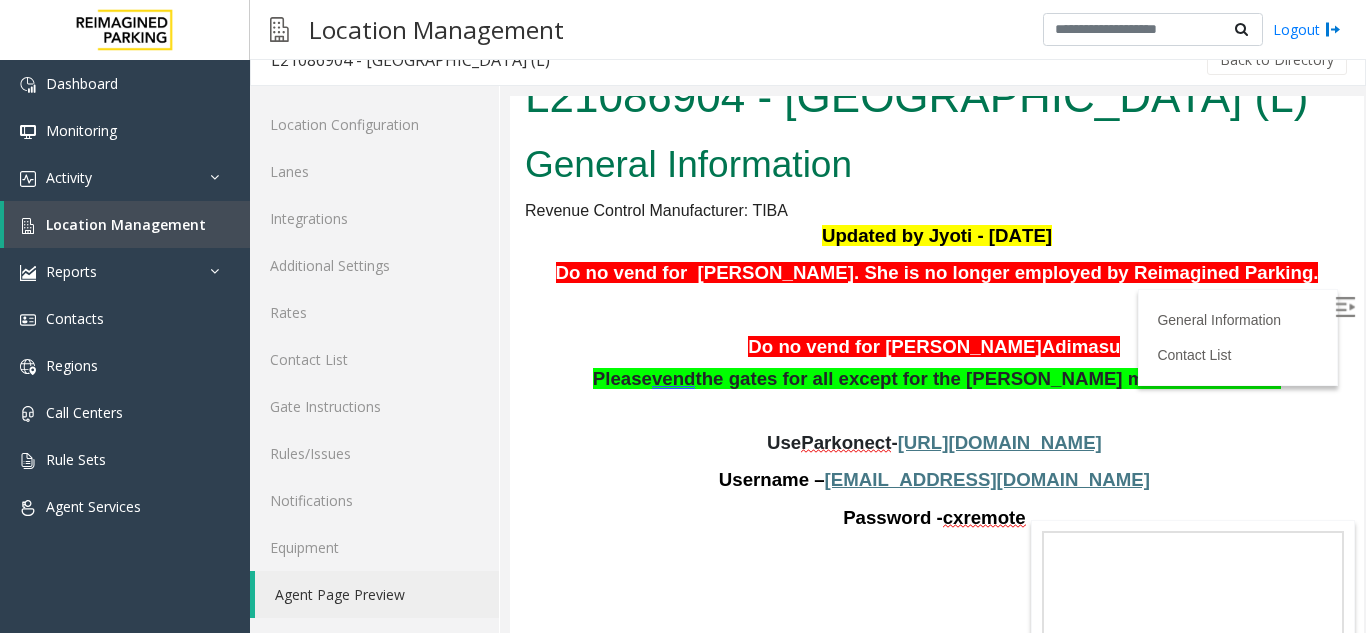 scroll, scrollTop: 0, scrollLeft: 0, axis: both 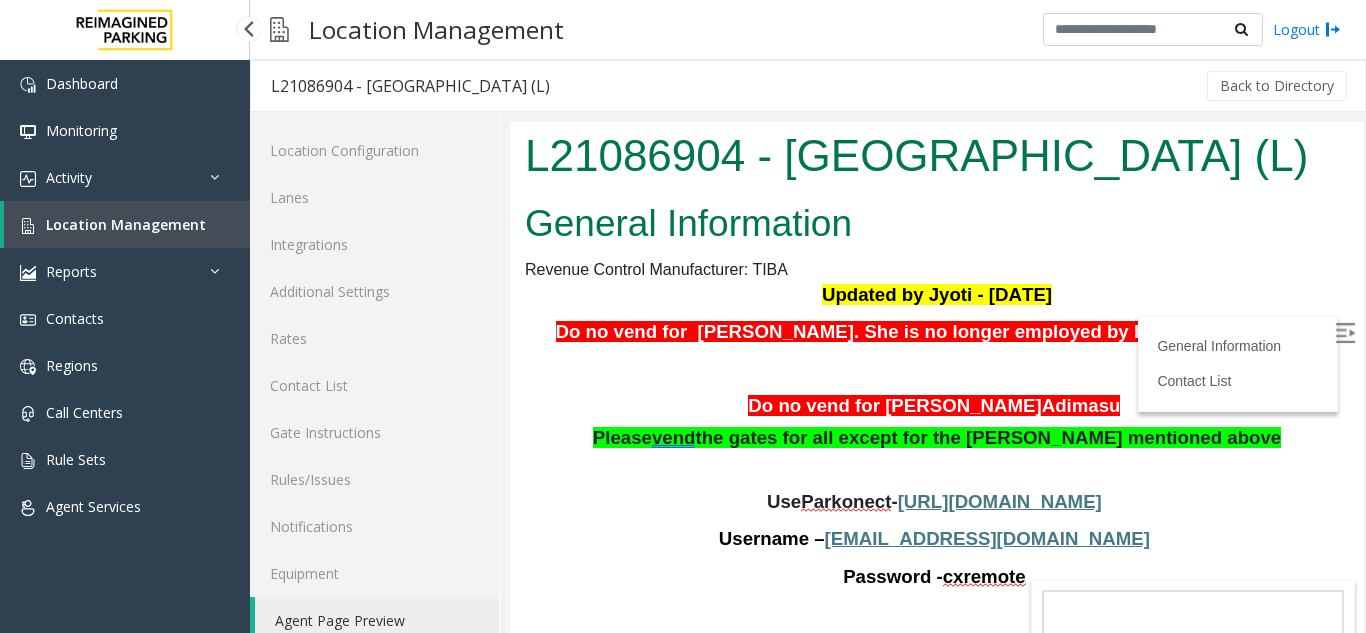 click on "Location Management" at bounding box center (127, 224) 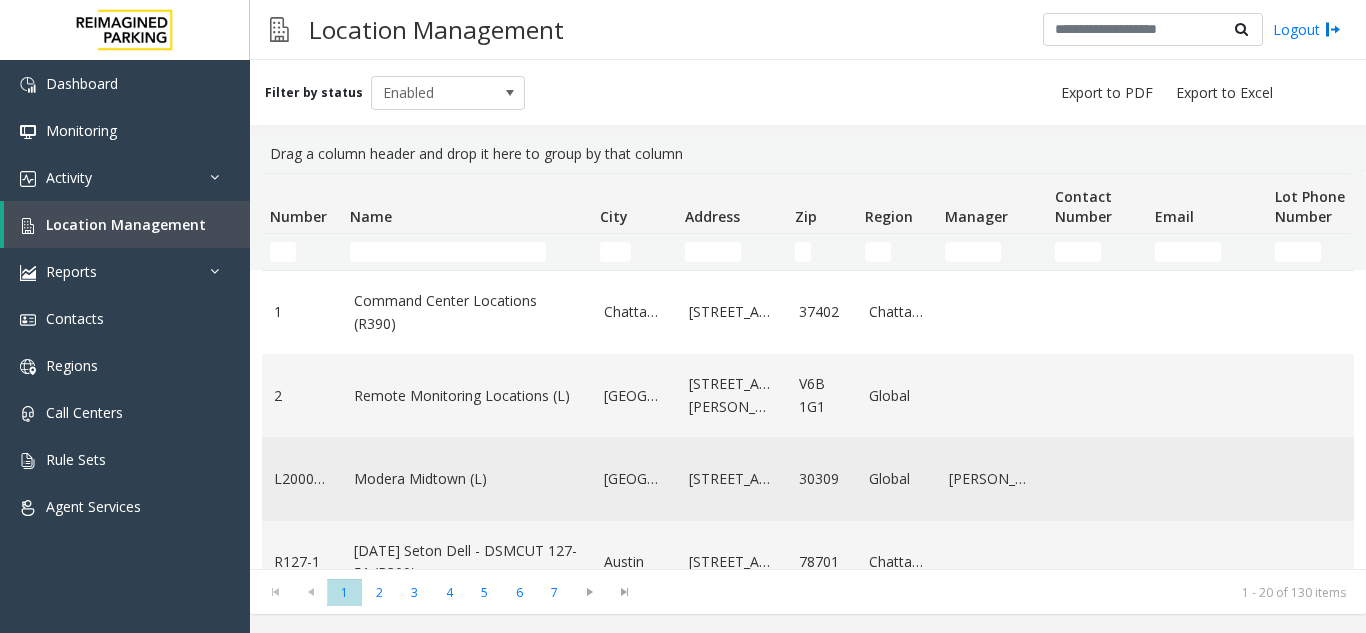 click on "Modera Midtown	(L)" 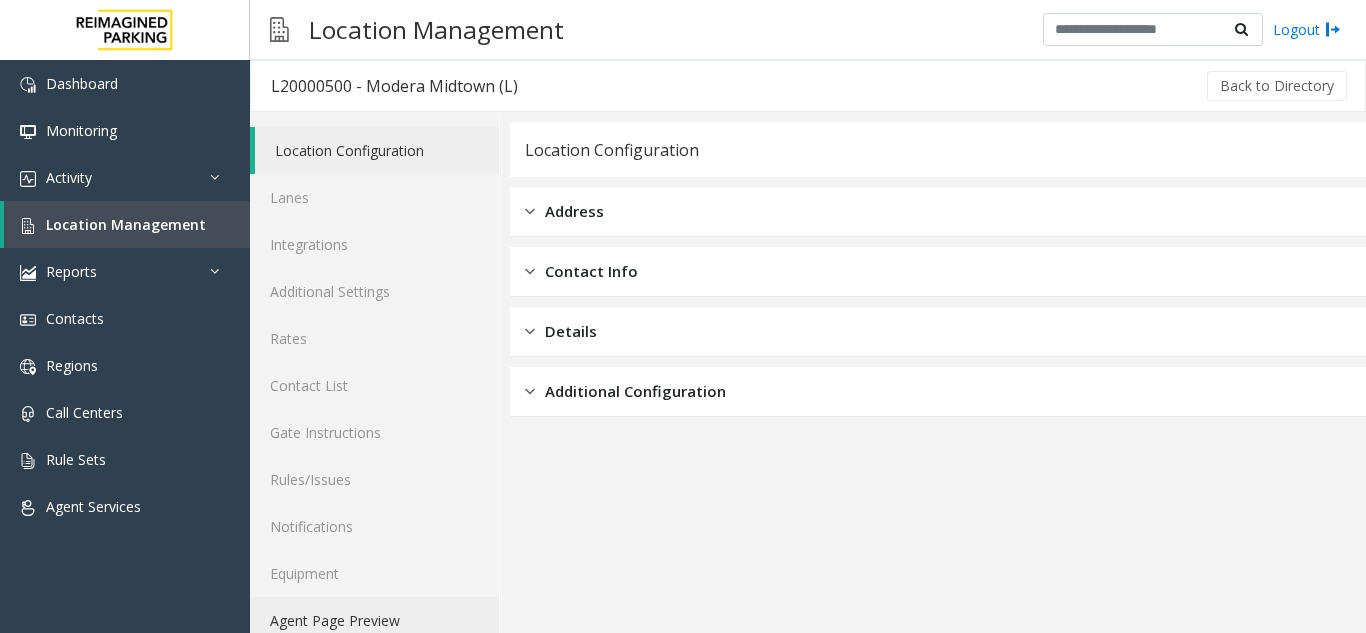 click on "Agent Page Preview" 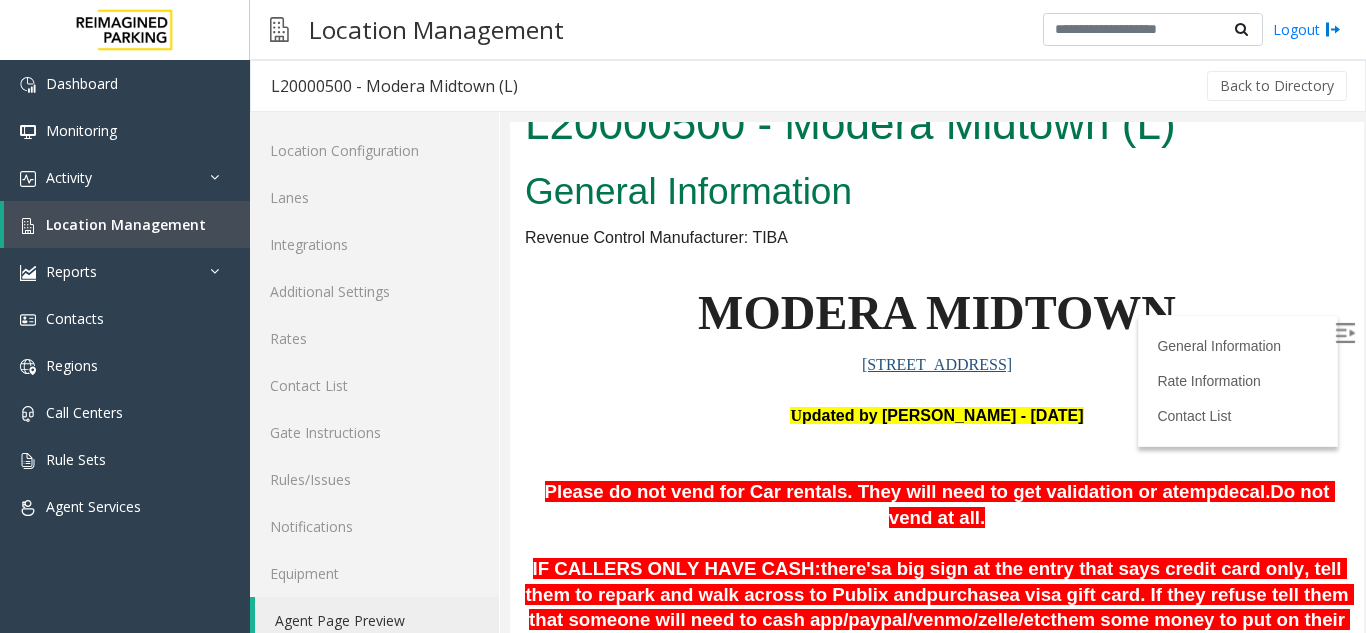 scroll, scrollTop: 0, scrollLeft: 0, axis: both 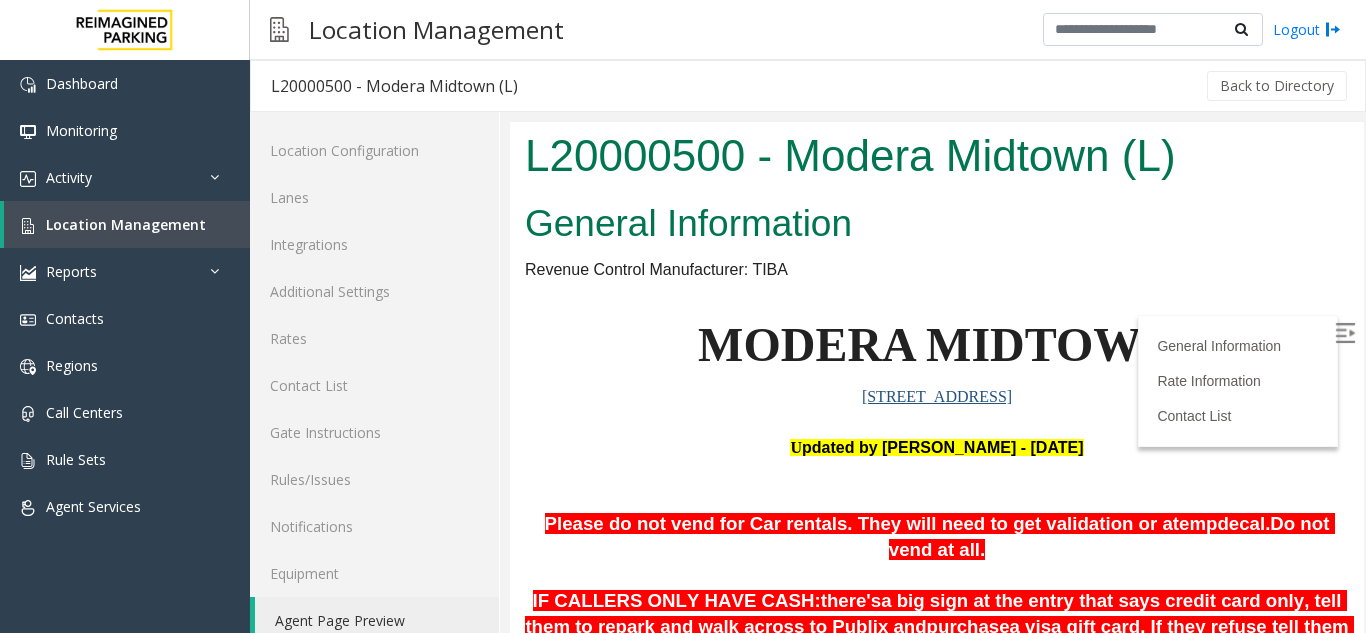 click at bounding box center [1345, 333] 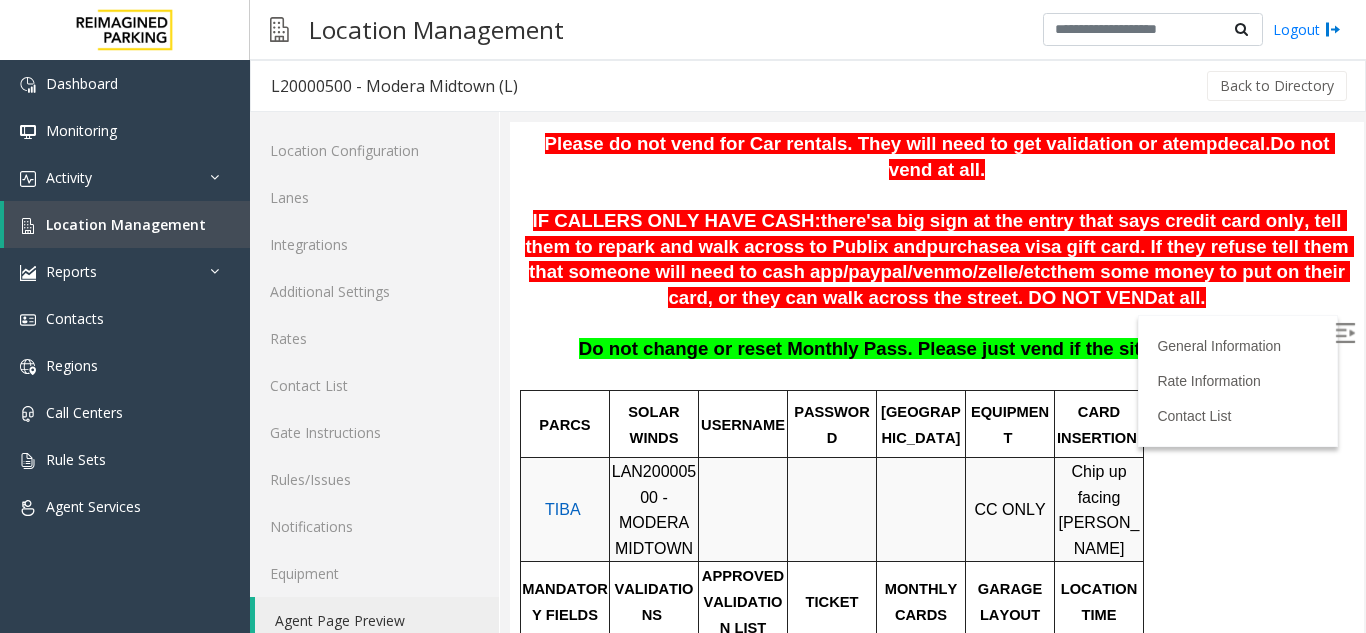 scroll, scrollTop: 348, scrollLeft: 0, axis: vertical 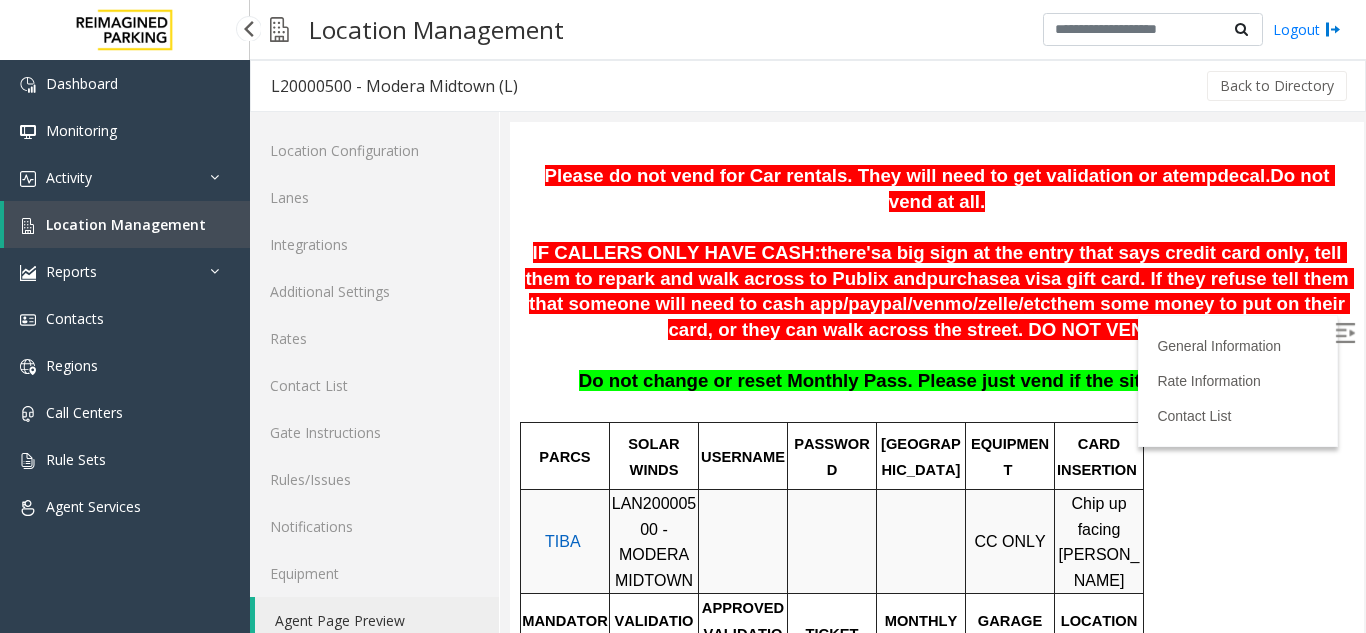 click on "Location Management" at bounding box center (126, 224) 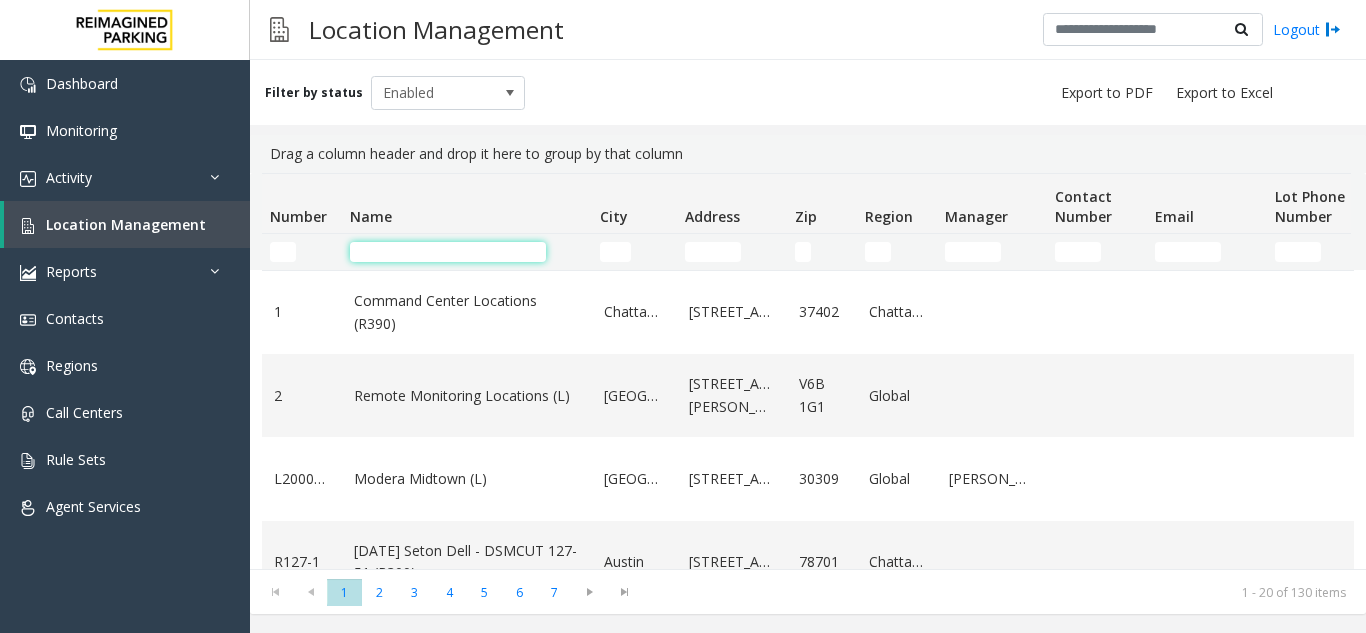 click 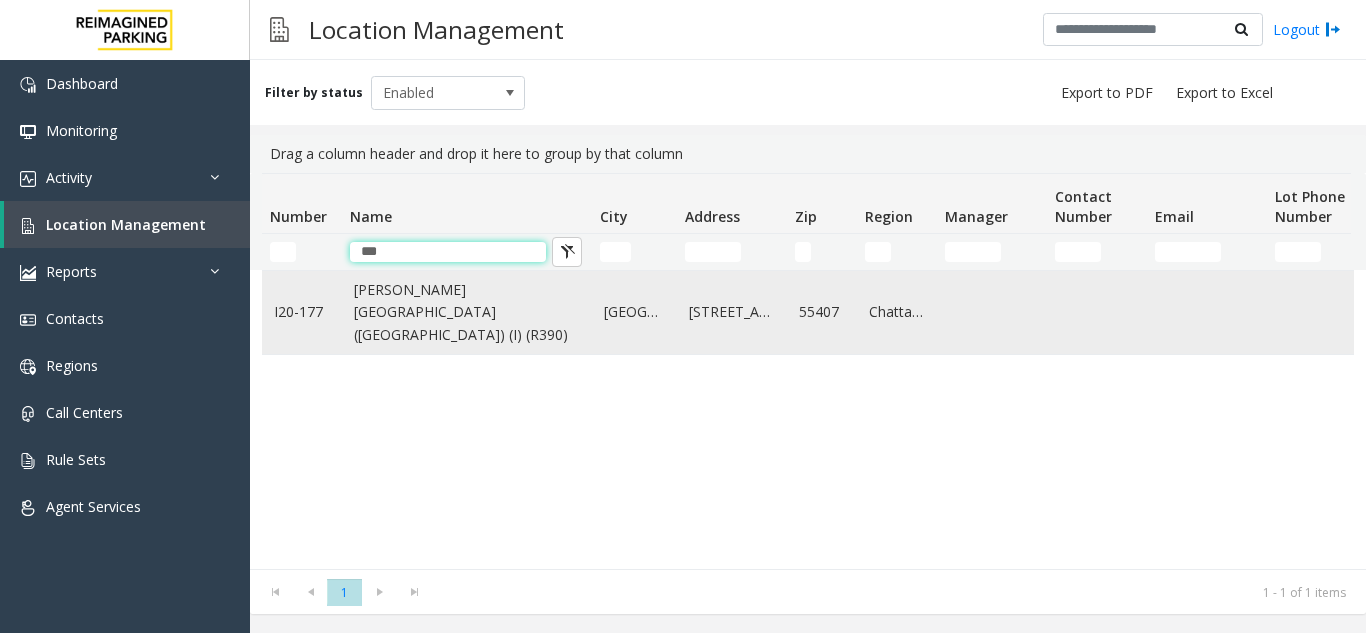 type on "***" 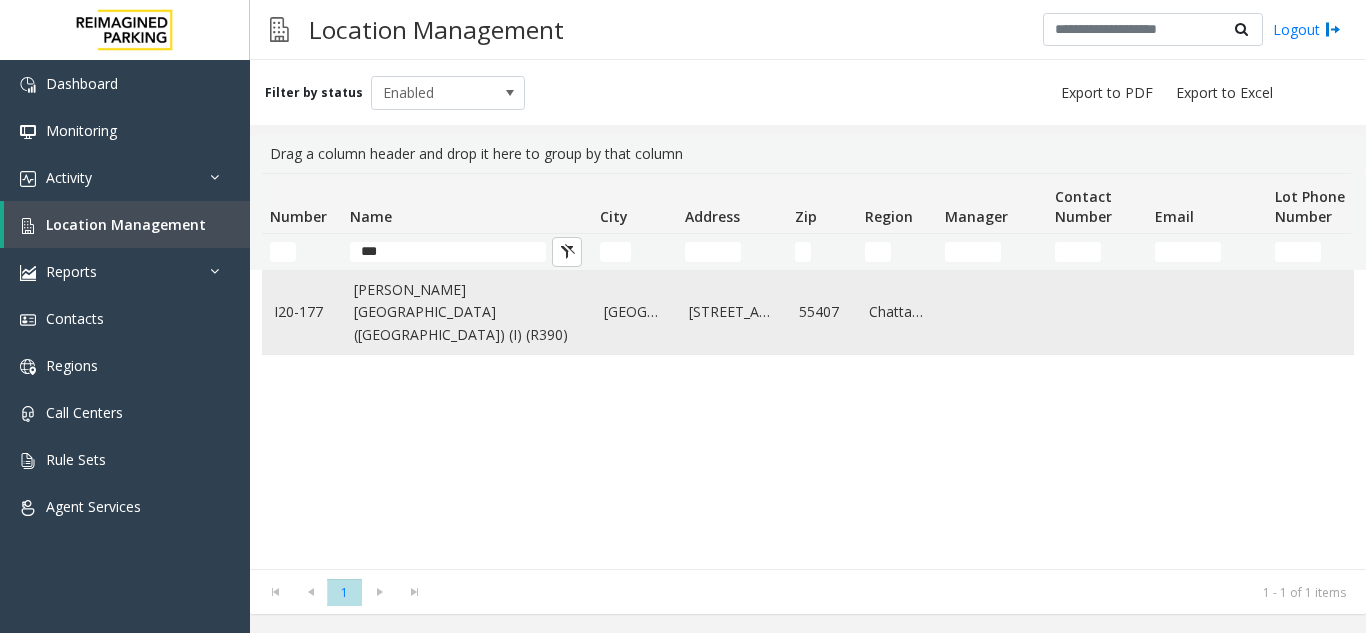 click on "[PERSON_NAME][GEOGRAPHIC_DATA] ([GEOGRAPHIC_DATA]) (I) (R390)" 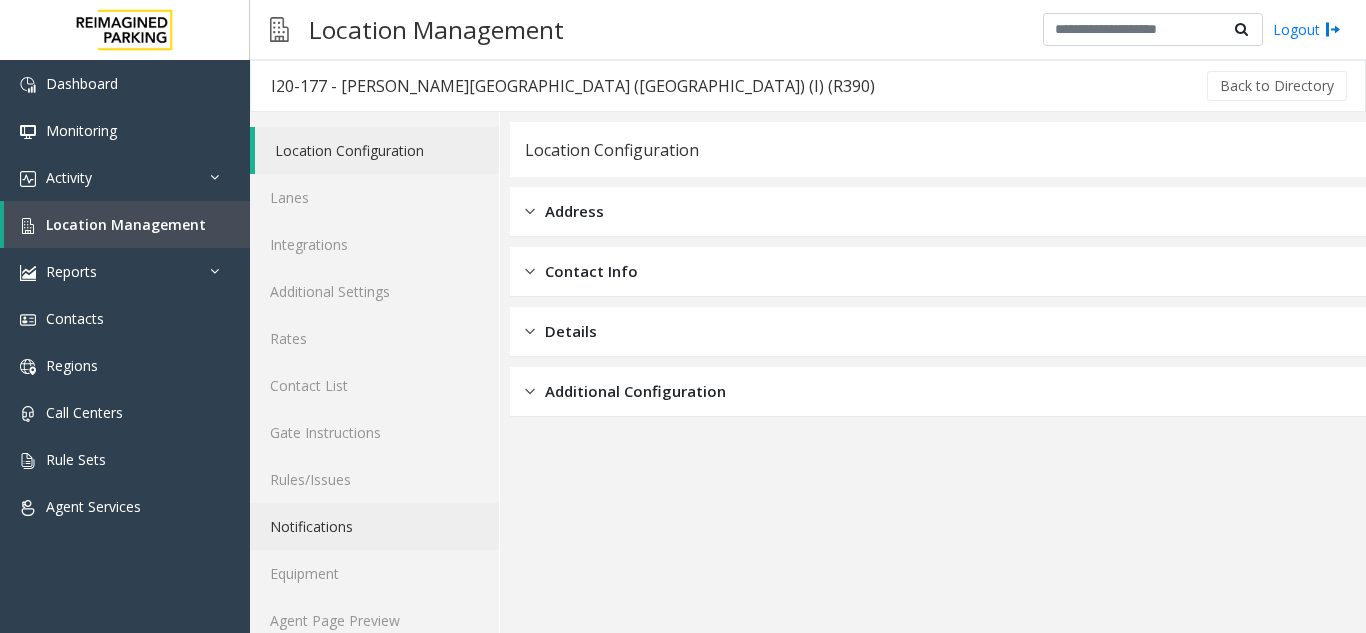 scroll, scrollTop: 26, scrollLeft: 0, axis: vertical 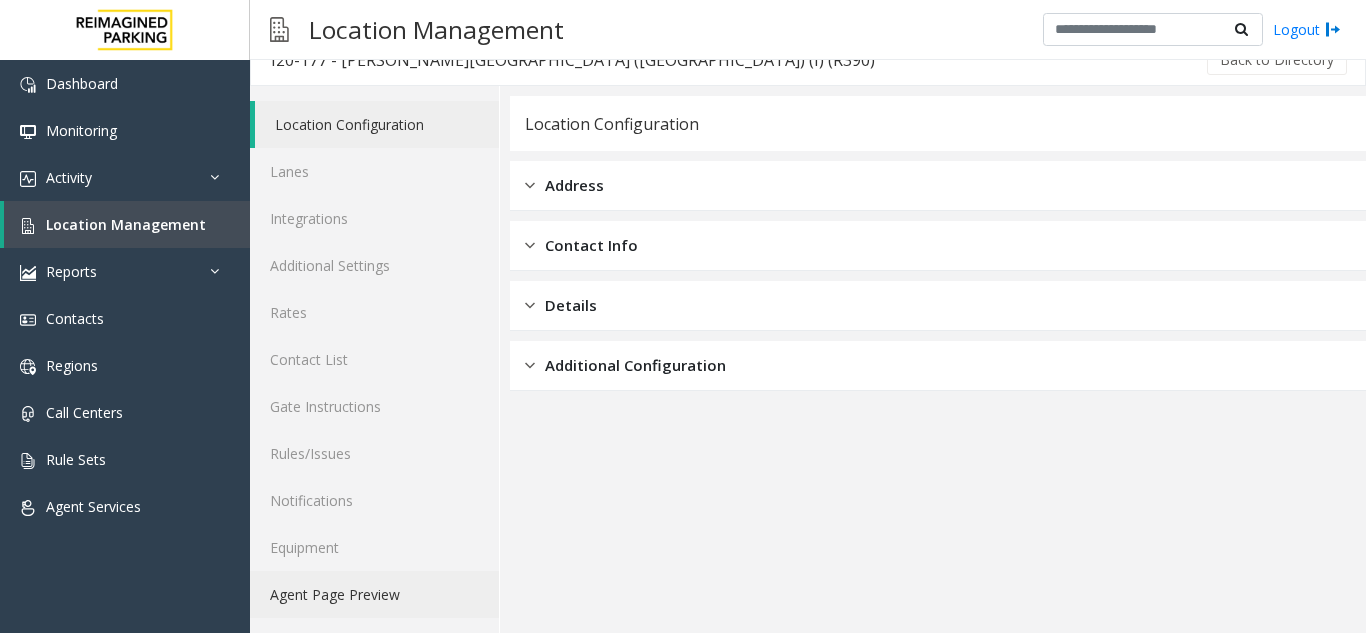 click on "Agent Page Preview" 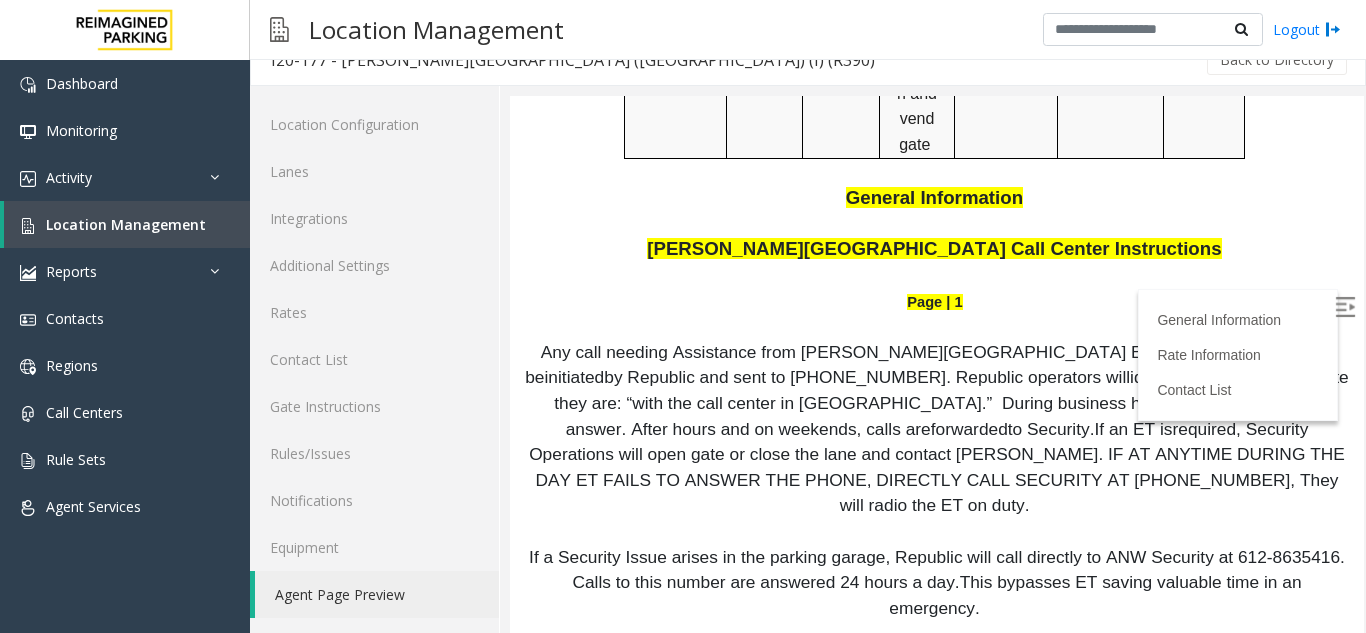 scroll, scrollTop: 2900, scrollLeft: 0, axis: vertical 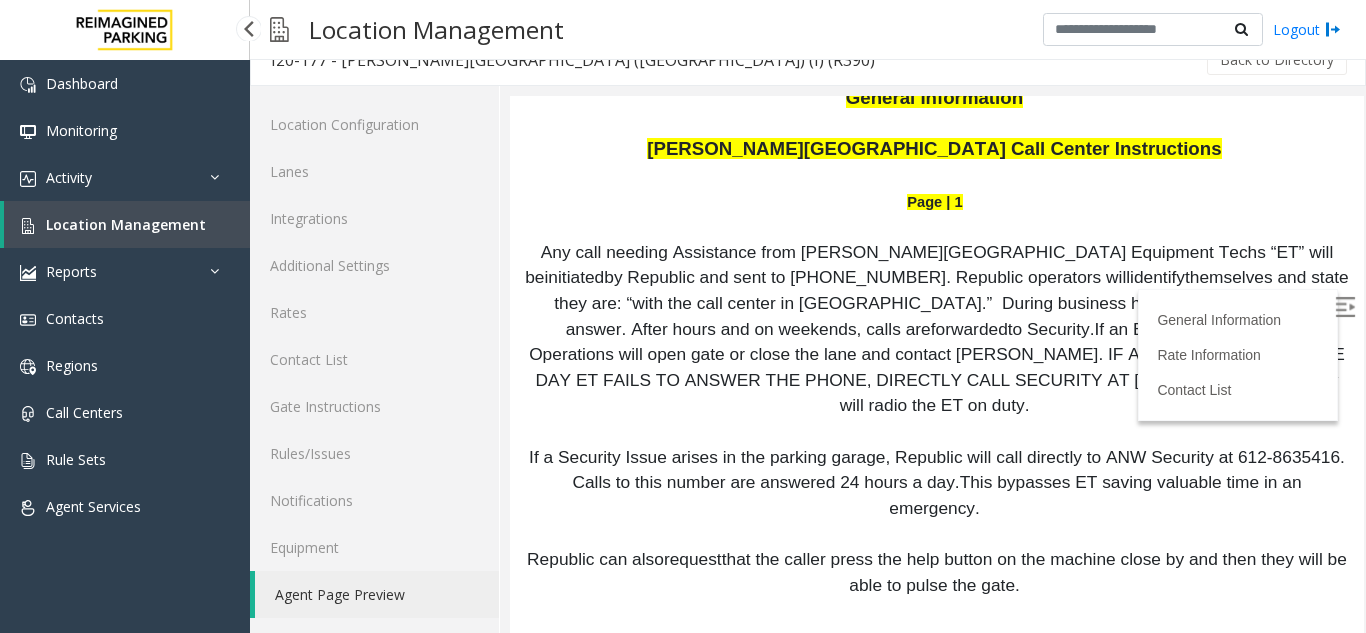 click on "Location Management" at bounding box center (126, 224) 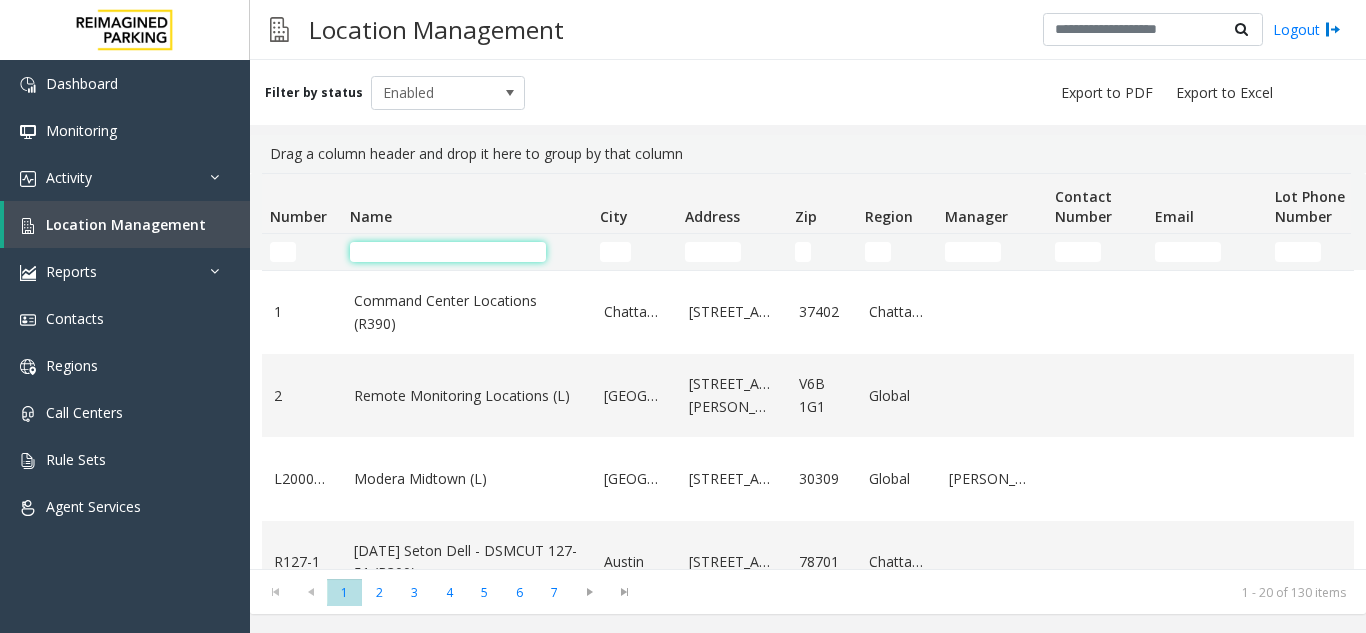 click 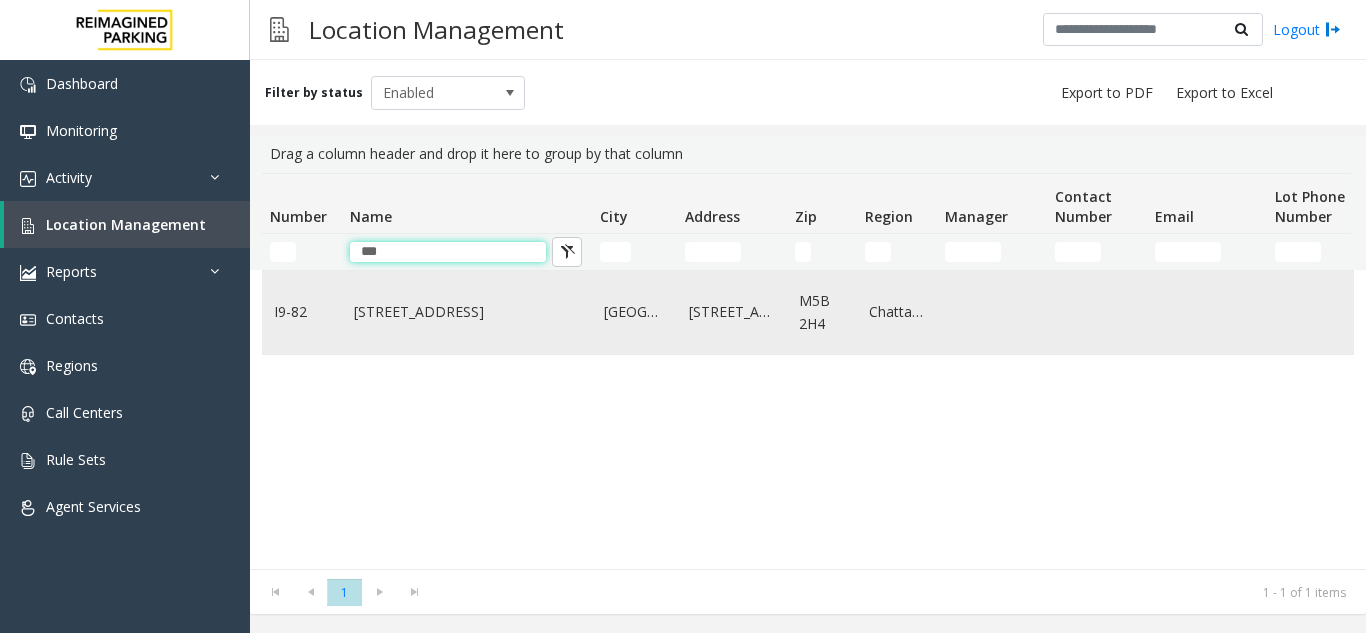 type on "***" 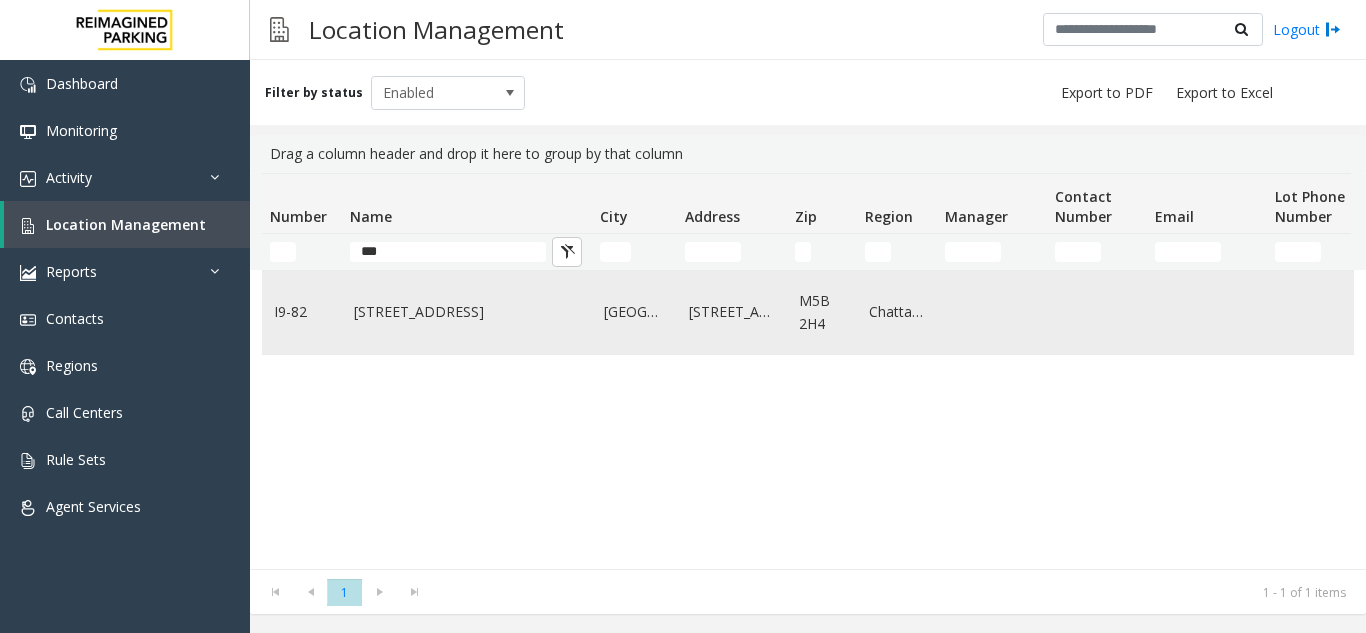 click on "[STREET_ADDRESS]" 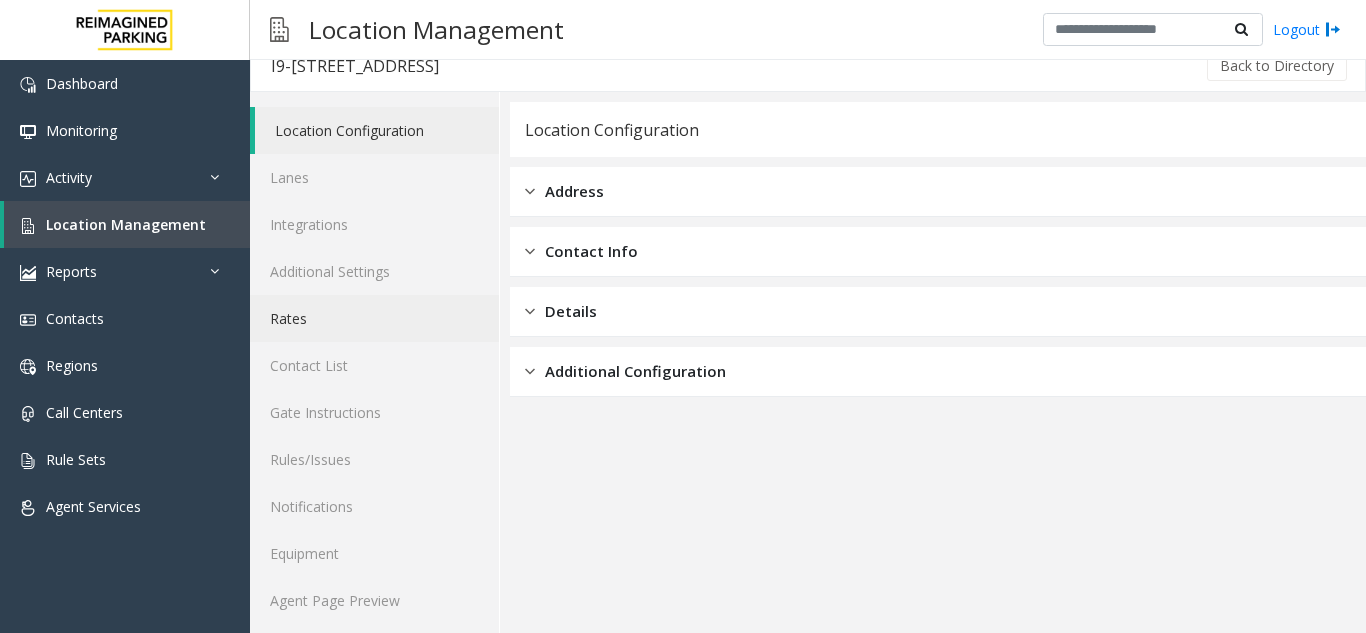 scroll, scrollTop: 26, scrollLeft: 0, axis: vertical 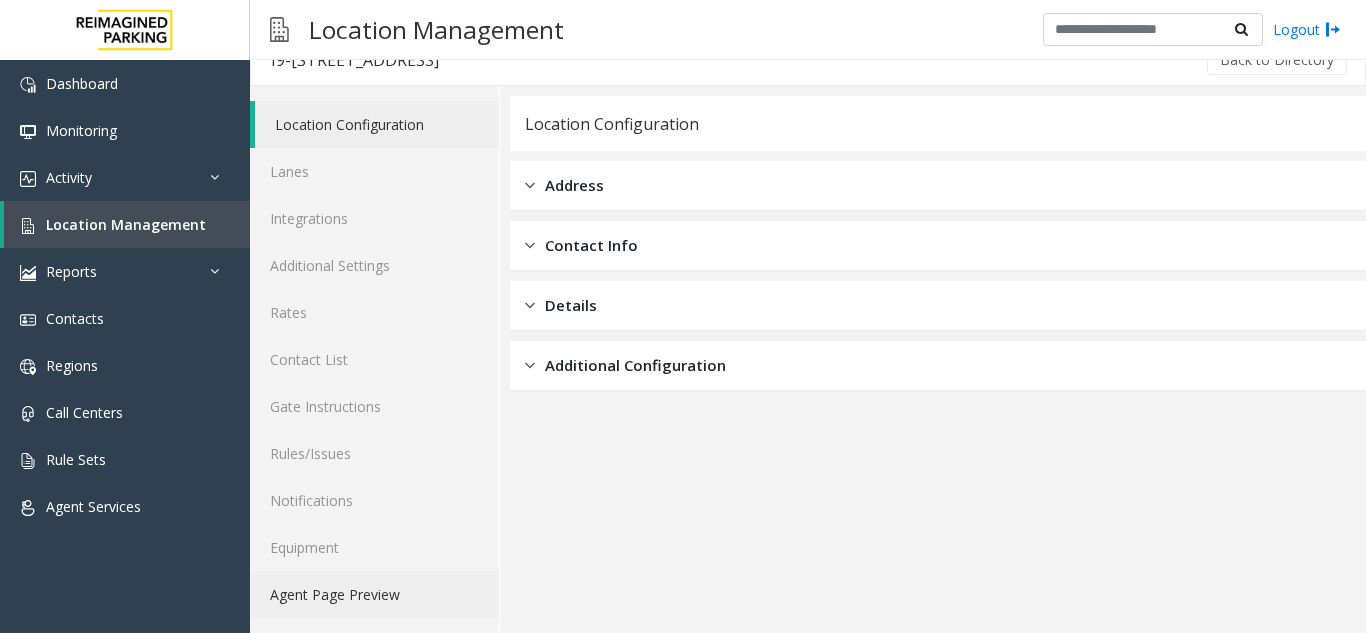click on "Agent Page Preview" 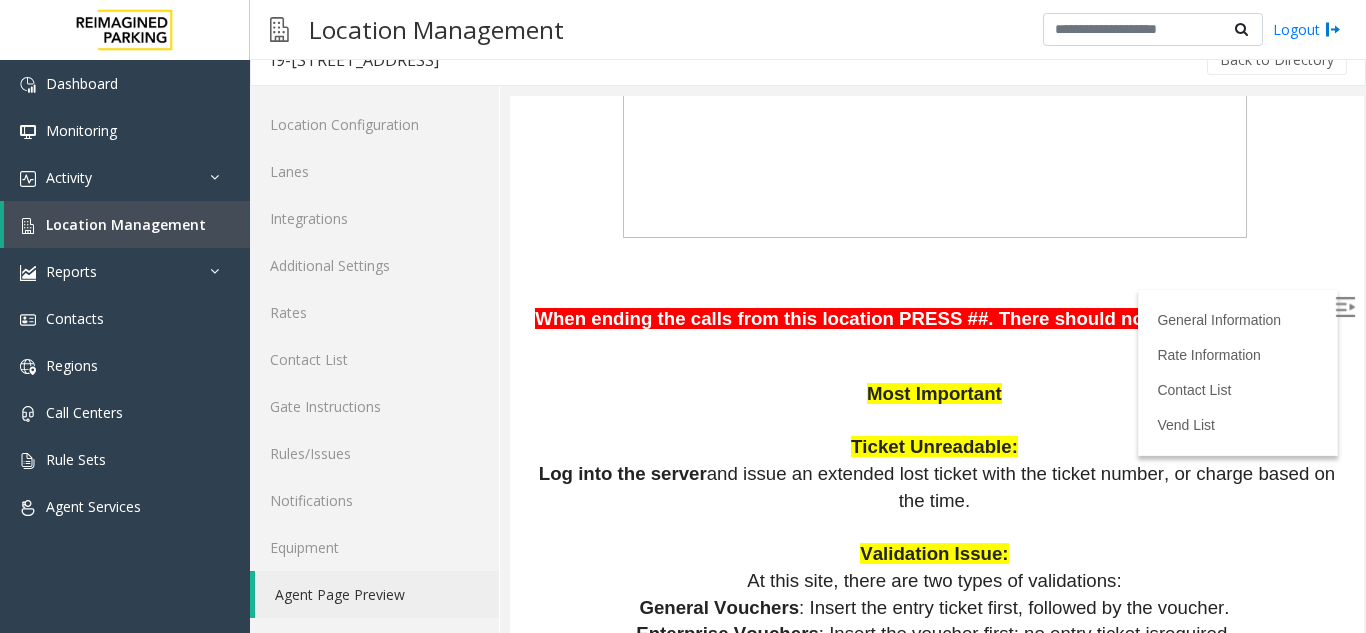 scroll, scrollTop: 1200, scrollLeft: 0, axis: vertical 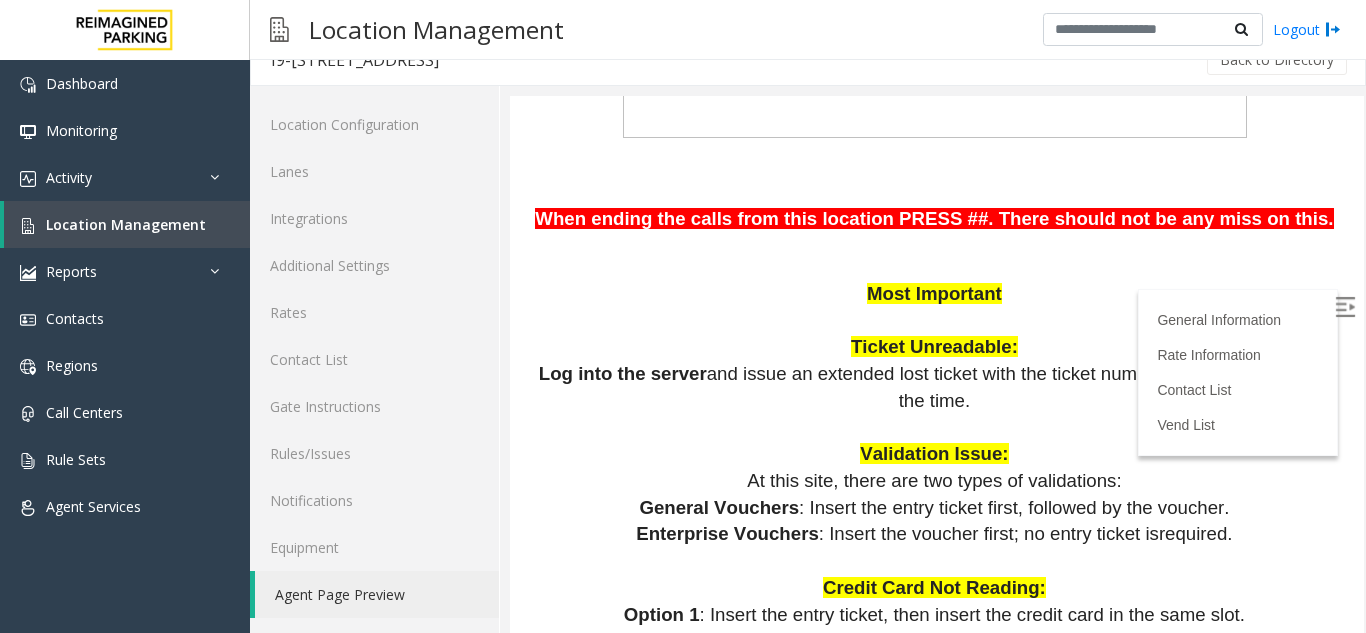 click at bounding box center [1345, 307] 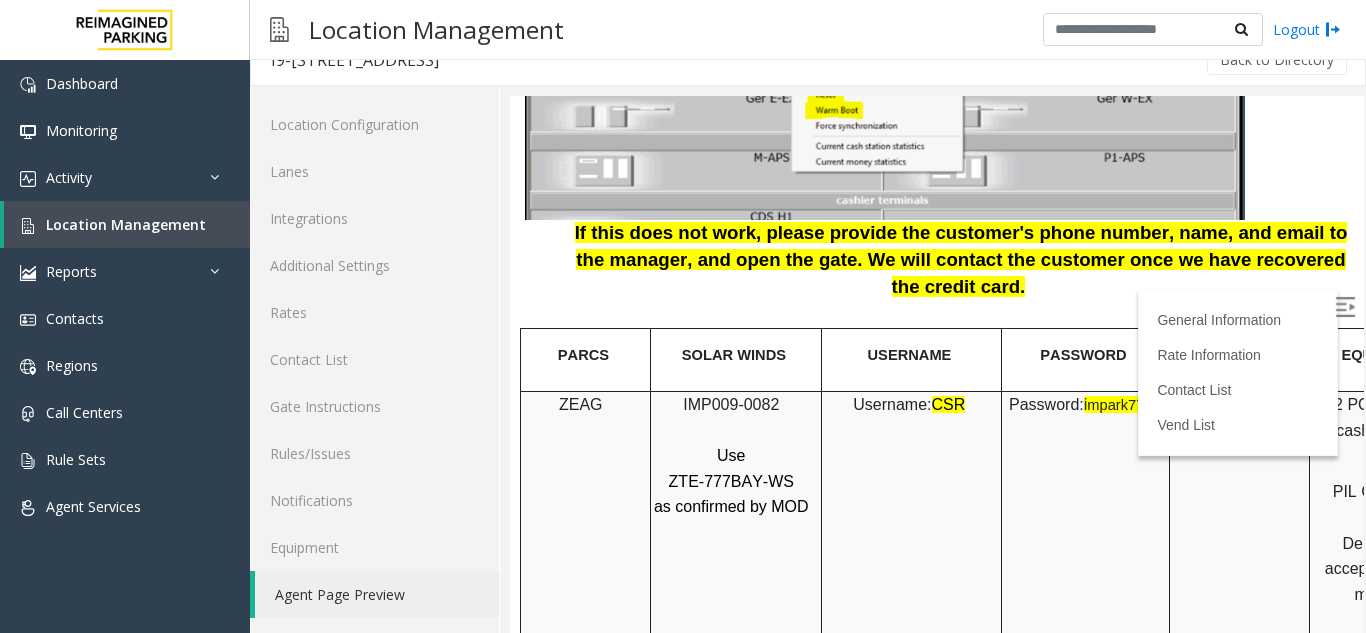 scroll, scrollTop: 2300, scrollLeft: 0, axis: vertical 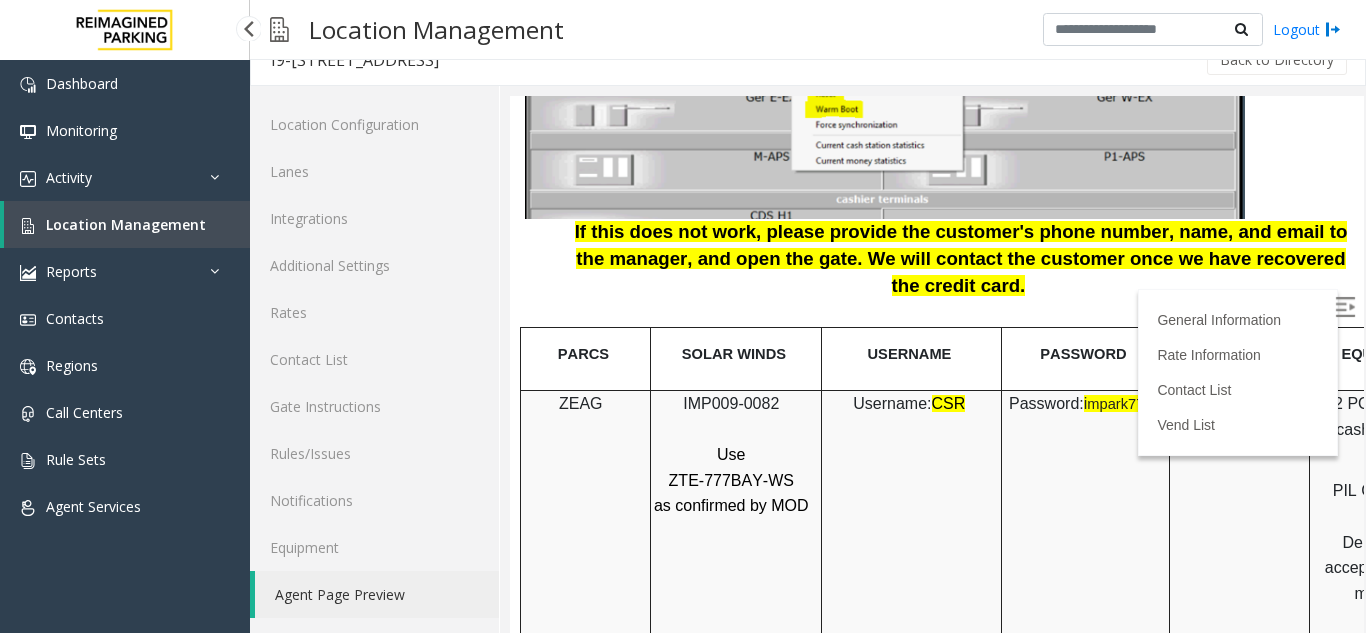 click on "Location Management" at bounding box center (126, 224) 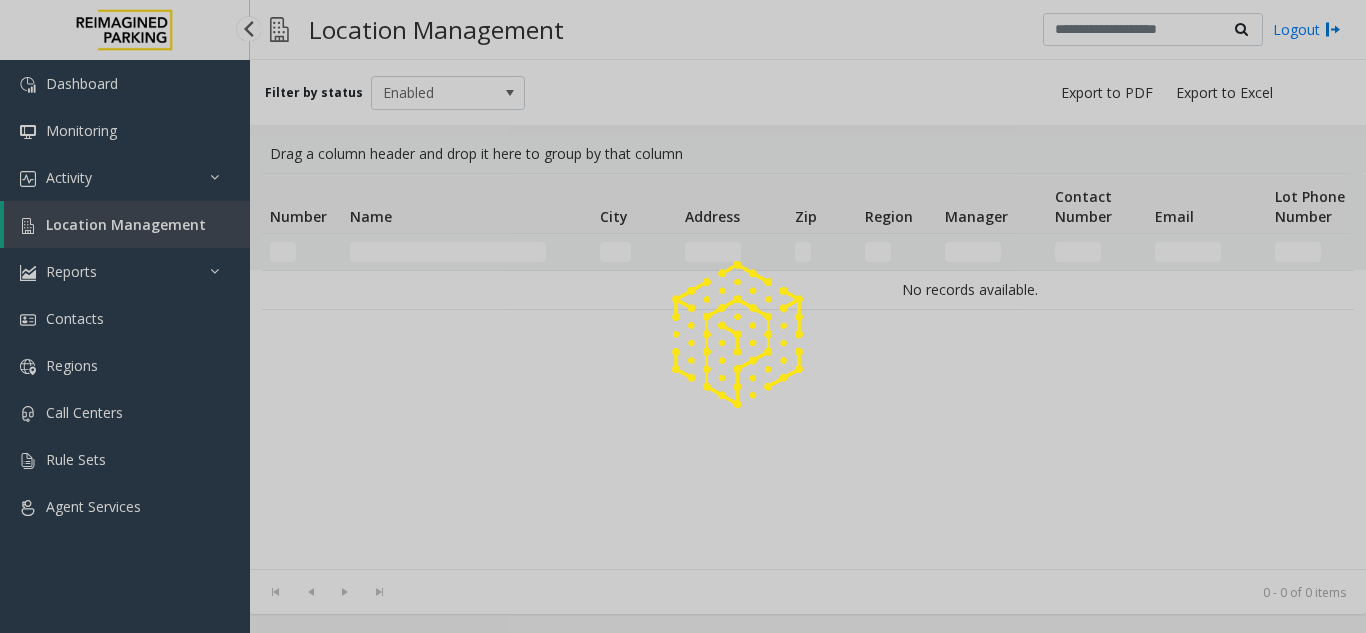 scroll, scrollTop: 0, scrollLeft: 0, axis: both 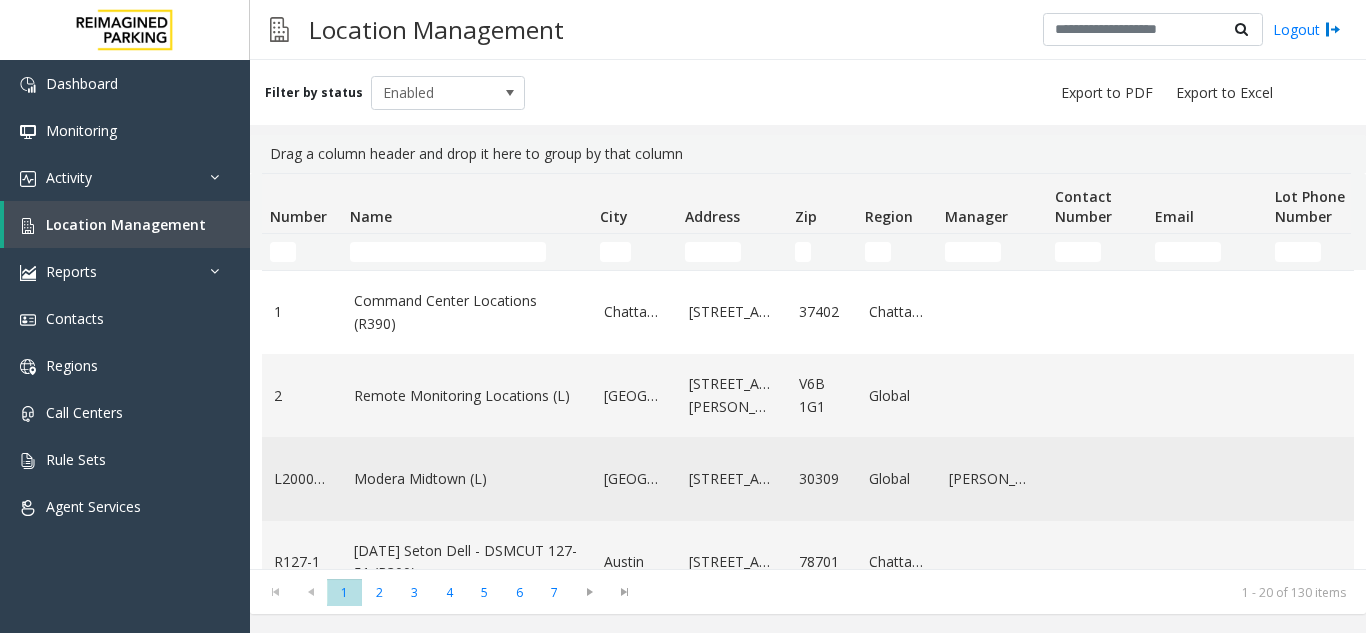 click on "Modera Midtown	(L)" 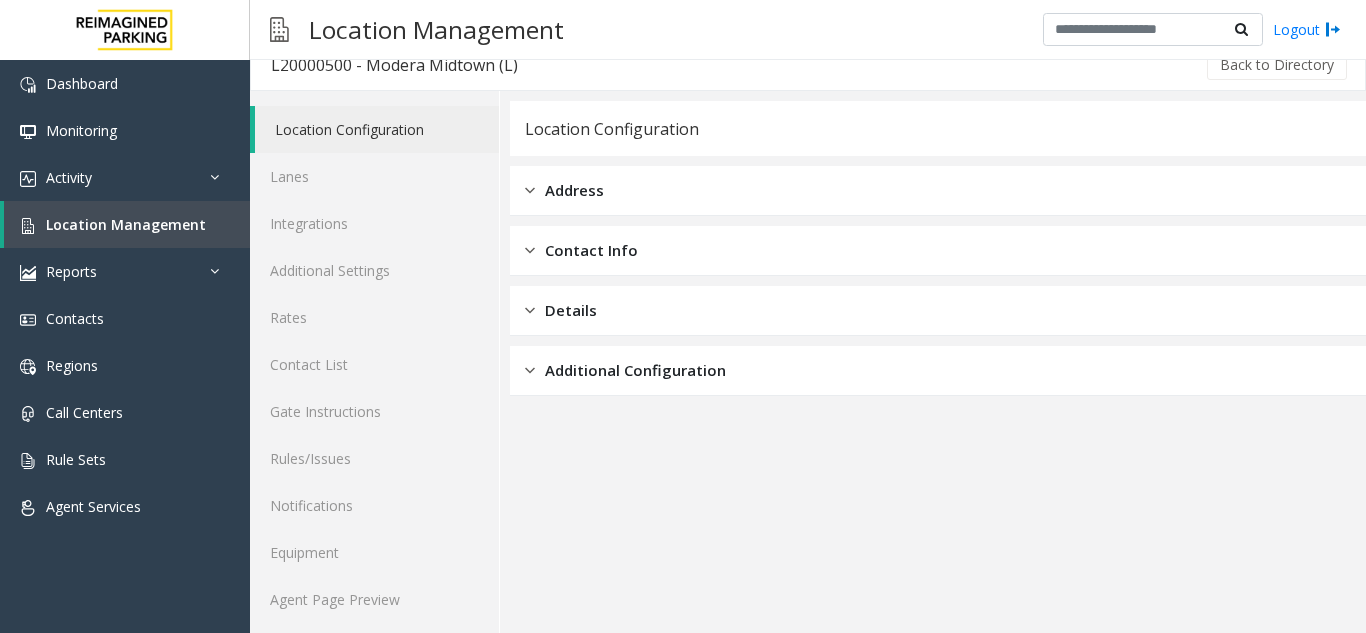 scroll, scrollTop: 26, scrollLeft: 0, axis: vertical 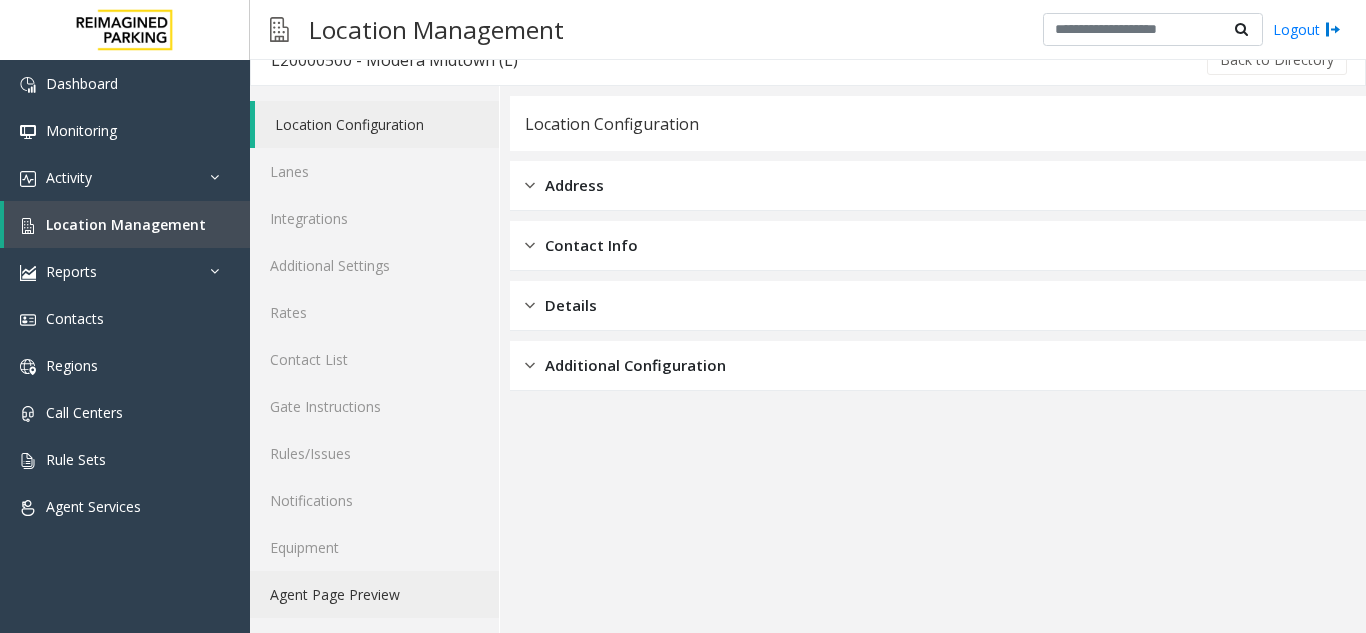 click on "Agent Page Preview" 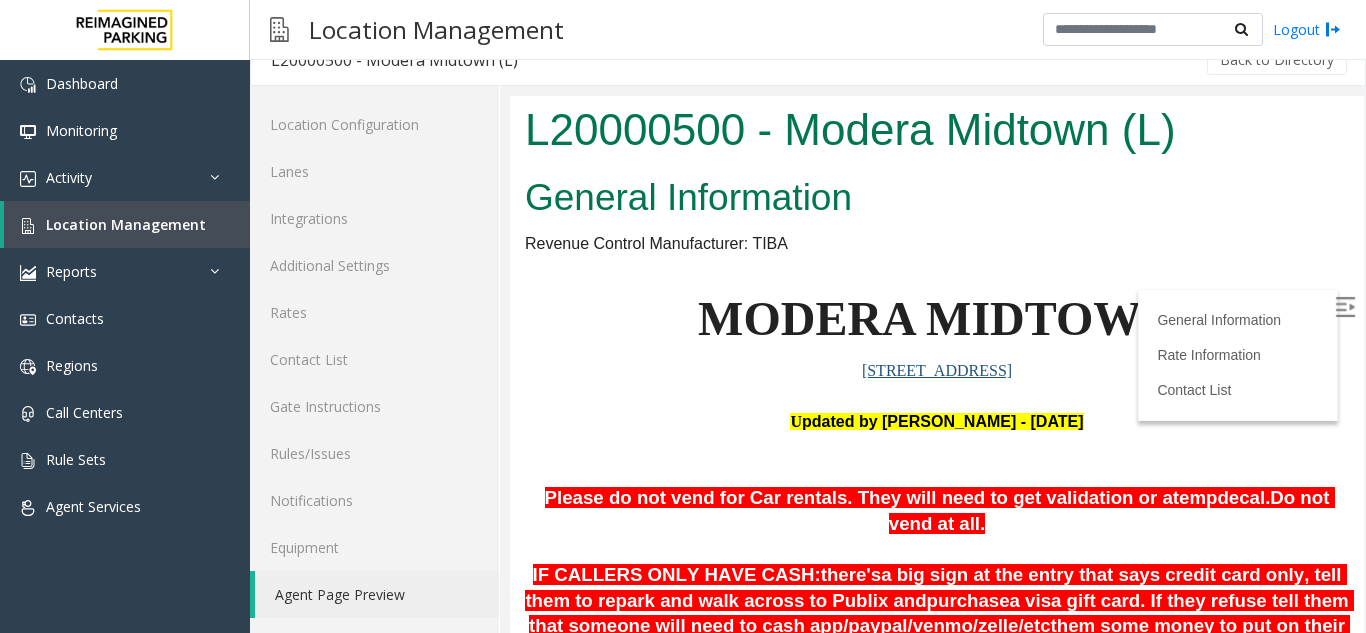 scroll, scrollTop: 300, scrollLeft: 0, axis: vertical 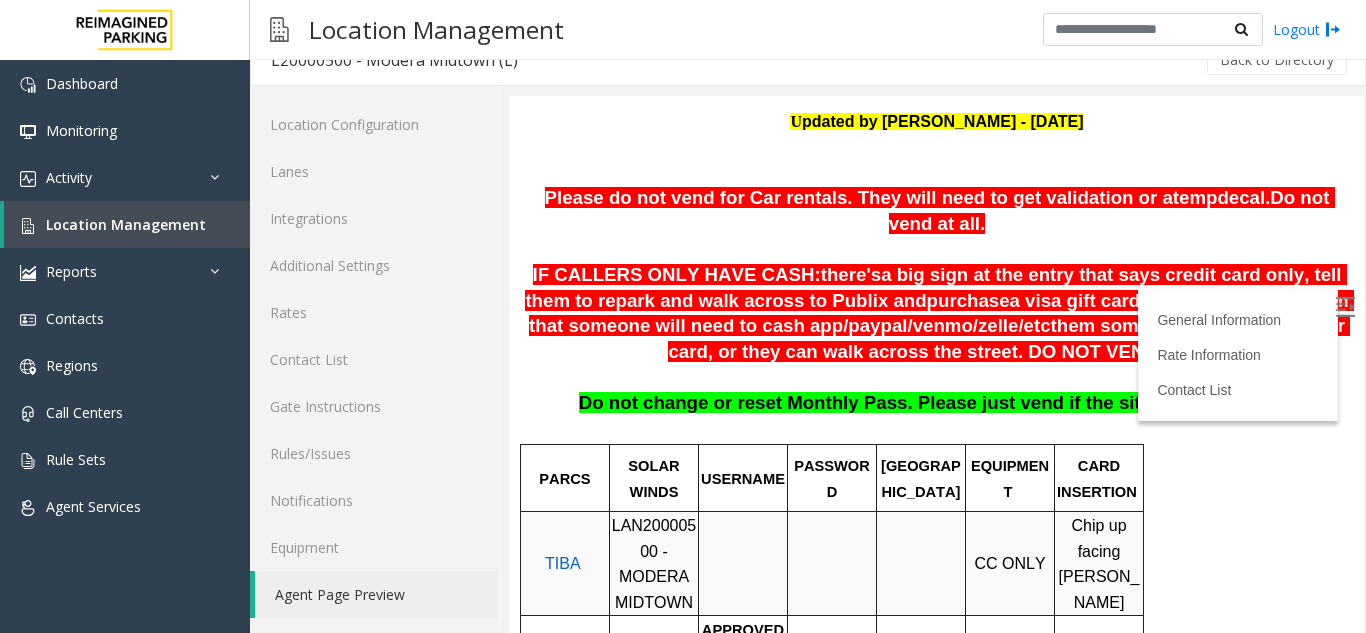 click at bounding box center (1345, 307) 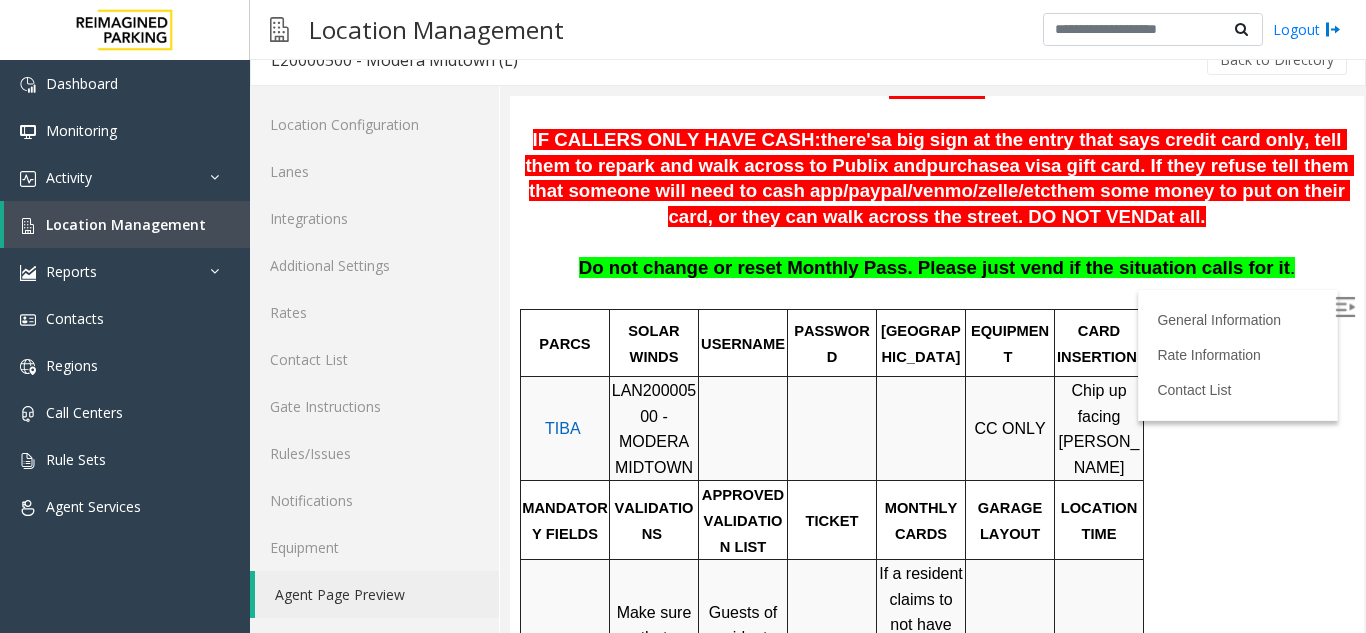 scroll, scrollTop: 400, scrollLeft: 0, axis: vertical 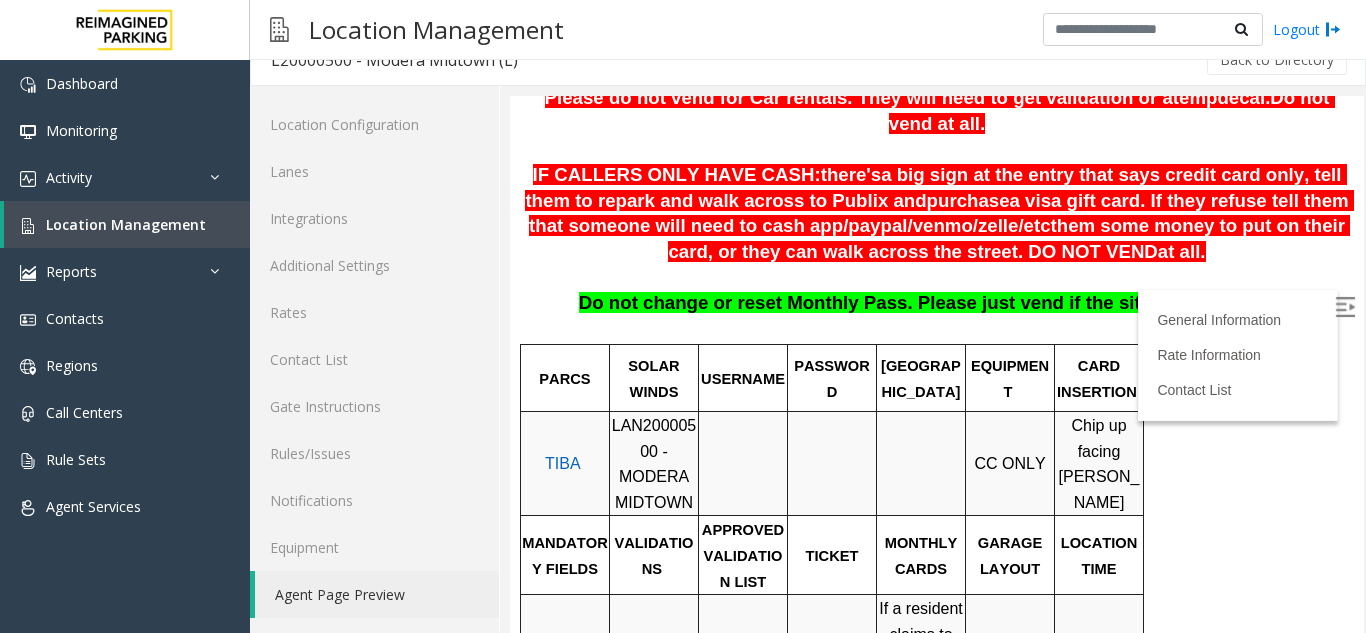 click on "LAN20000500 - MODERA MIDTOWN" at bounding box center (654, 464) 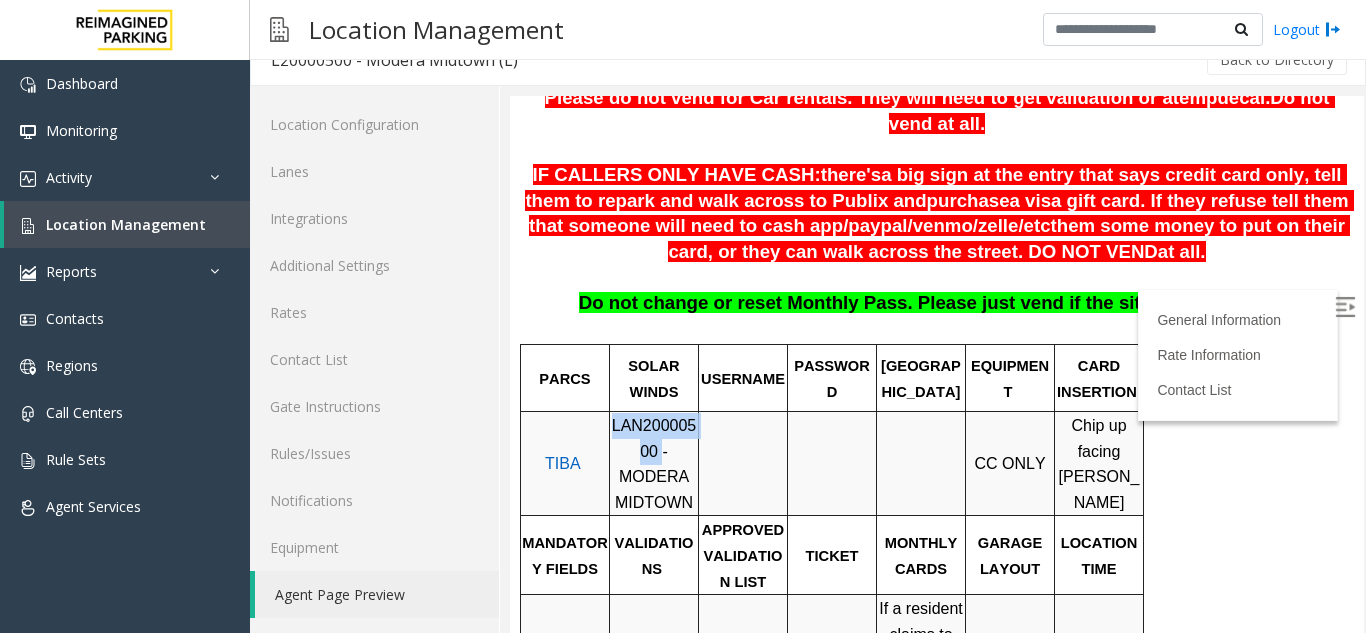 click on "LAN20000500 - MODERA MIDTOWN" at bounding box center (654, 464) 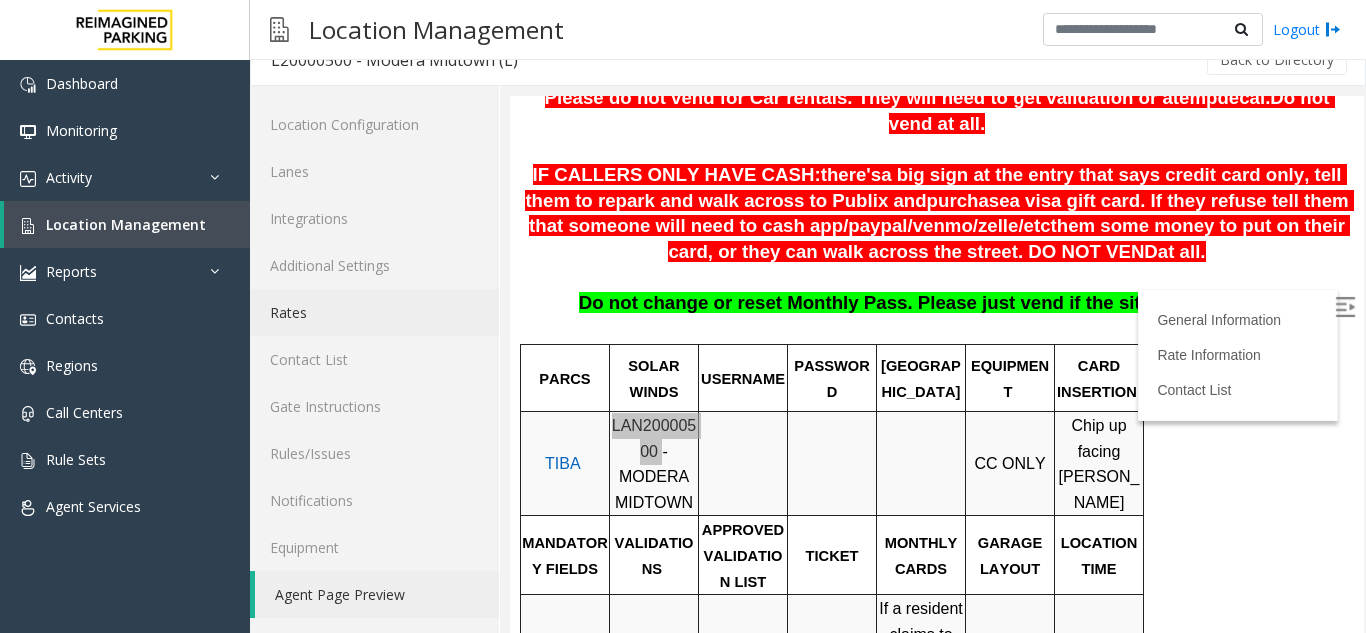 click on "Rates" 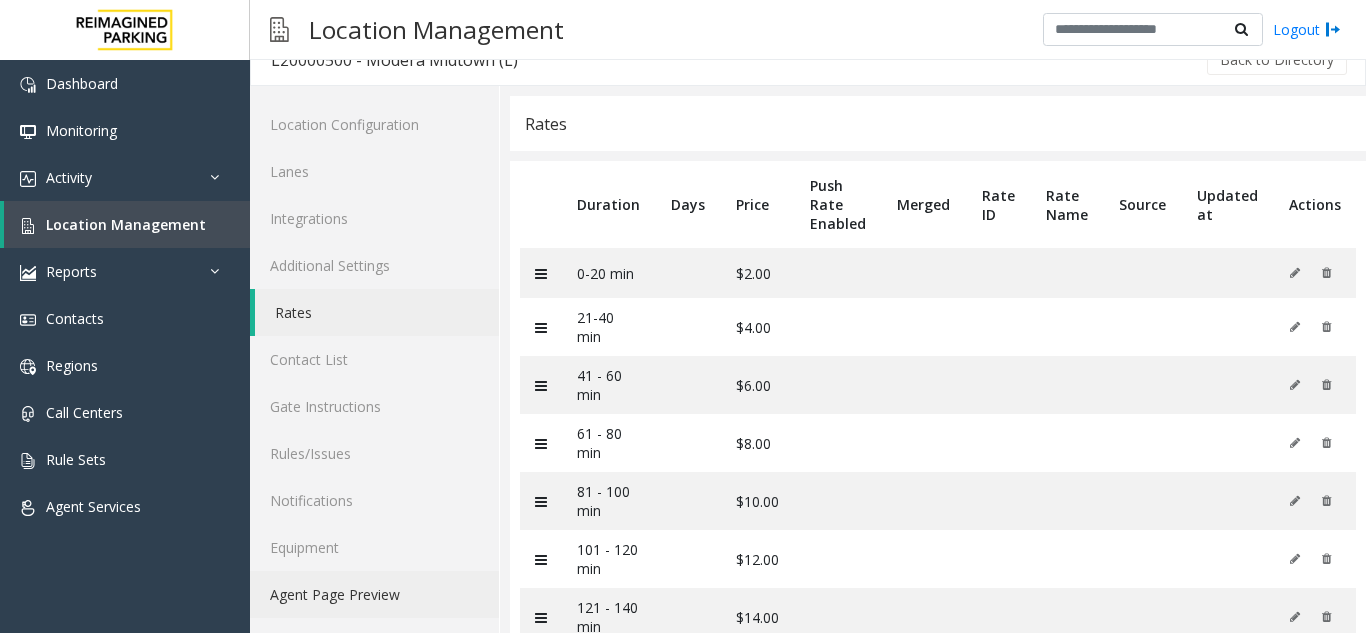 click on "Agent Page Preview" 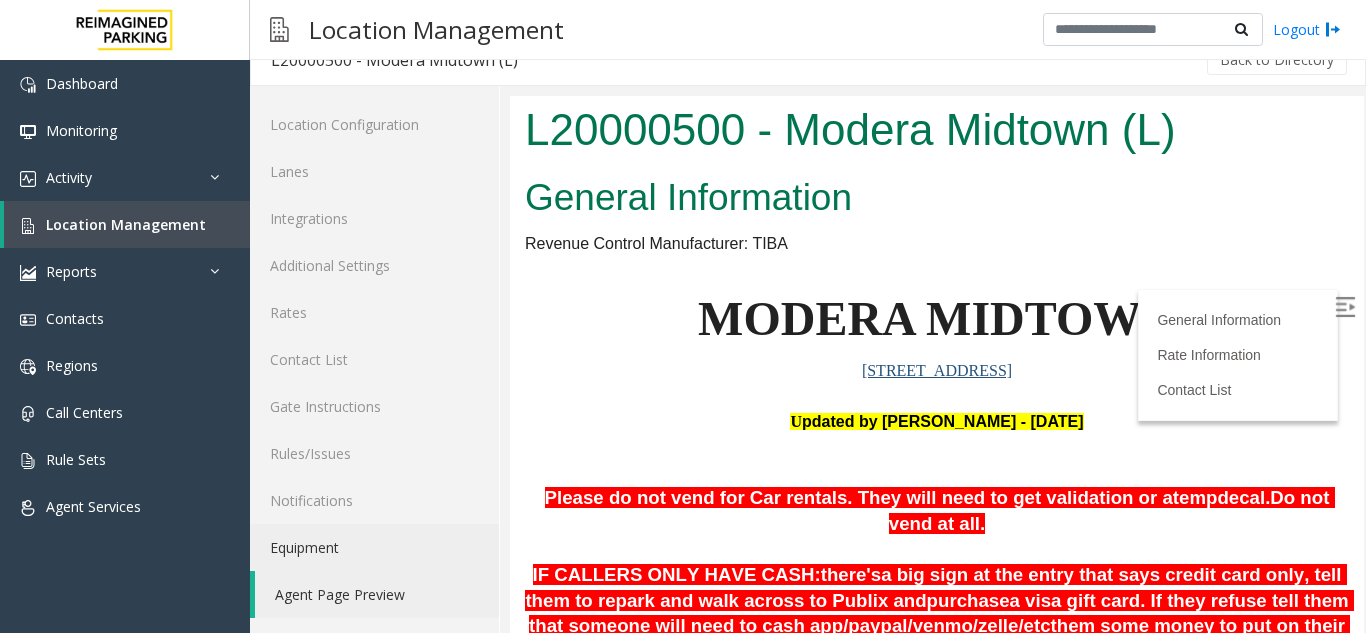 scroll, scrollTop: 700, scrollLeft: 0, axis: vertical 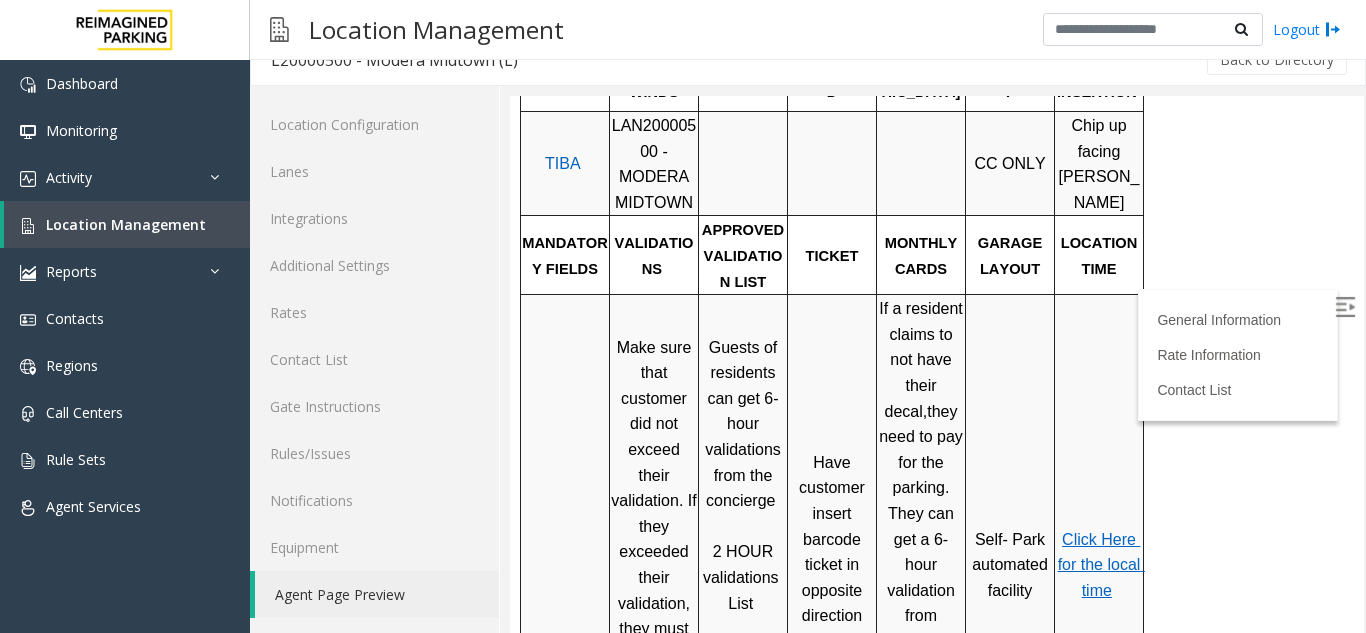 click at bounding box center [1345, 307] 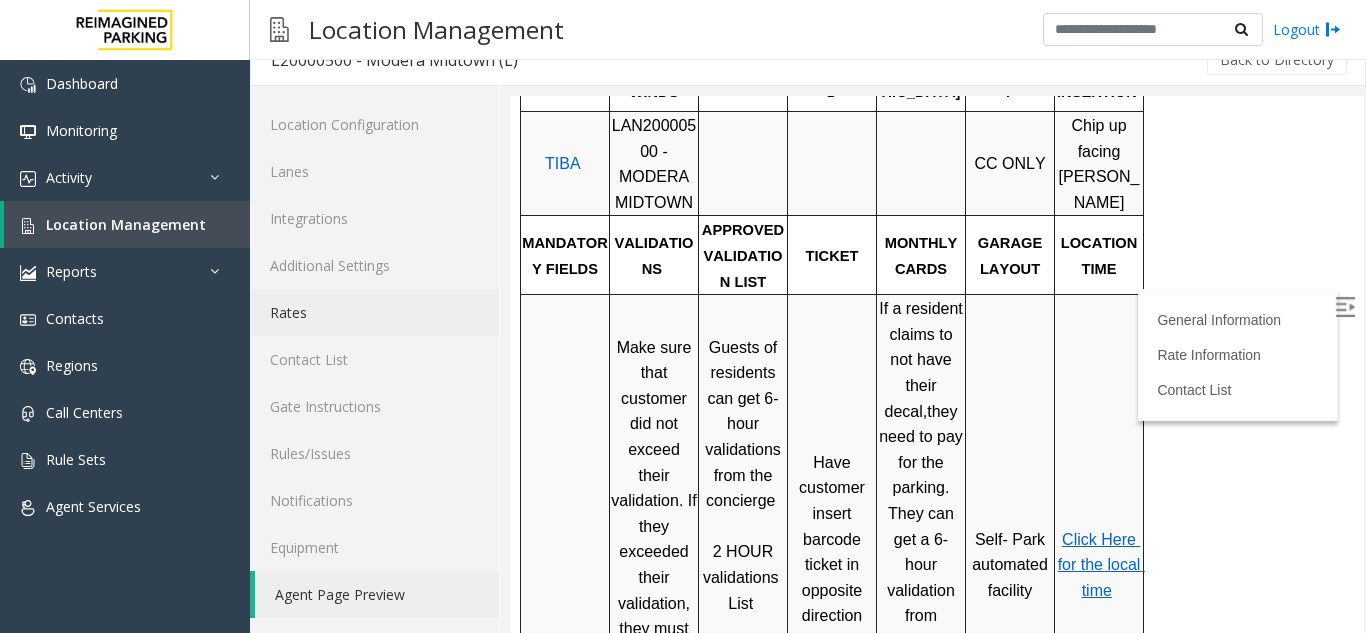 click on "Rates" 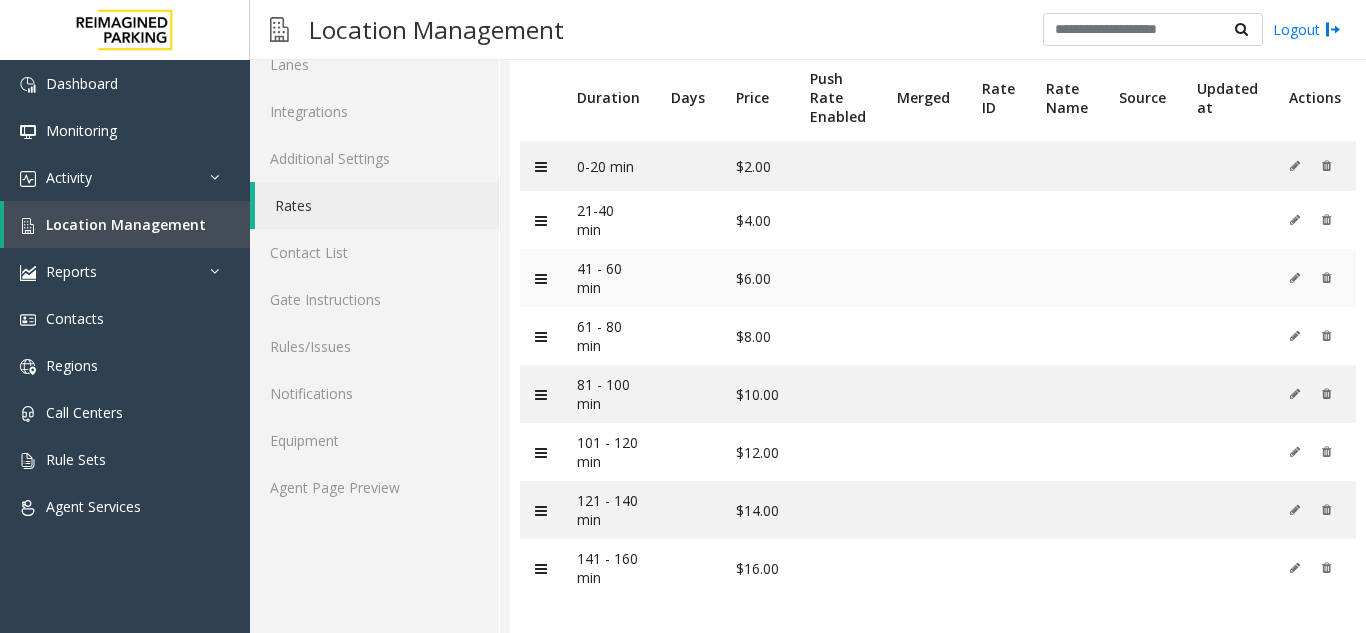 scroll, scrollTop: 137, scrollLeft: 0, axis: vertical 